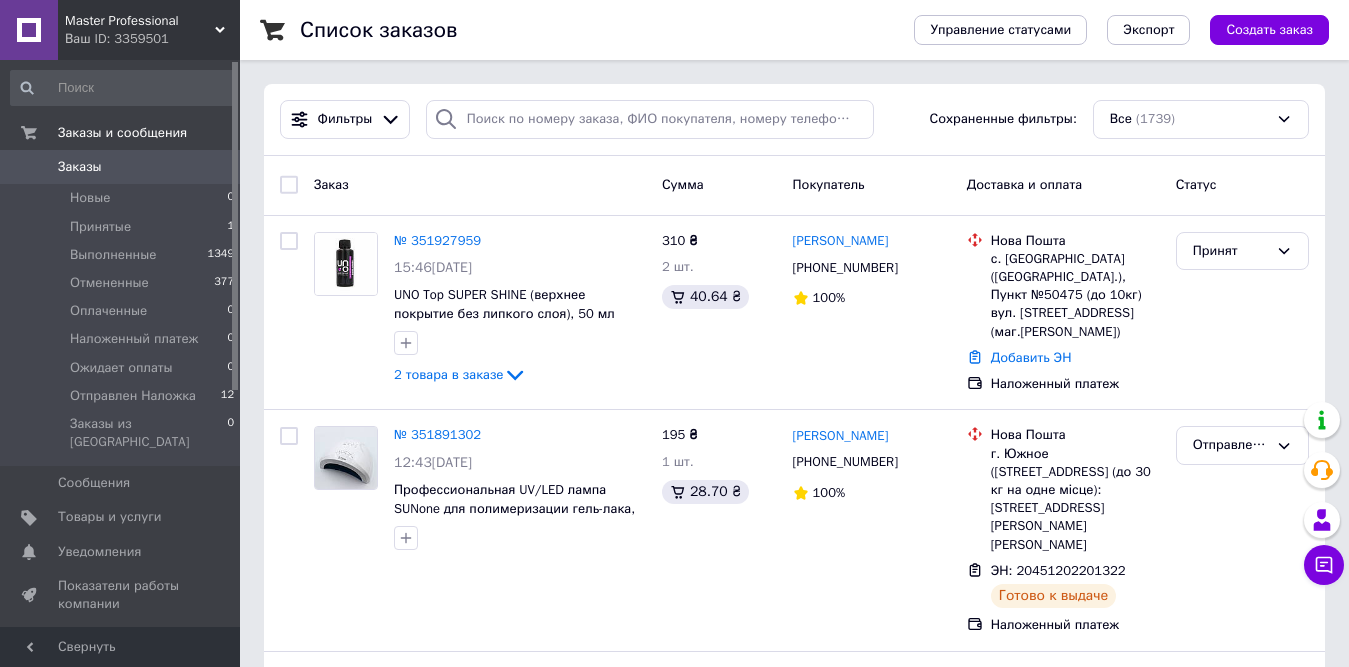 scroll, scrollTop: 0, scrollLeft: 0, axis: both 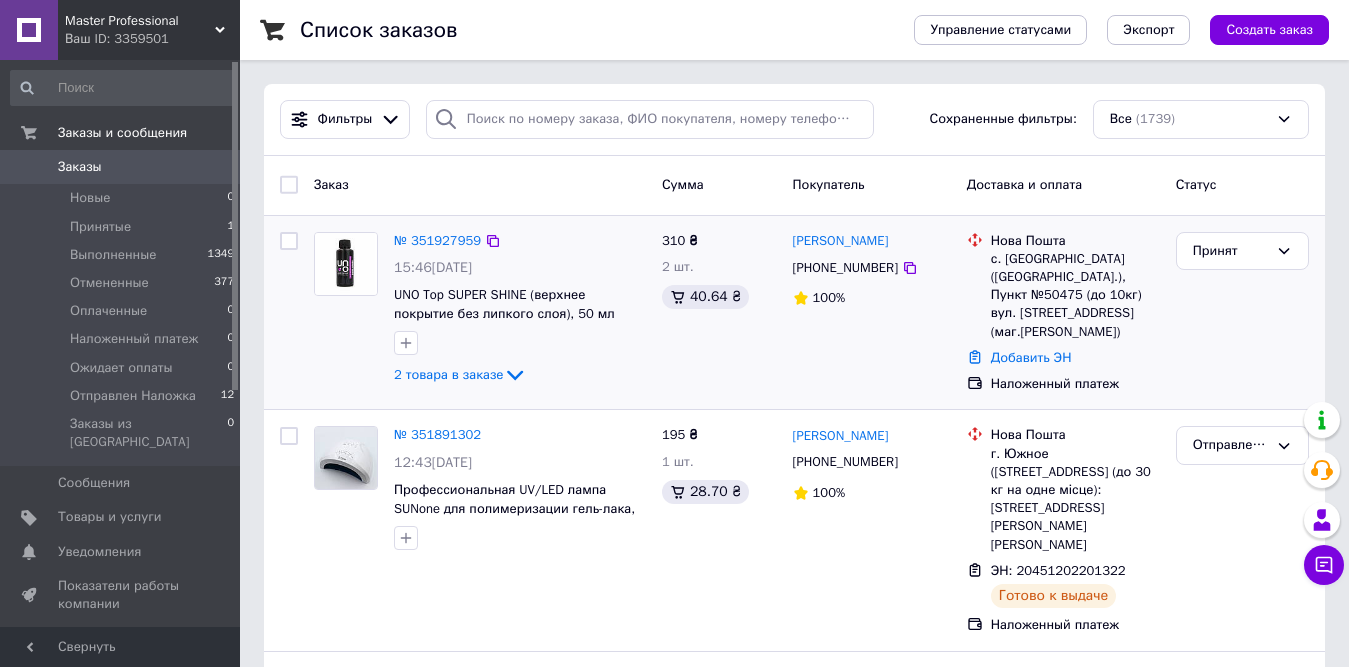 drag, startPoint x: 785, startPoint y: 242, endPoint x: 918, endPoint y: 246, distance: 133.06013 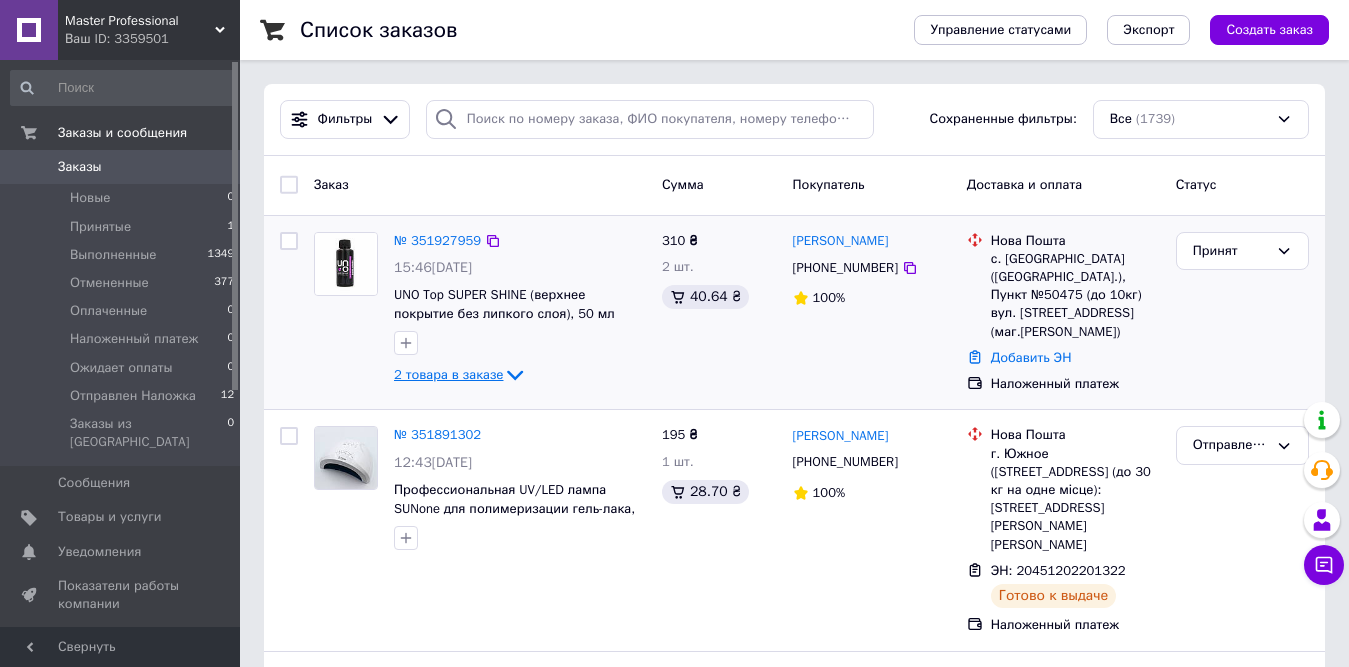 click on "2 товара в заказе" at bounding box center (448, 374) 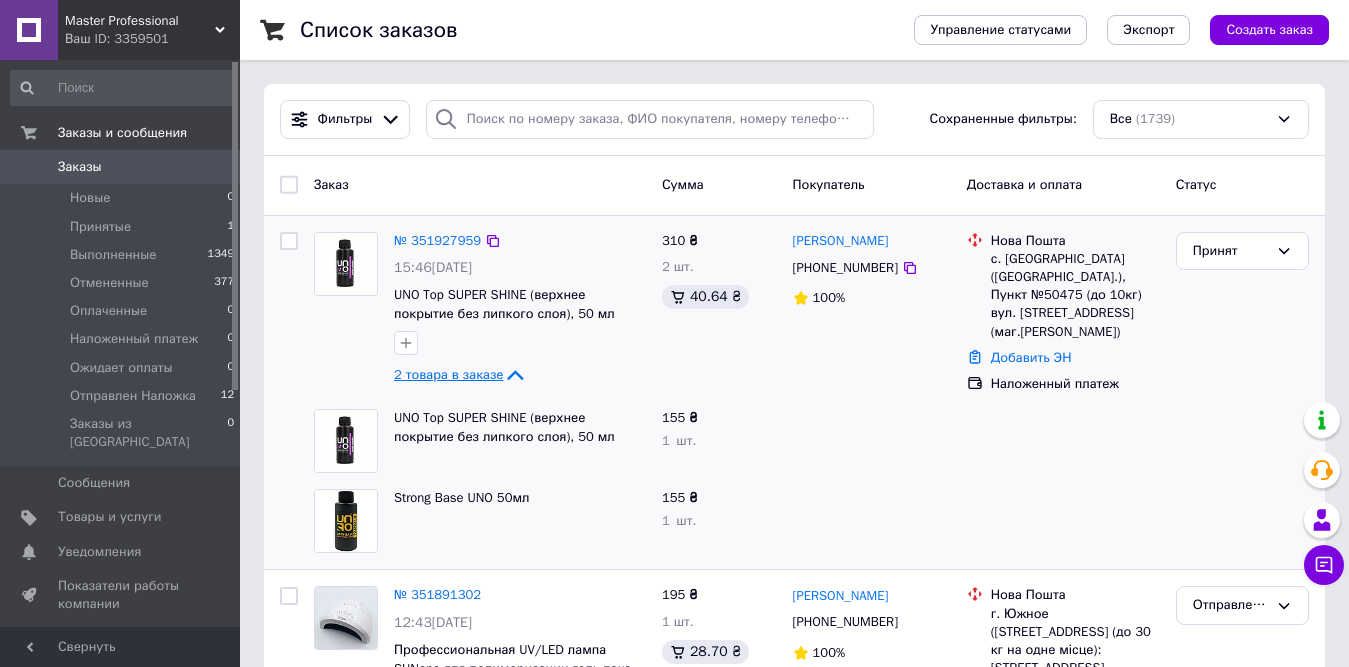 click 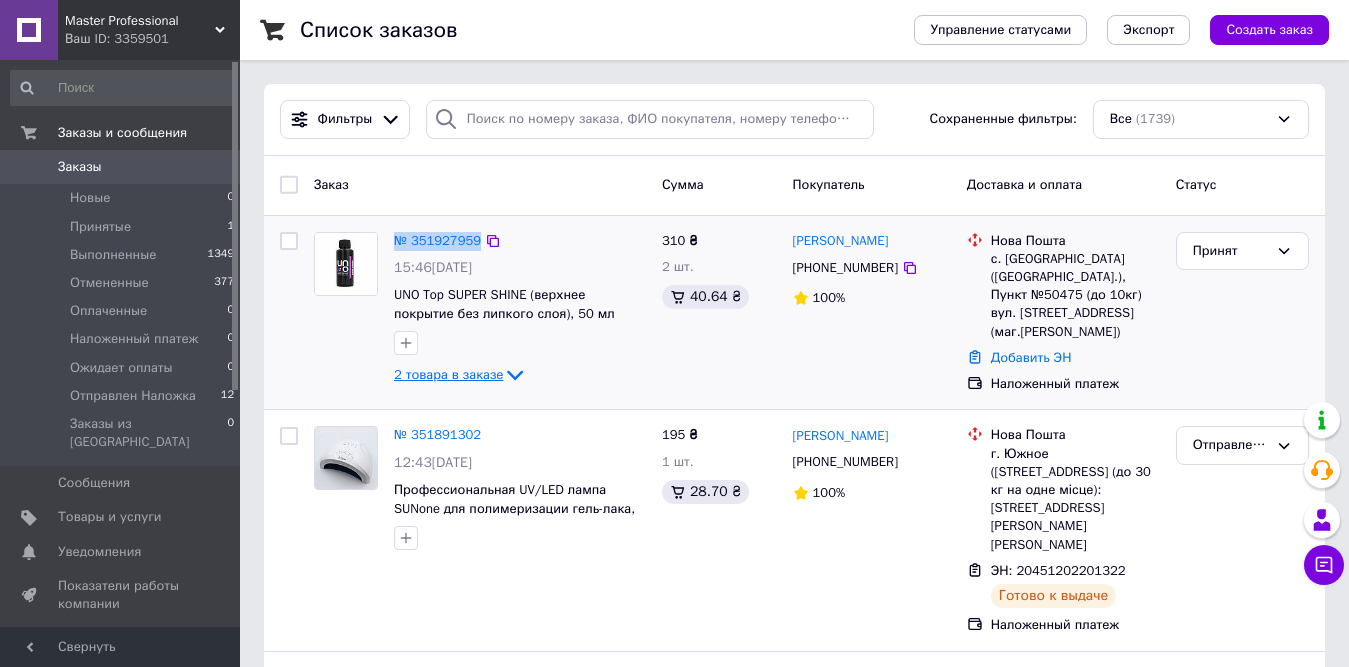drag, startPoint x: 505, startPoint y: 242, endPoint x: 367, endPoint y: 233, distance: 138.29317 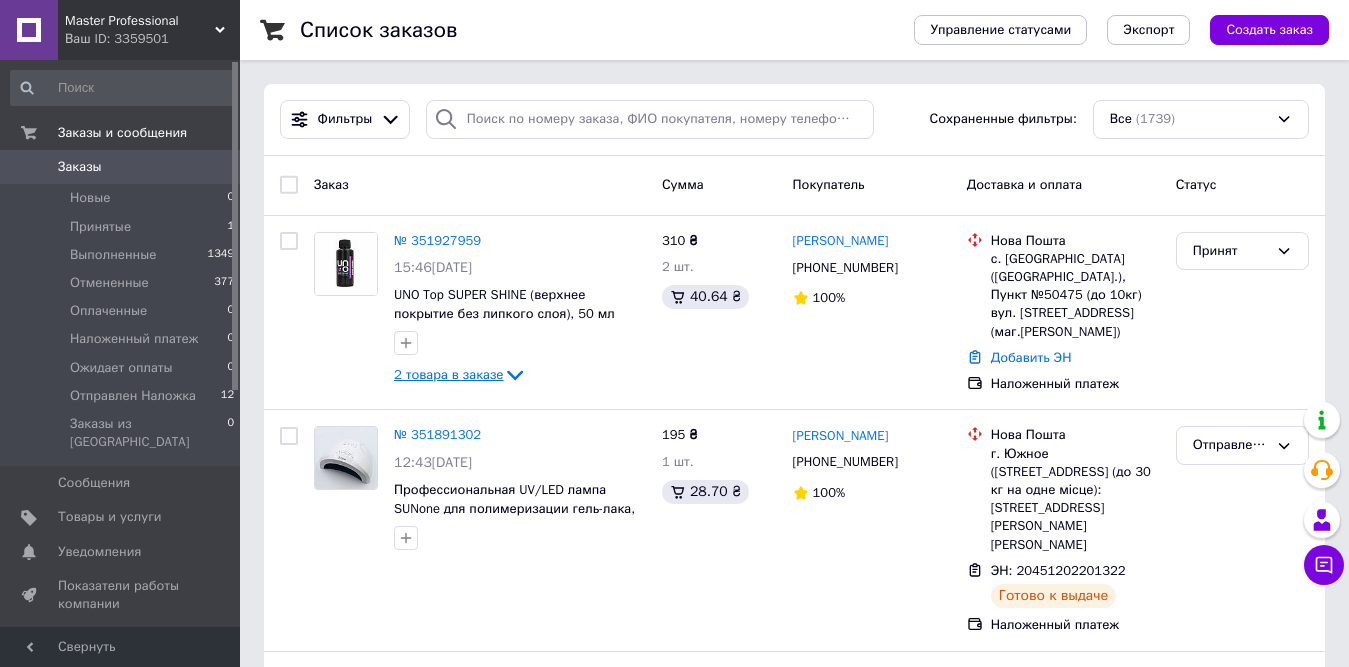 click 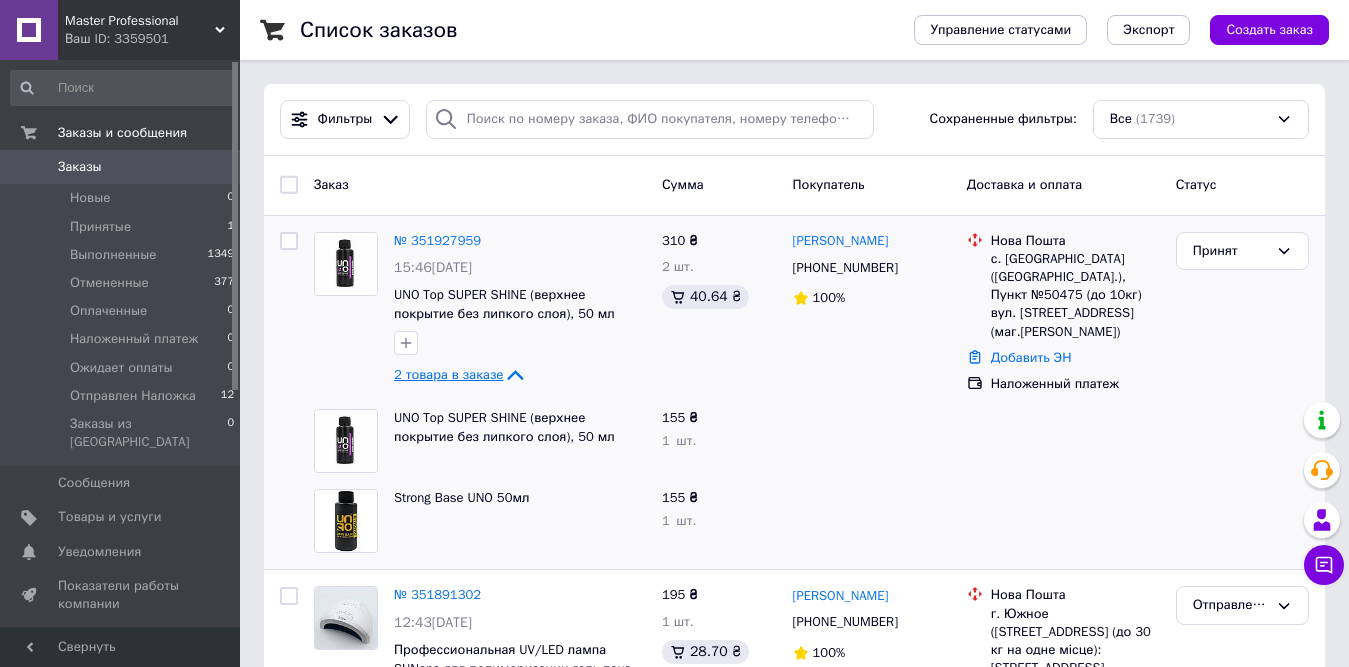 click 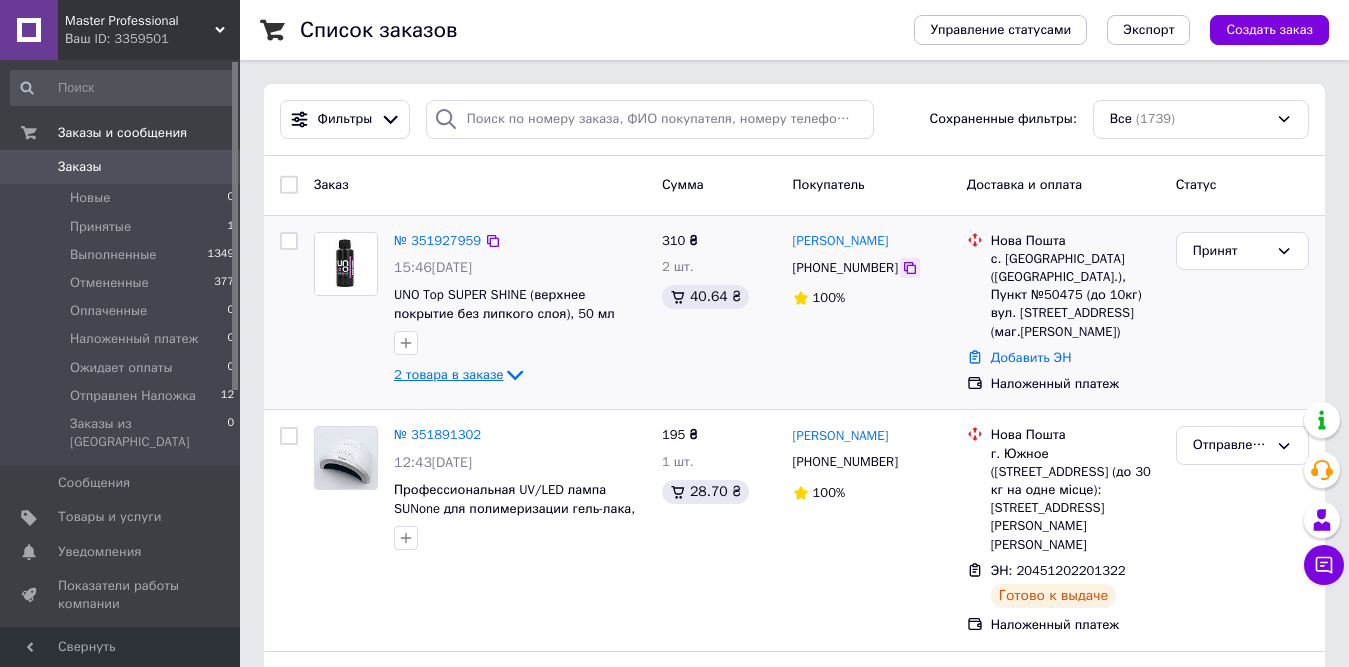 click 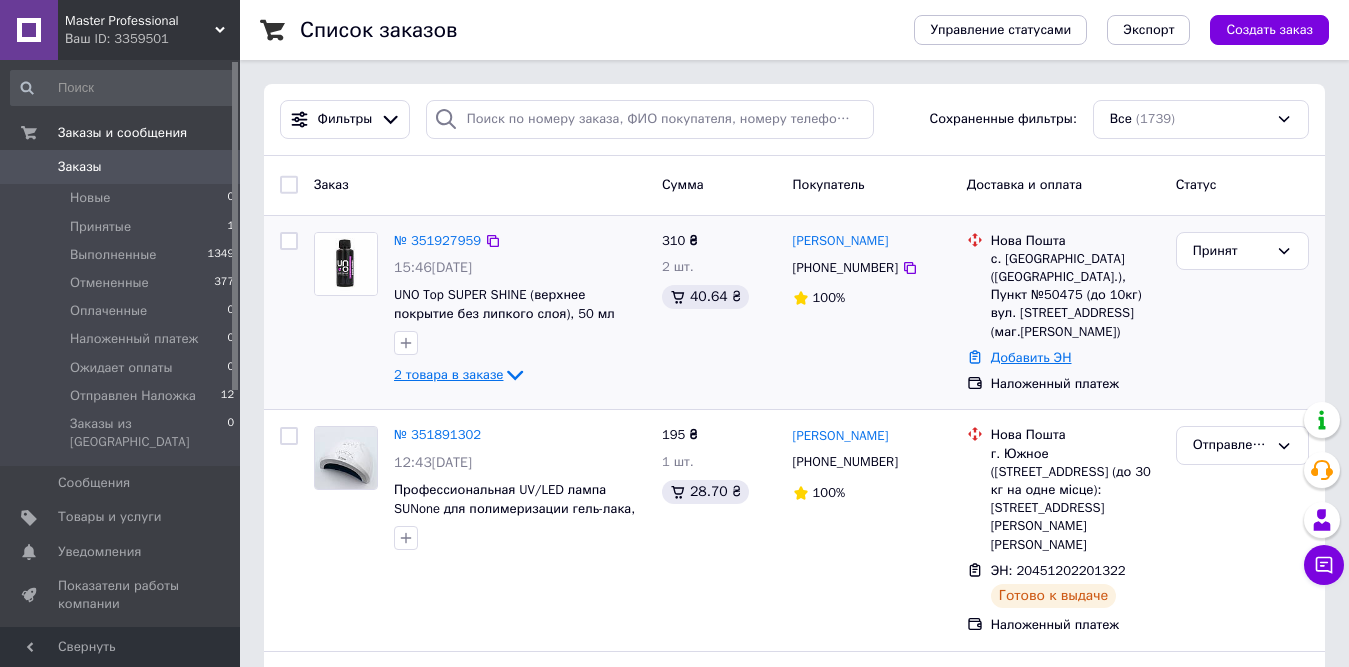 drag, startPoint x: 1018, startPoint y: 351, endPoint x: 1013, endPoint y: 341, distance: 11.18034 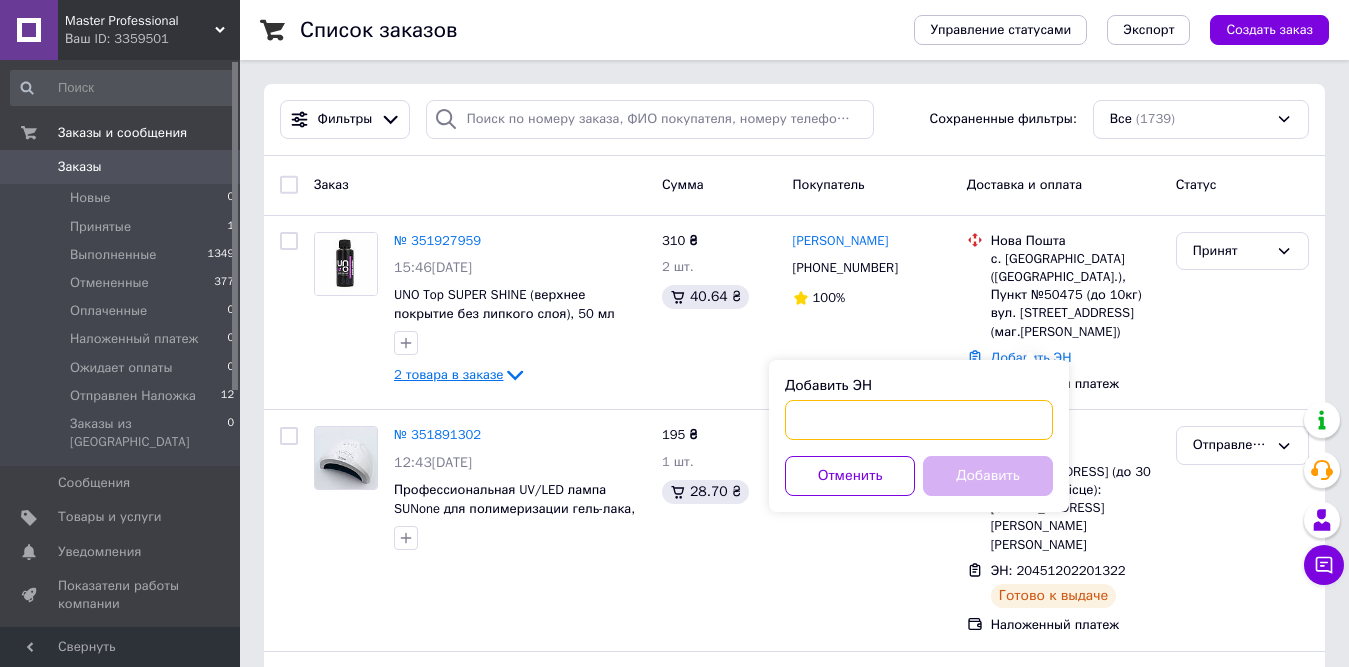 click on "Добавить ЭН" at bounding box center [919, 420] 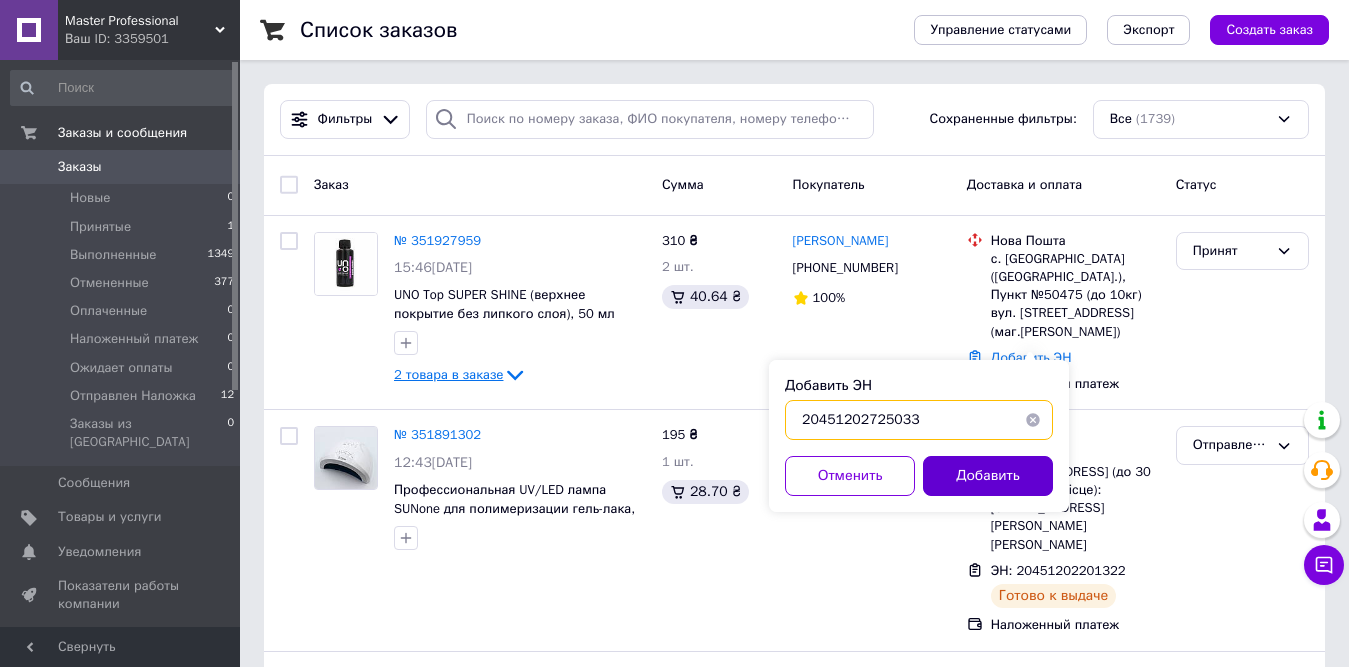 type on "20451202725033" 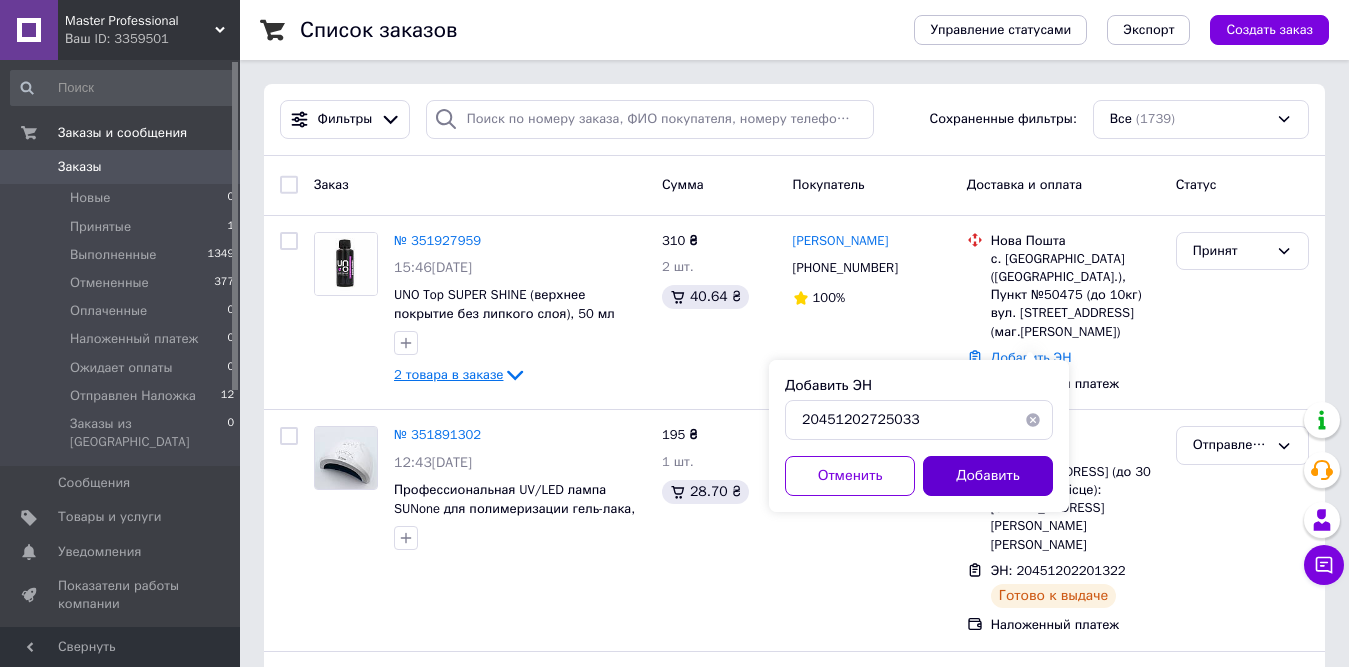 click on "Добавить" at bounding box center (988, 476) 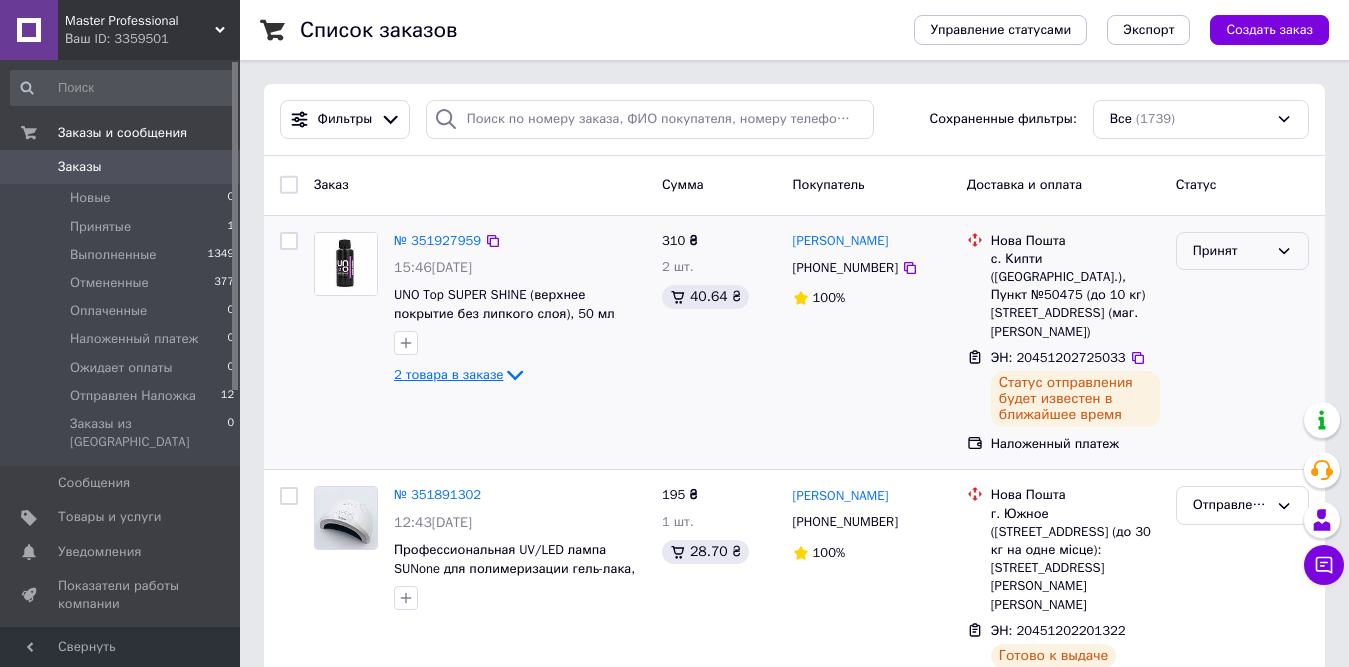 click on "Принят" at bounding box center (1230, 251) 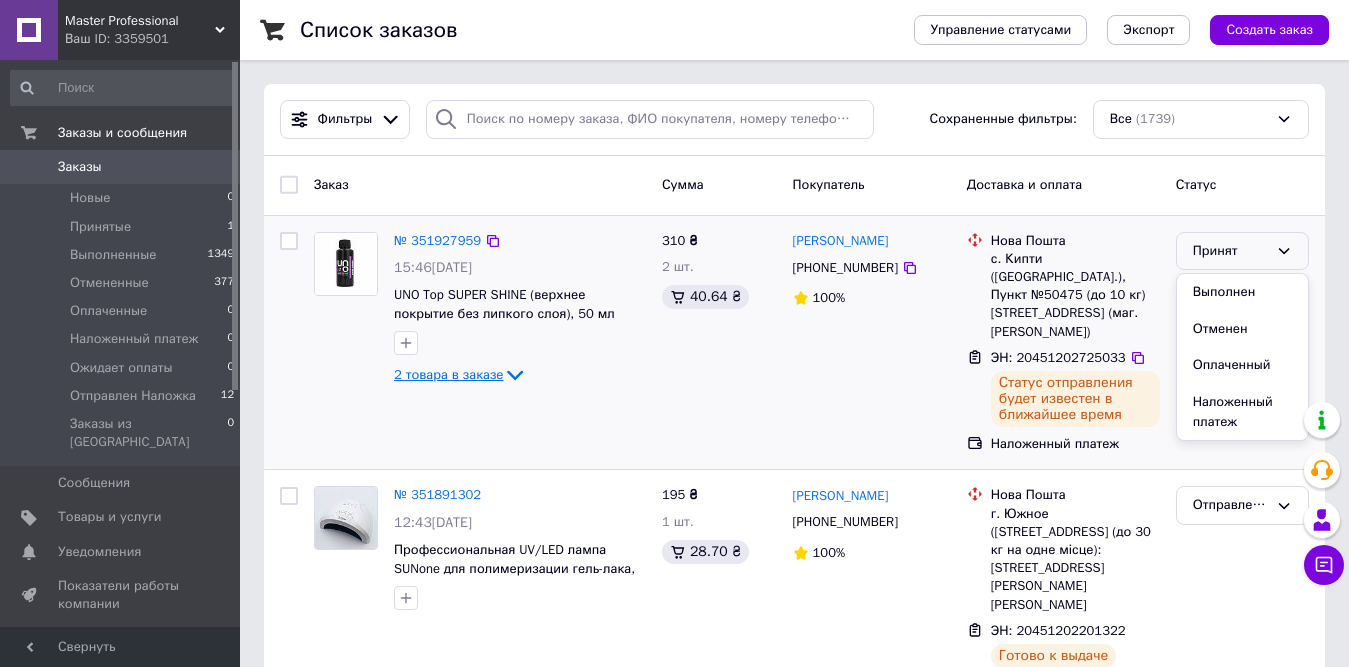 scroll, scrollTop: 115, scrollLeft: 0, axis: vertical 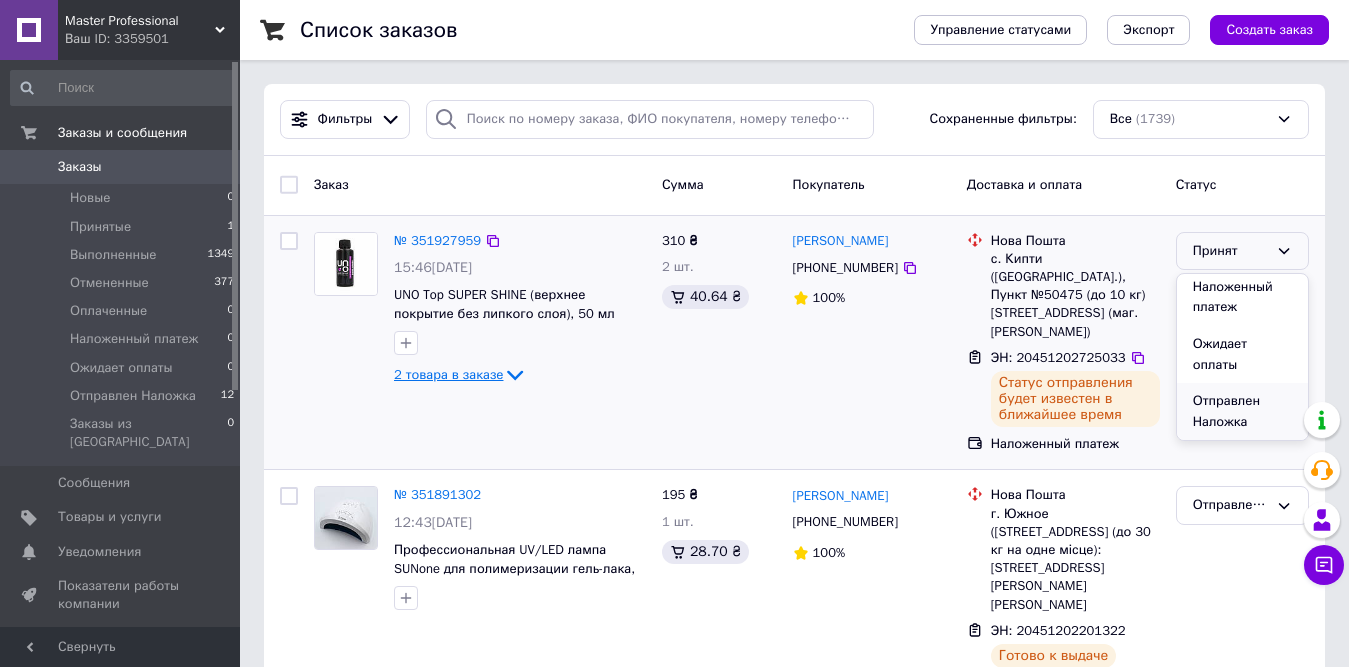 click on "Отправлен Наложка" at bounding box center (1242, 411) 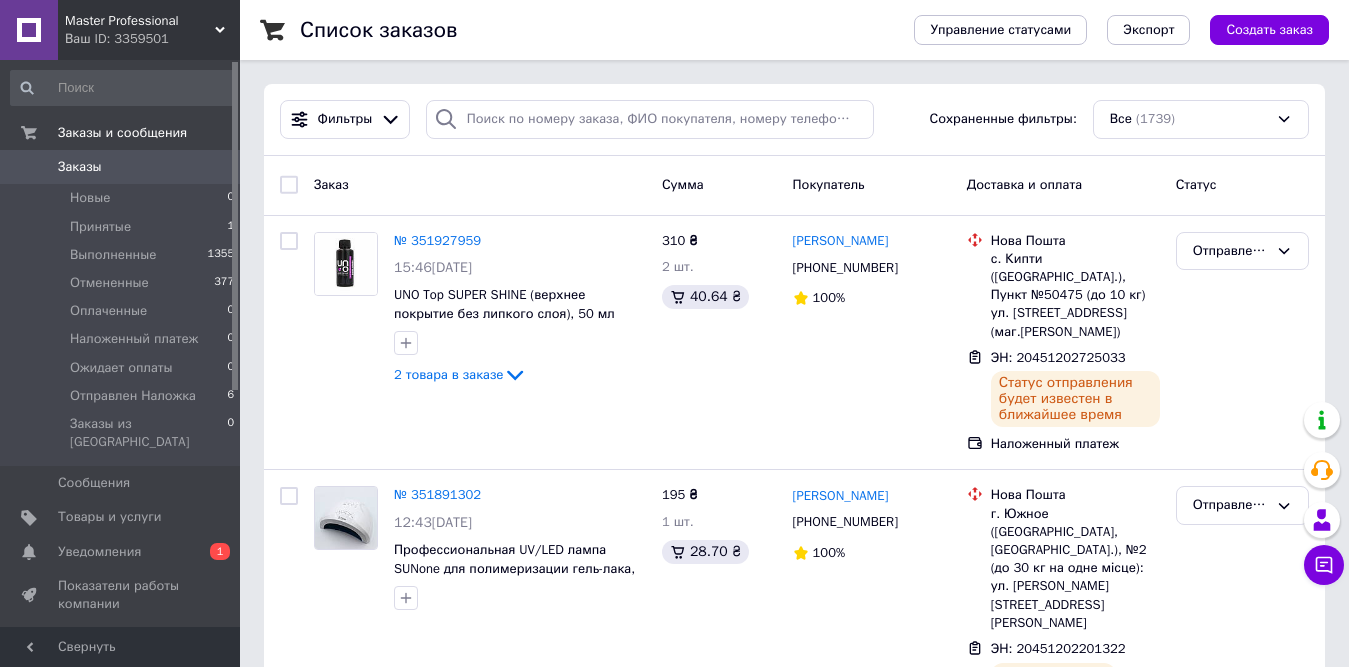 scroll, scrollTop: 0, scrollLeft: 0, axis: both 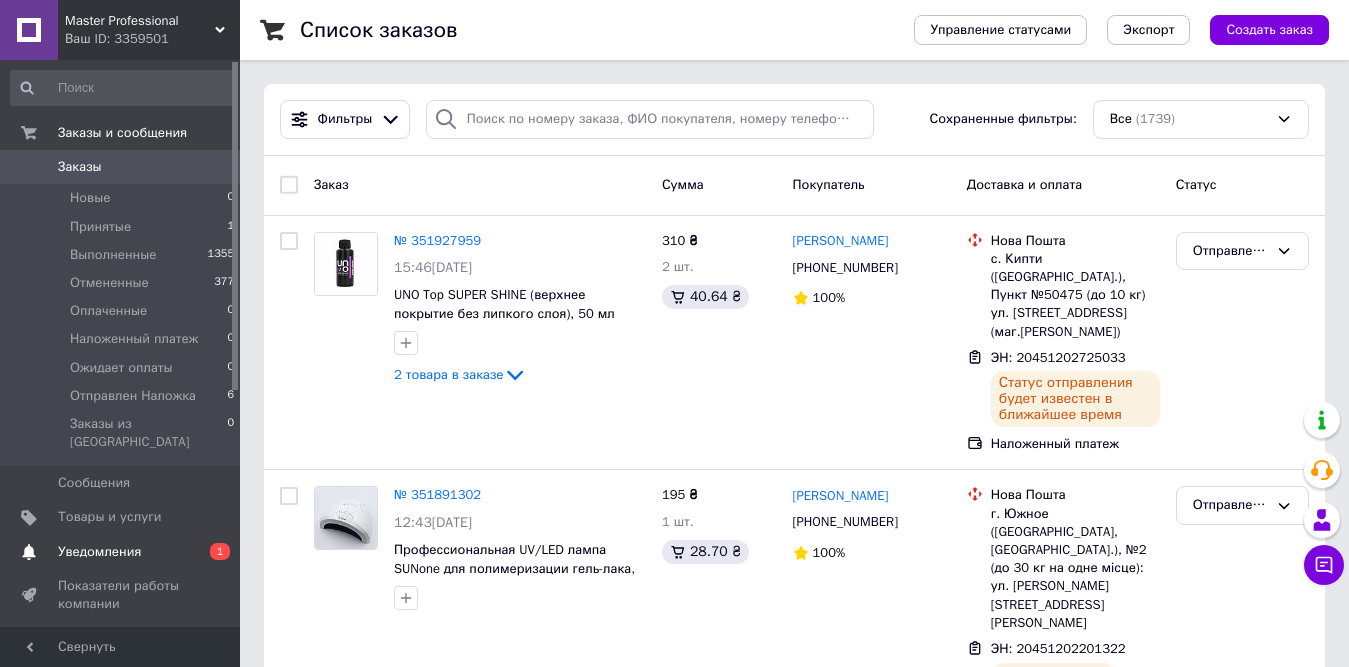 click on "Уведомления" at bounding box center [121, 552] 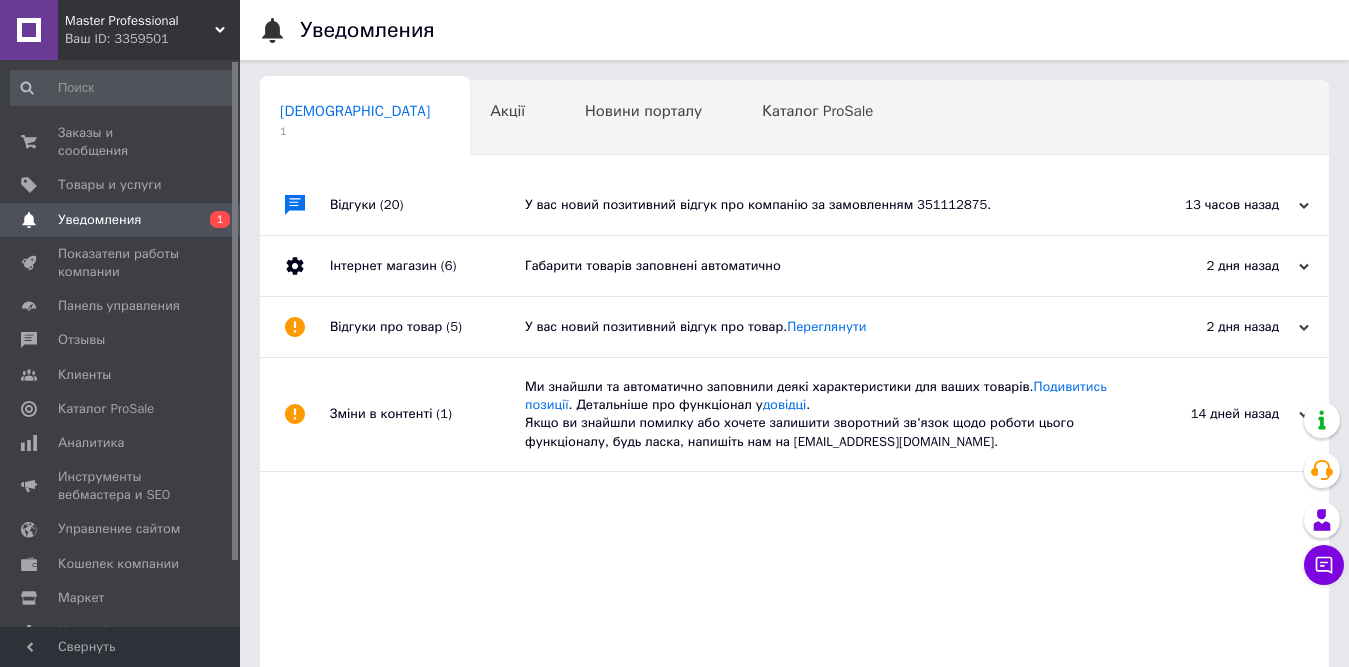 click on "У вас новий позитивний відгук про компанію за замовленням 351112875." at bounding box center [817, 205] 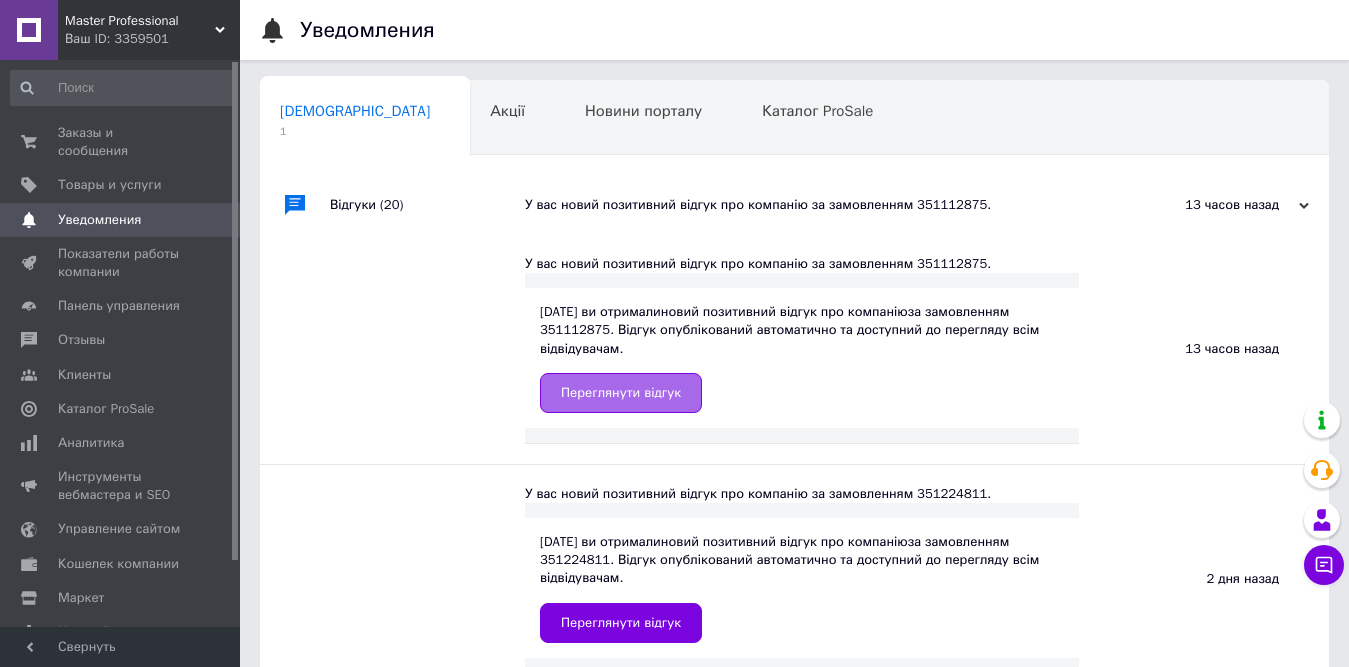 drag, startPoint x: 580, startPoint y: 415, endPoint x: 584, endPoint y: 395, distance: 20.396078 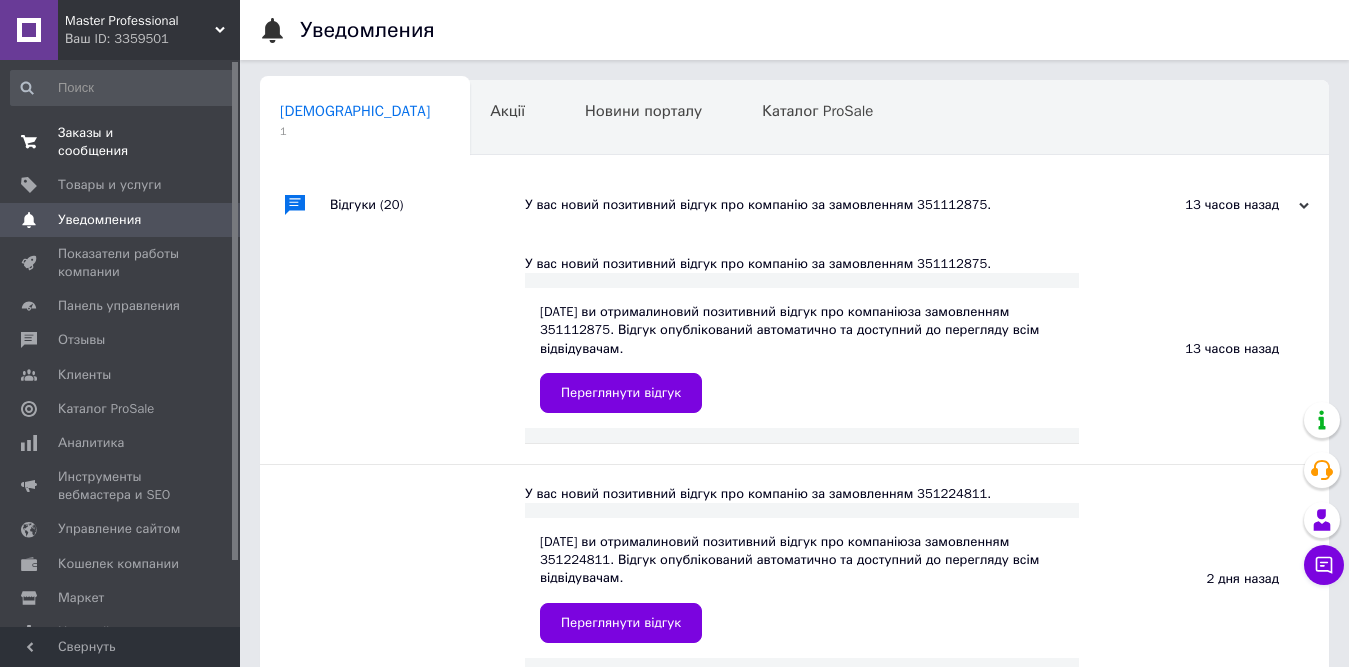 click on "Заказы и сообщения" at bounding box center [121, 142] 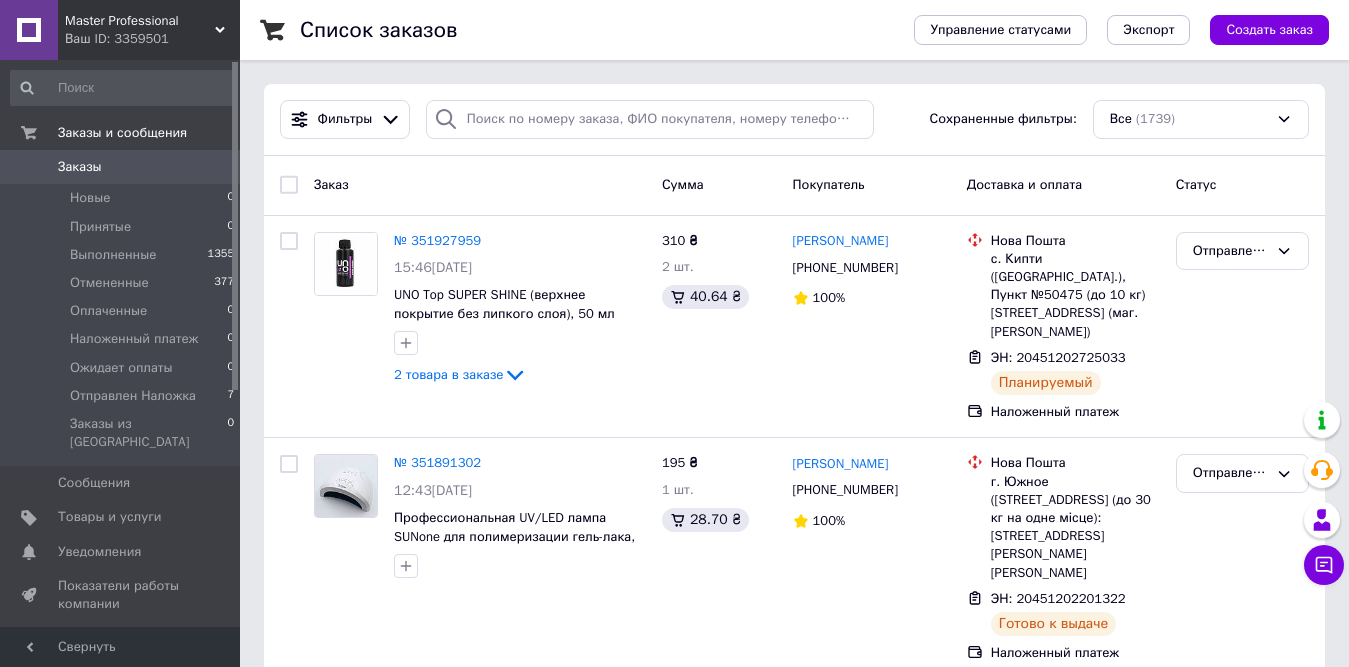 scroll, scrollTop: 0, scrollLeft: 0, axis: both 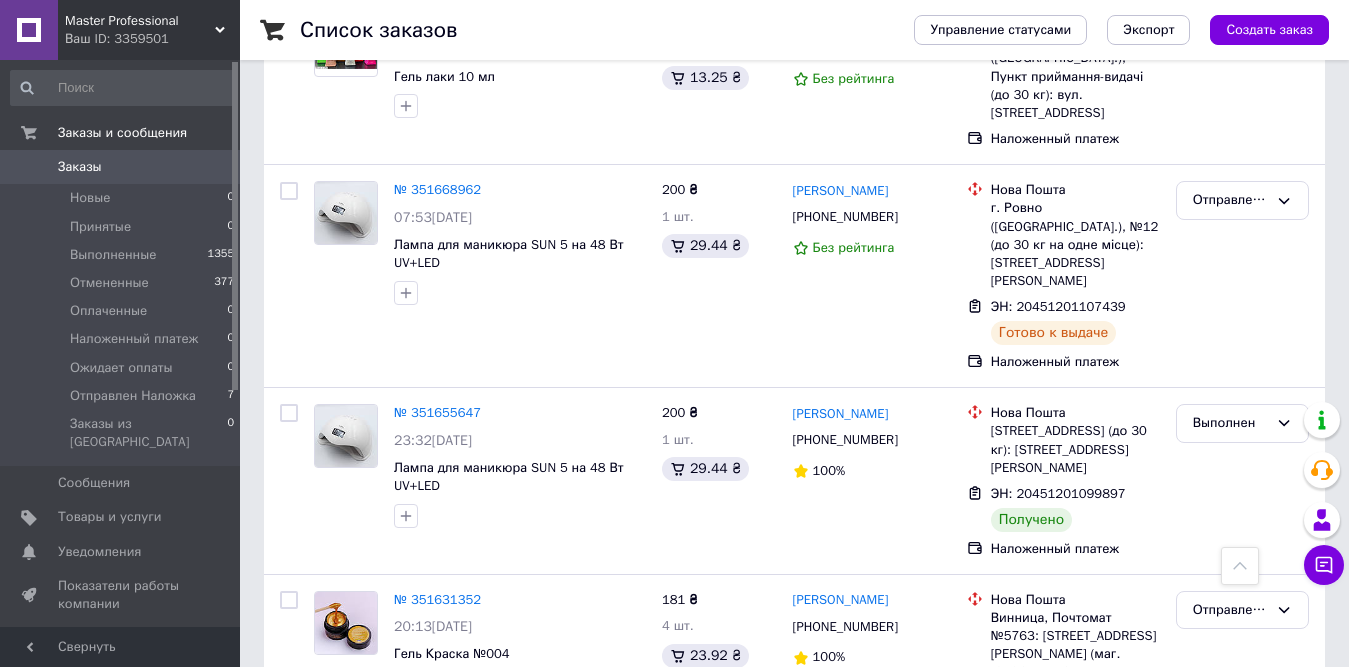 drag, startPoint x: 1347, startPoint y: 297, endPoint x: 1340, endPoint y: 334, distance: 37.65634 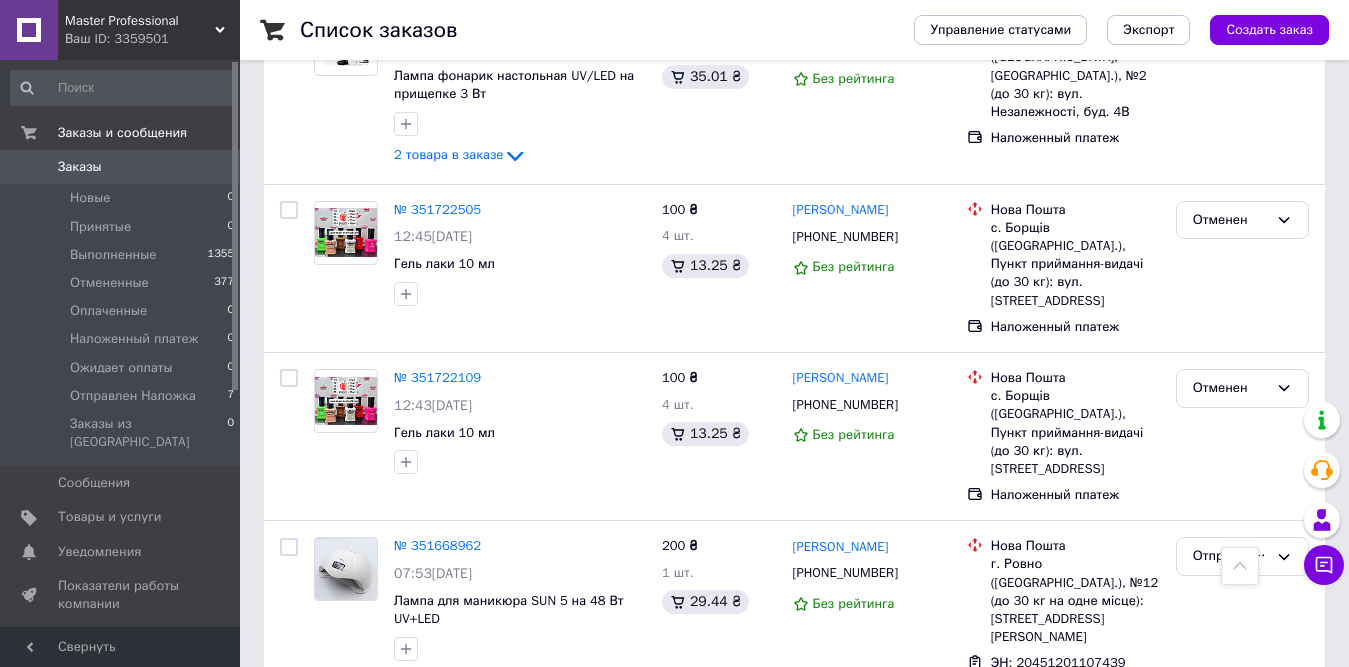 scroll, scrollTop: 0, scrollLeft: 0, axis: both 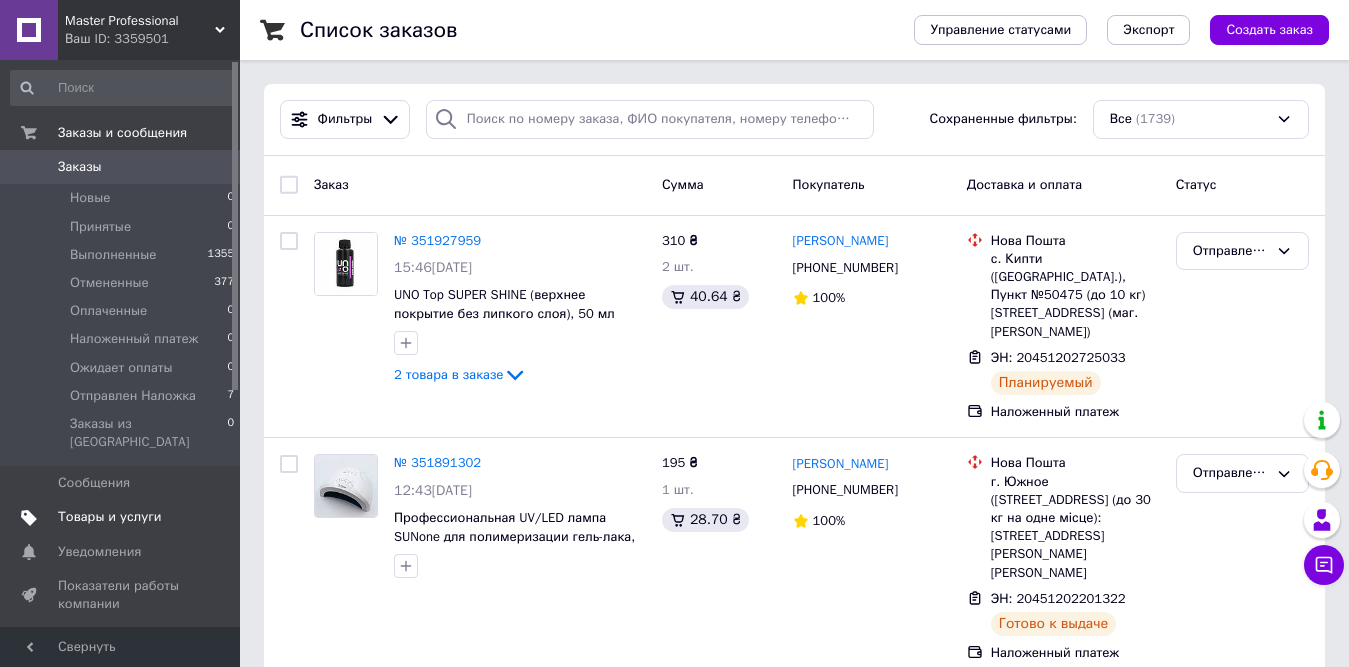 click on "Товары и услуги" at bounding box center [110, 517] 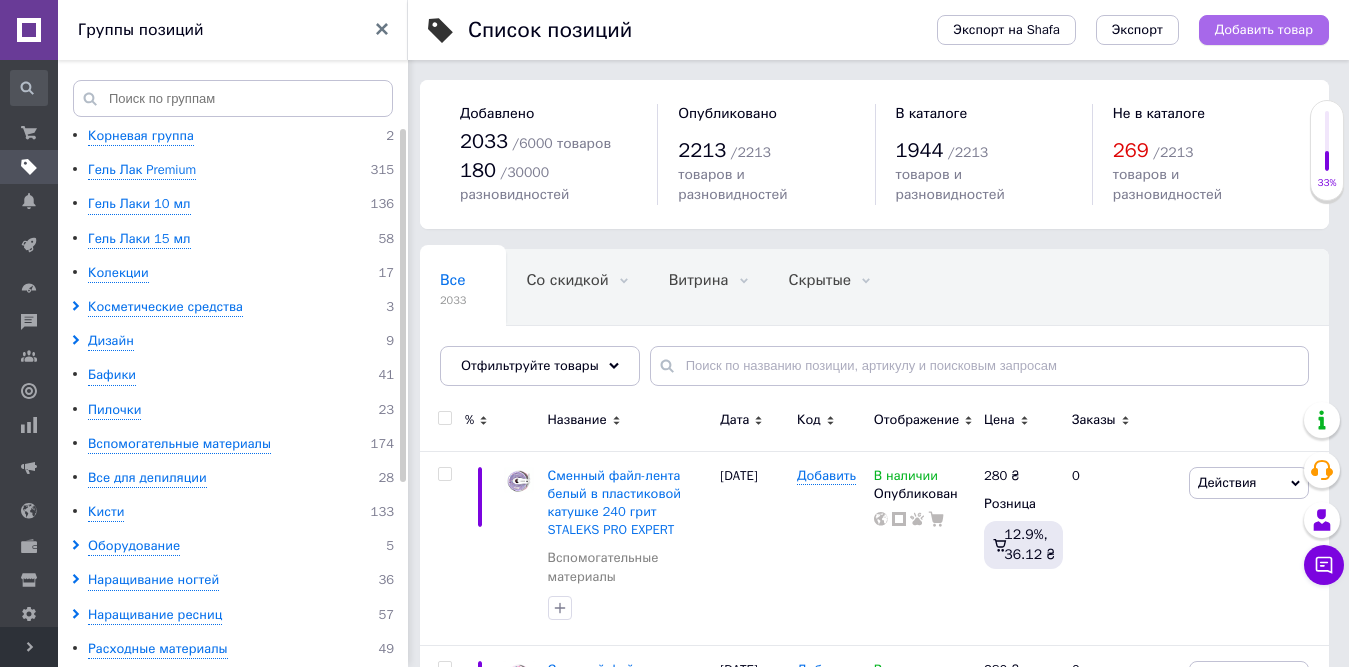click on "Добавить товар" at bounding box center [1264, 30] 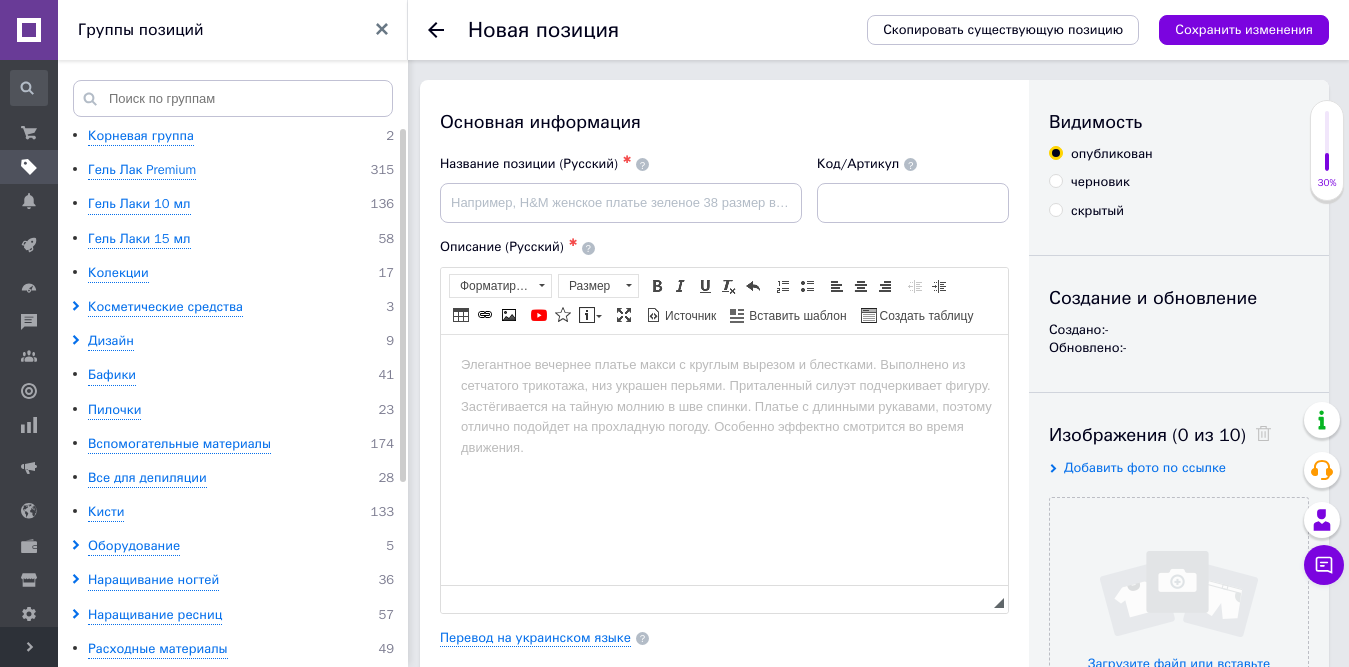scroll, scrollTop: 0, scrollLeft: 0, axis: both 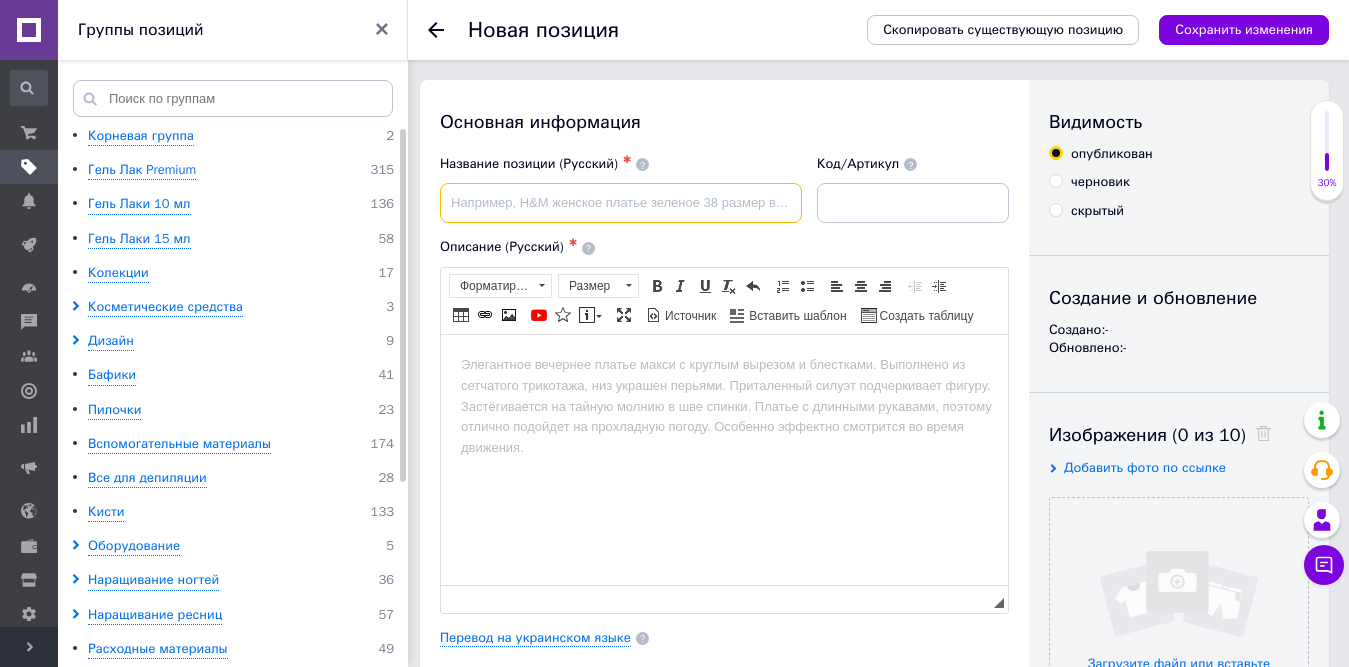click at bounding box center [621, 203] 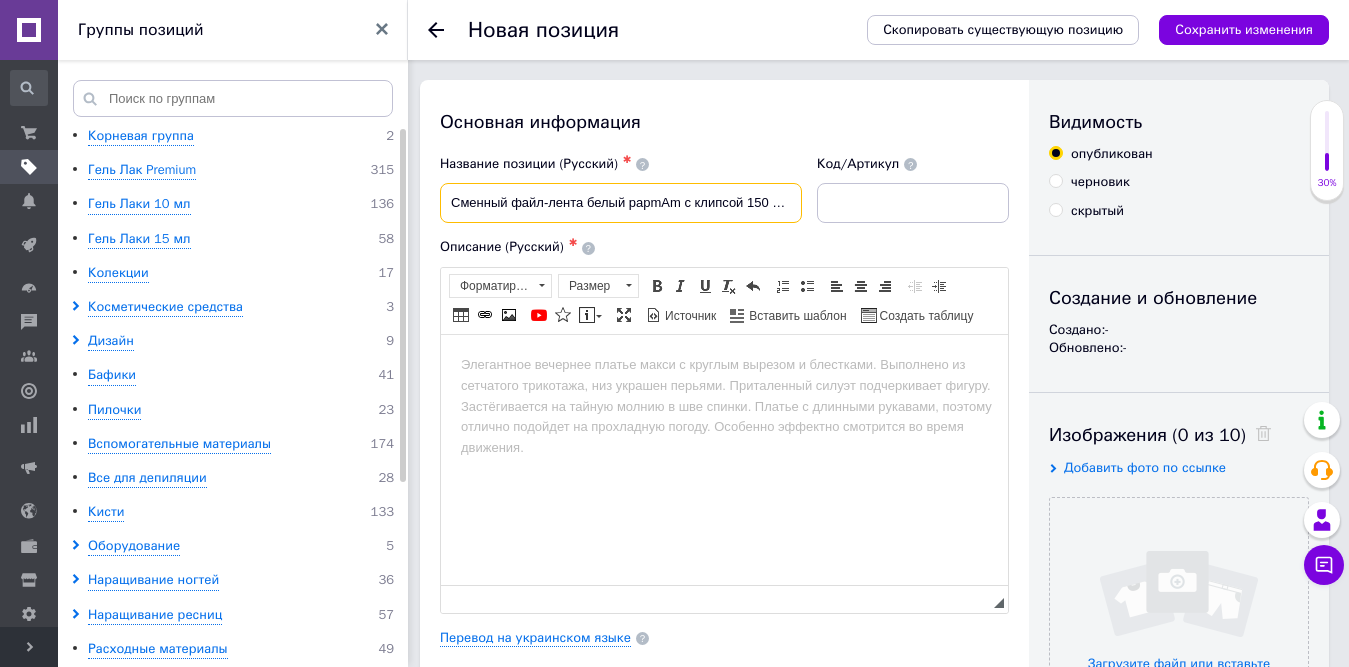 scroll, scrollTop: 0, scrollLeft: 156, axis: horizontal 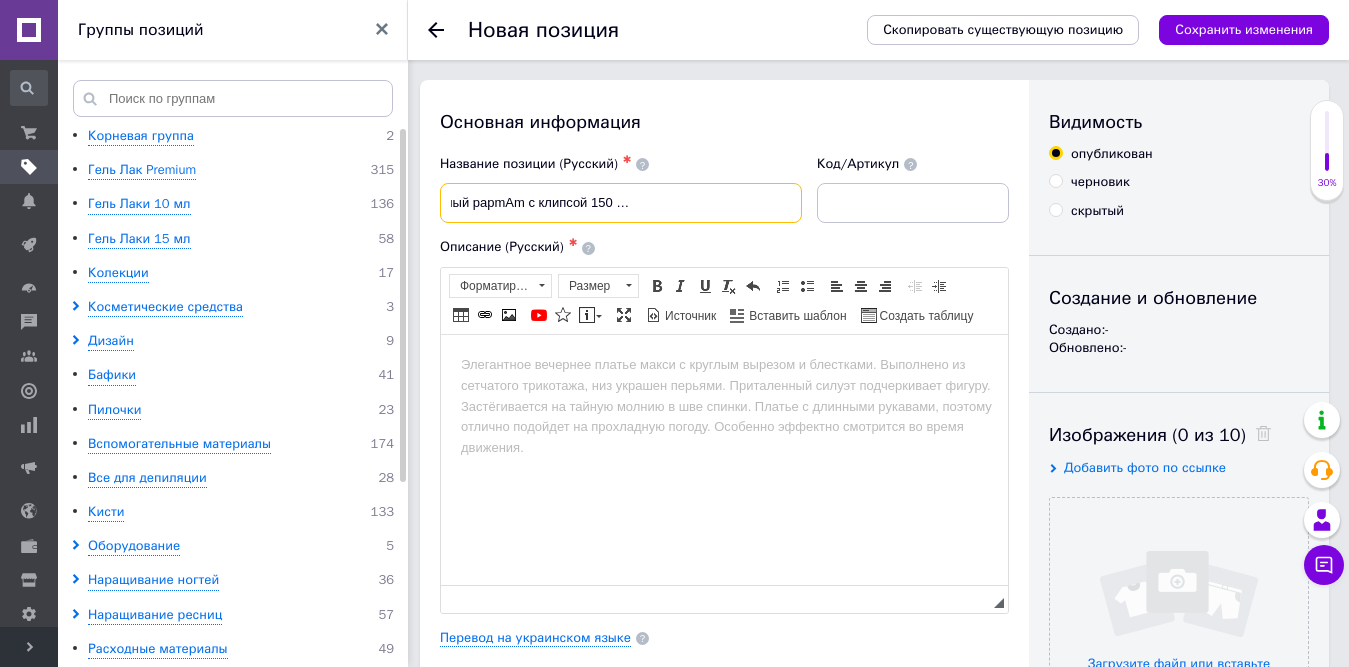 type on "Сменный файл-лента белый papmAm с клипсой 150 грит STALEKS PRO EXPERT" 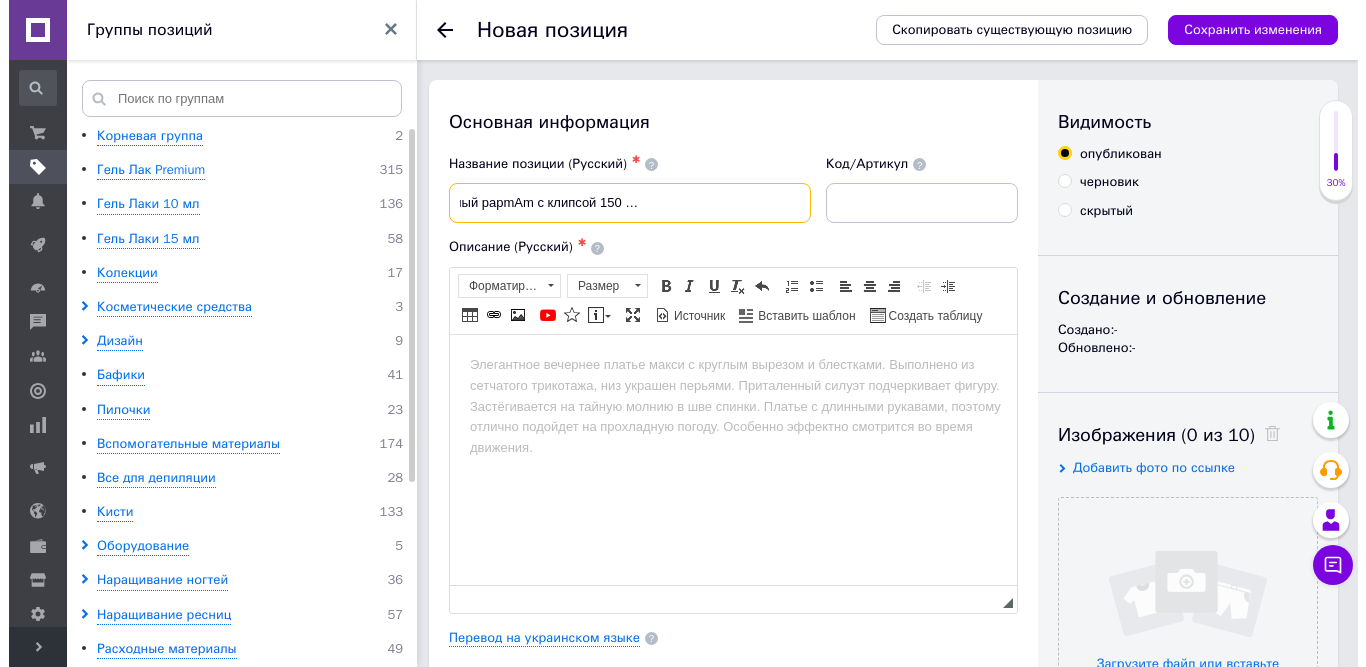 scroll, scrollTop: 0, scrollLeft: 0, axis: both 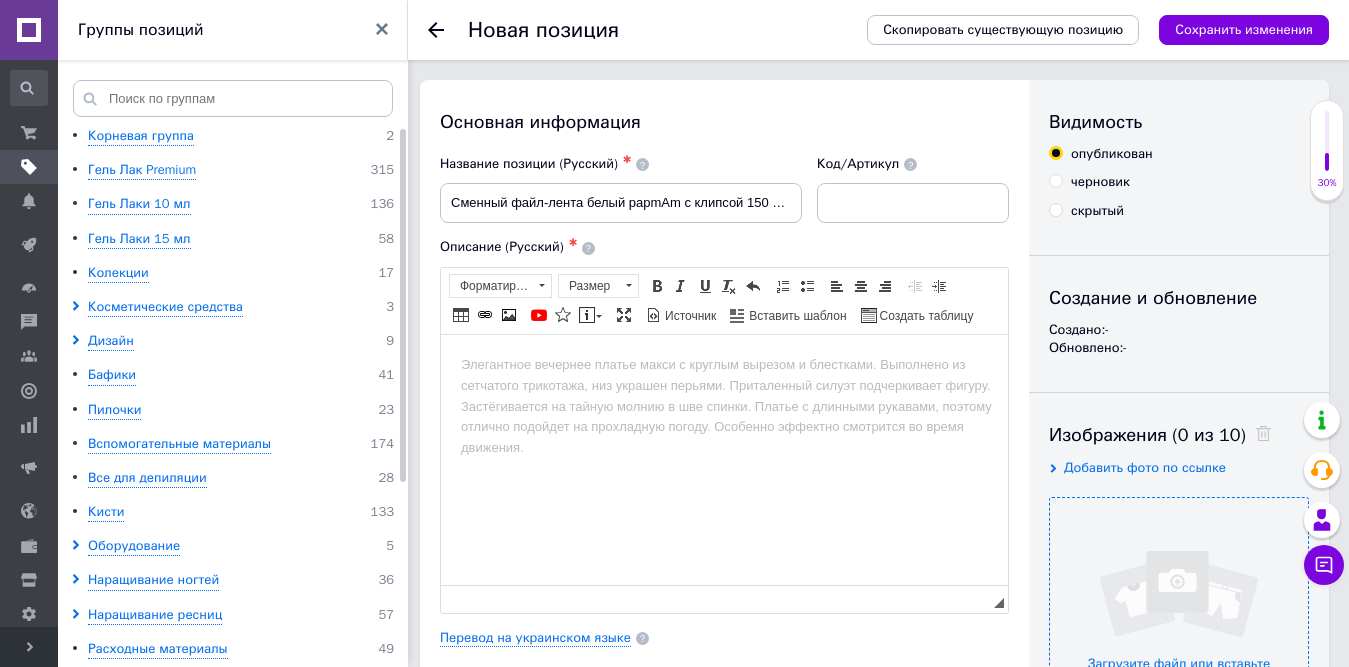 click at bounding box center [1179, 627] 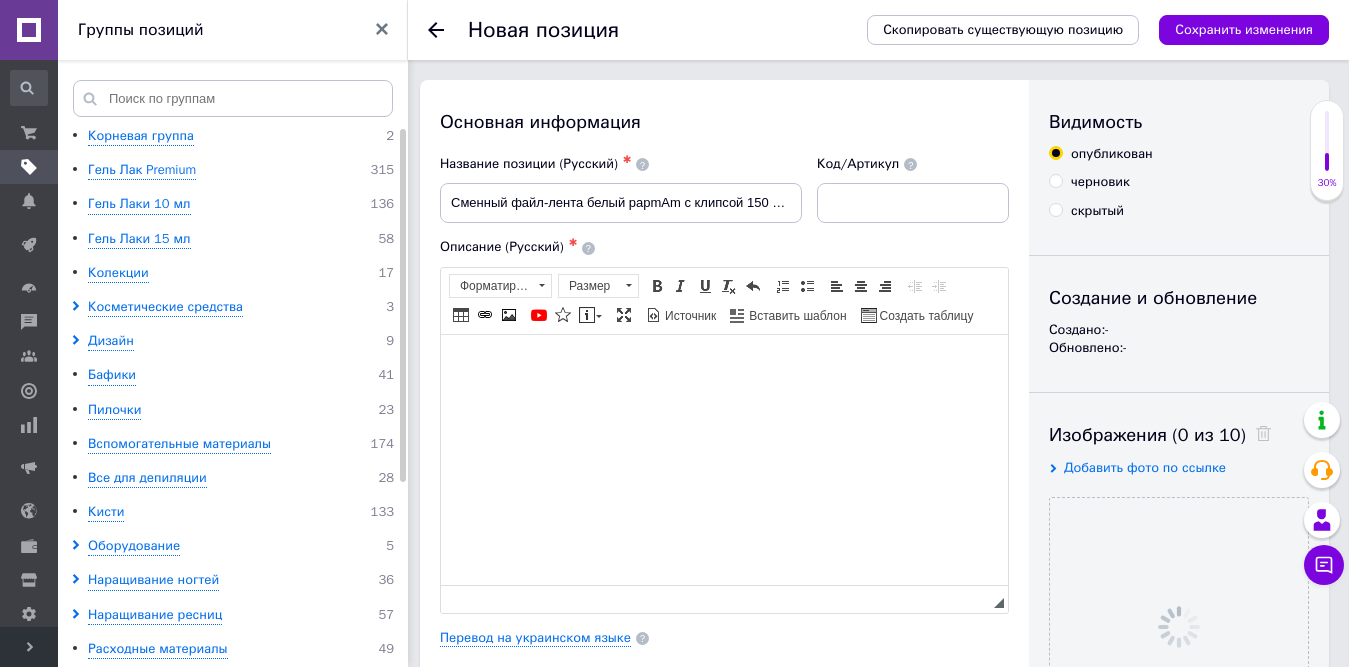 click at bounding box center [724, 364] 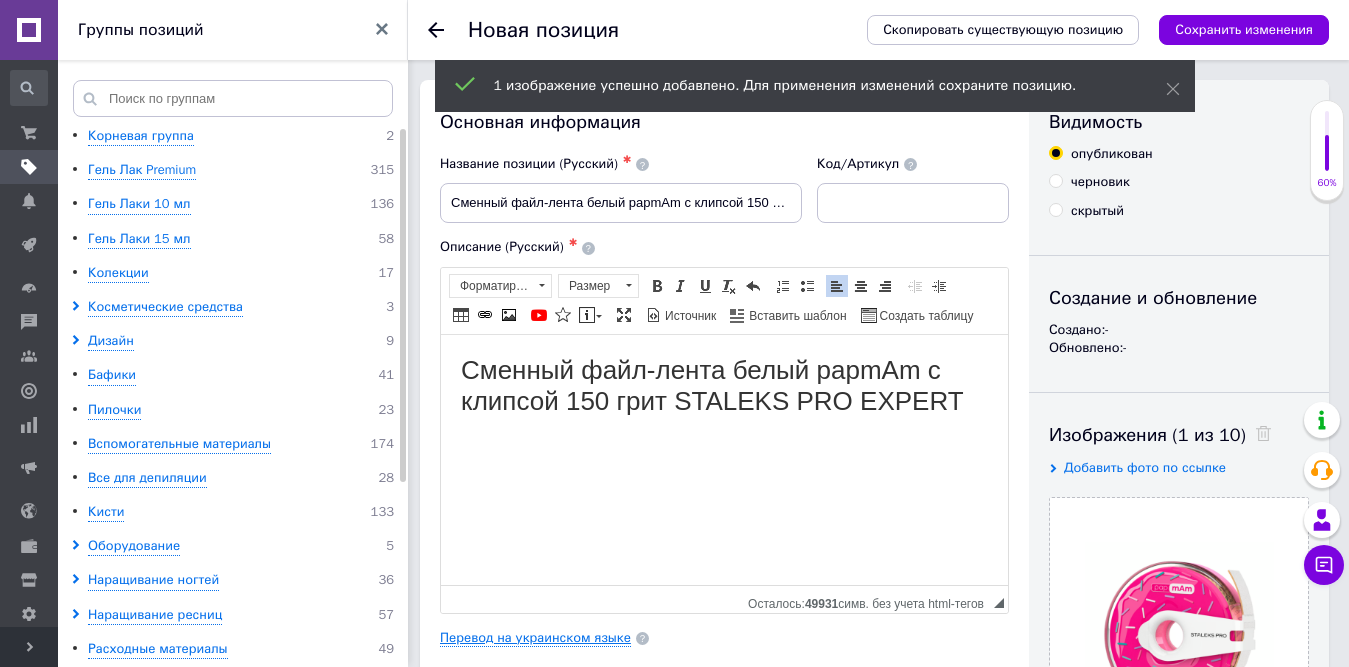 click on "Перевод на украинском языке" at bounding box center [535, 638] 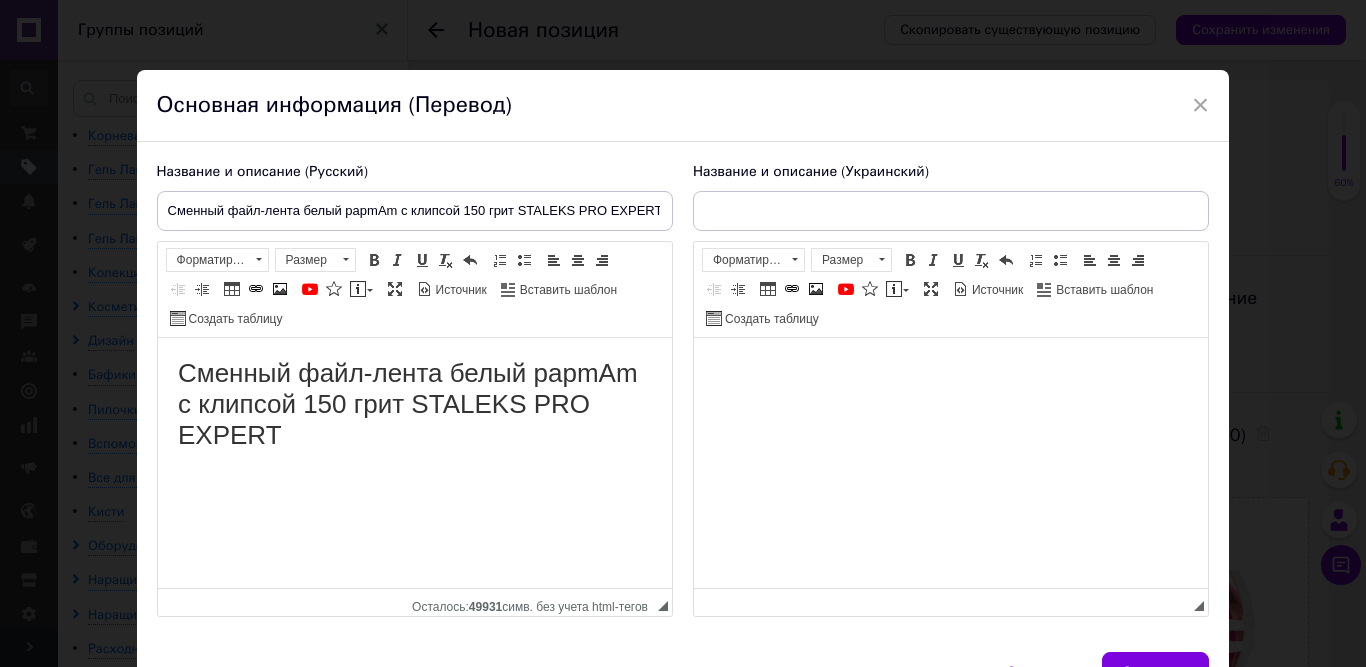 scroll, scrollTop: 0, scrollLeft: 0, axis: both 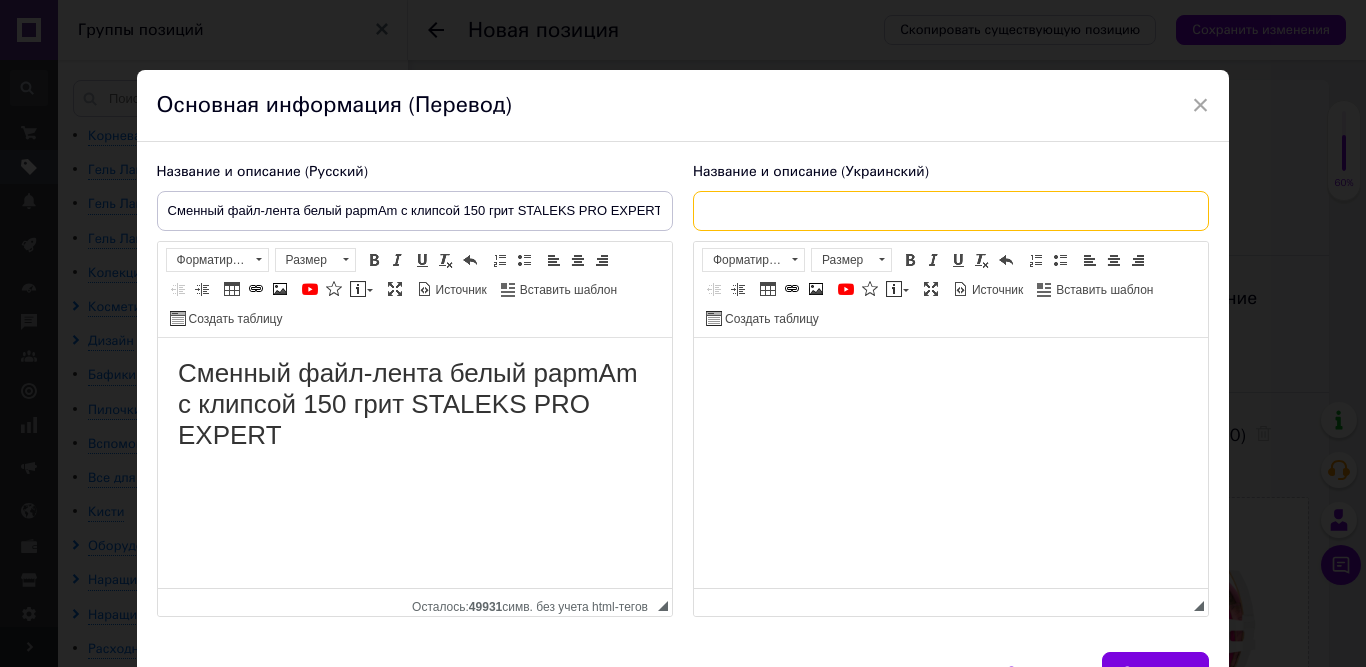 click at bounding box center (951, 211) 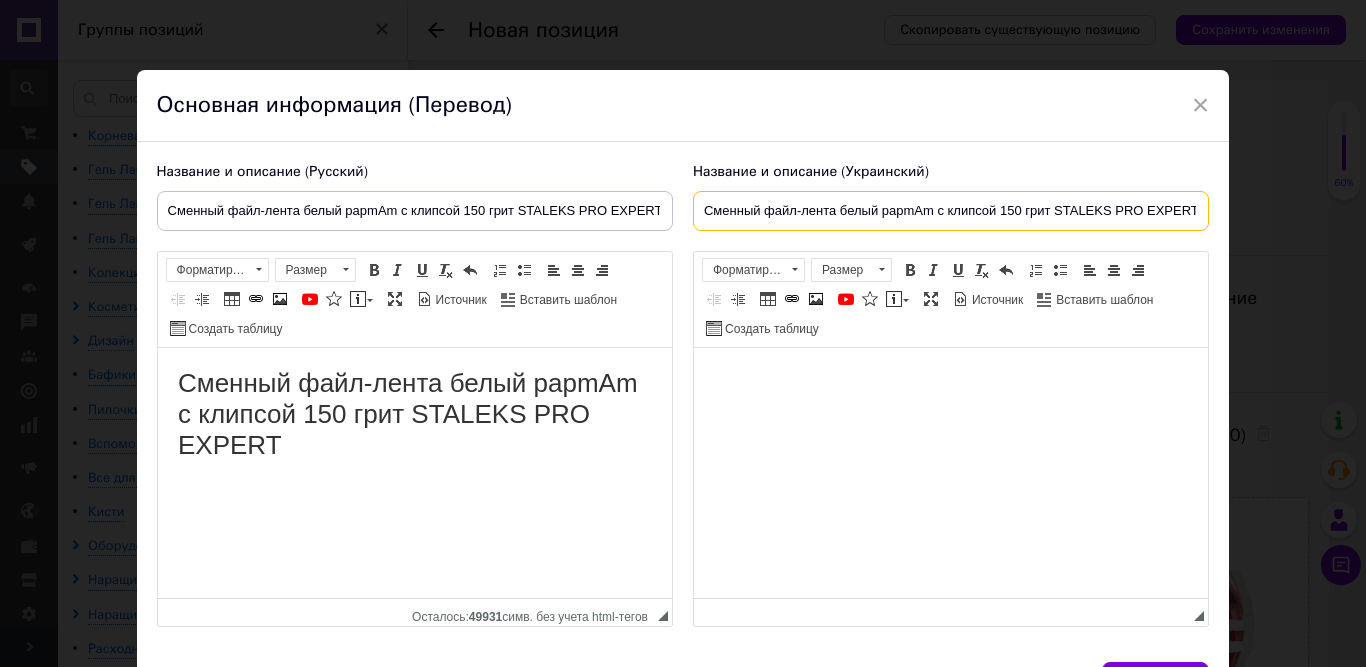 scroll, scrollTop: 0, scrollLeft: 4, axis: horizontal 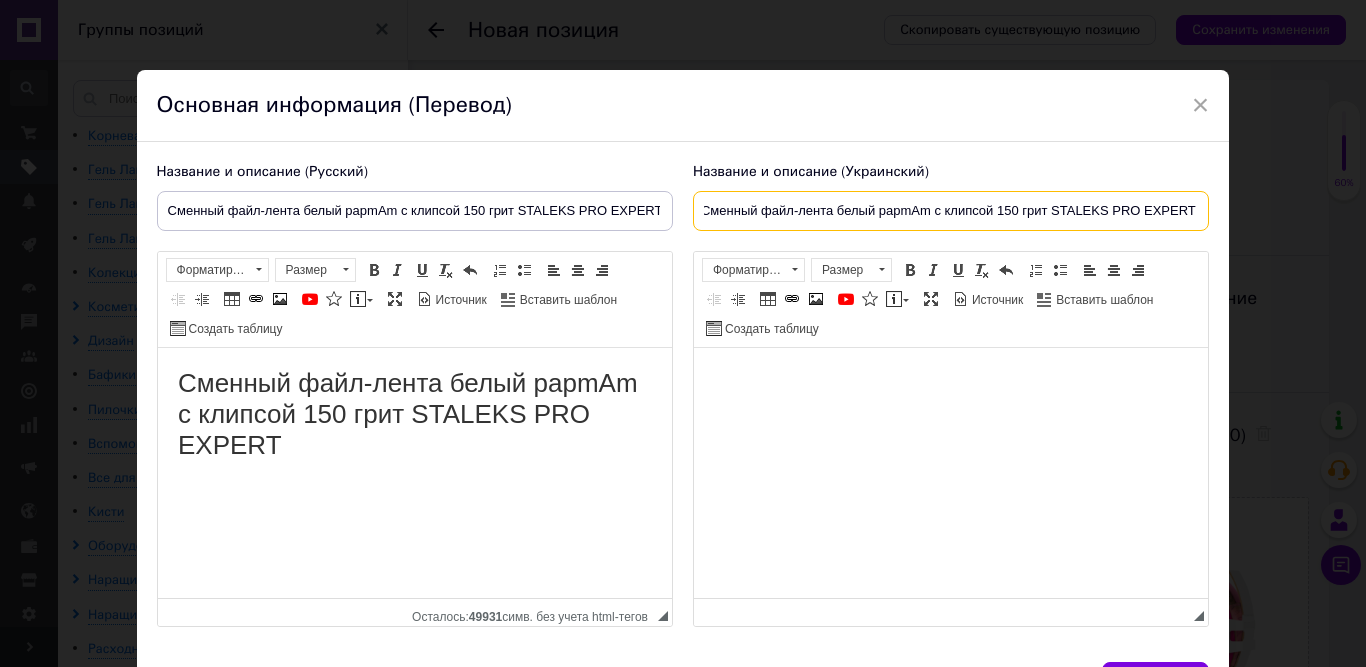 type on "Сменный файл-лента белый papmAm с клипсой 150 грит STALEKS PRO EXPERT" 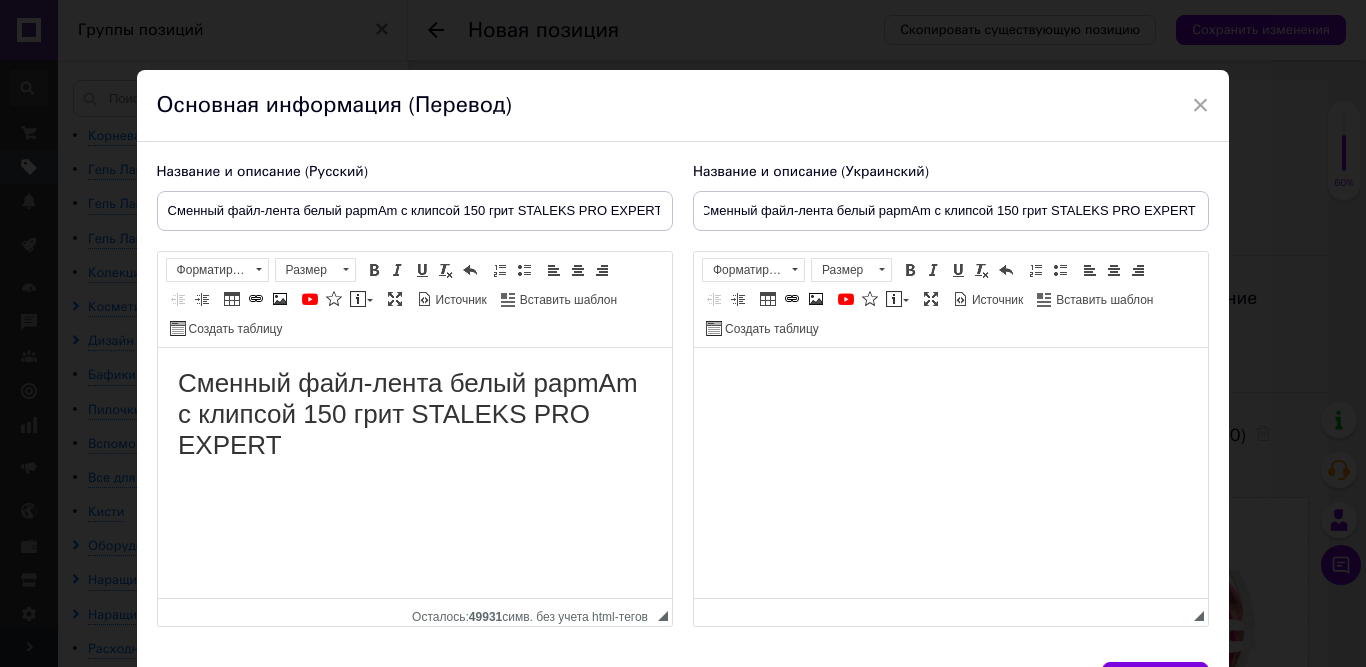 scroll, scrollTop: 0, scrollLeft: 0, axis: both 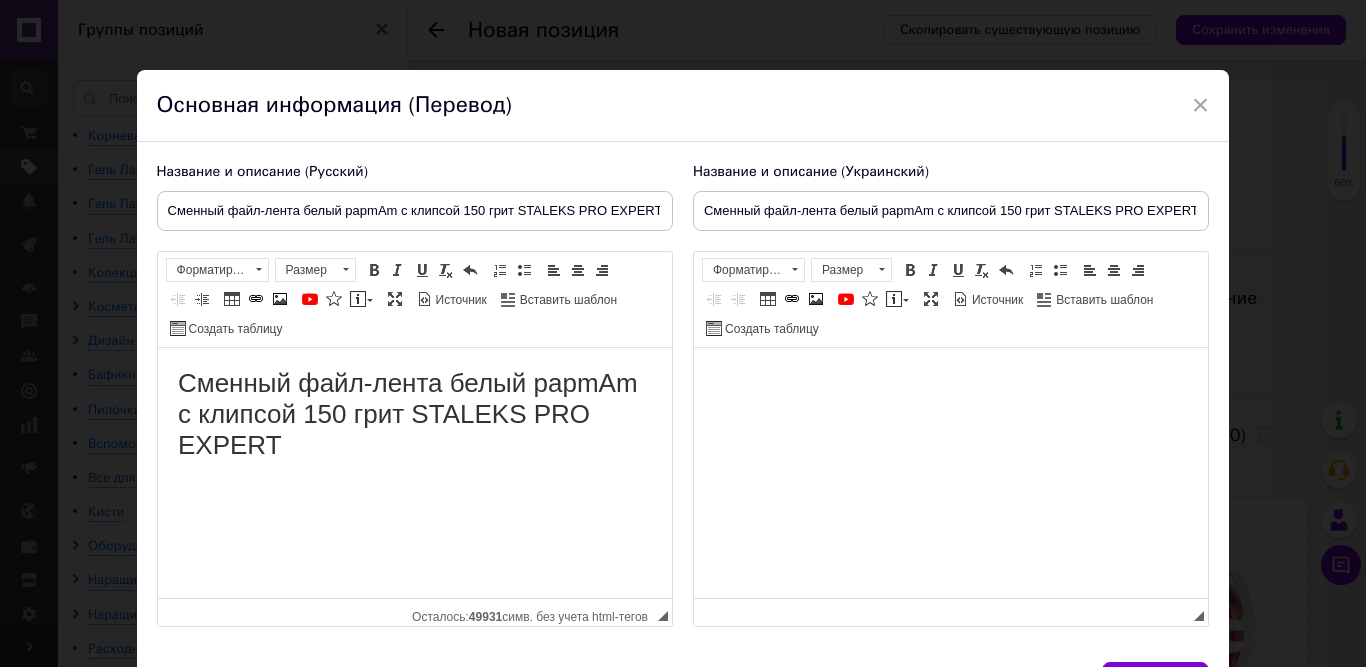 click at bounding box center [950, 378] 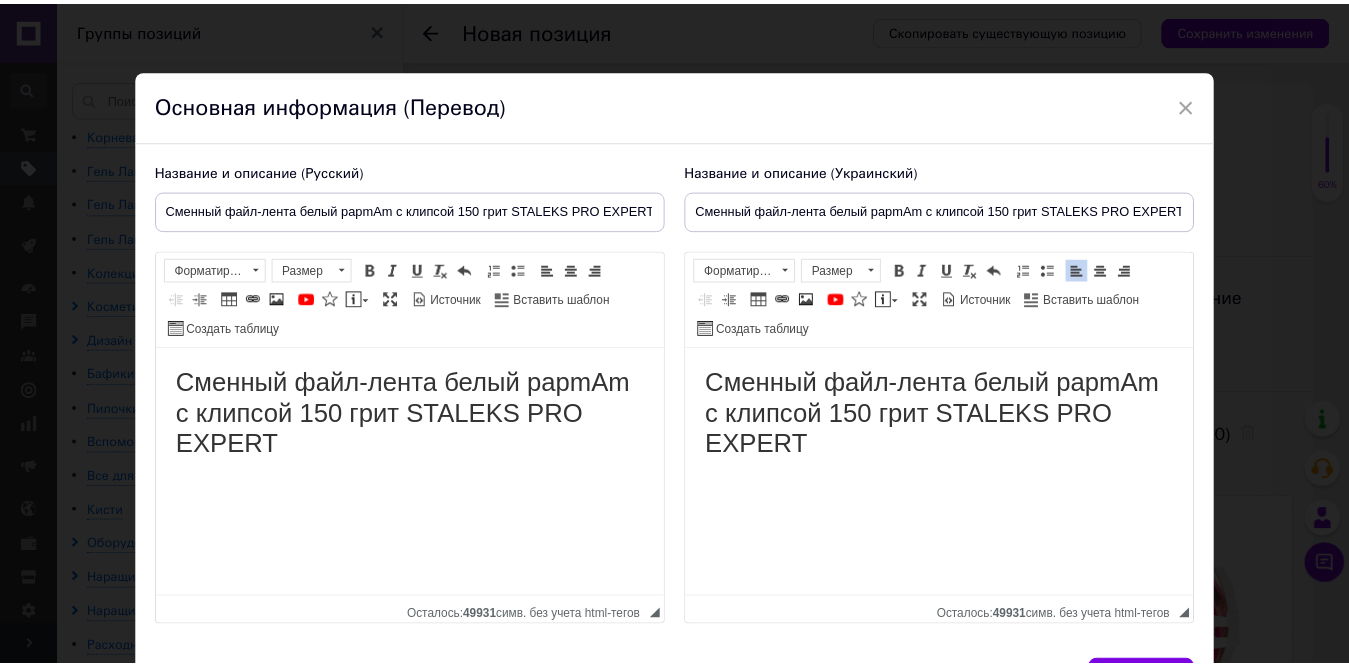 scroll, scrollTop: 79, scrollLeft: 0, axis: vertical 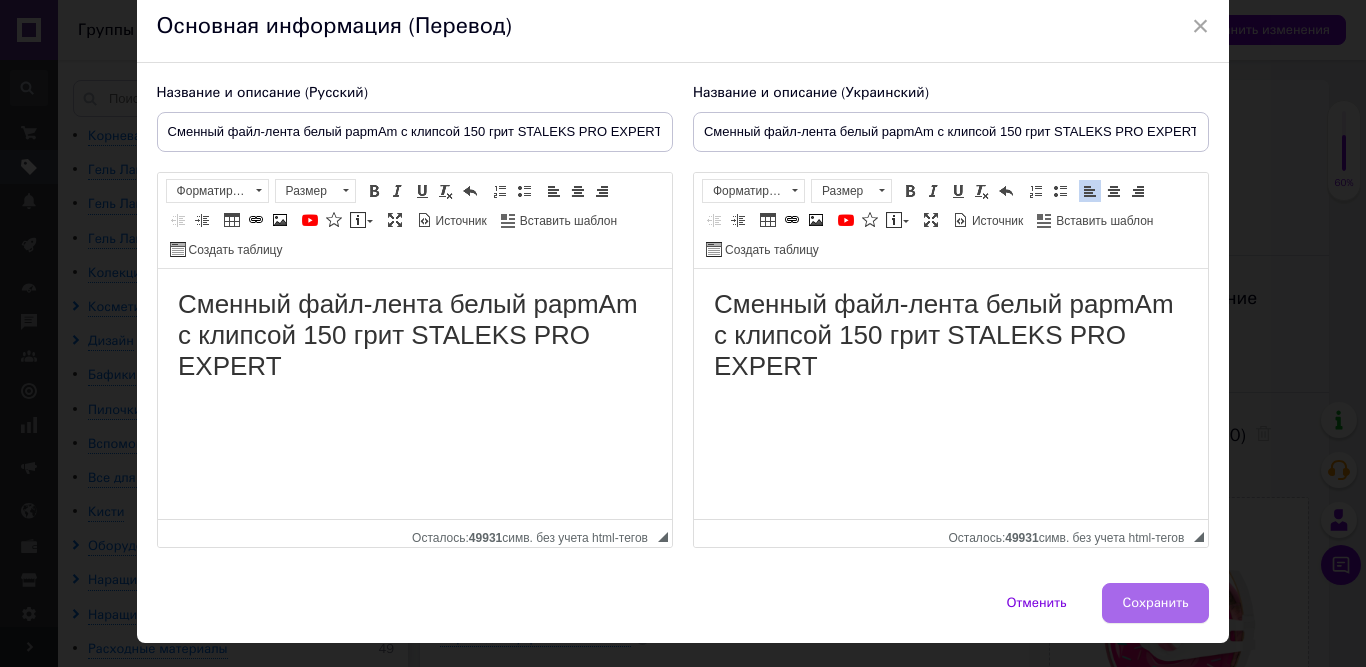 drag, startPoint x: 1138, startPoint y: 626, endPoint x: 1135, endPoint y: 613, distance: 13.341664 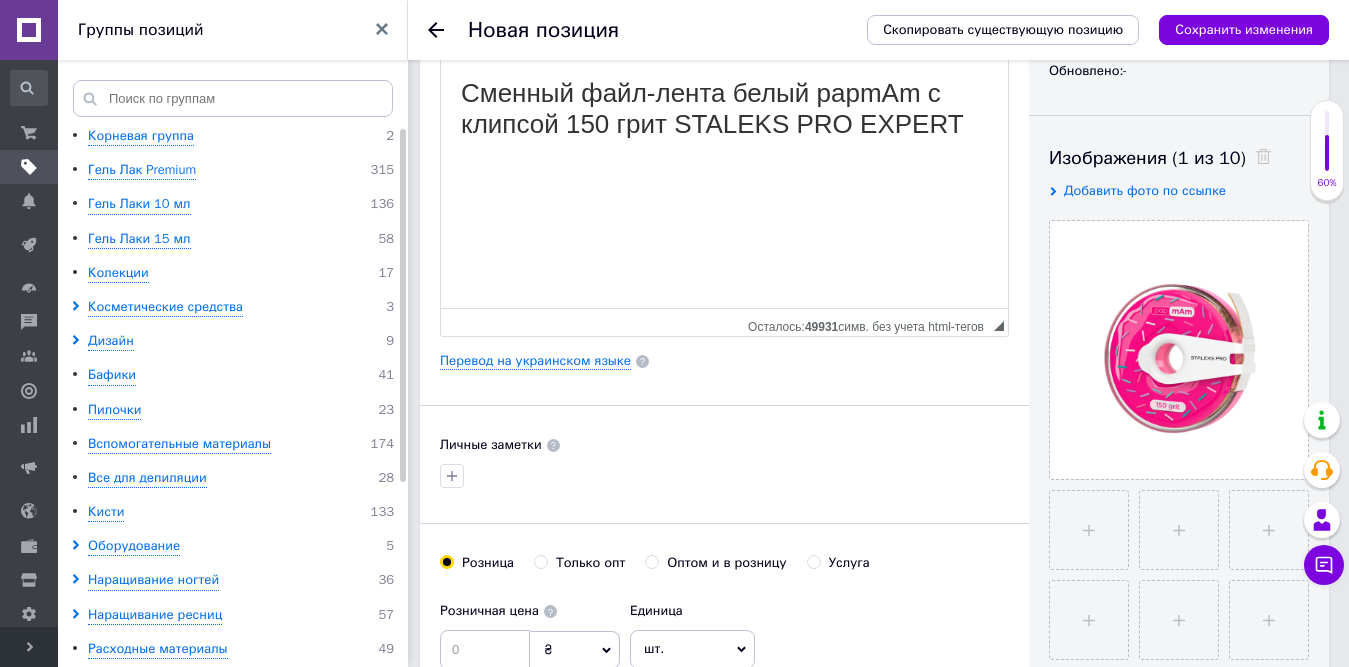 scroll, scrollTop: 554, scrollLeft: 0, axis: vertical 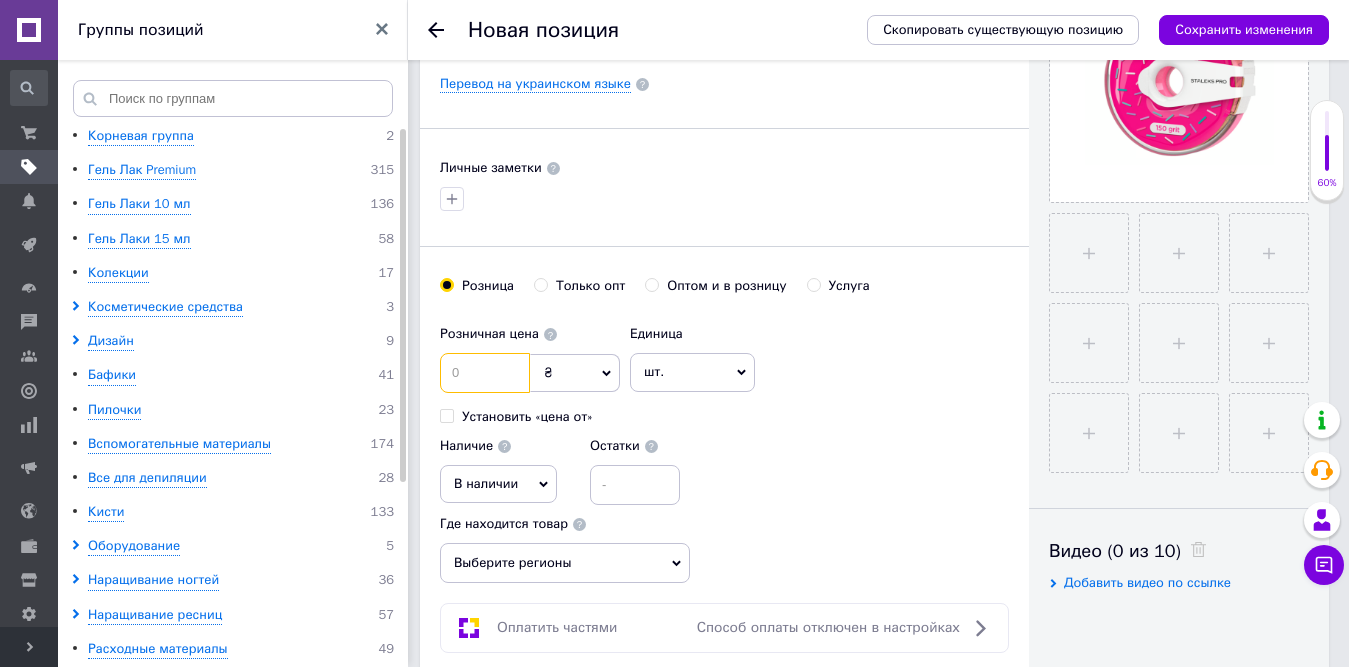 click at bounding box center [485, 373] 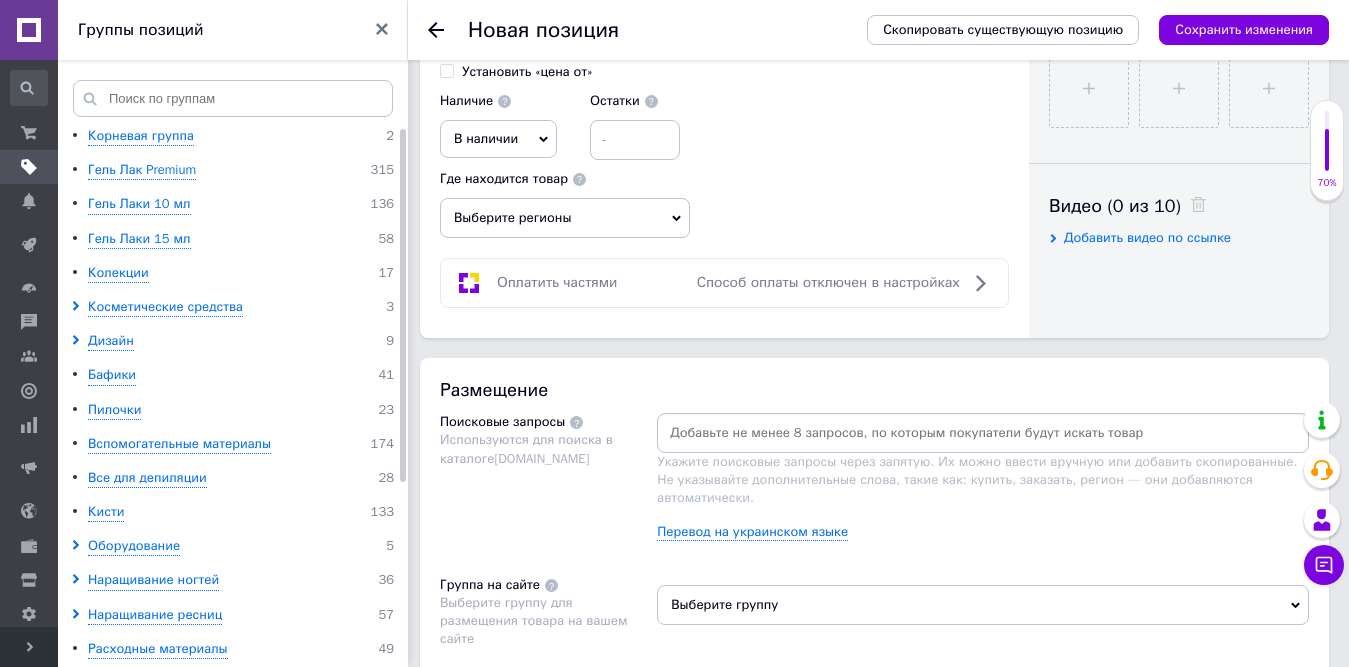 scroll, scrollTop: 1120, scrollLeft: 0, axis: vertical 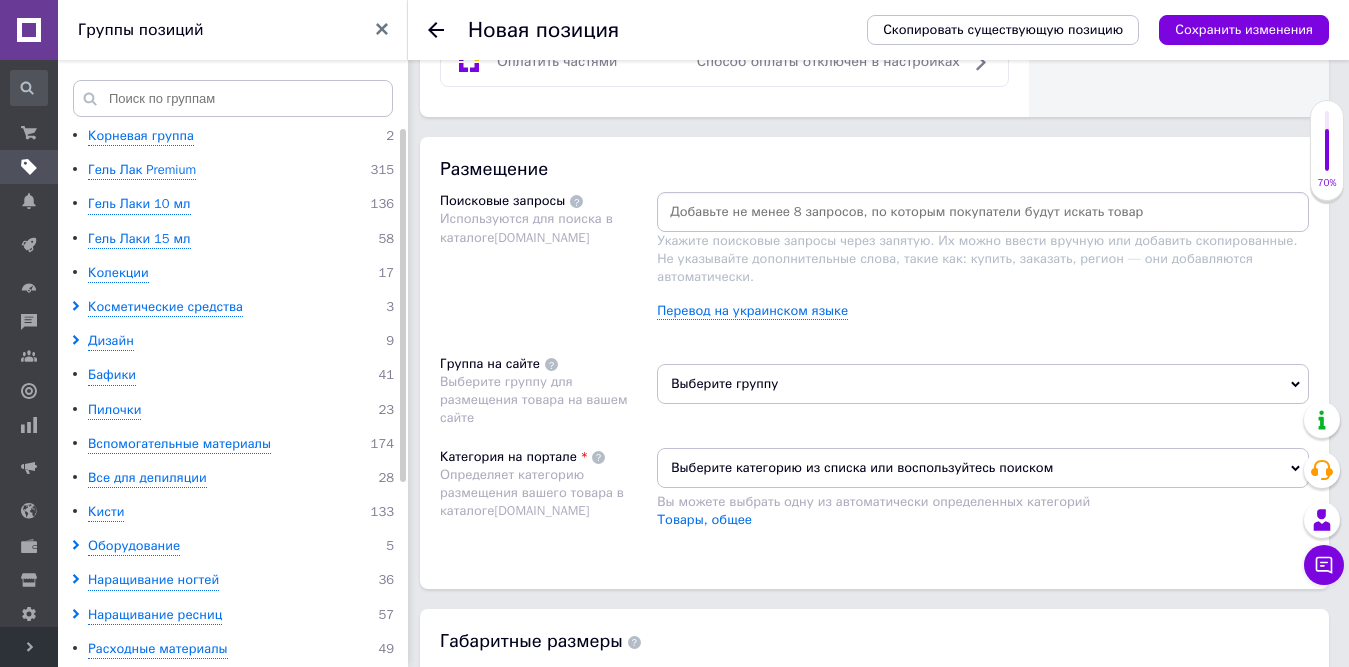type on "280" 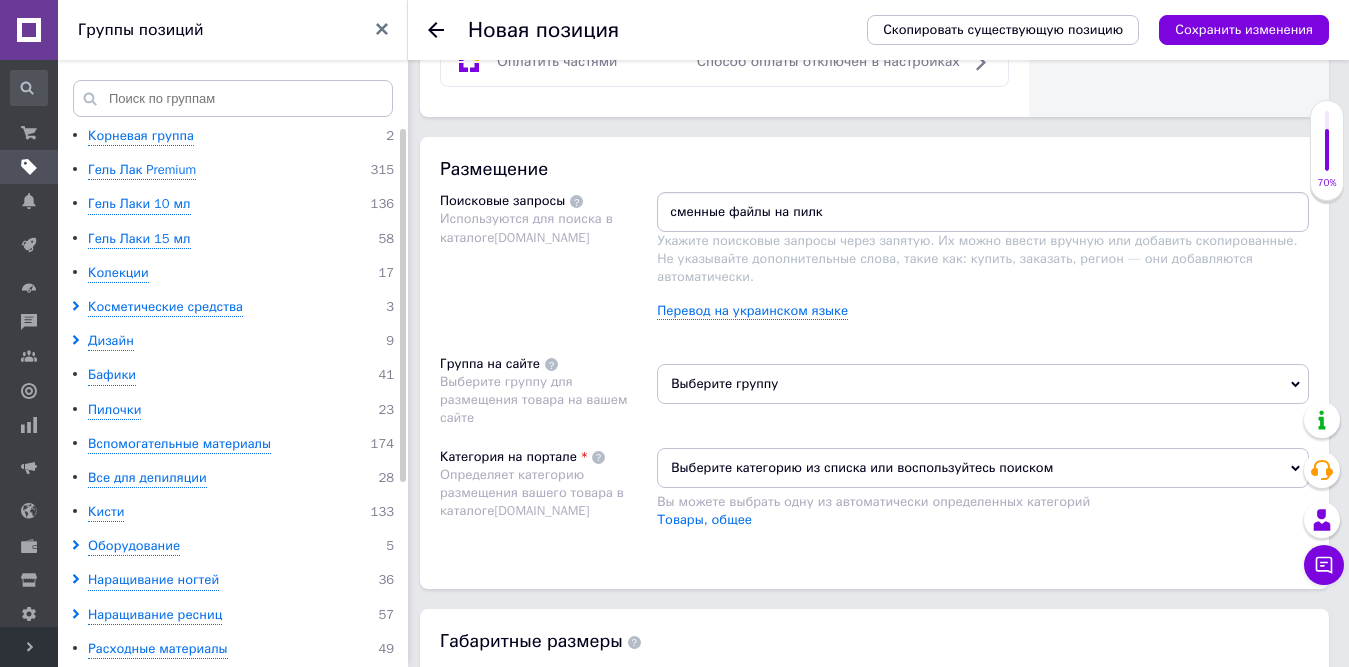 type on "сменные файлы на пилку" 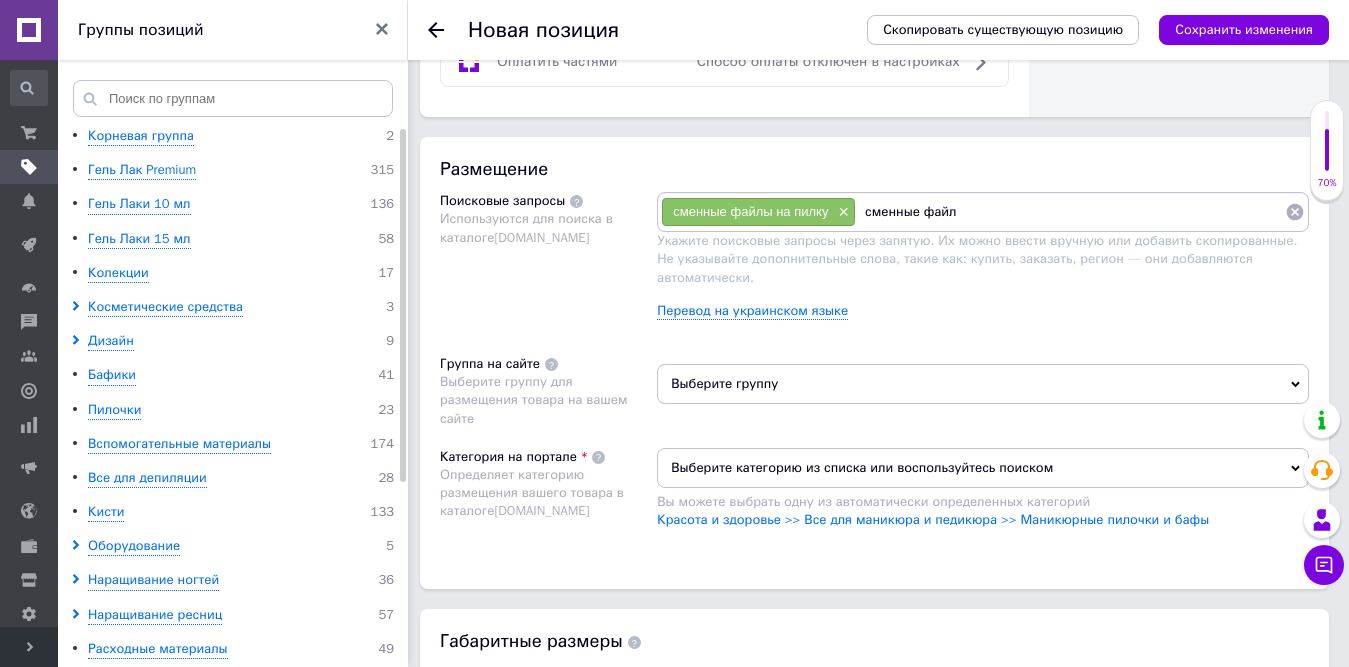 type on "сменные файлы" 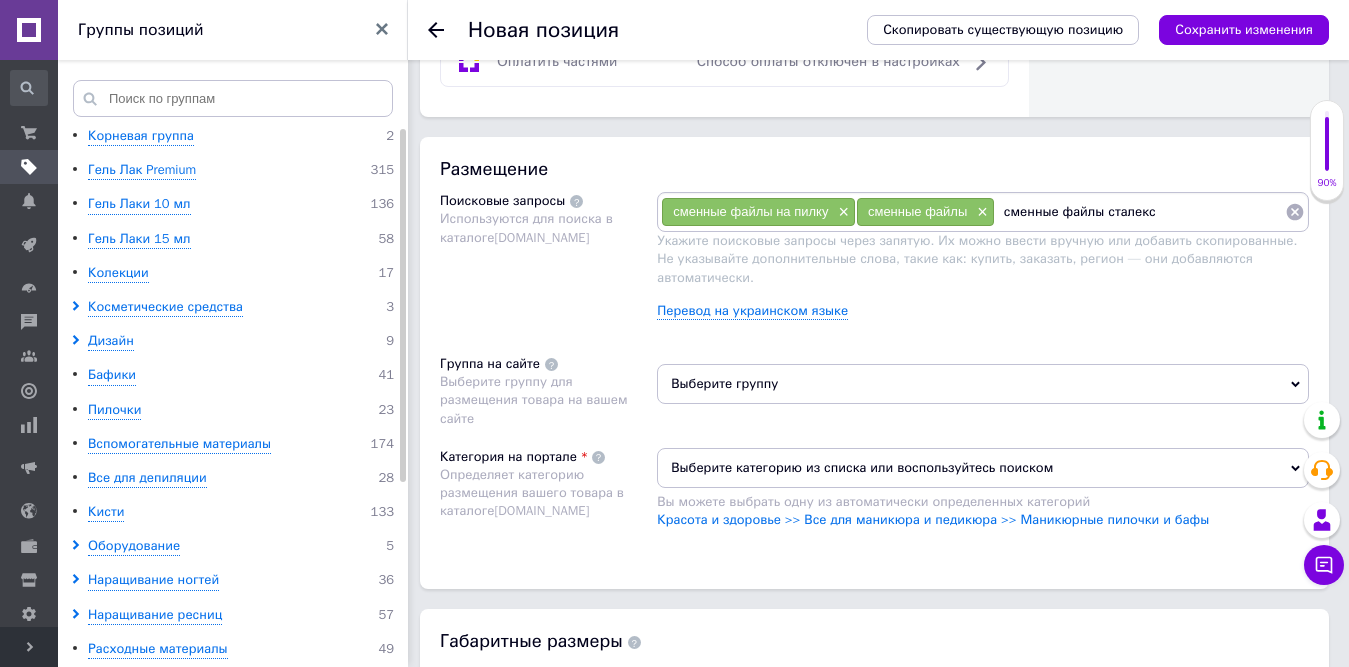 type on "сменные файлы сталекс" 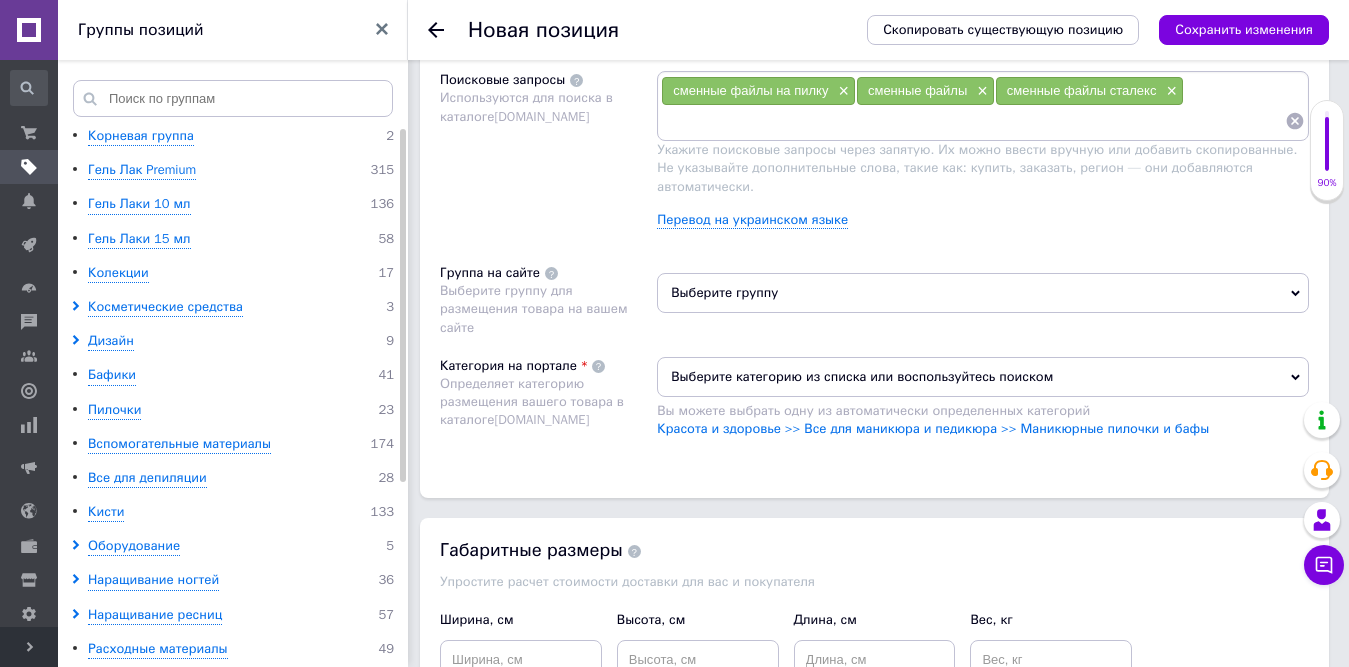 scroll, scrollTop: 1317, scrollLeft: 0, axis: vertical 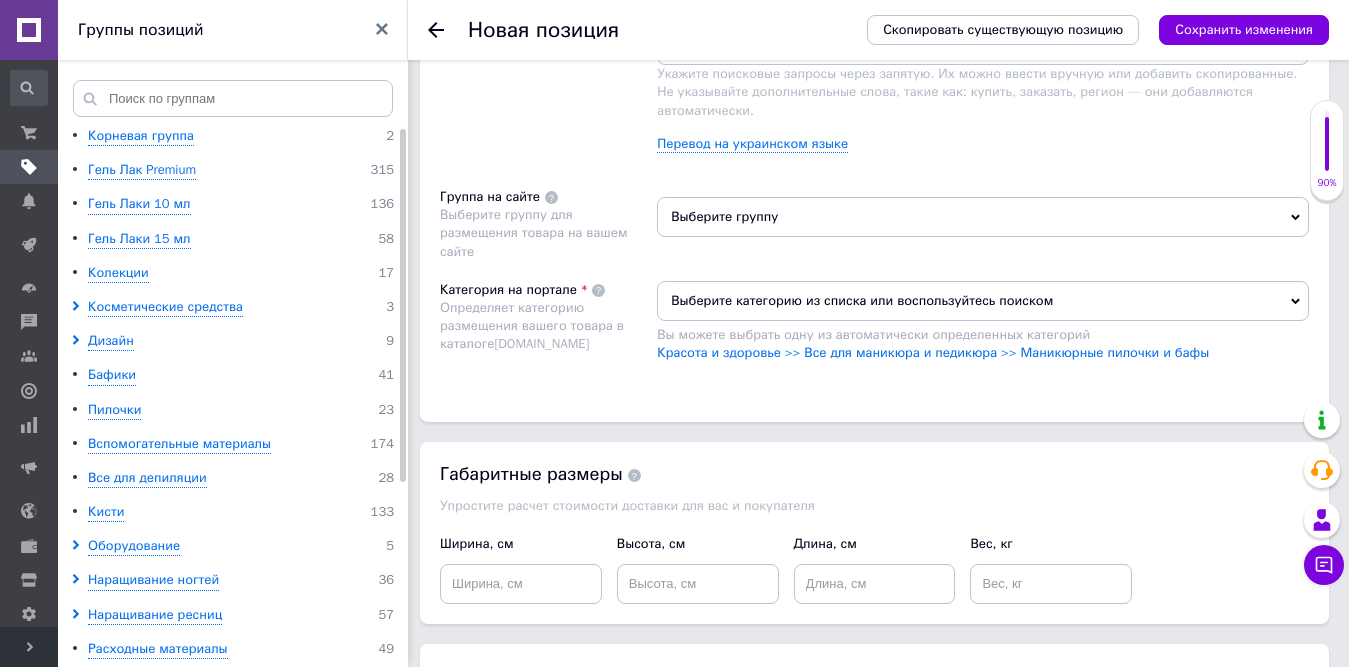 click on "Выберите группу" at bounding box center (983, 217) 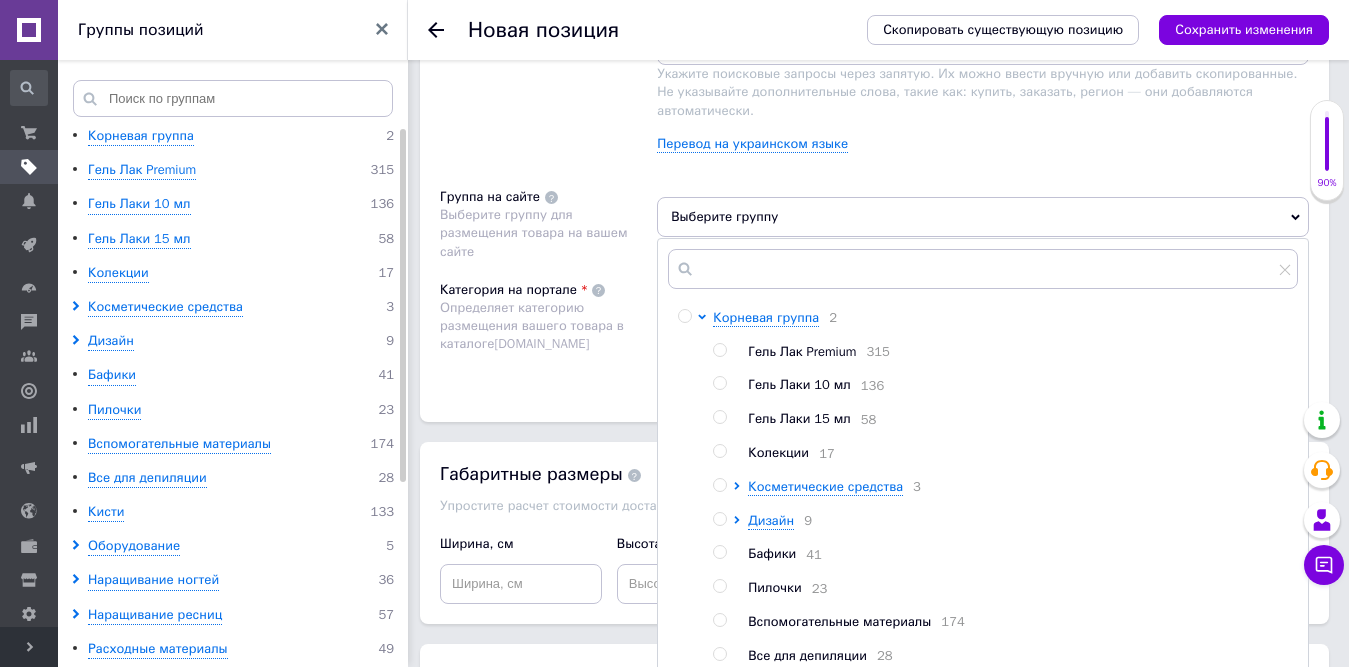 click at bounding box center (720, 620) 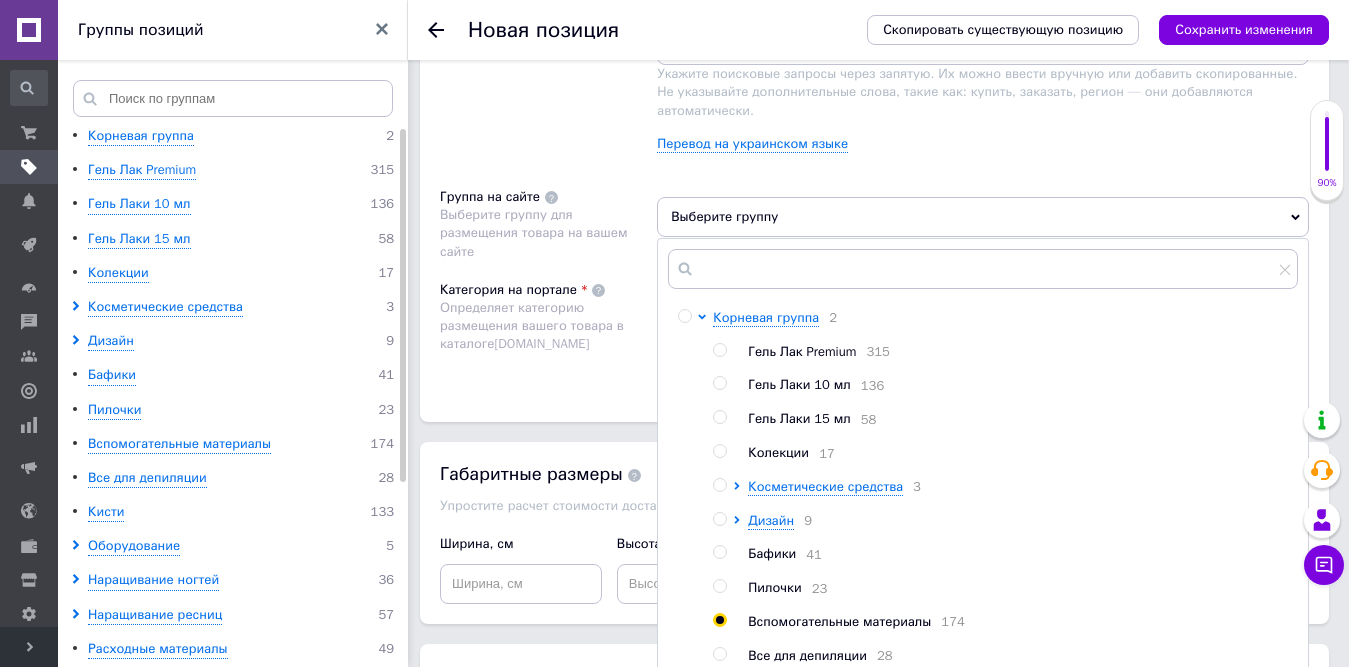 radio on "true" 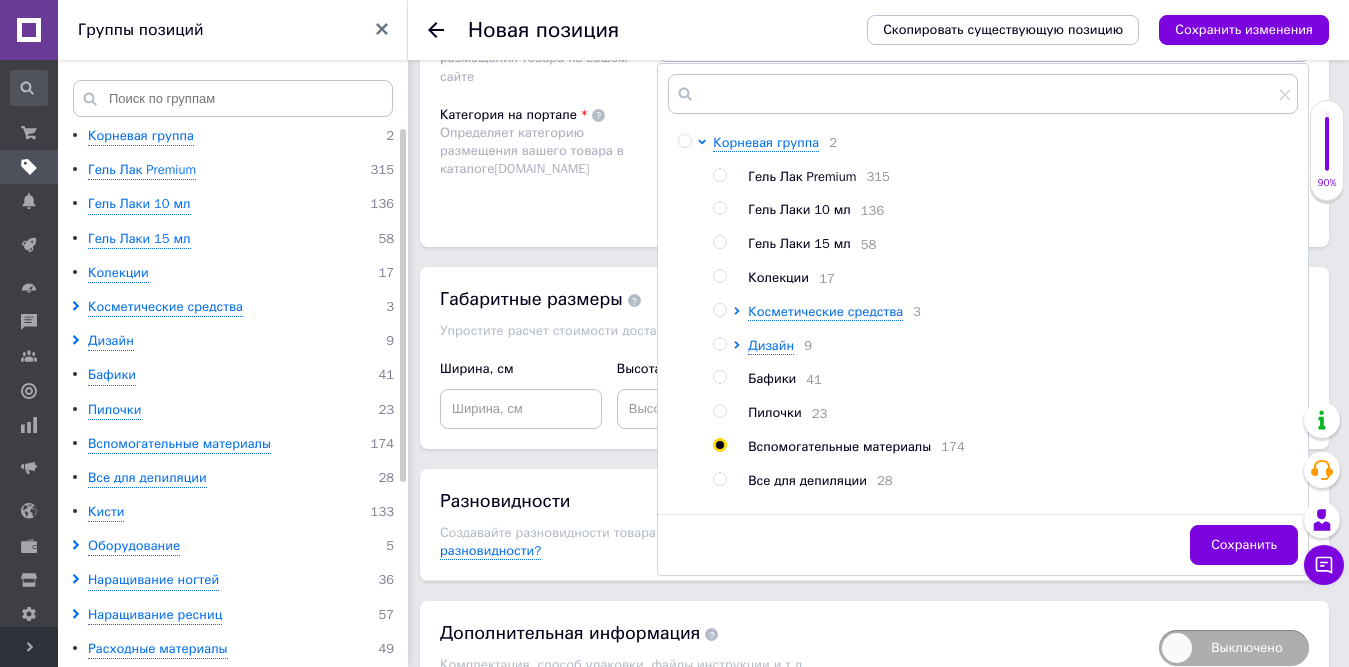 scroll, scrollTop: 1518, scrollLeft: 0, axis: vertical 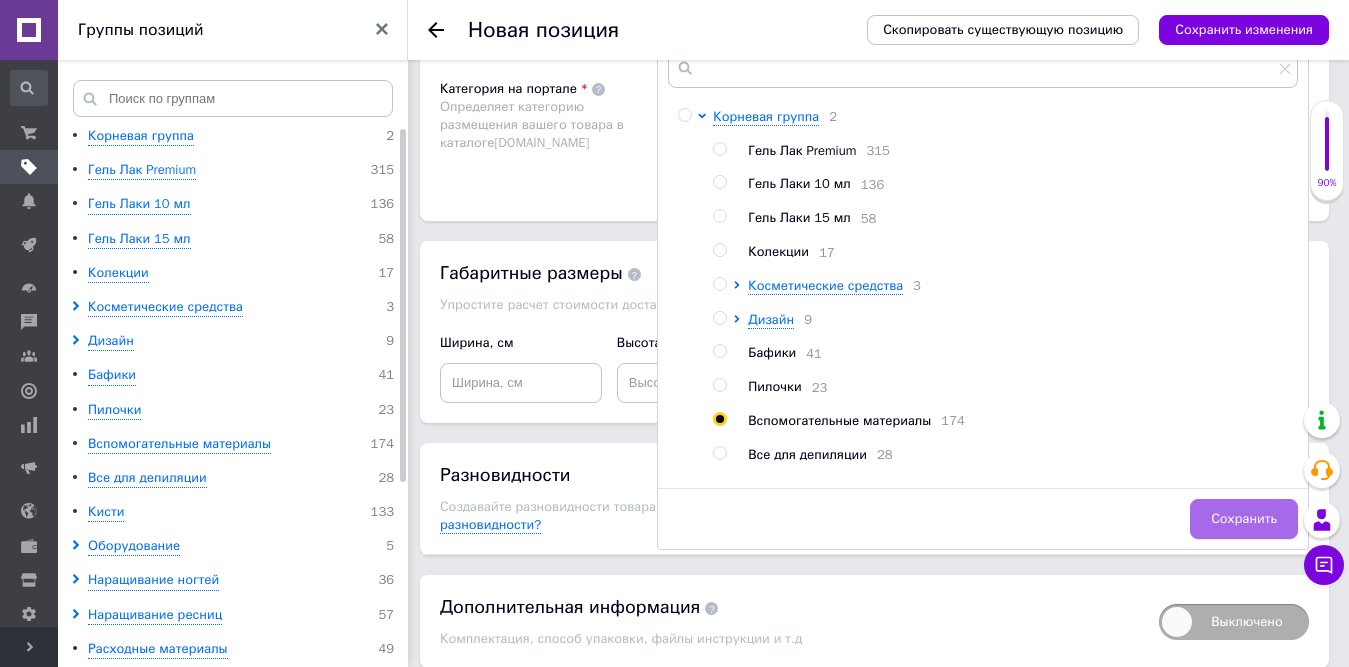 click on "Сохранить" at bounding box center (1244, 519) 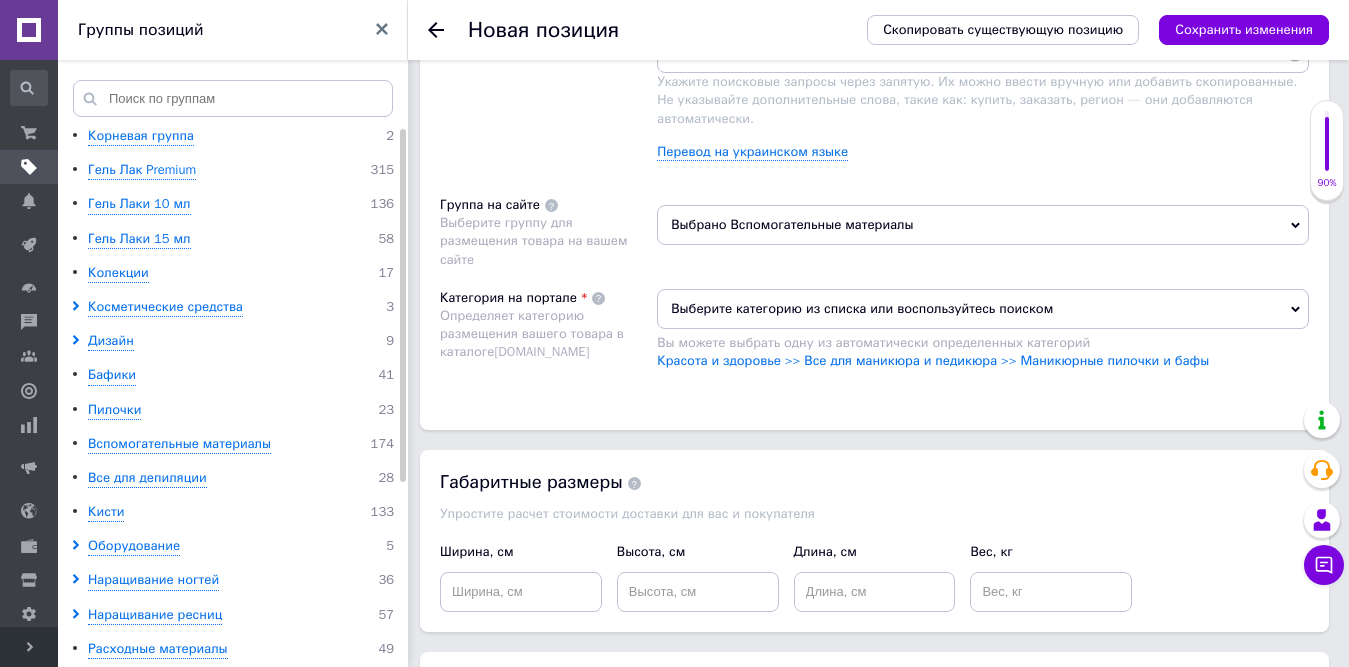 scroll, scrollTop: 1291, scrollLeft: 0, axis: vertical 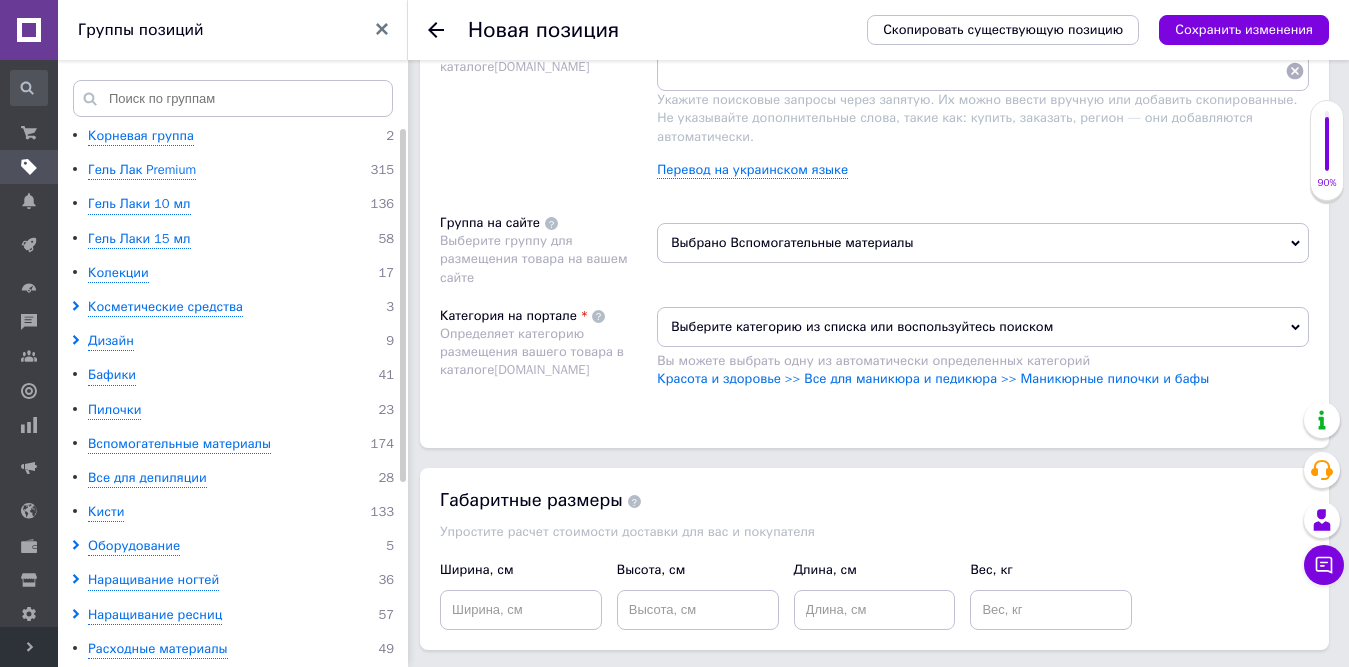 click on "Выберите категорию из списка или воспользуйтесь поиском" at bounding box center [983, 327] 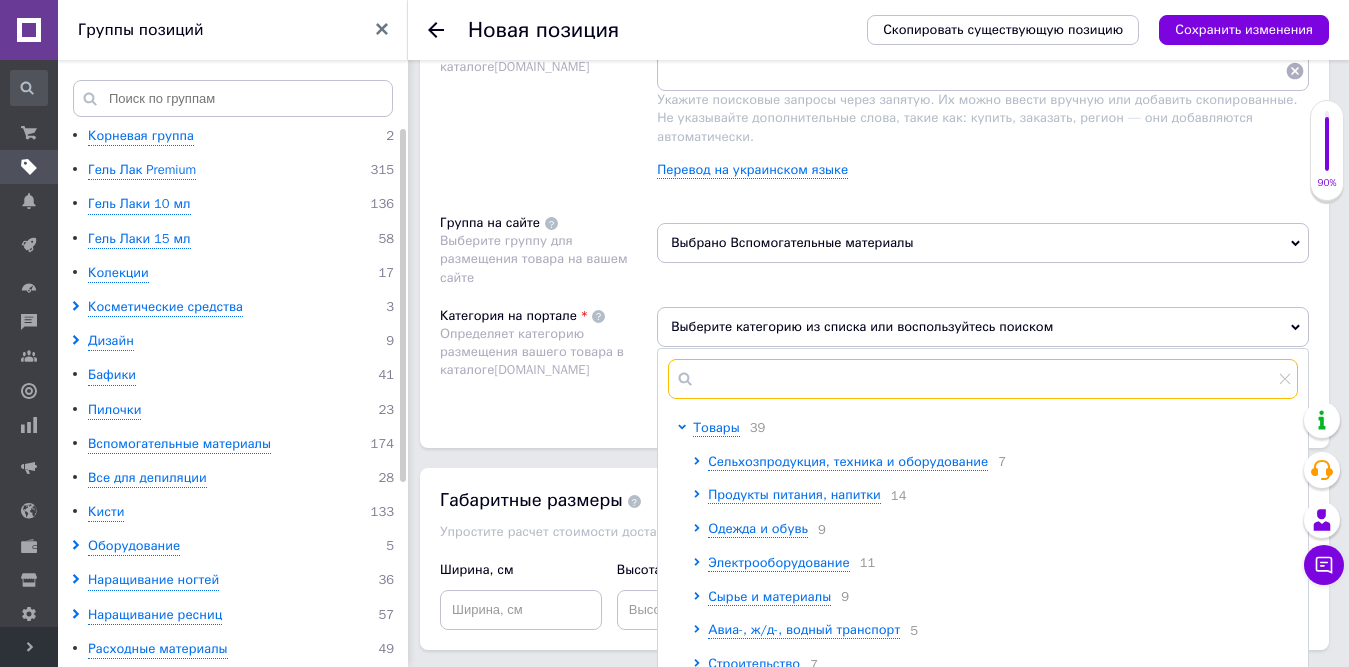 click at bounding box center [983, 379] 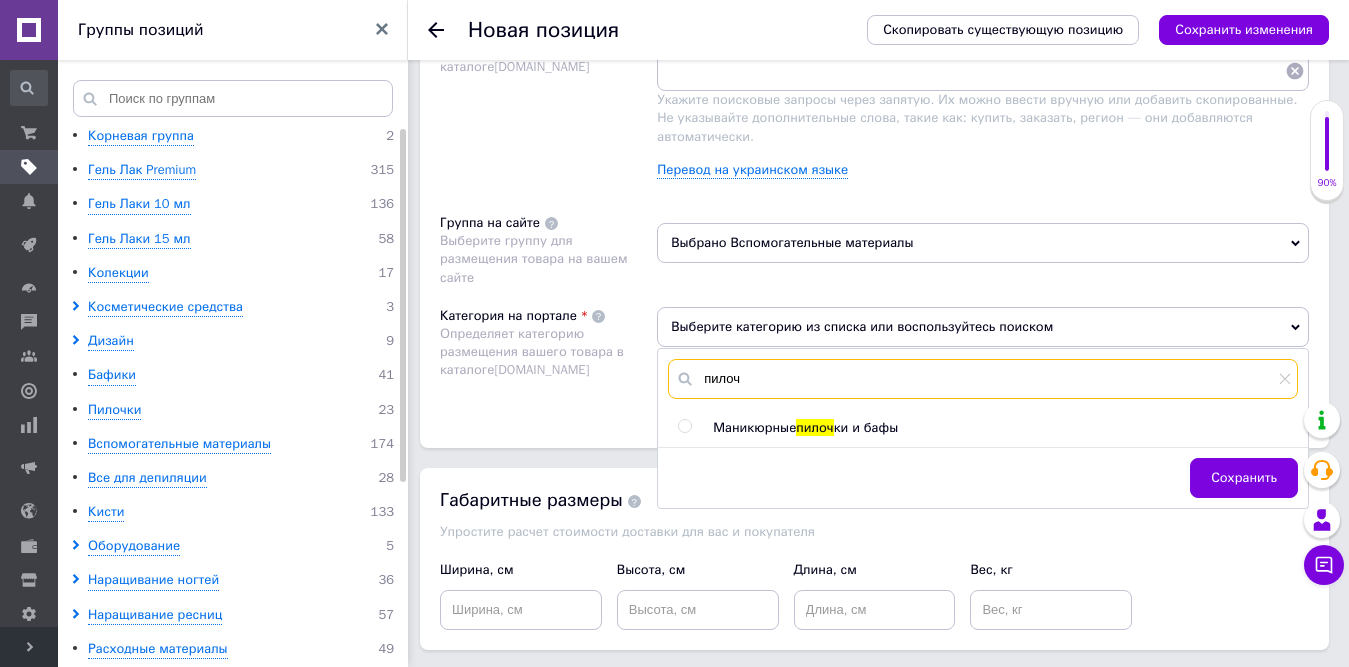 type on "пилоч" 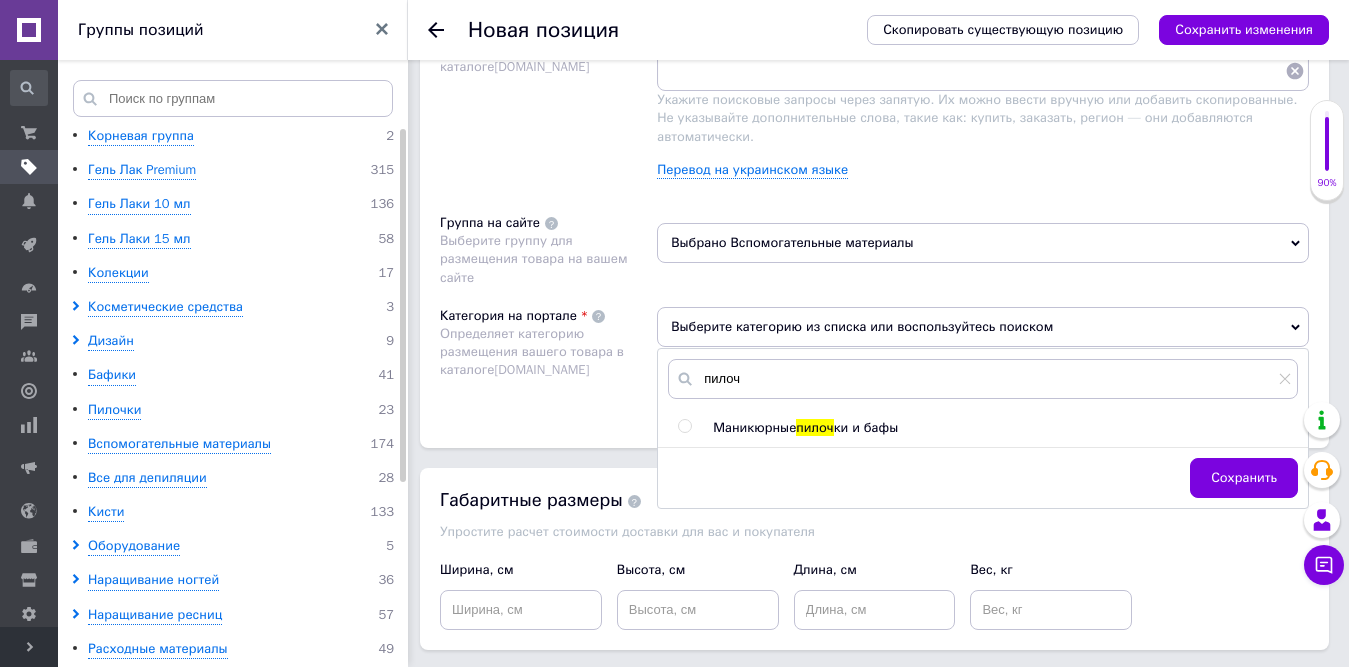 click at bounding box center (684, 426) 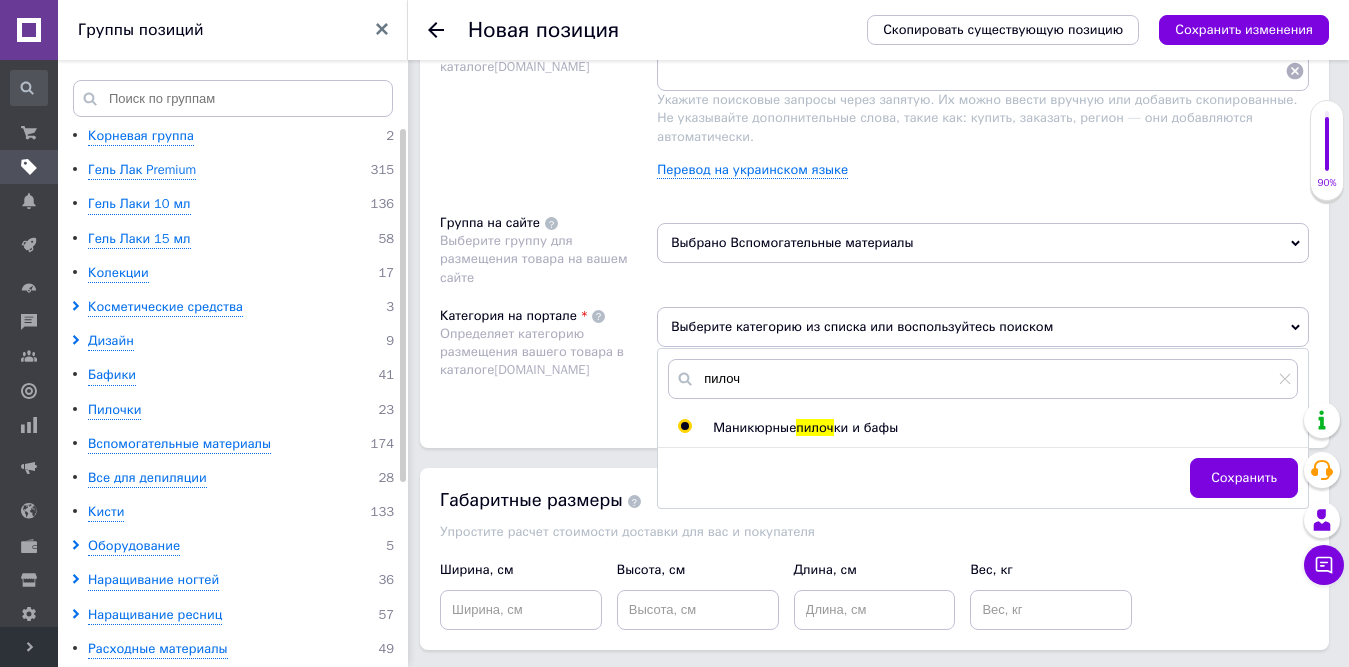 radio on "true" 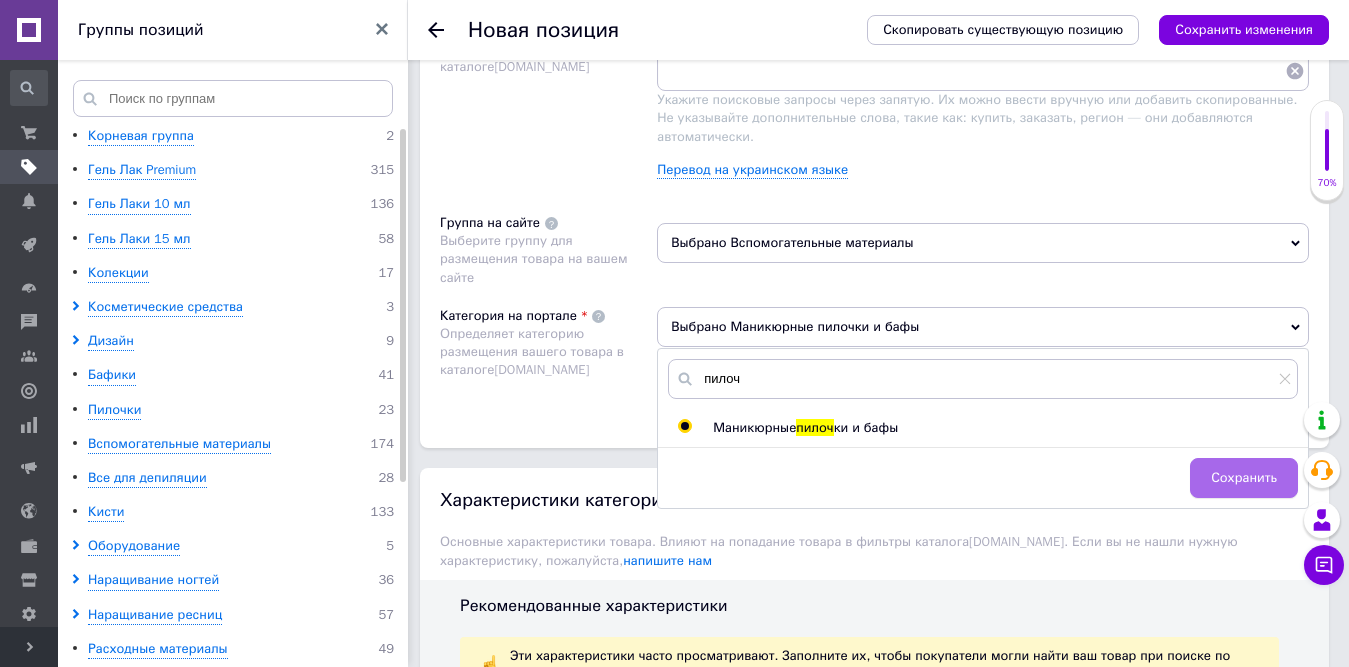 click on "Сохранить" at bounding box center (1244, 478) 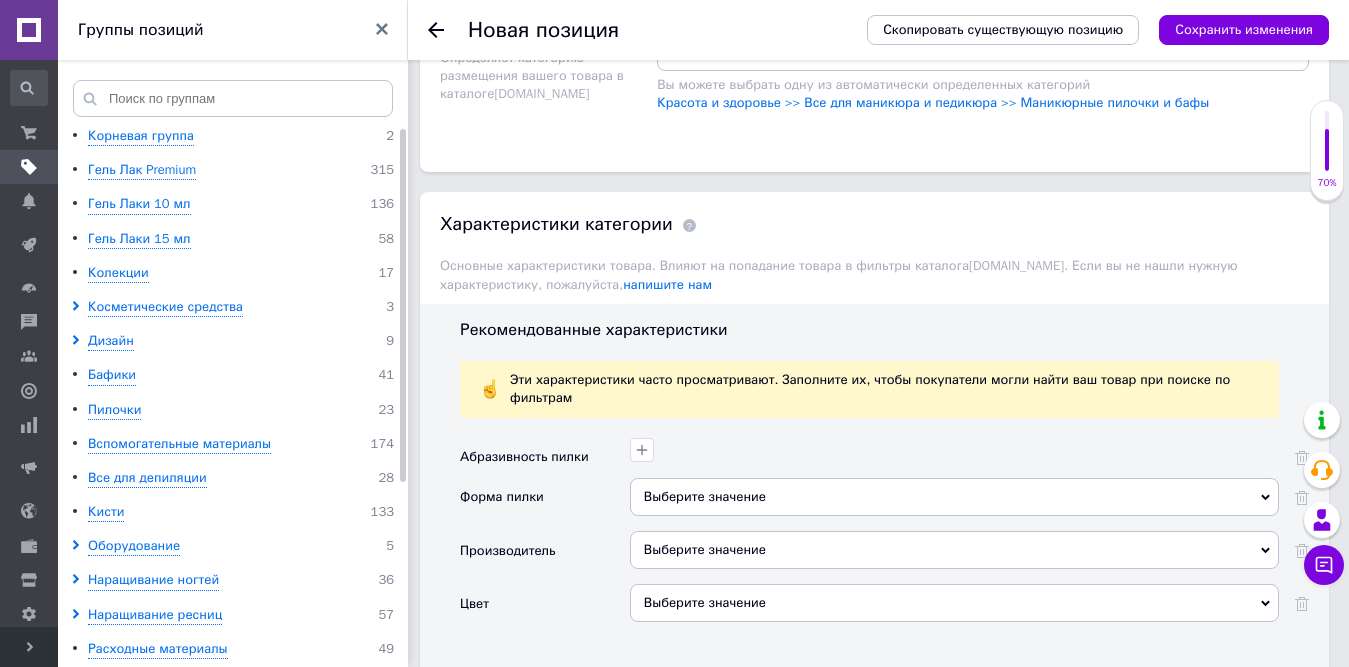 scroll, scrollTop: 1725, scrollLeft: 0, axis: vertical 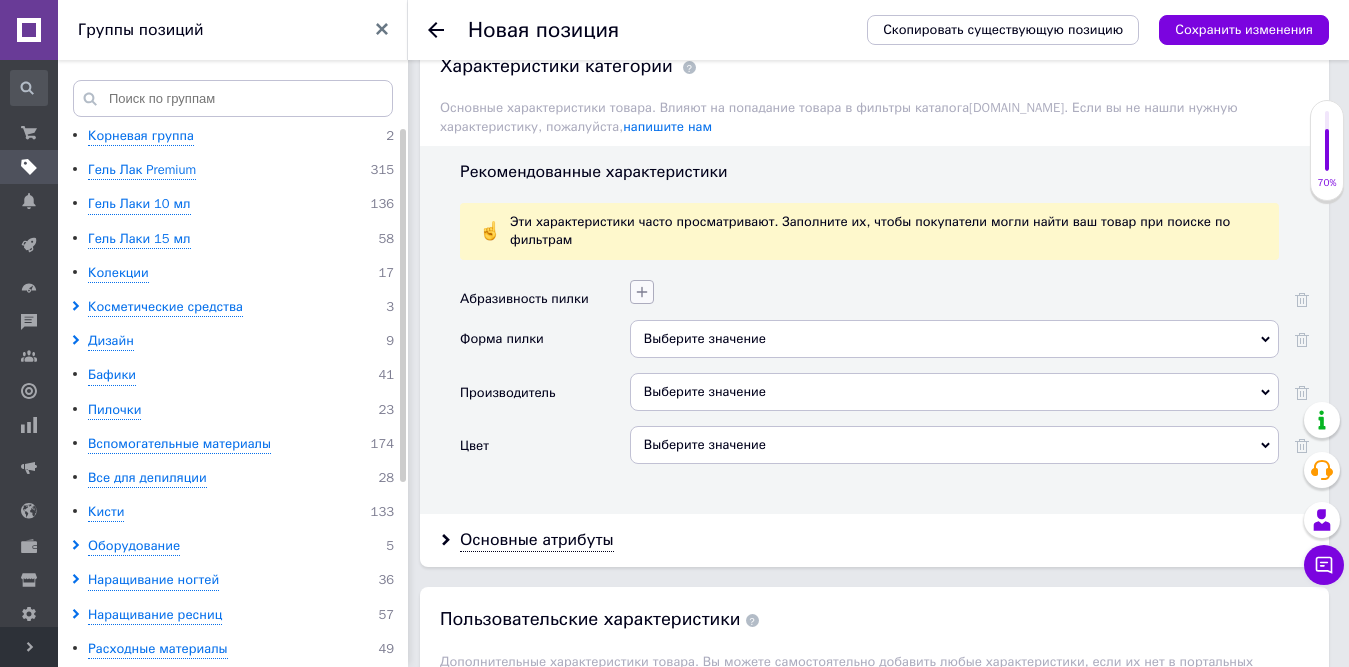 click at bounding box center [642, 292] 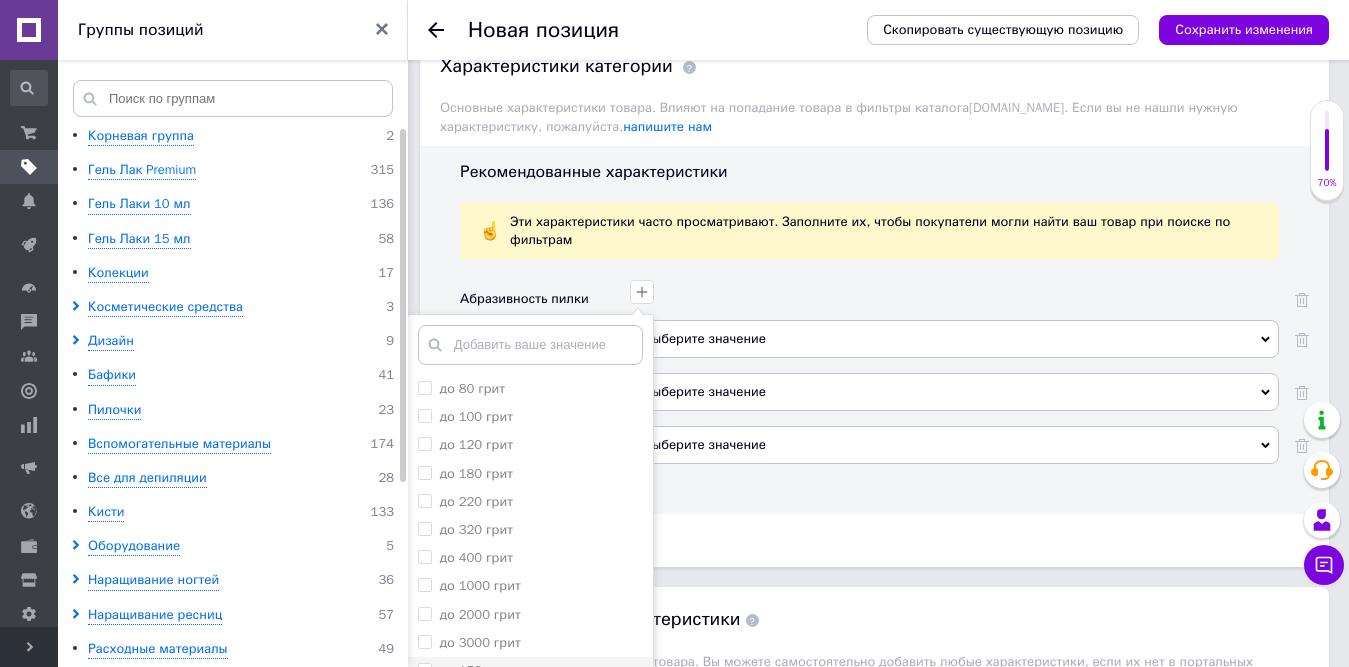 click on "до 150 грит" at bounding box center (424, 669) 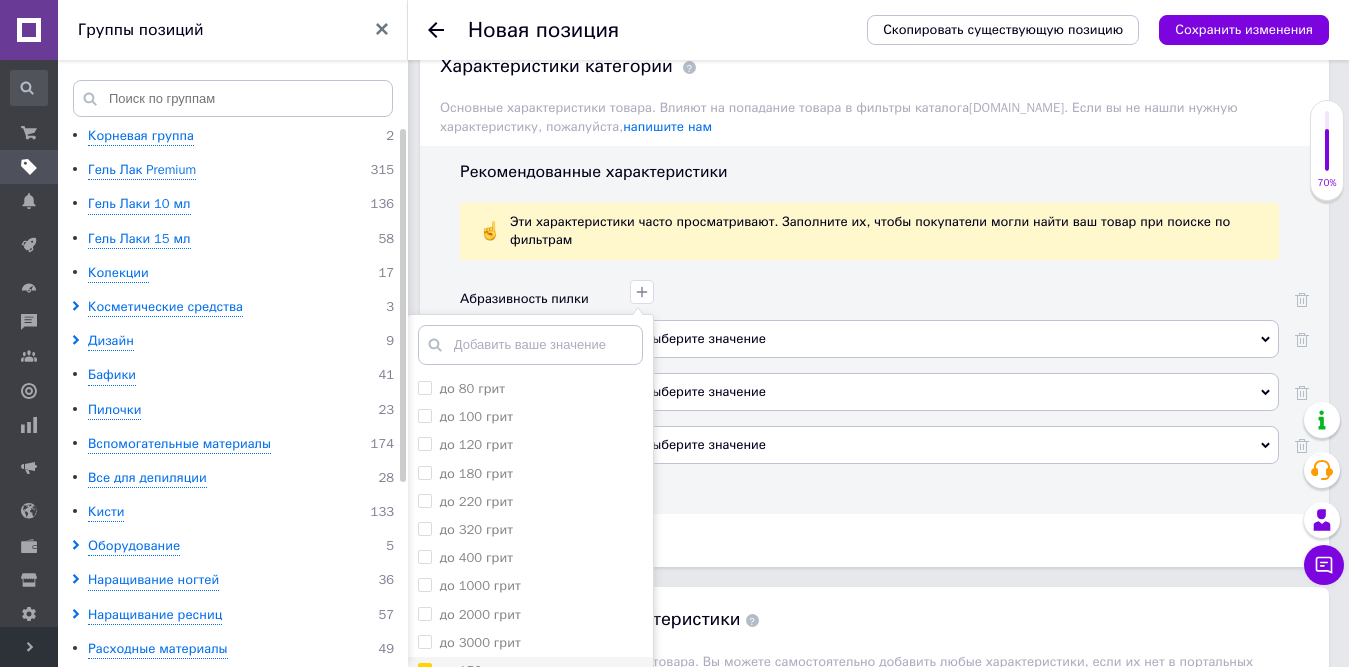 checkbox on "true" 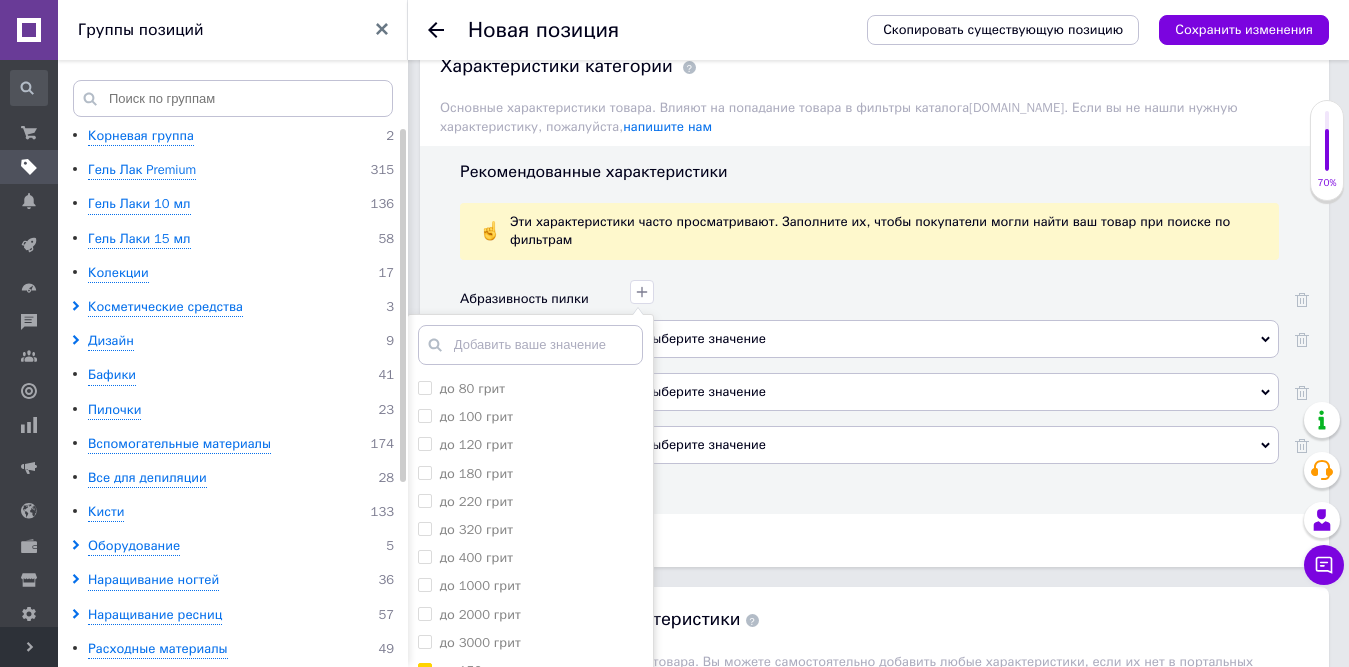 click on "Сохранить" at bounding box center (530, 711) 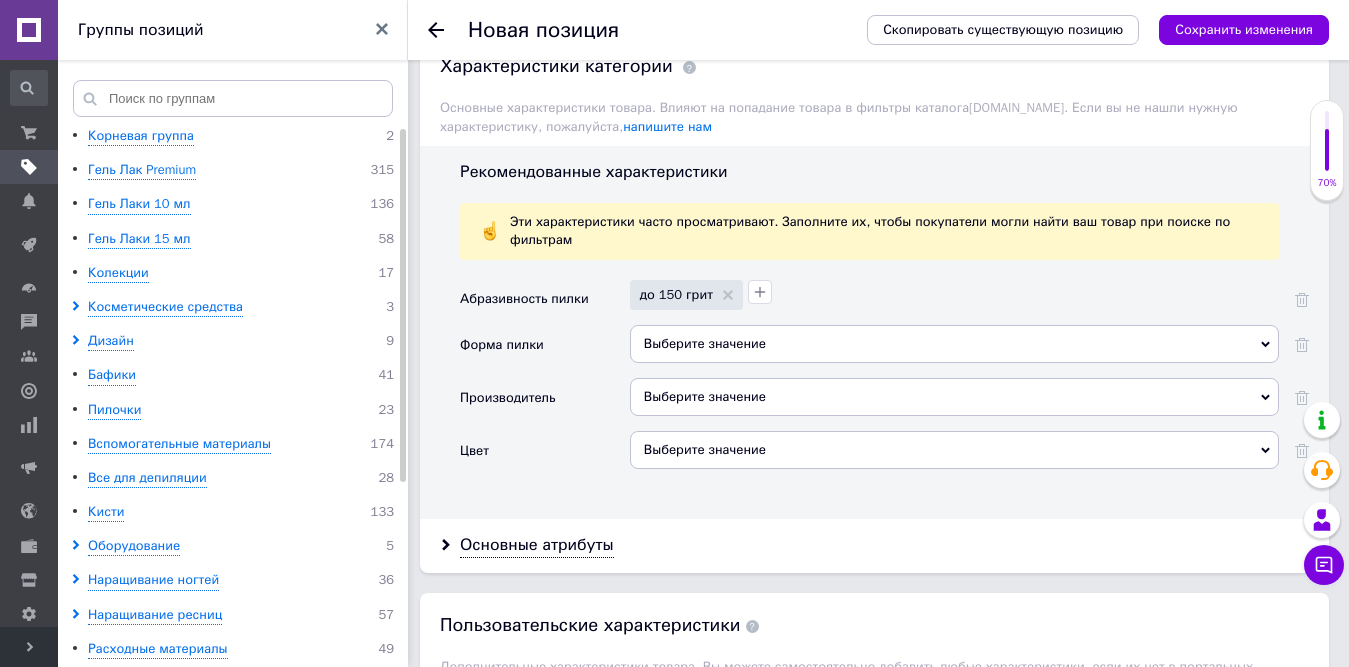 click on "Выберите значение" at bounding box center (954, 397) 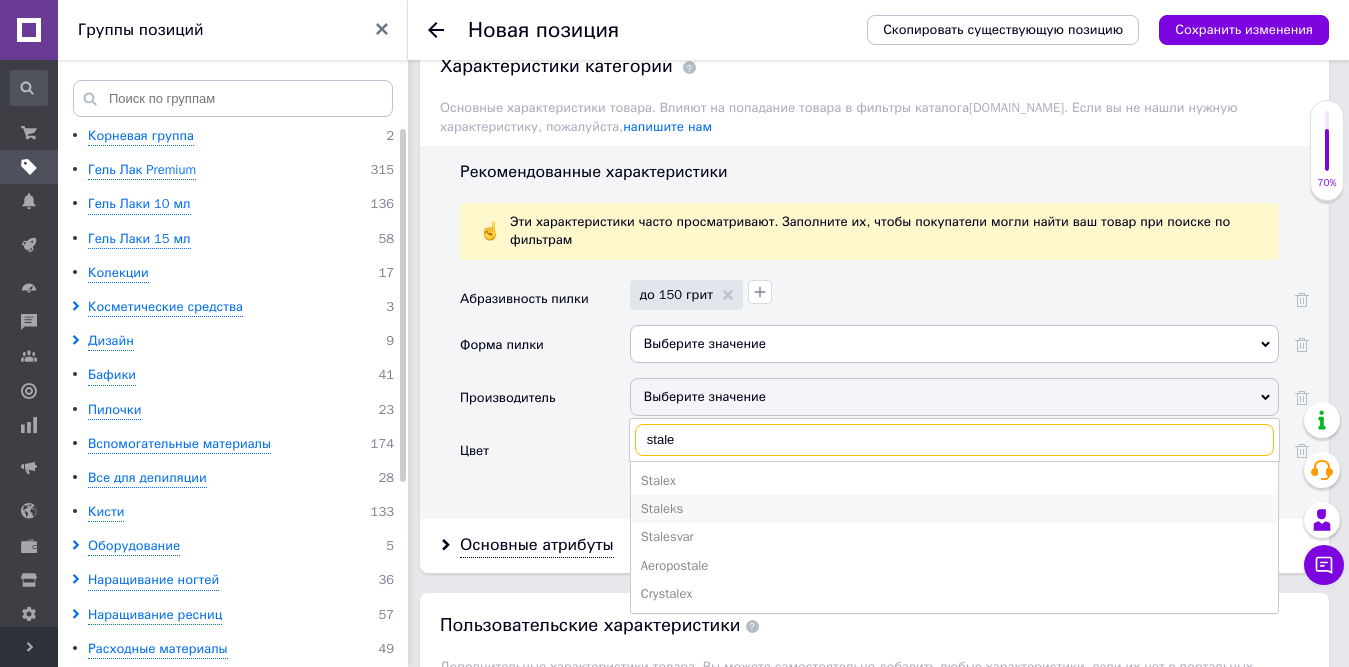 type on "stale" 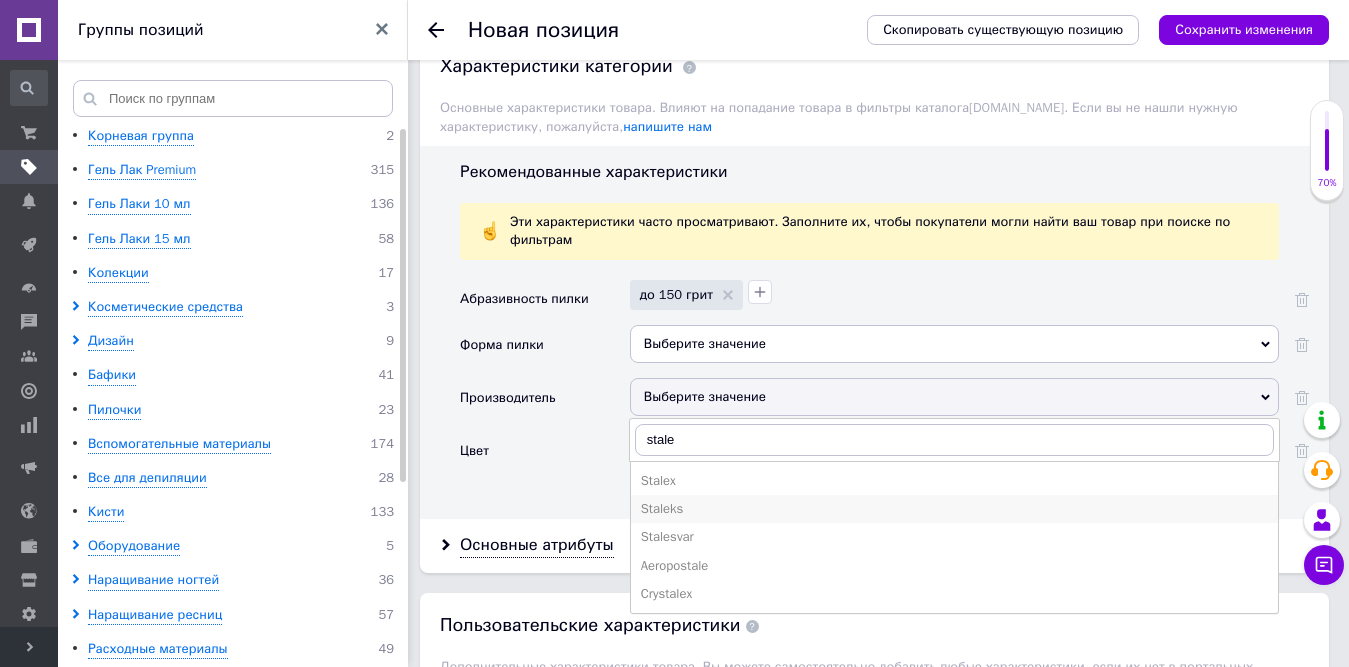click on "Staleks" at bounding box center [954, 509] 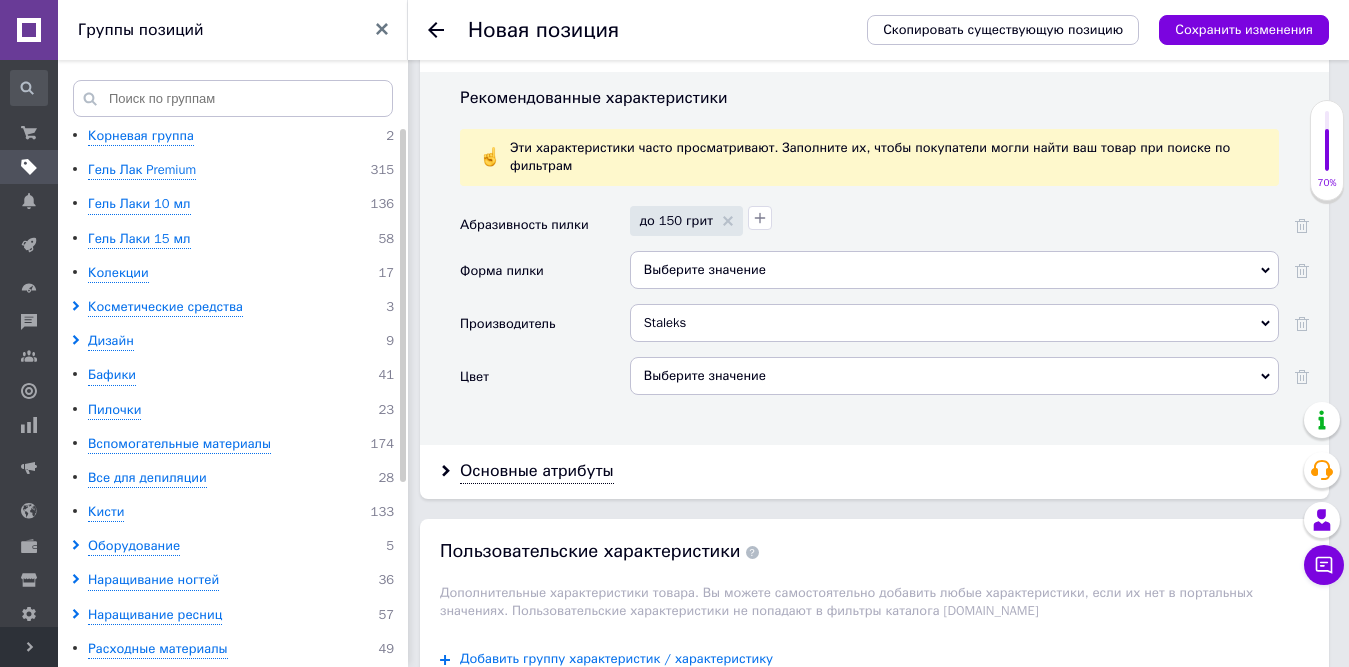 scroll, scrollTop: 1884, scrollLeft: 0, axis: vertical 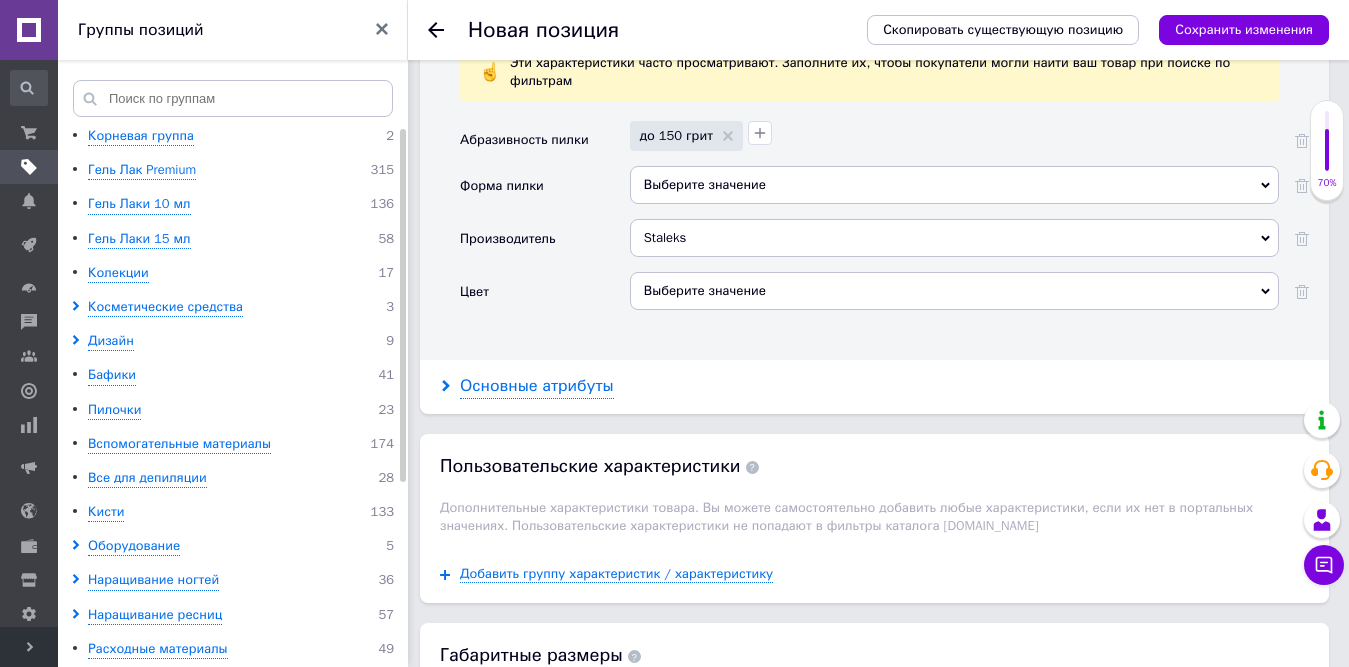 click on "Основные атрибуты" at bounding box center (537, 386) 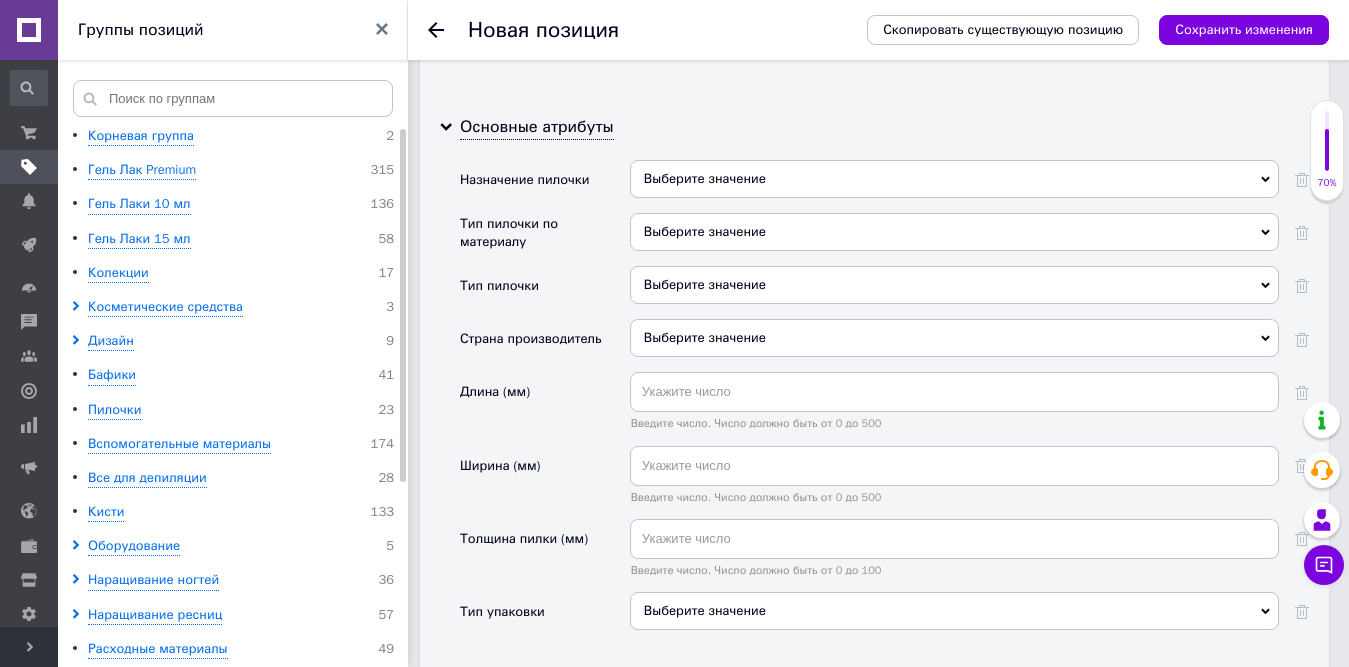 scroll, scrollTop: 2149, scrollLeft: 0, axis: vertical 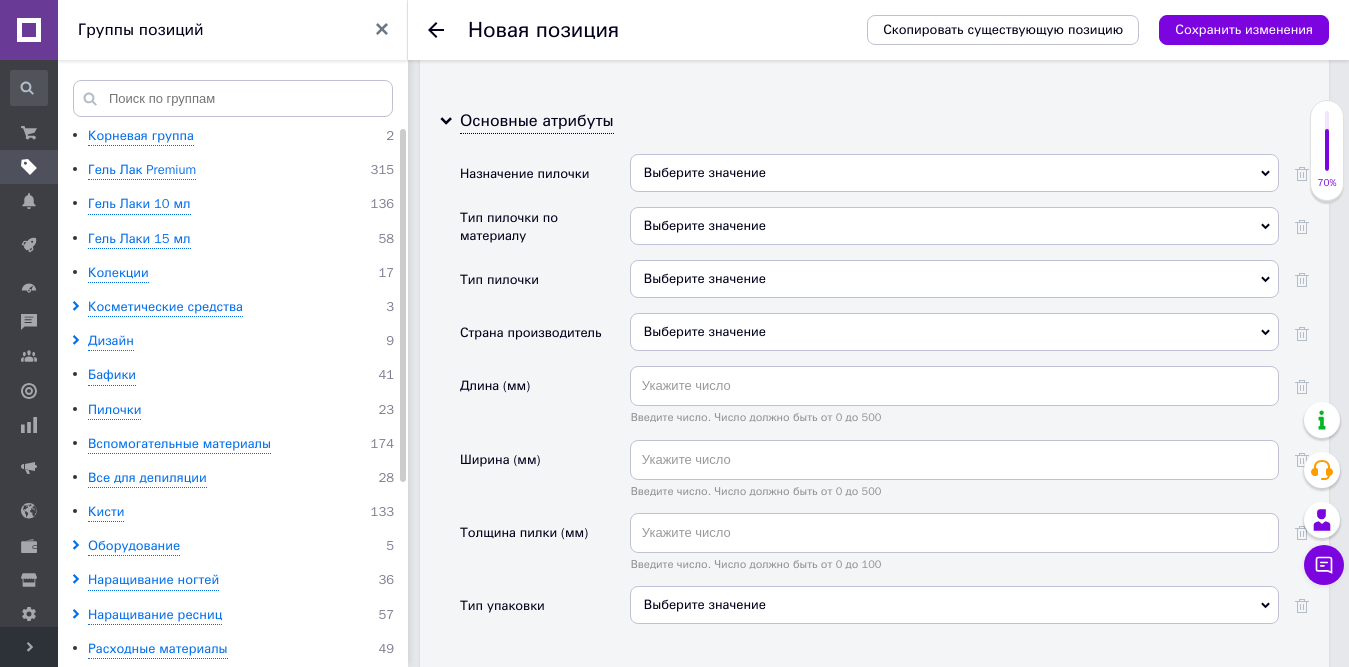 click on "Выберите значение" at bounding box center [954, 332] 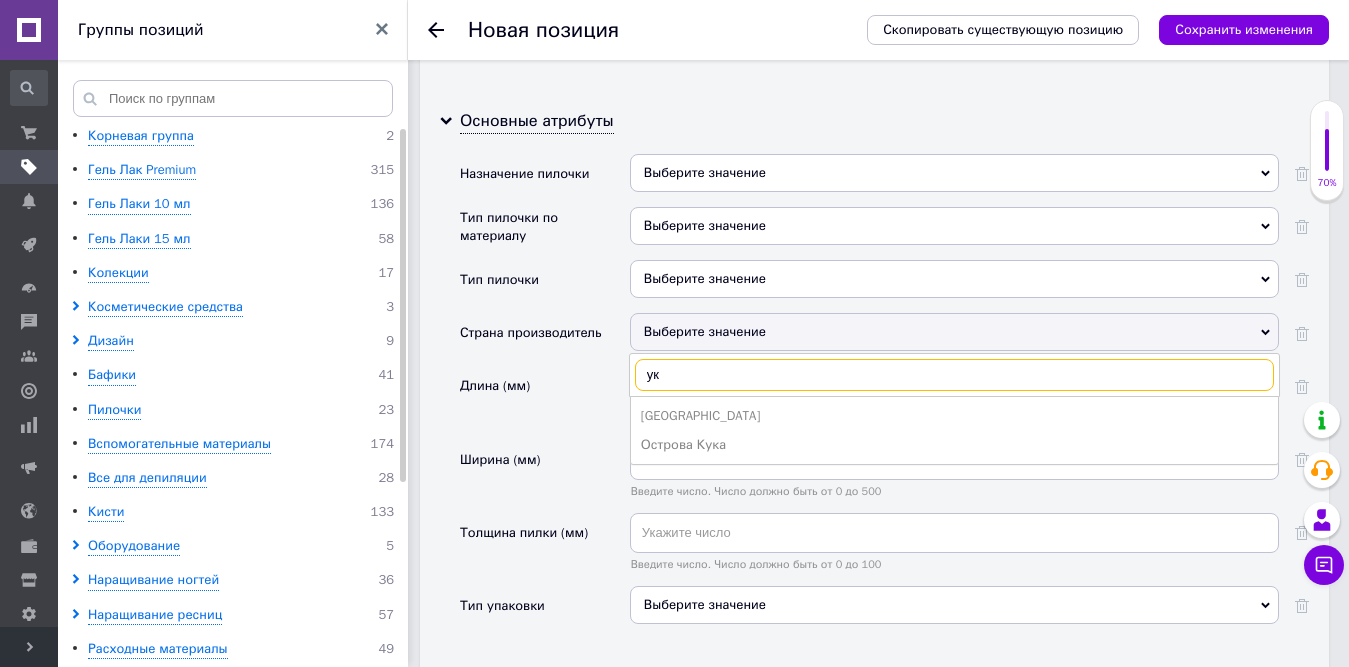 type on "ук" 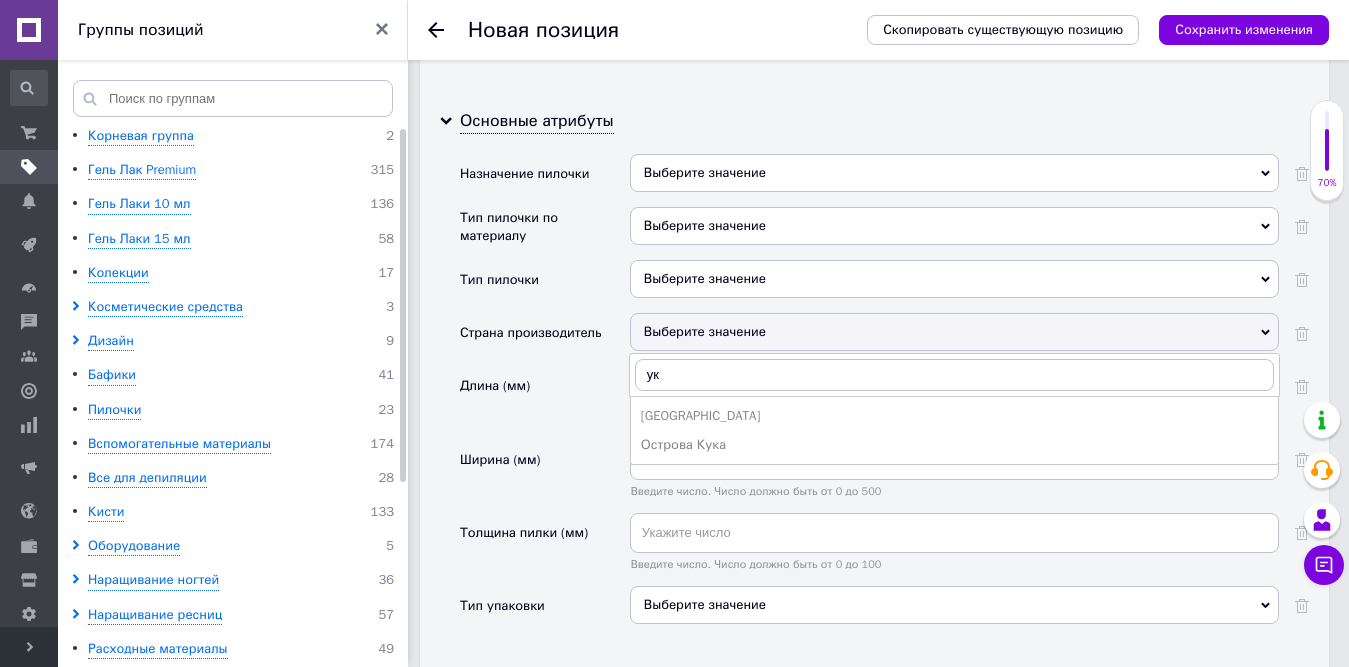 click on "Украина" at bounding box center [954, 416] 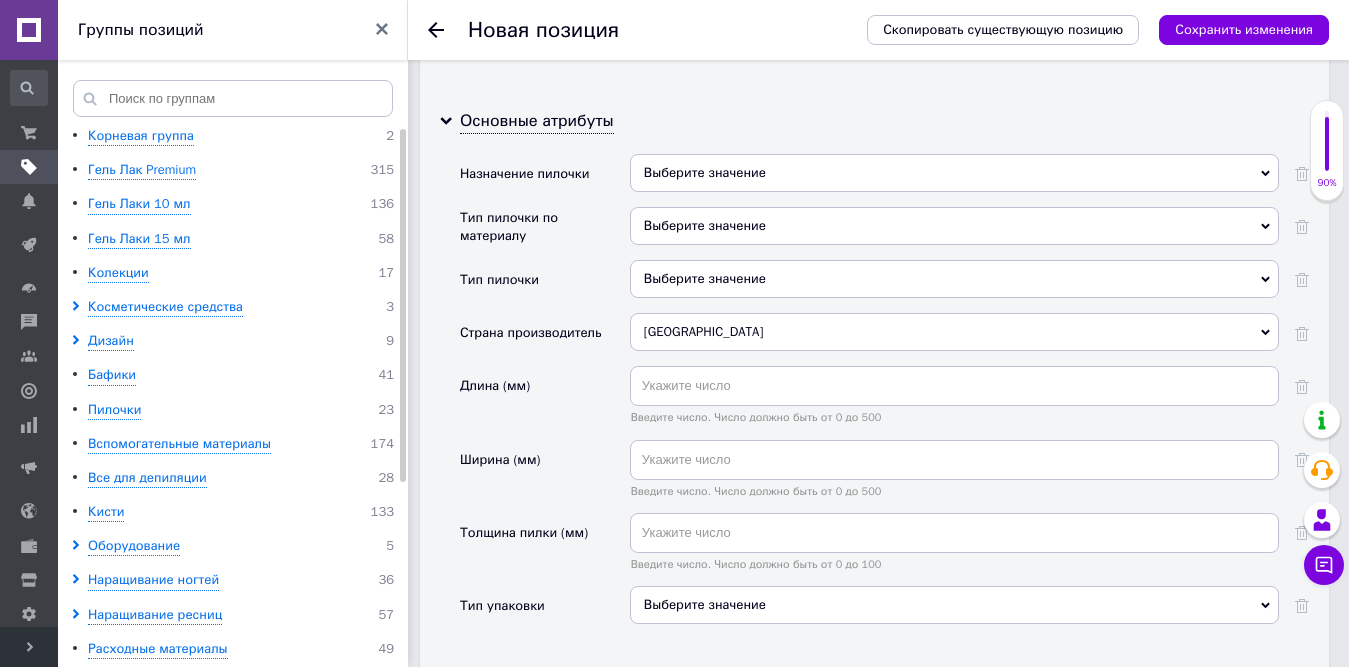 scroll, scrollTop: 2328, scrollLeft: 0, axis: vertical 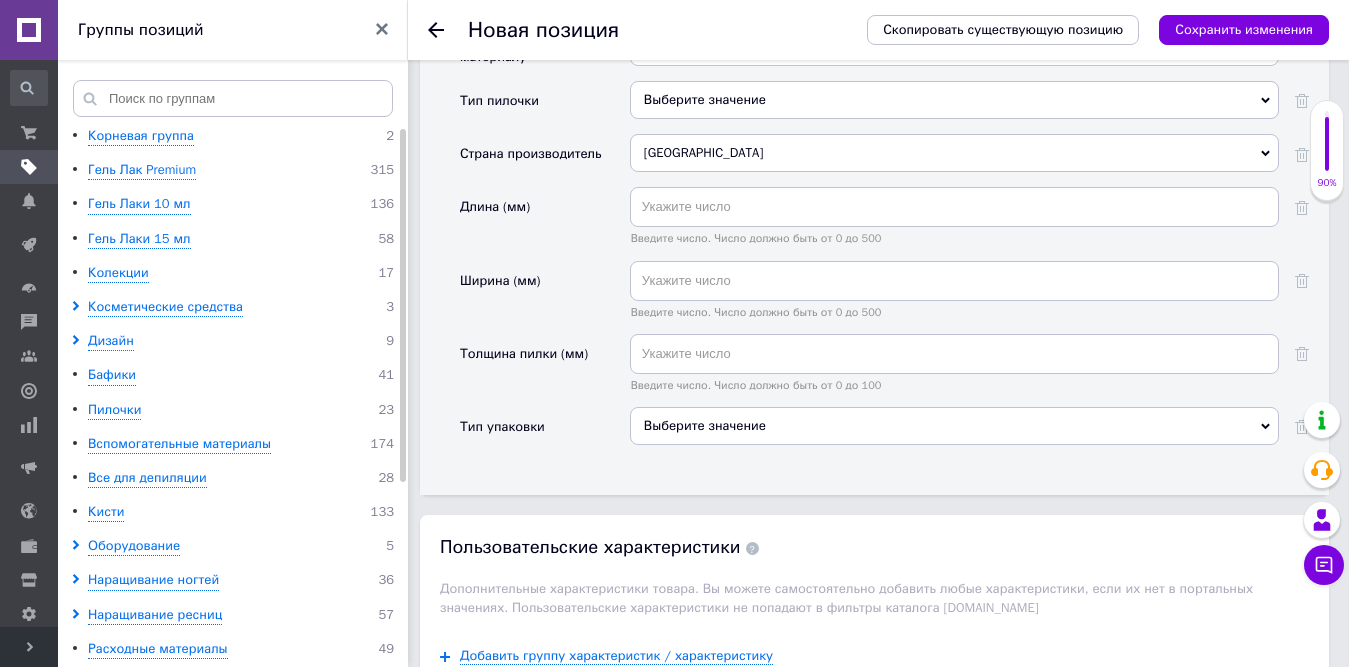 click on "Выберите значение" at bounding box center [954, 426] 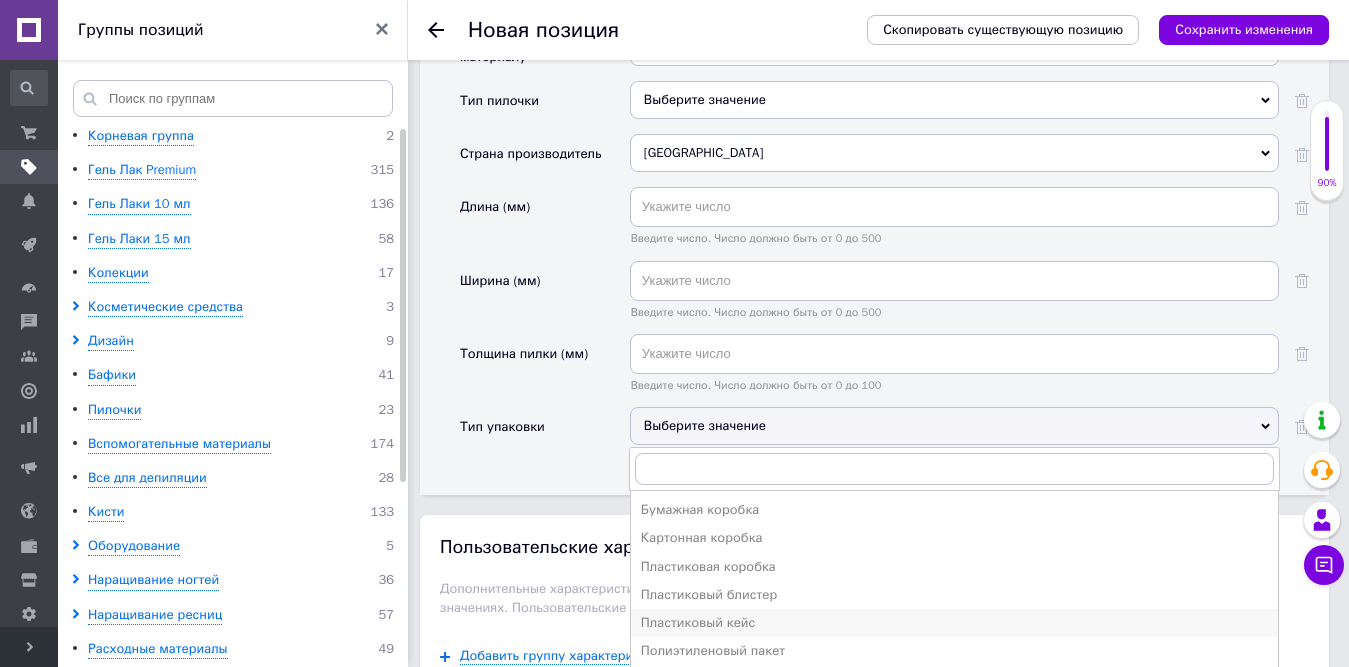 click on "Пластиковый кейс" at bounding box center [954, 623] 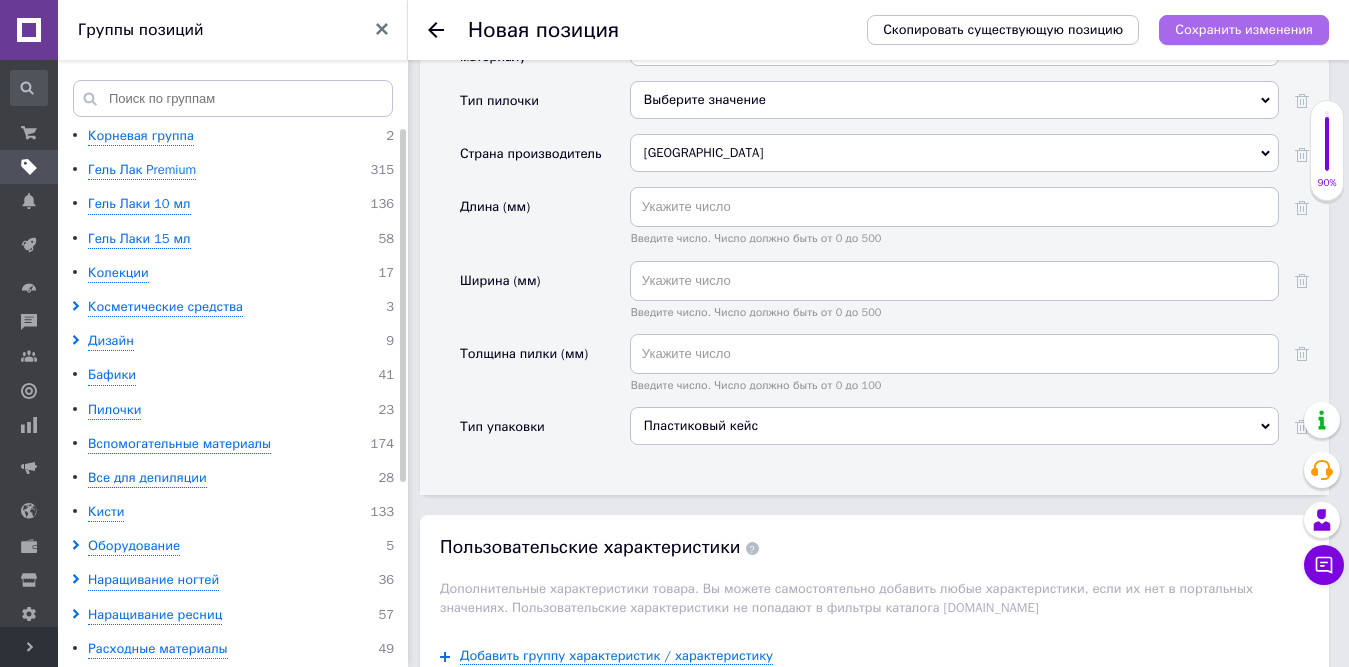 click on "Сохранить изменения" at bounding box center (1244, 29) 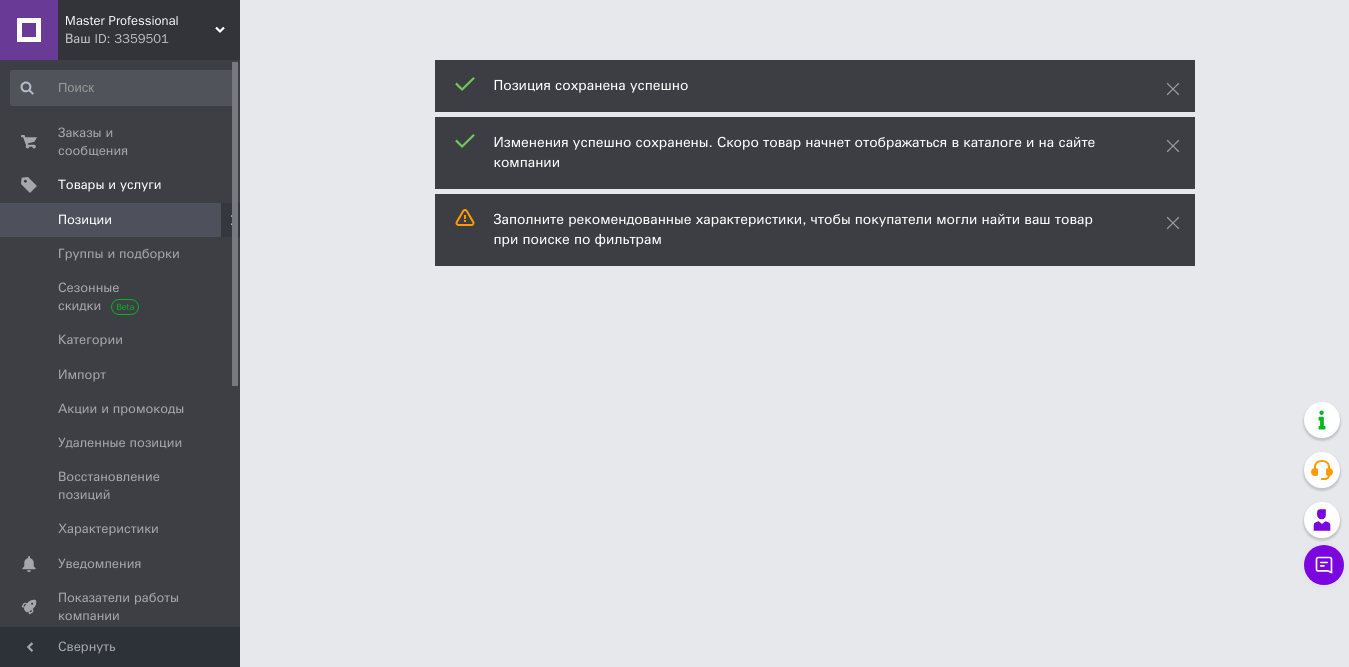 scroll, scrollTop: 0, scrollLeft: 0, axis: both 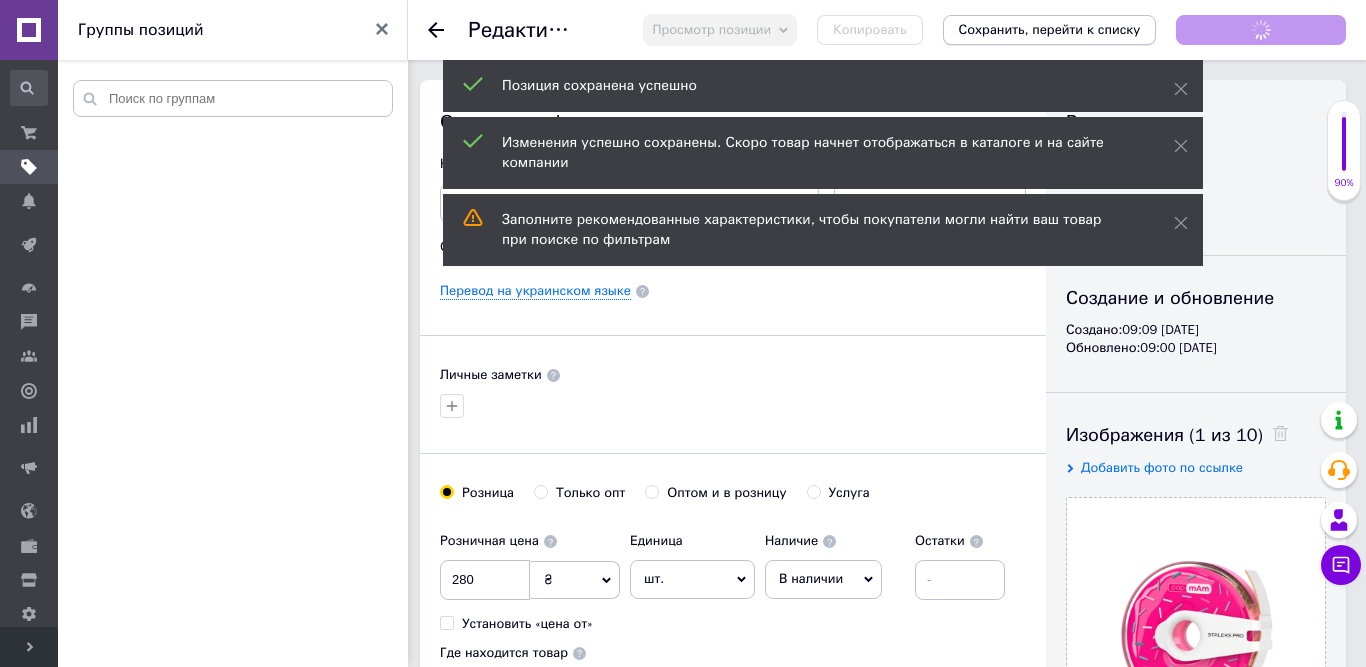 click on "Сохранить, перейти к списку" at bounding box center (1050, 29) 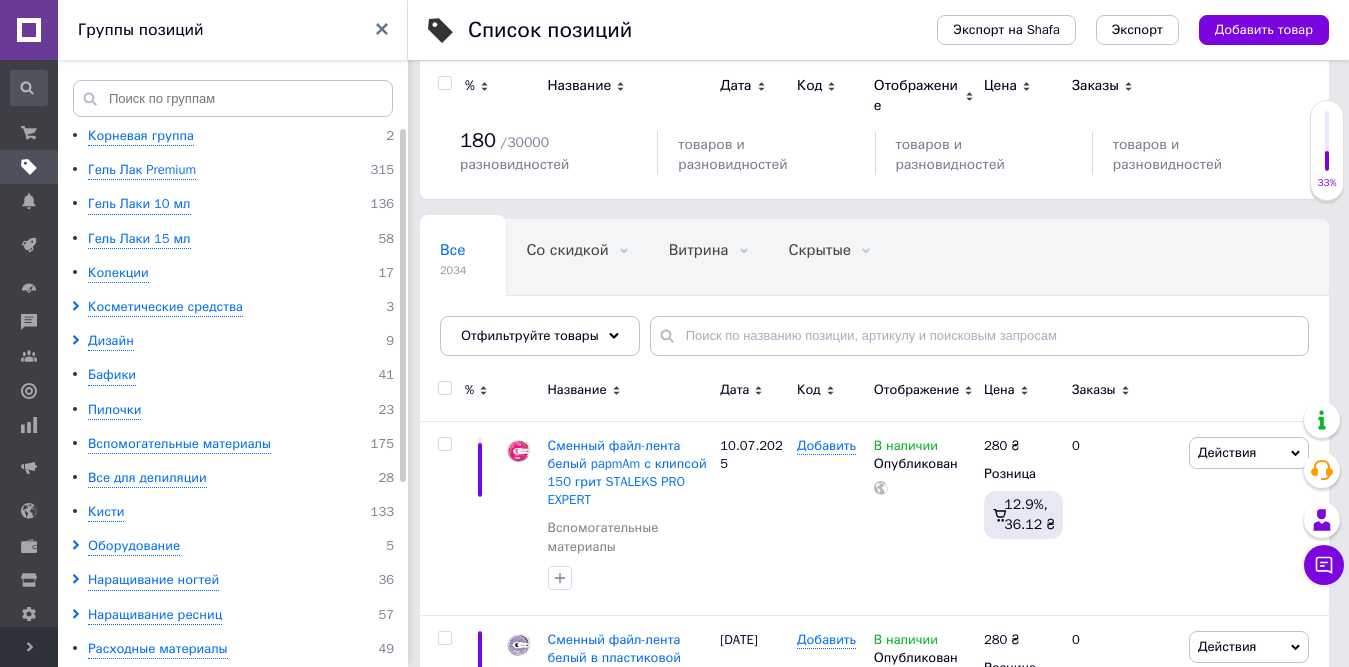scroll, scrollTop: 0, scrollLeft: 0, axis: both 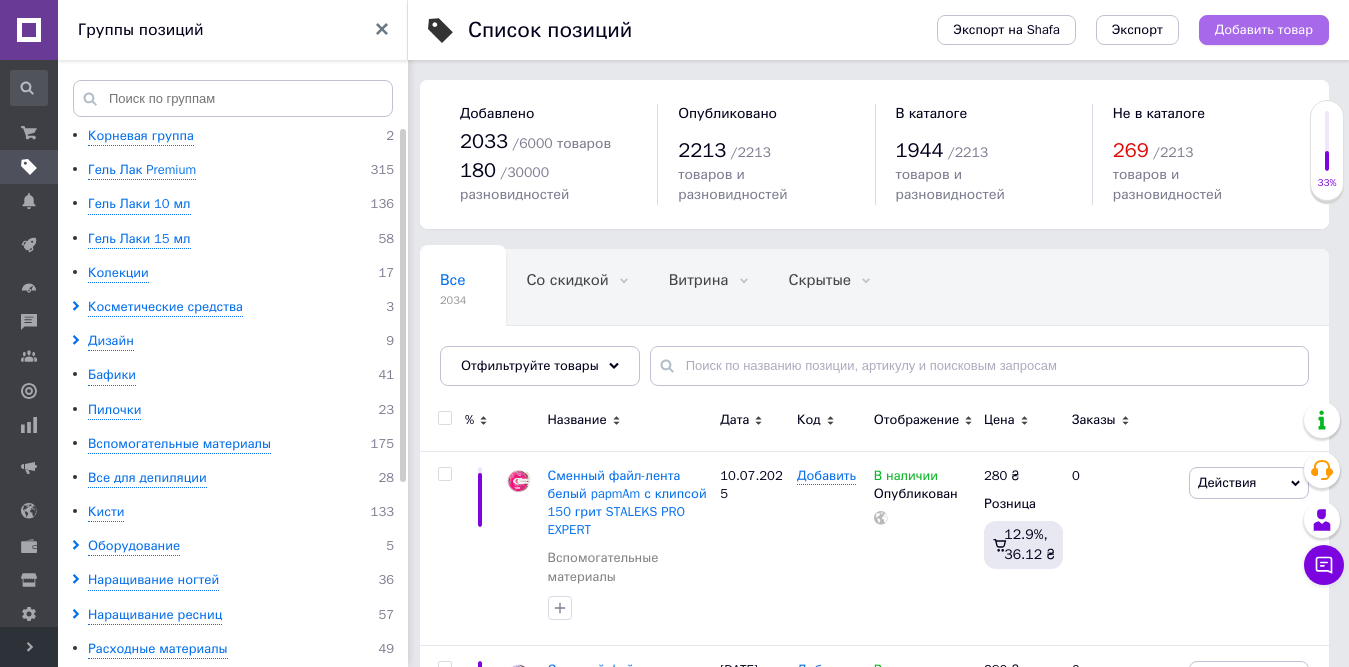click on "Добавить товар" at bounding box center (1264, 30) 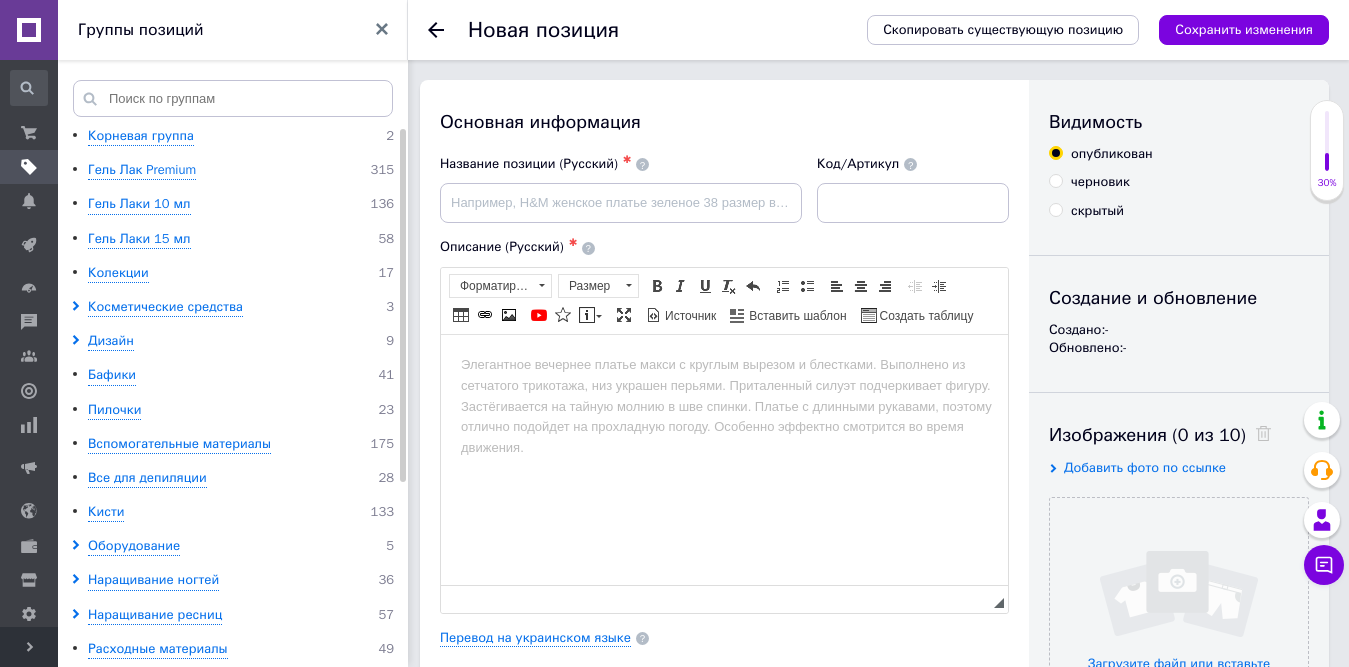 scroll, scrollTop: 0, scrollLeft: 0, axis: both 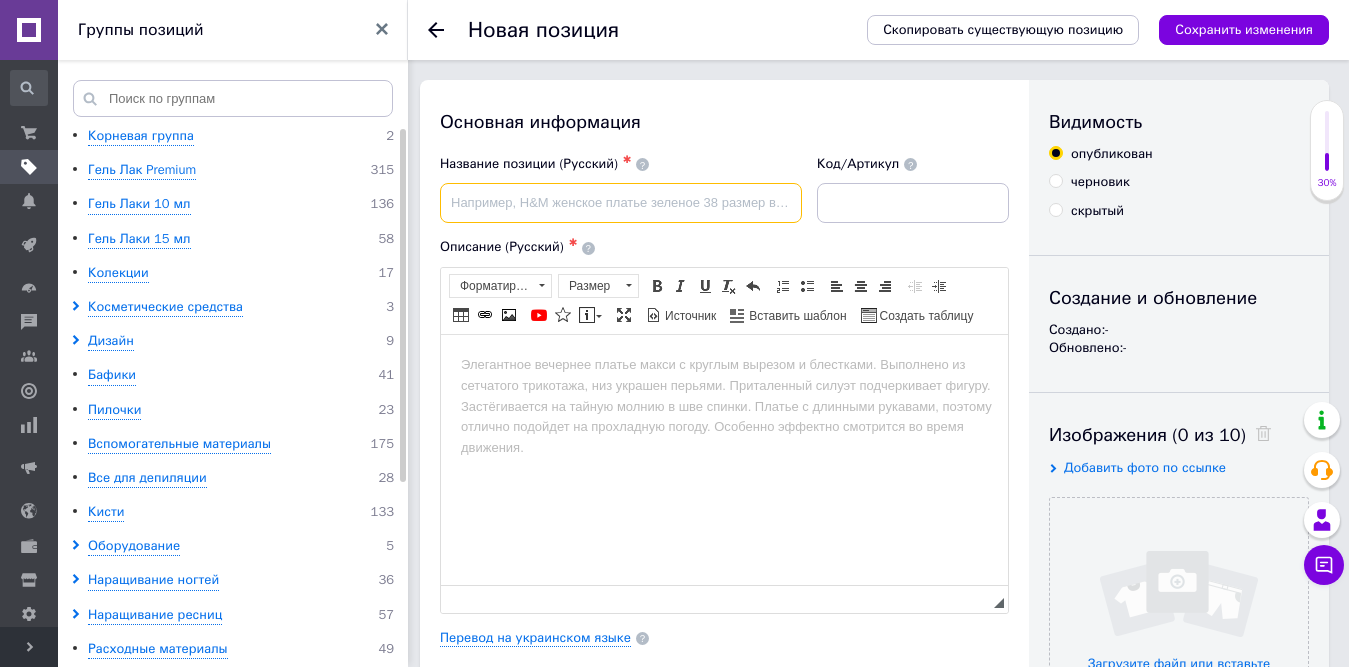 click at bounding box center (621, 203) 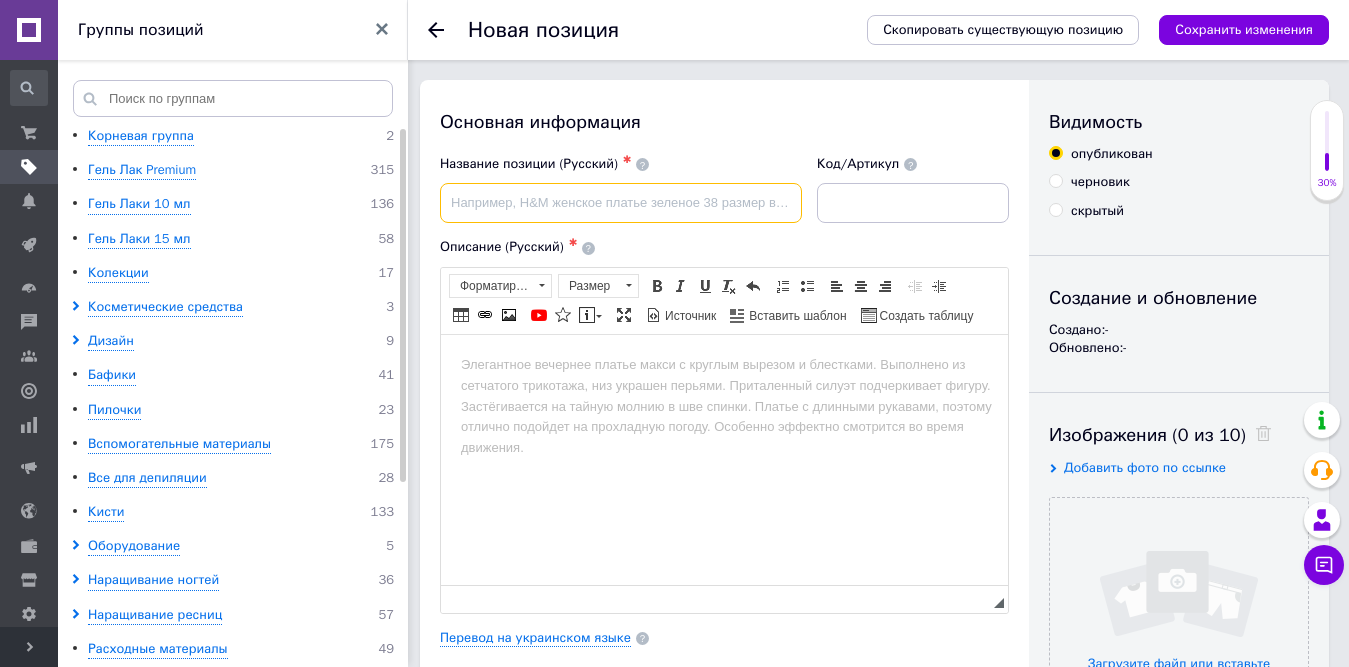 paste on "Запасной блок файл-ленты белый papmAm для катушки 150 грит STALEKS PRO EXPERT" 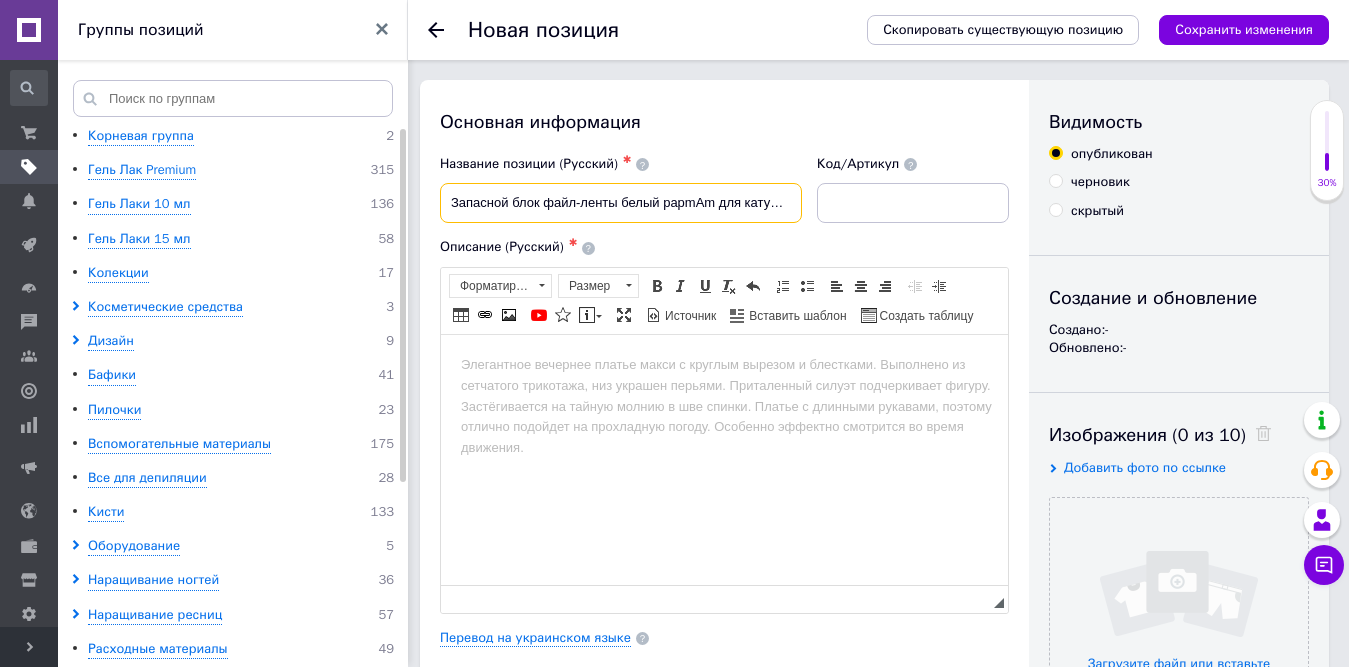 scroll, scrollTop: 0, scrollLeft: 206, axis: horizontal 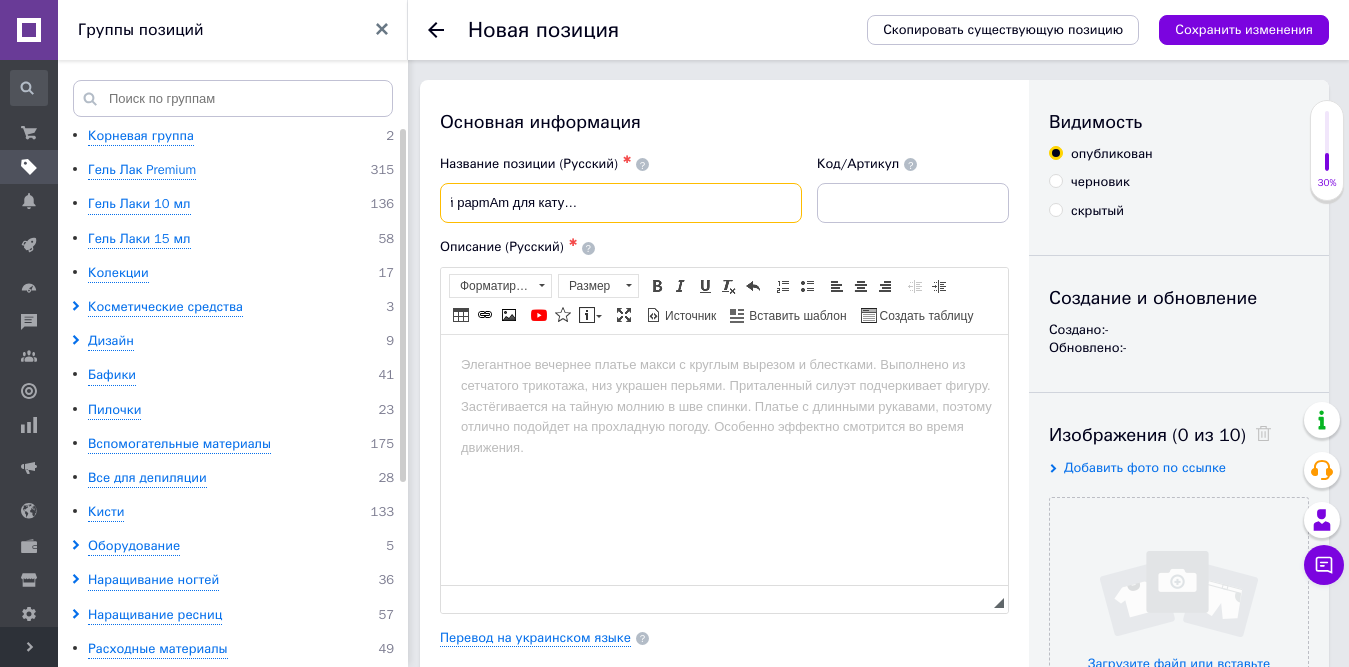 type on "Запасной блок файл-ленты белый papmAm для катушки 150 грит STALEKS PRO EXPERT" 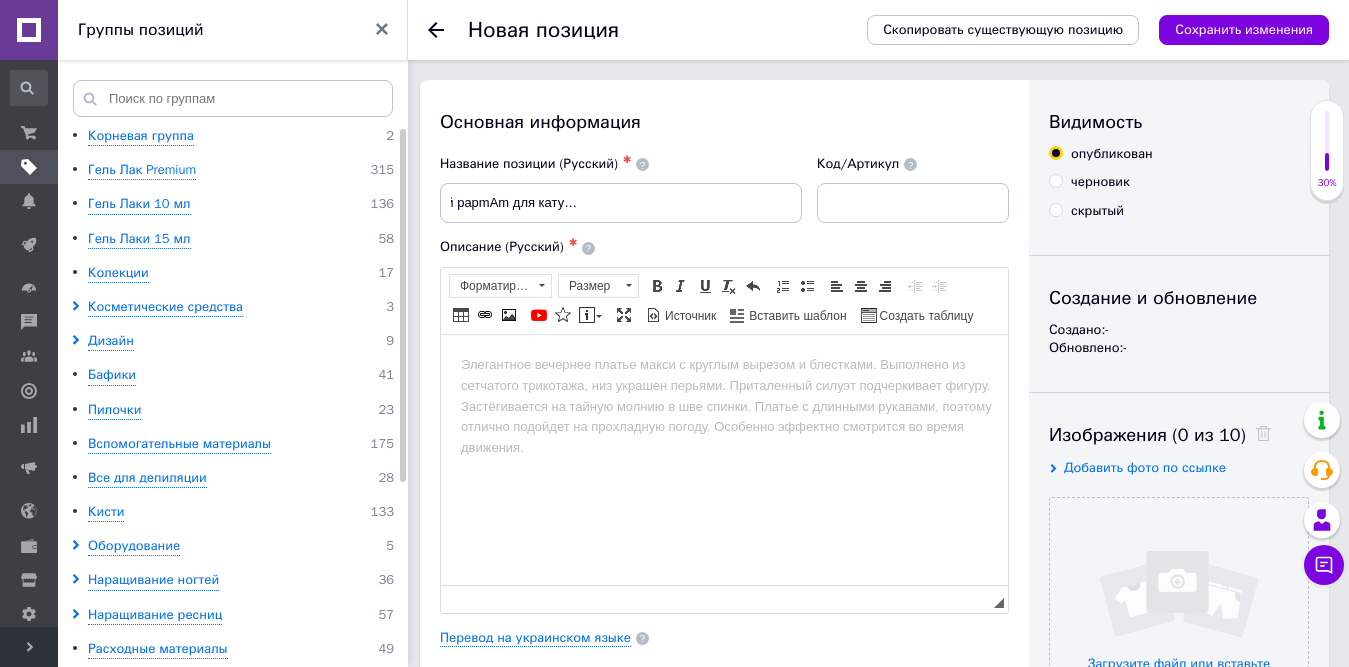 scroll, scrollTop: 0, scrollLeft: 0, axis: both 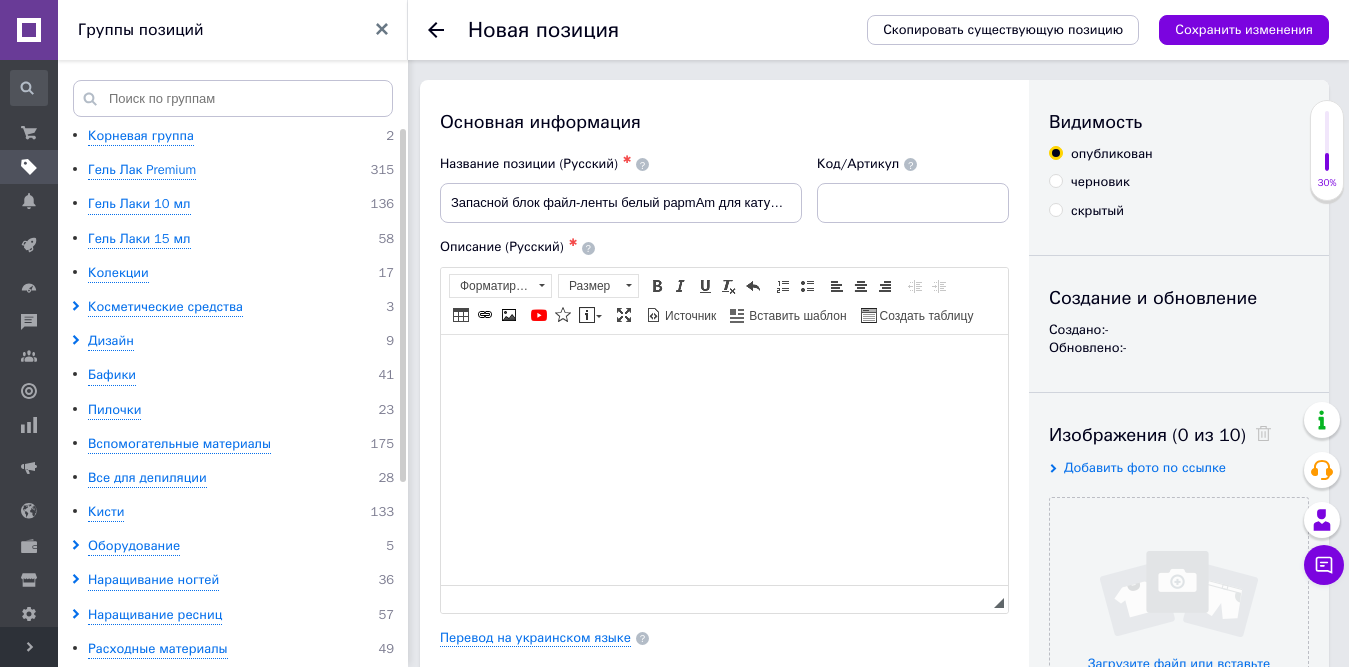 click at bounding box center [724, 364] 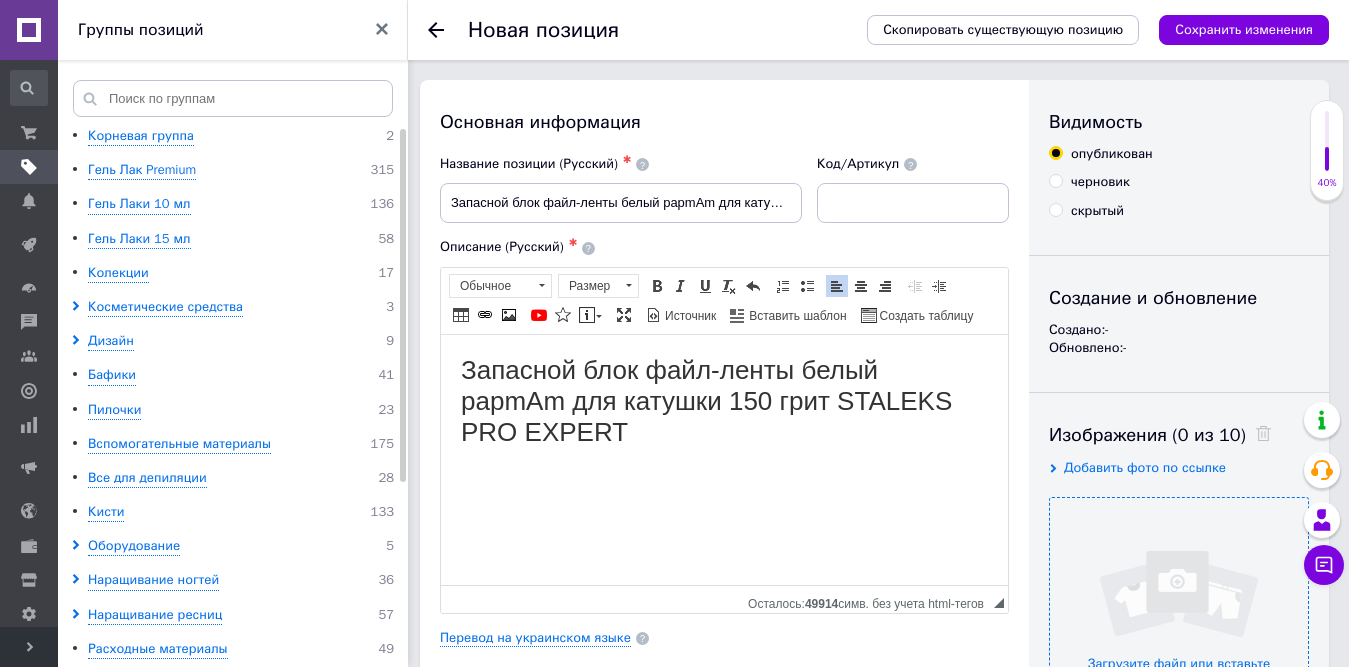 click at bounding box center [1179, 627] 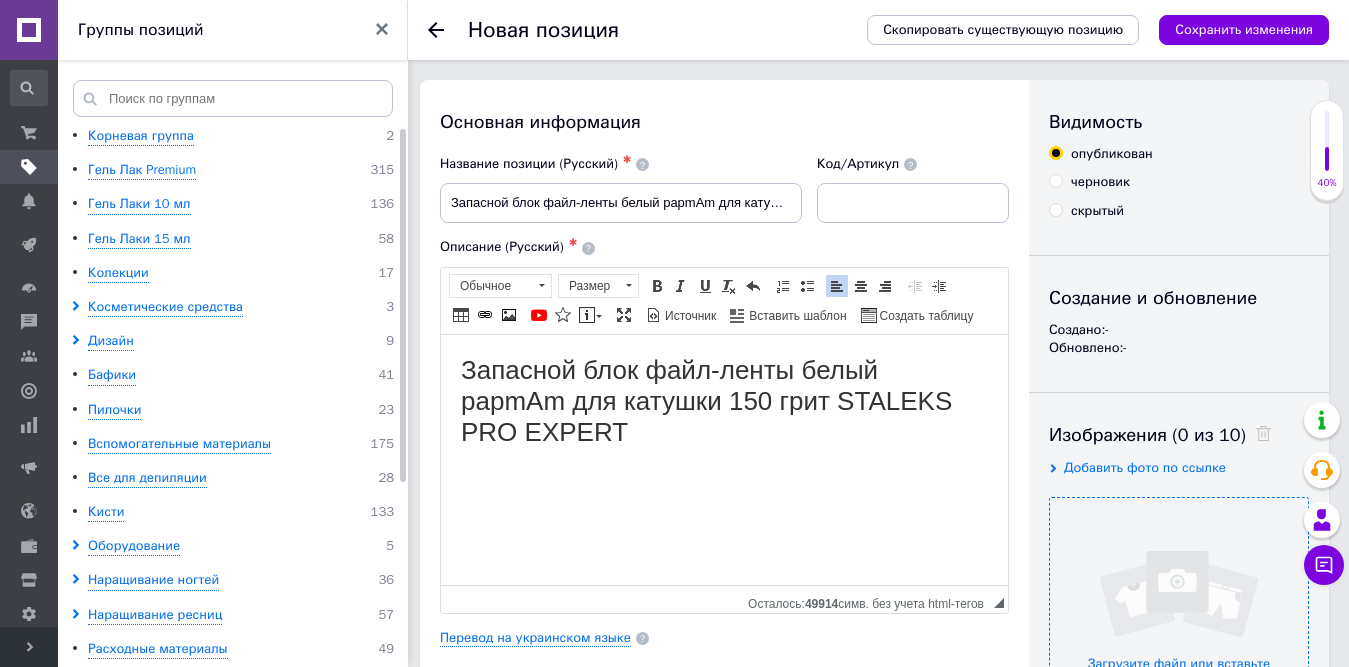 click at bounding box center (1179, 627) 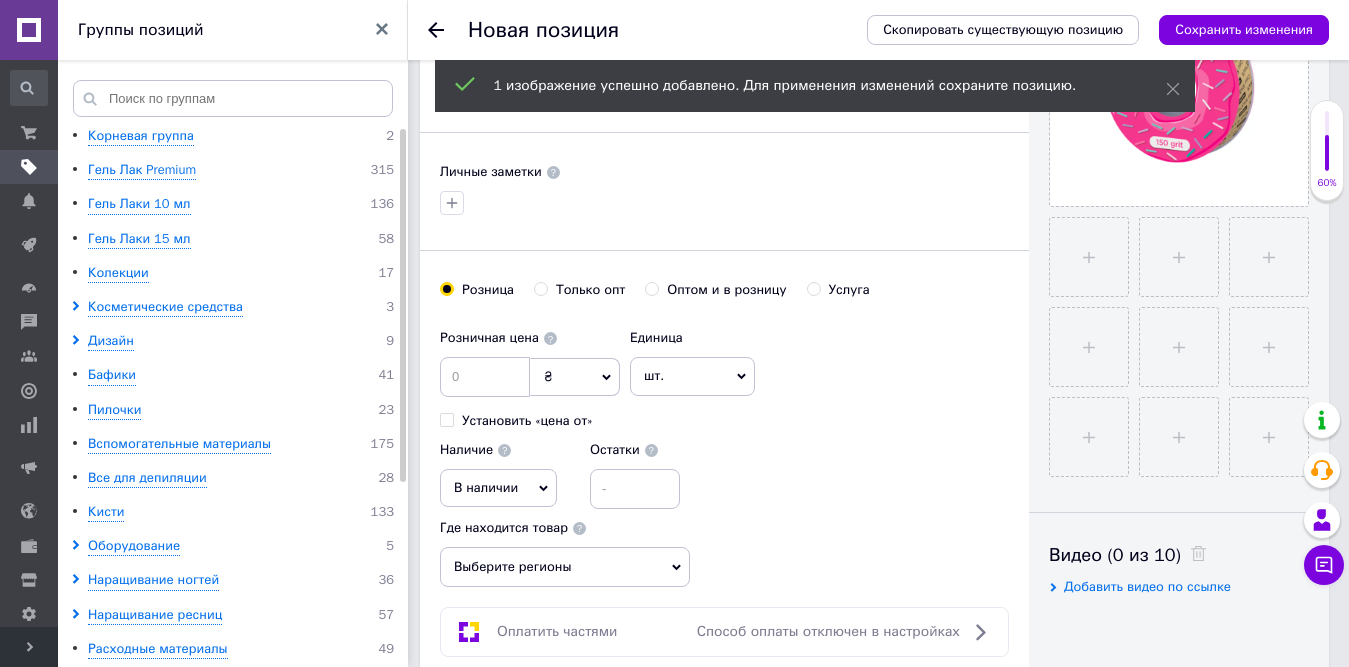 scroll, scrollTop: 557, scrollLeft: 0, axis: vertical 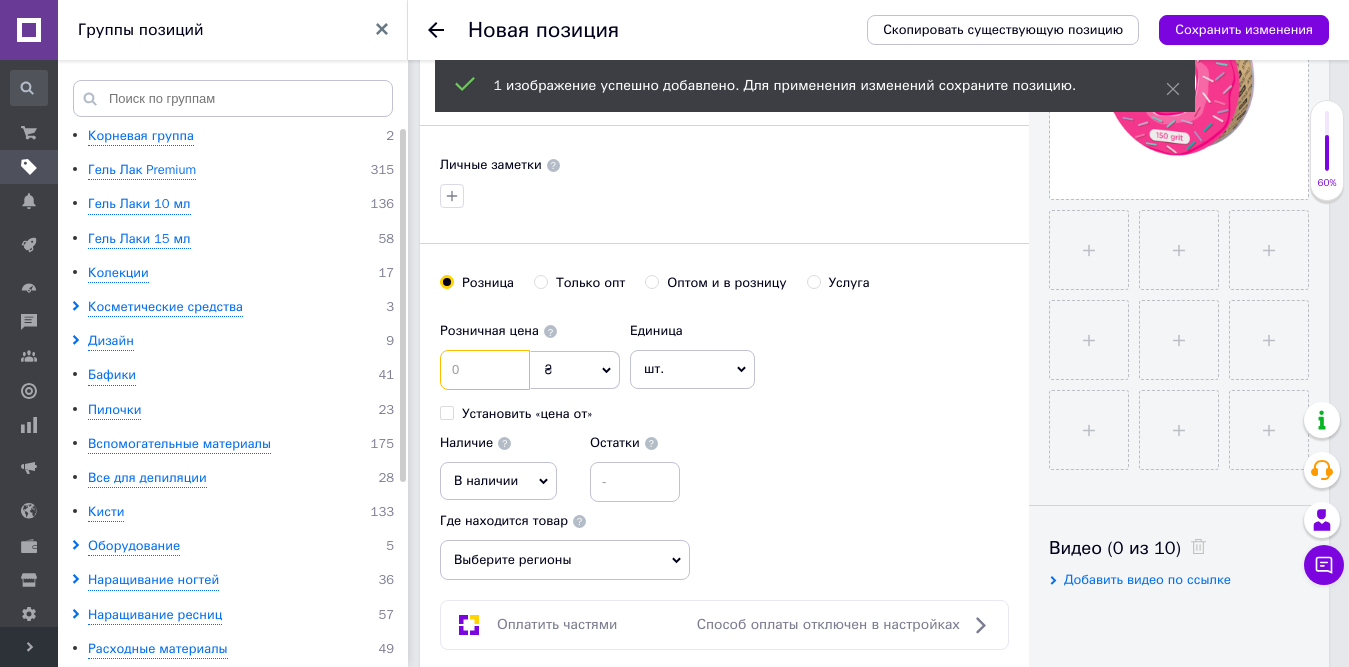 click at bounding box center (485, 370) 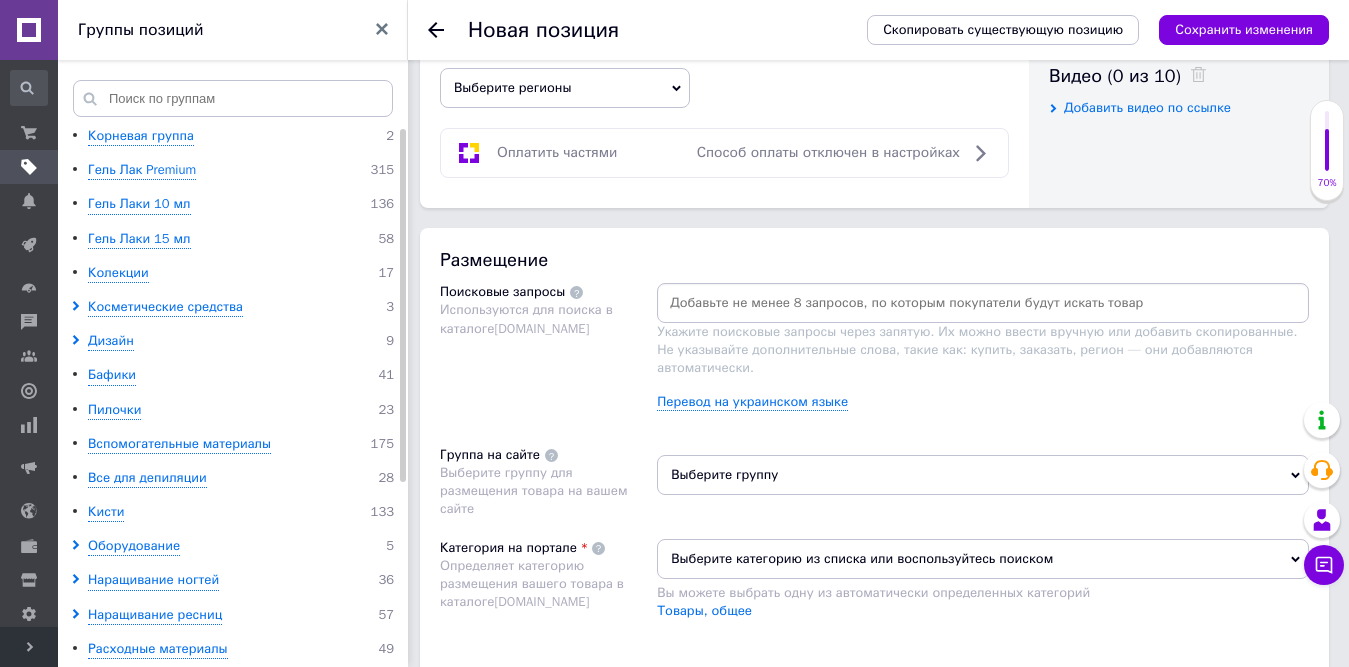 scroll, scrollTop: 1037, scrollLeft: 0, axis: vertical 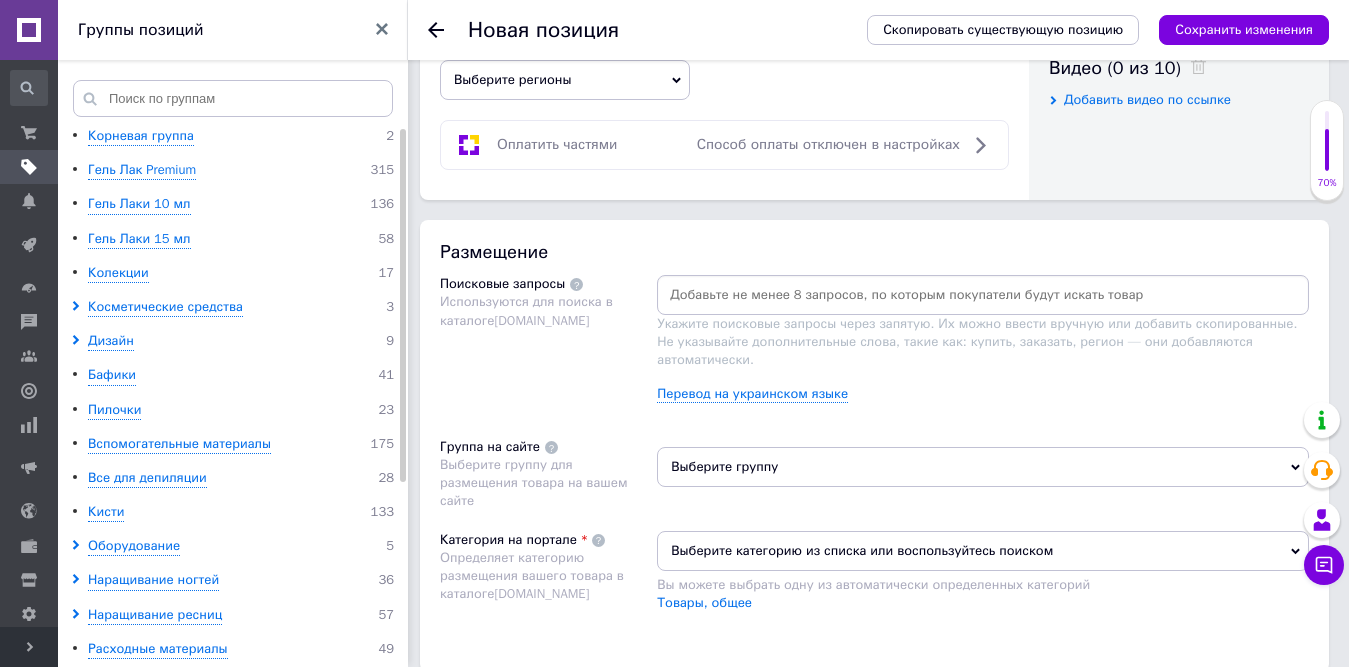 type on "240" 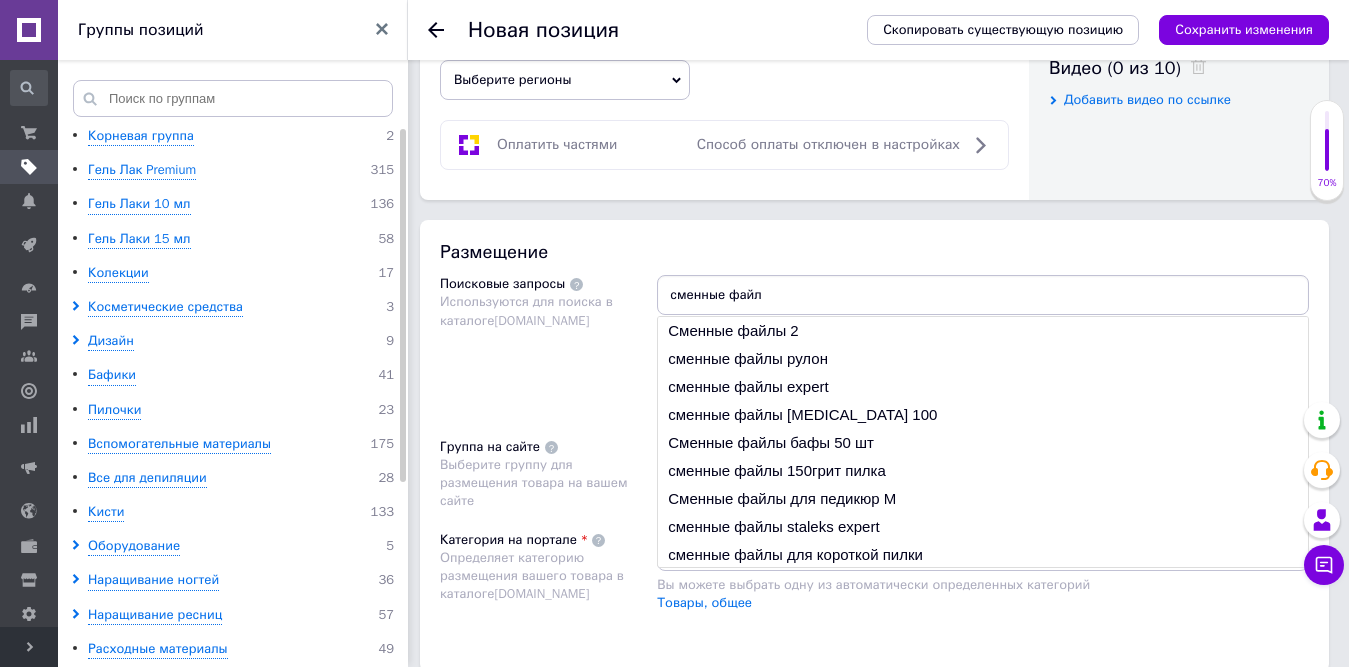 type on "сменные файлы" 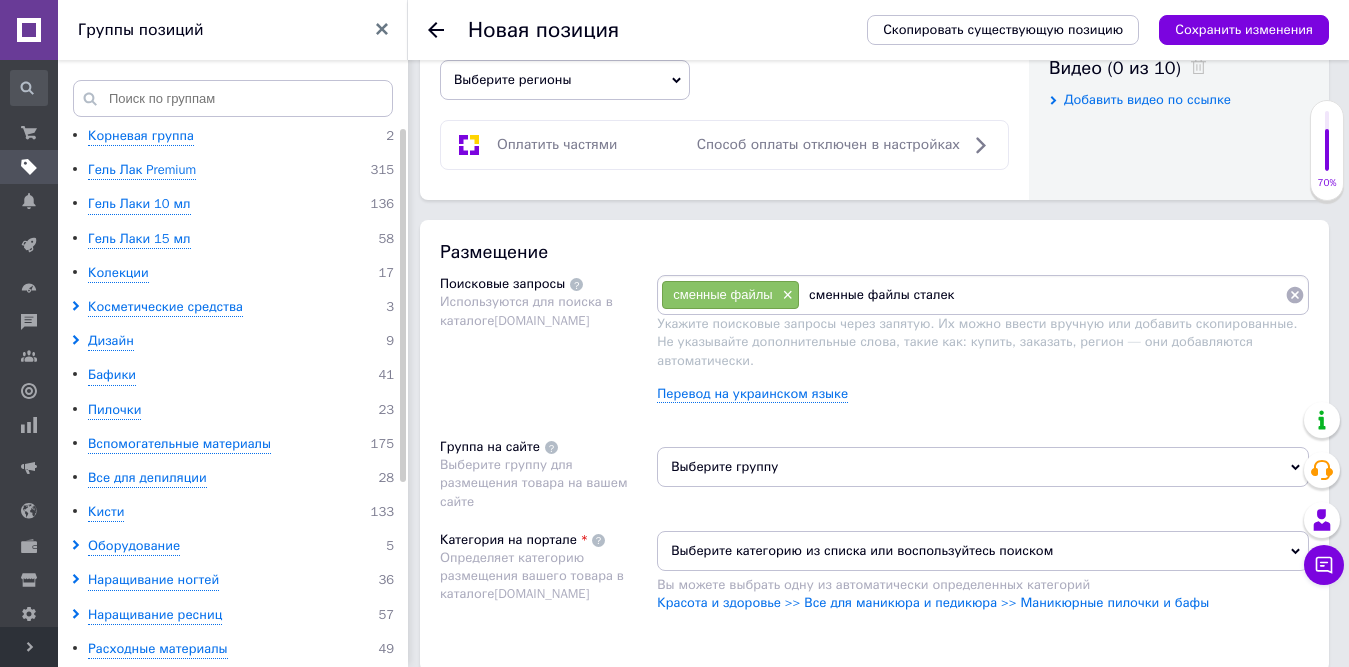 type on "сменные файлы сталекс" 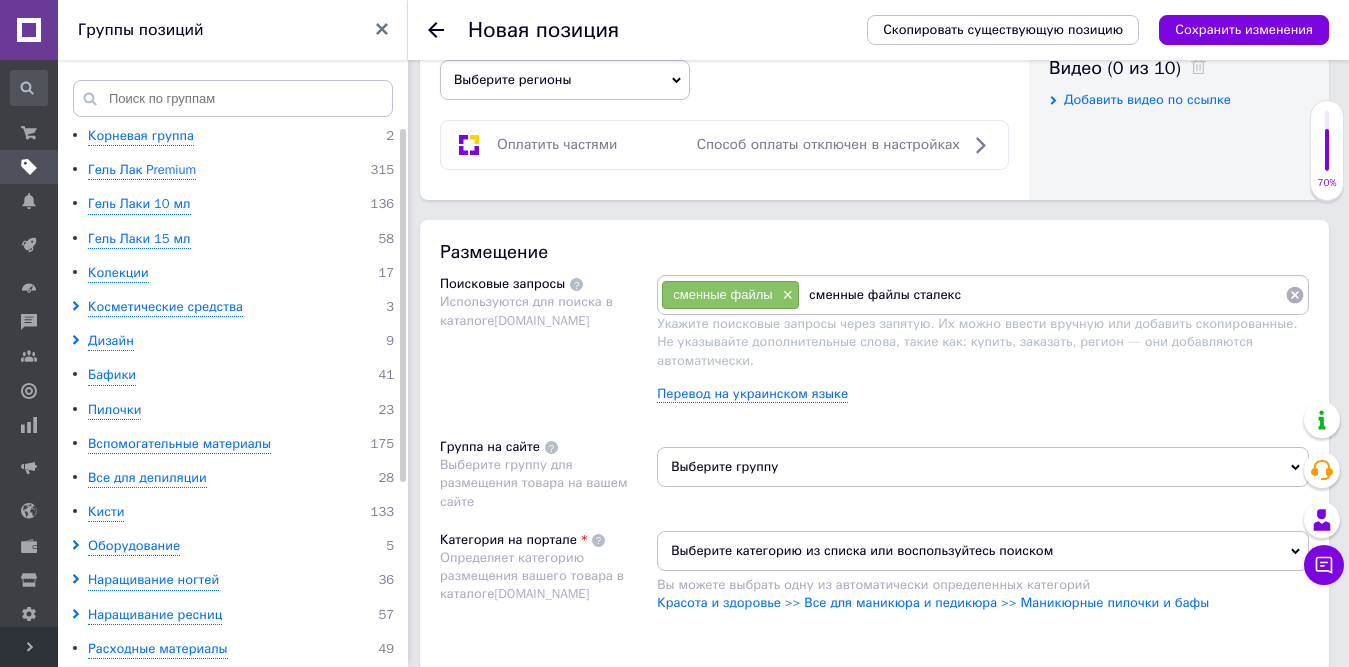 type 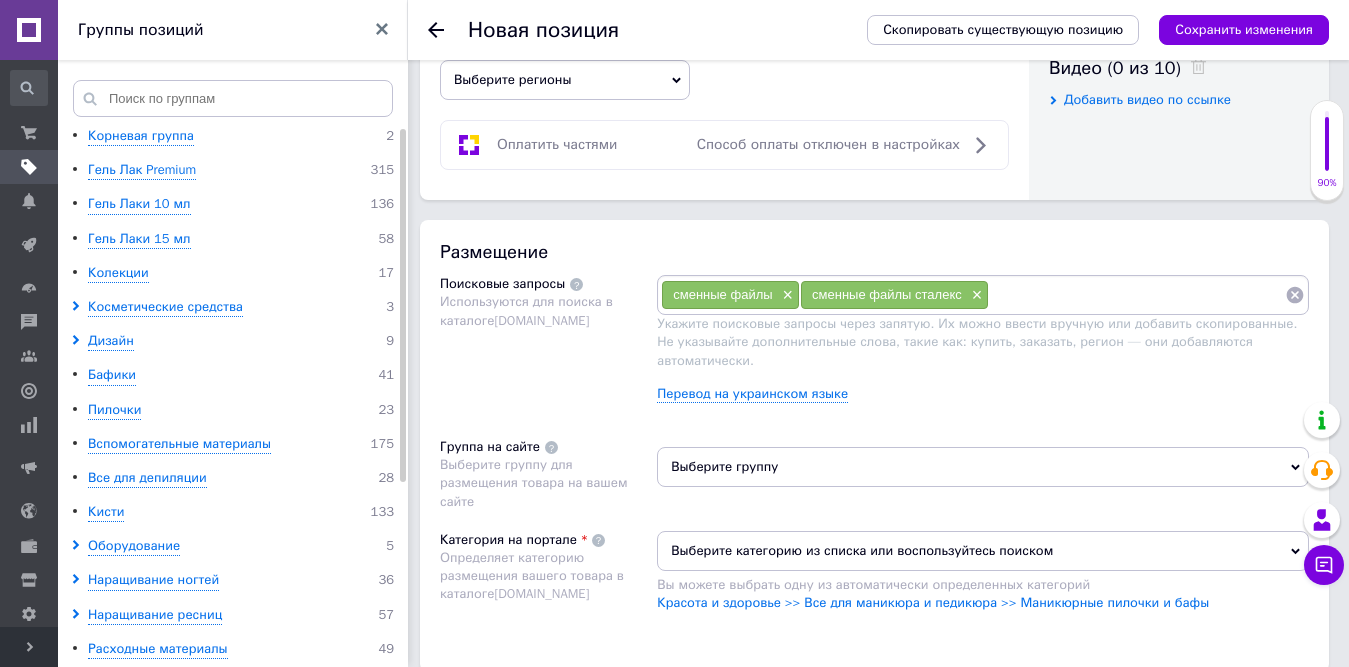 scroll, scrollTop: 1216, scrollLeft: 0, axis: vertical 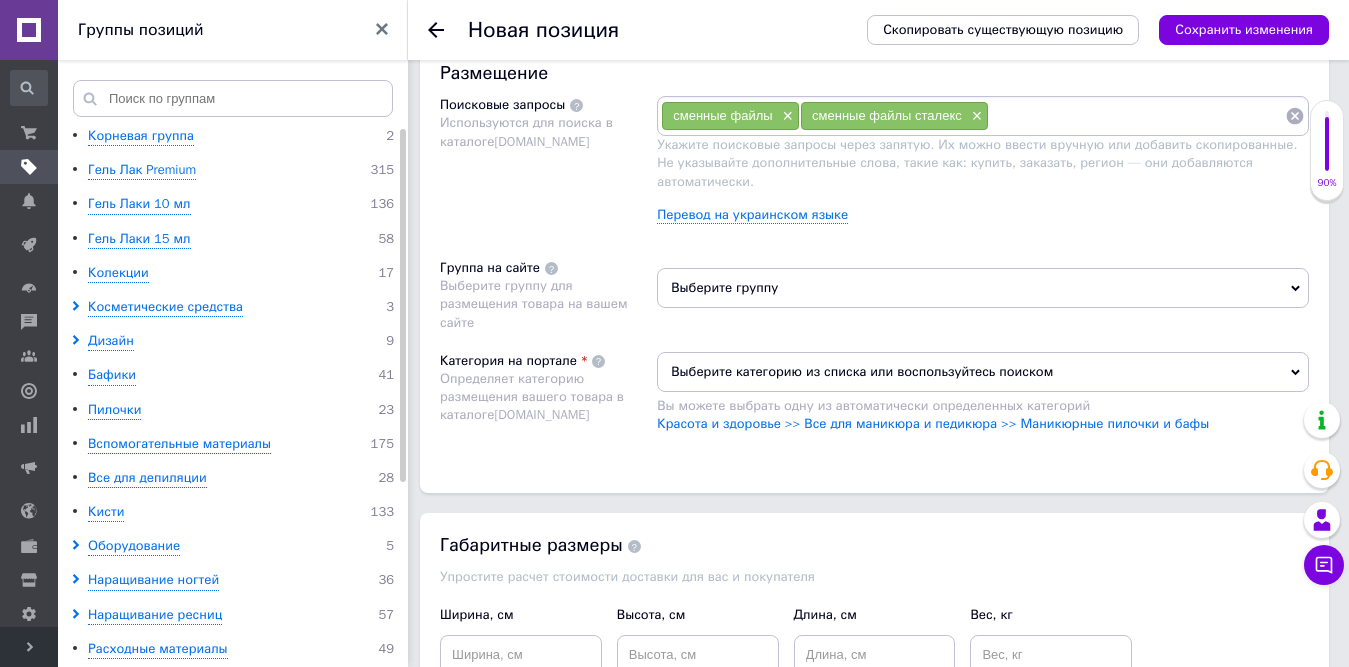 click on "Выберите группу" at bounding box center (983, 288) 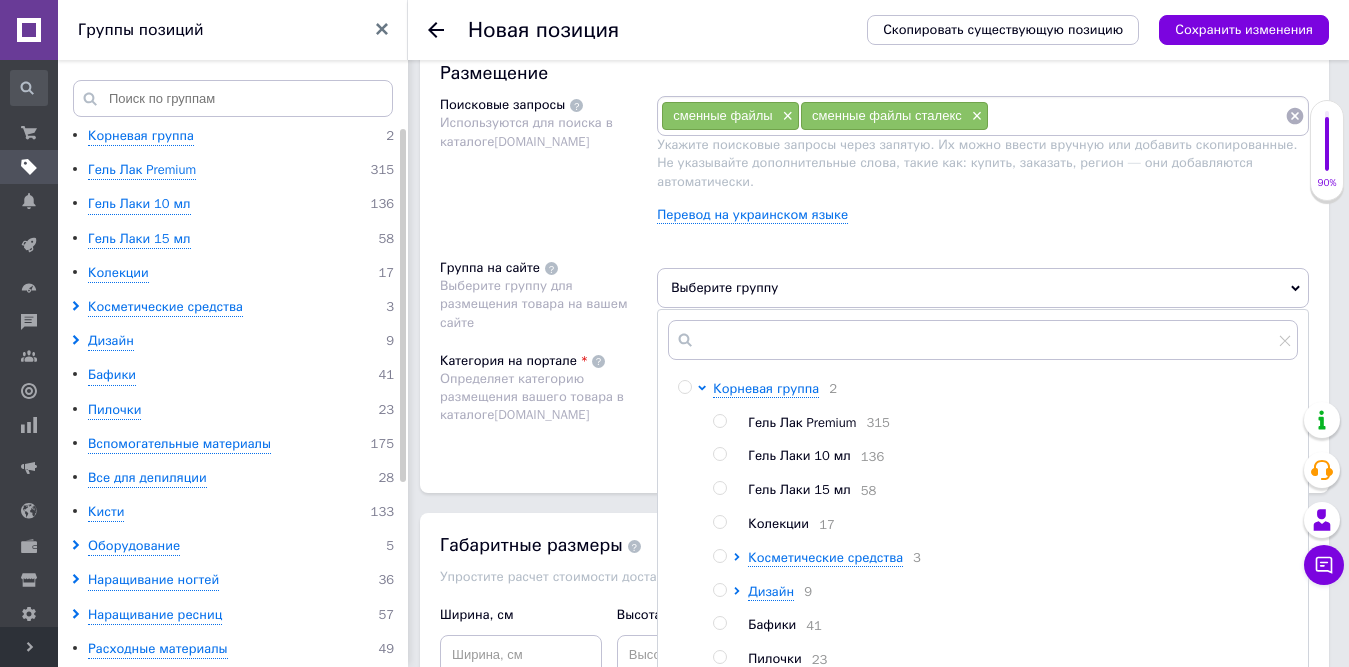scroll, scrollTop: 1344, scrollLeft: 0, axis: vertical 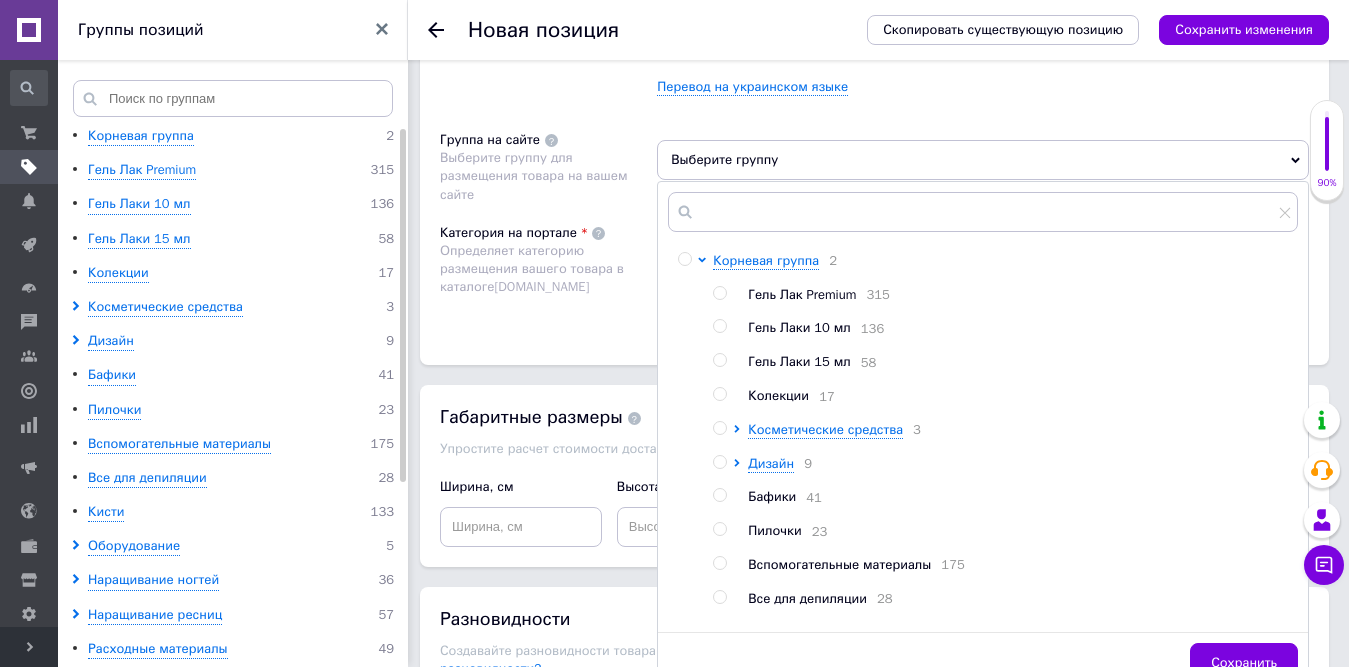 click at bounding box center [719, 563] 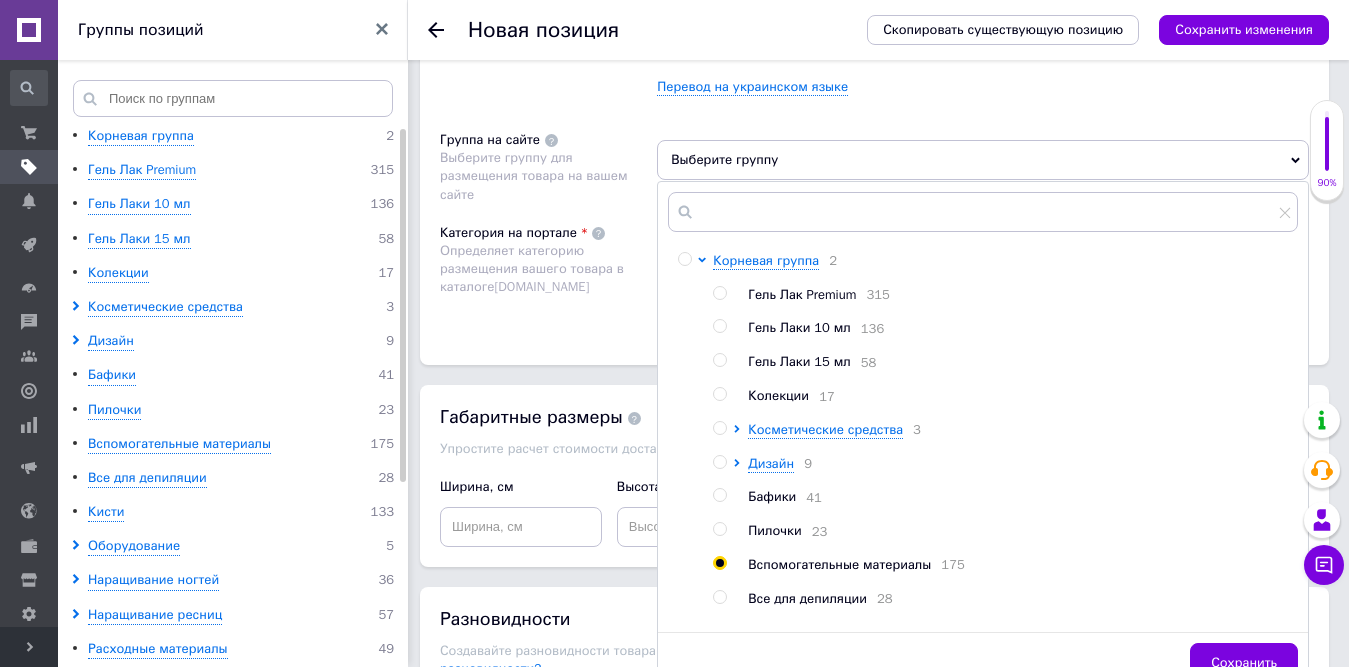 radio on "true" 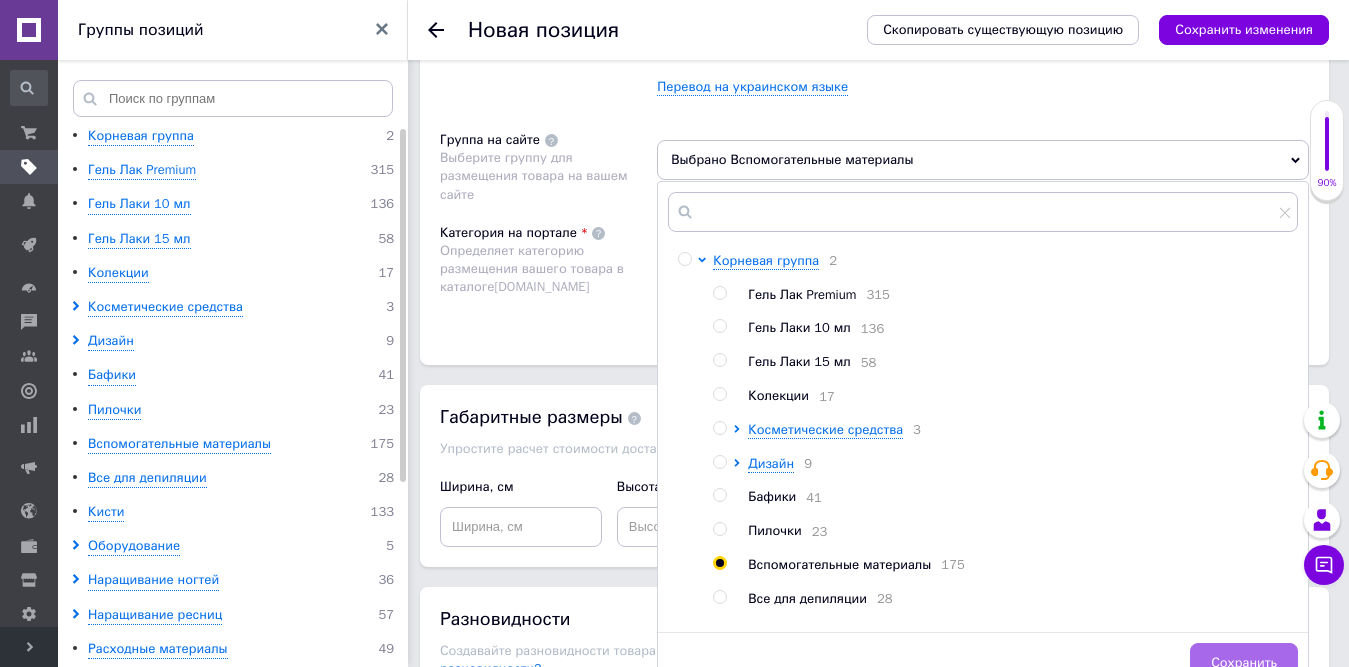 click on "Сохранить" at bounding box center (1244, 663) 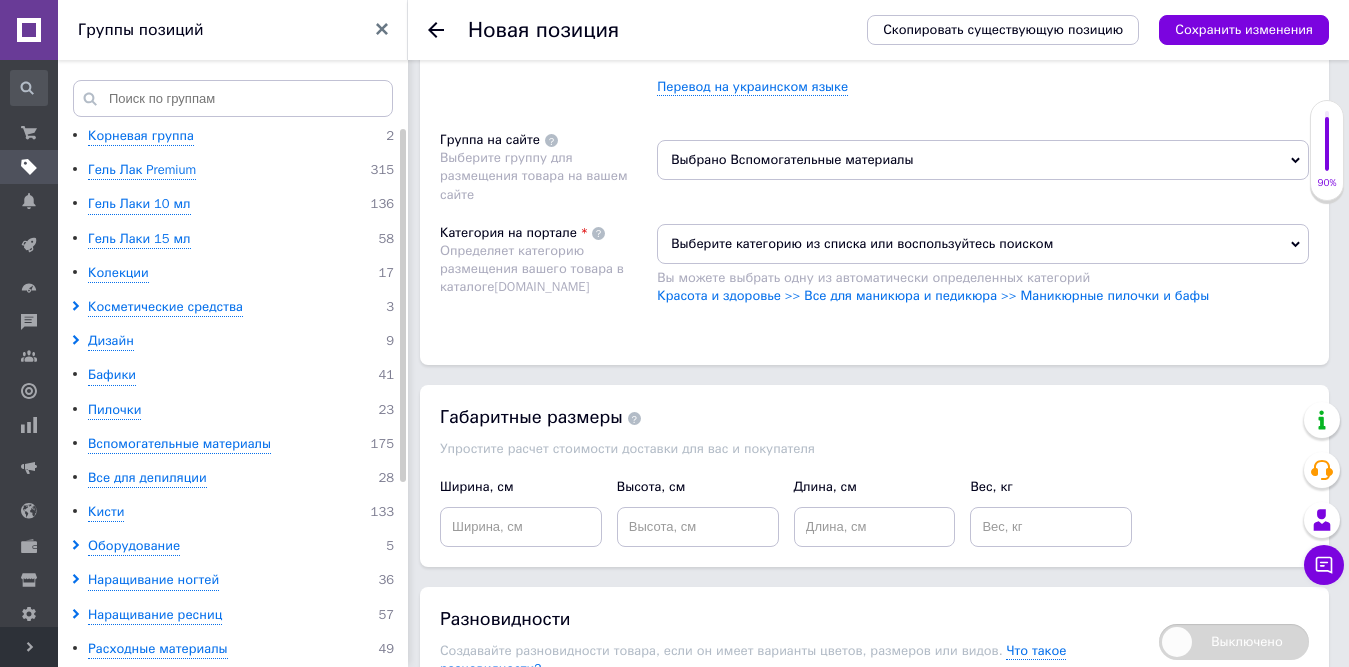 click on "Выберите категорию из списка или воспользуйтесь поиском" at bounding box center [983, 244] 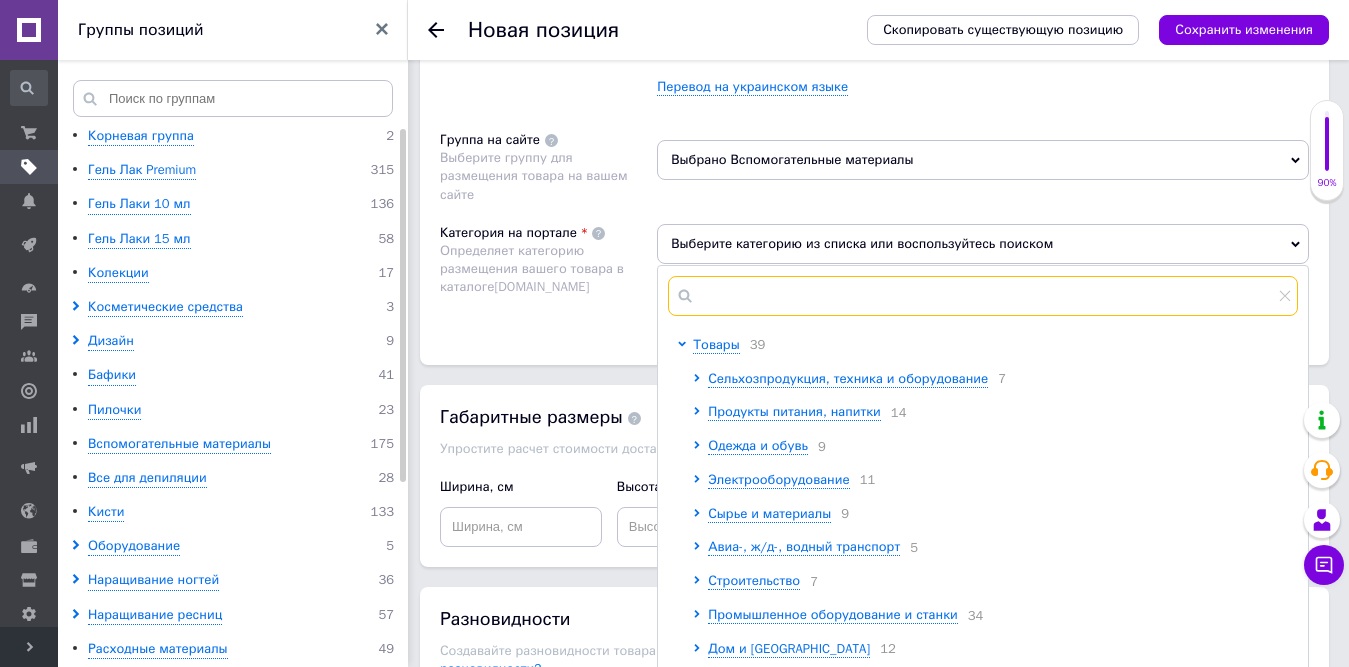 click at bounding box center (983, 296) 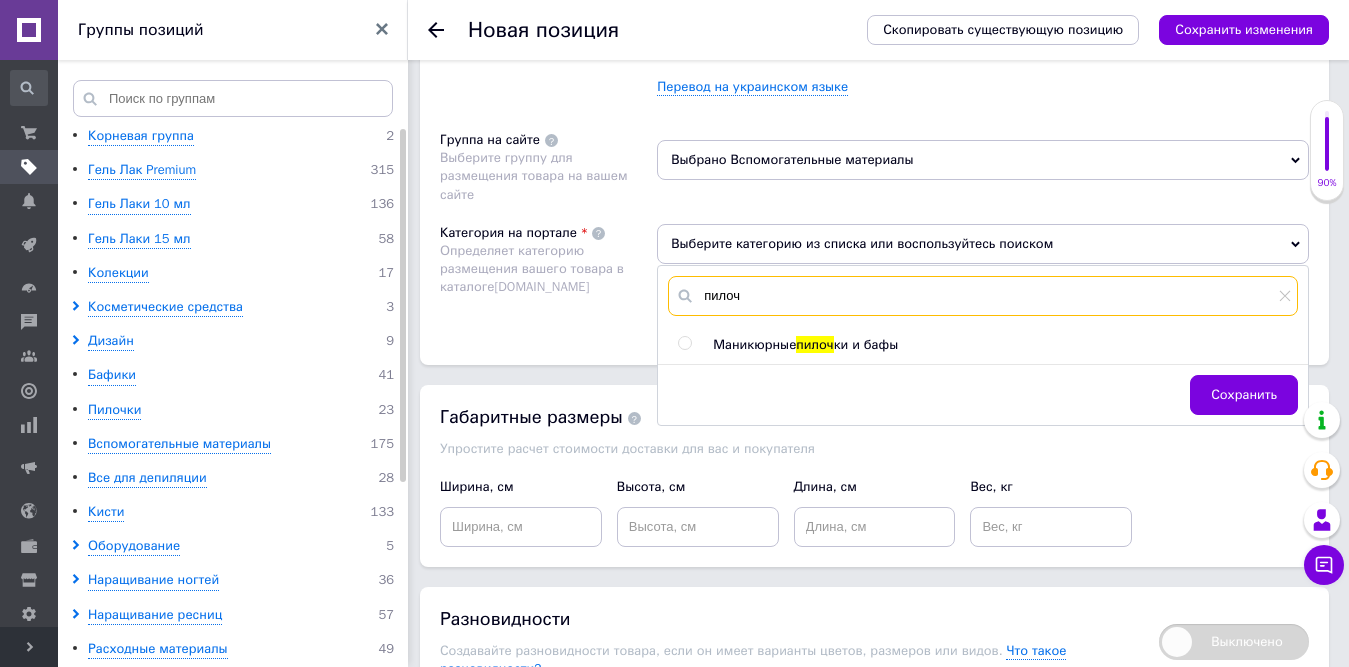 type on "пилоч" 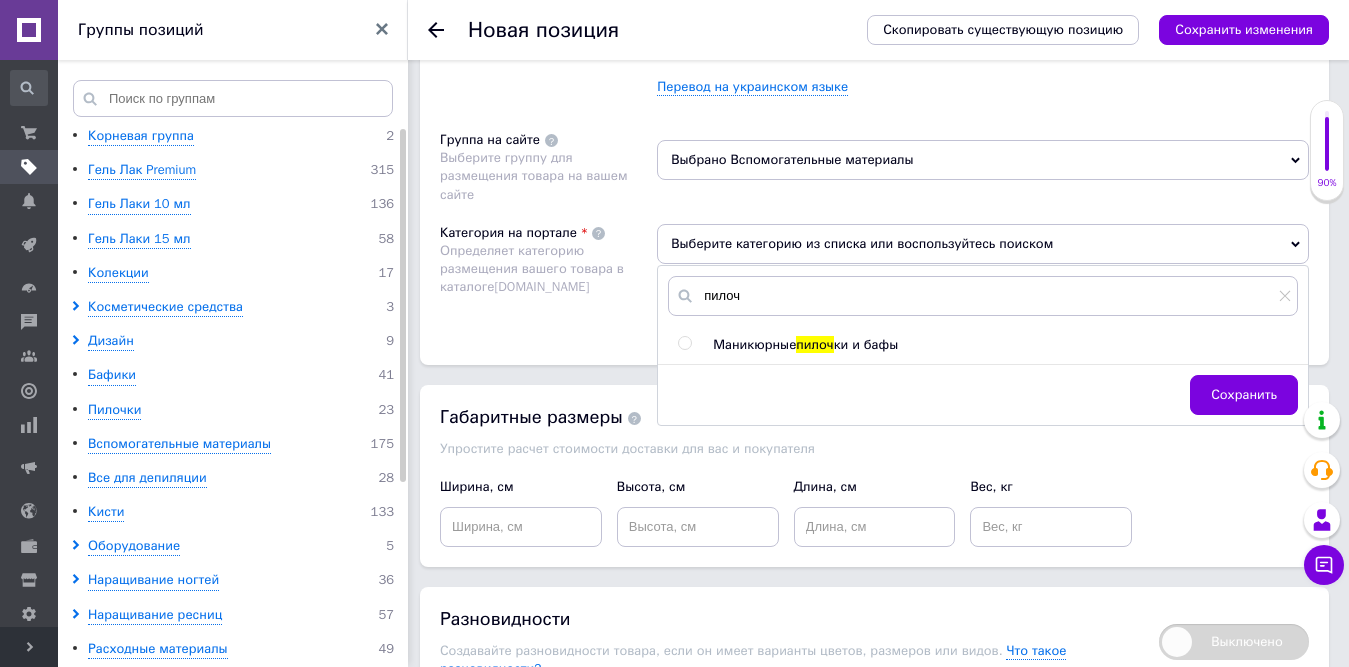 click at bounding box center [684, 343] 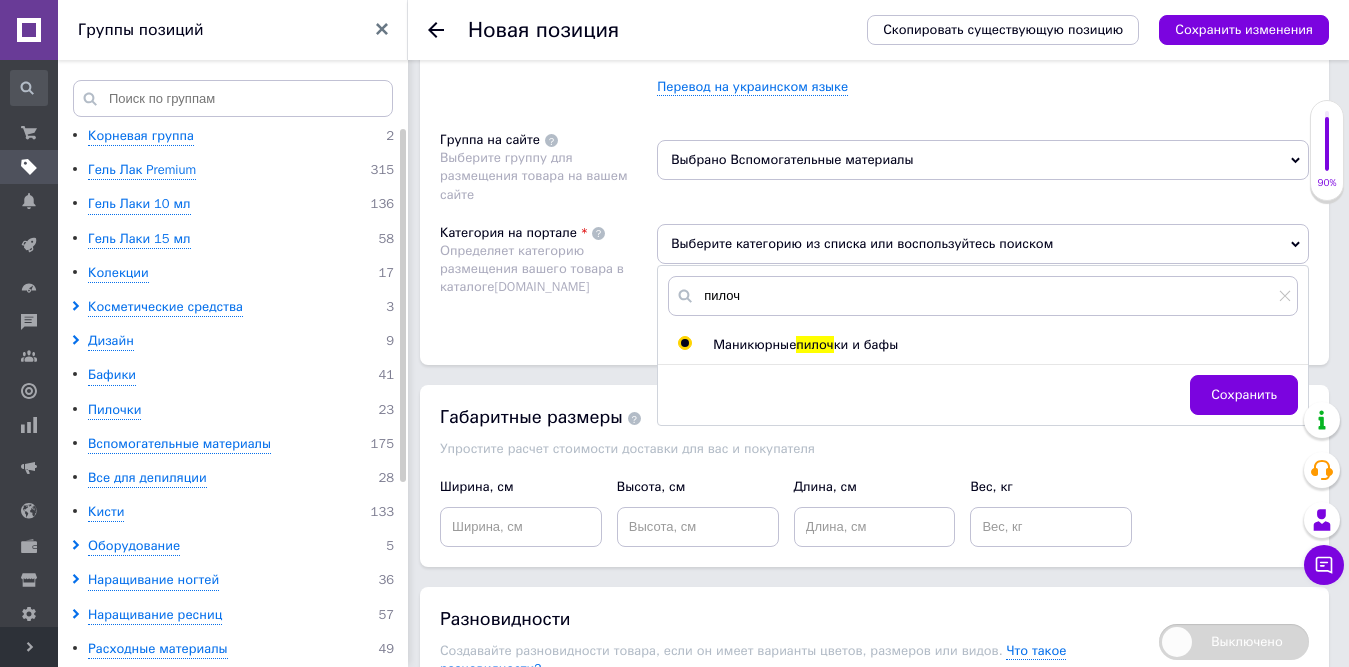 radio on "true" 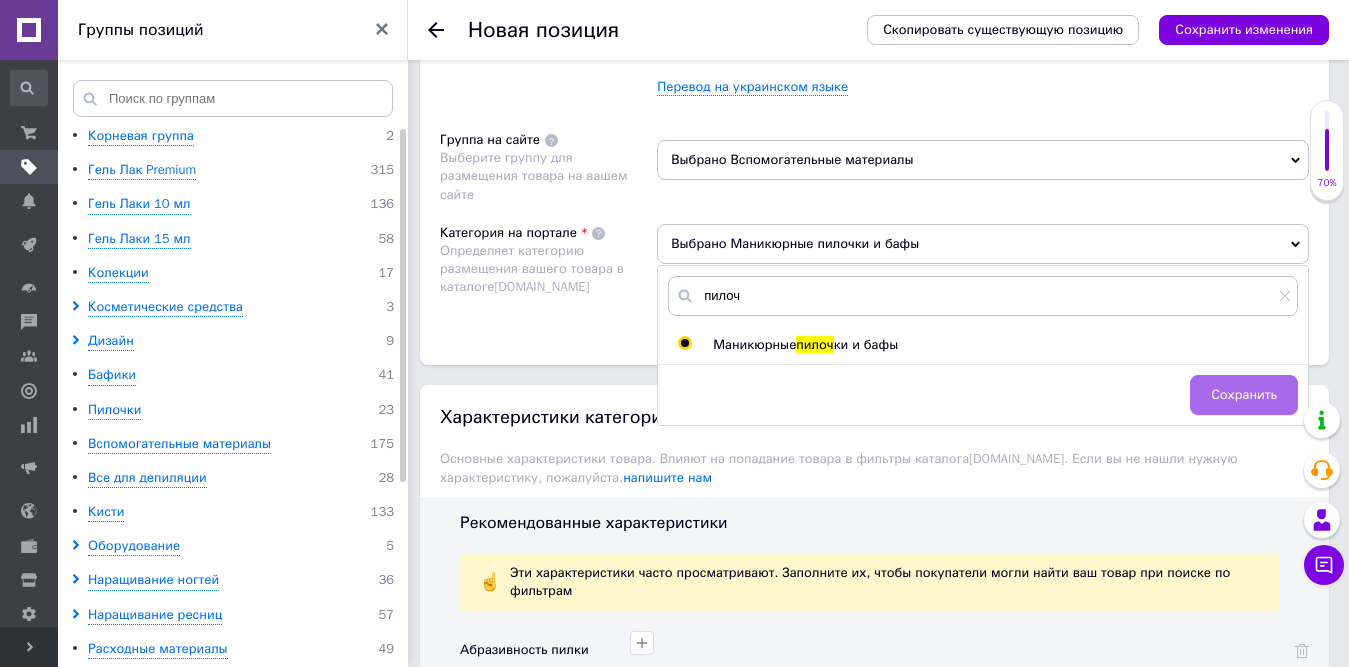 click on "Сохранить" at bounding box center [1244, 395] 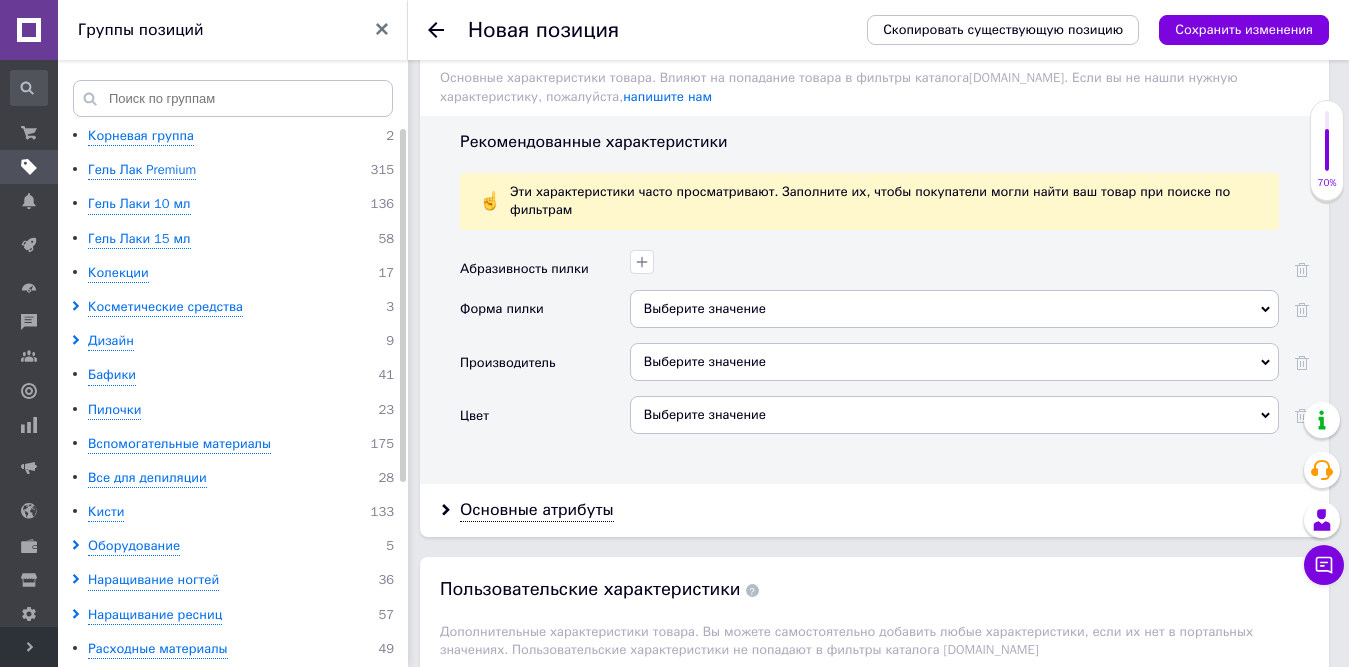 scroll, scrollTop: 1740, scrollLeft: 0, axis: vertical 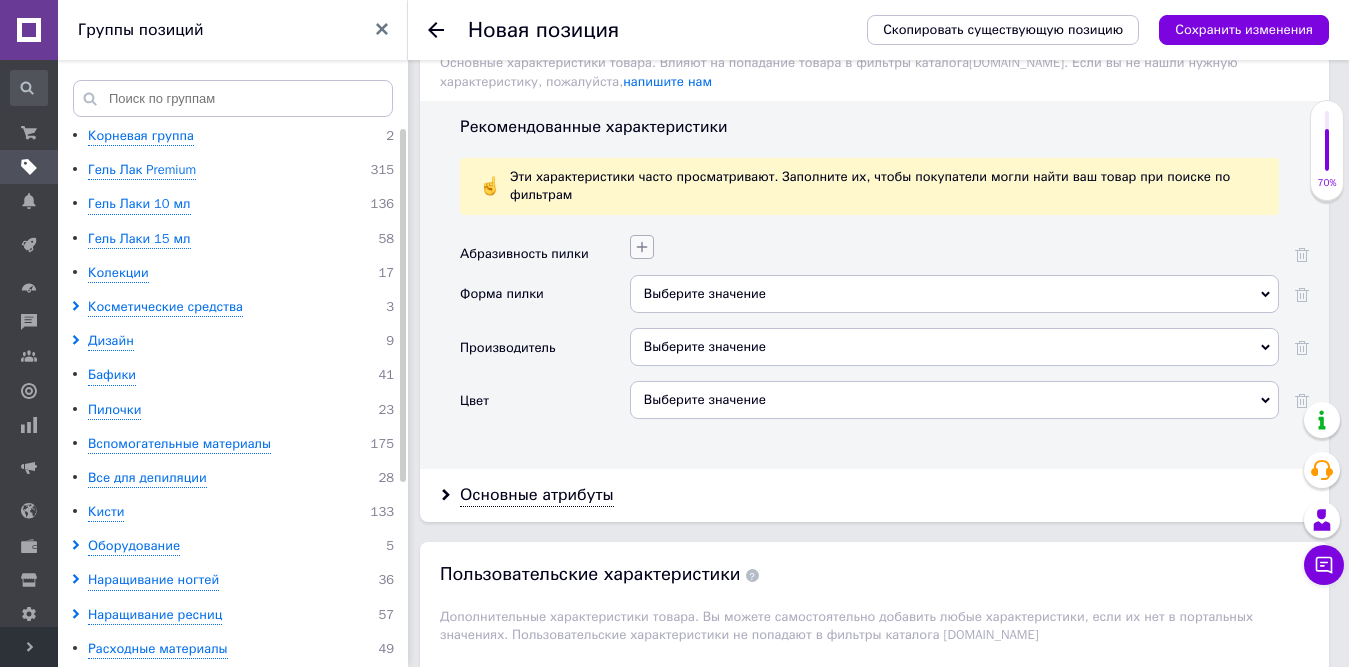 click 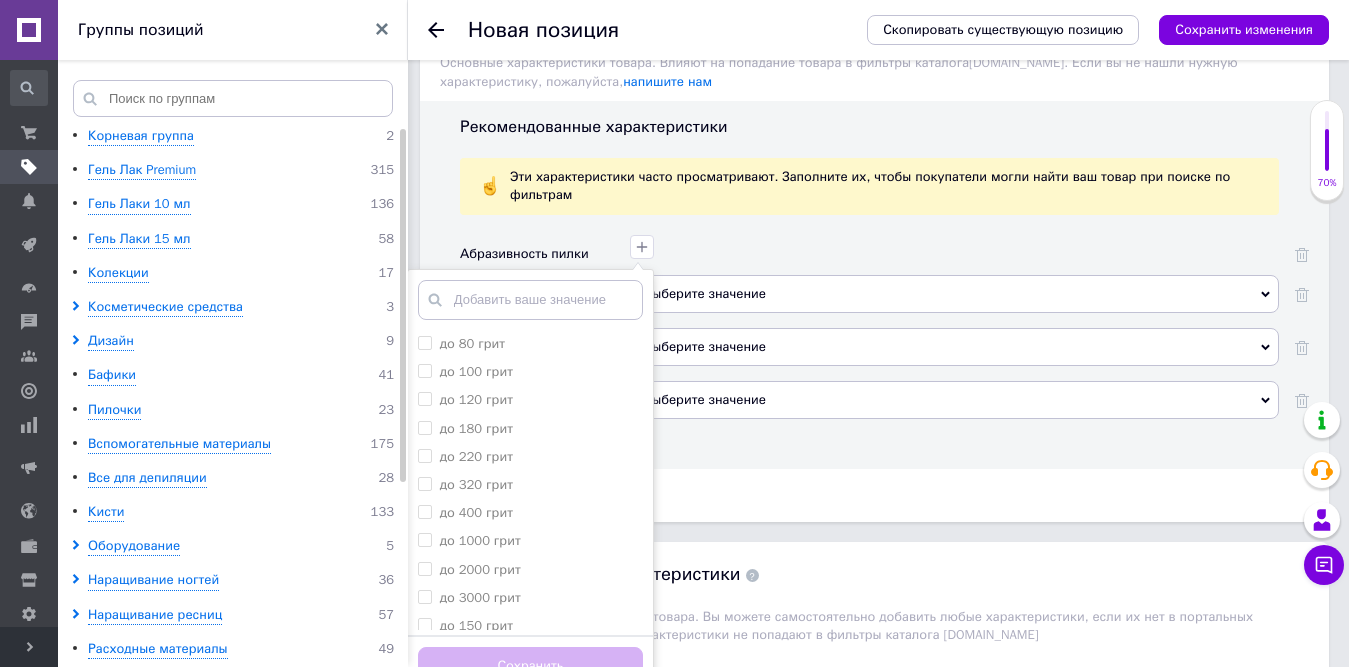 click on "до 80 грит до 100 грит до 120 грит до 180 грит до 220 грит до 320 грит до 400 грит до 1000 грит до 2000 грит до 3000 грит  до 150 грит до 240 грит Без абразива до 4000 грит" at bounding box center [530, 480] 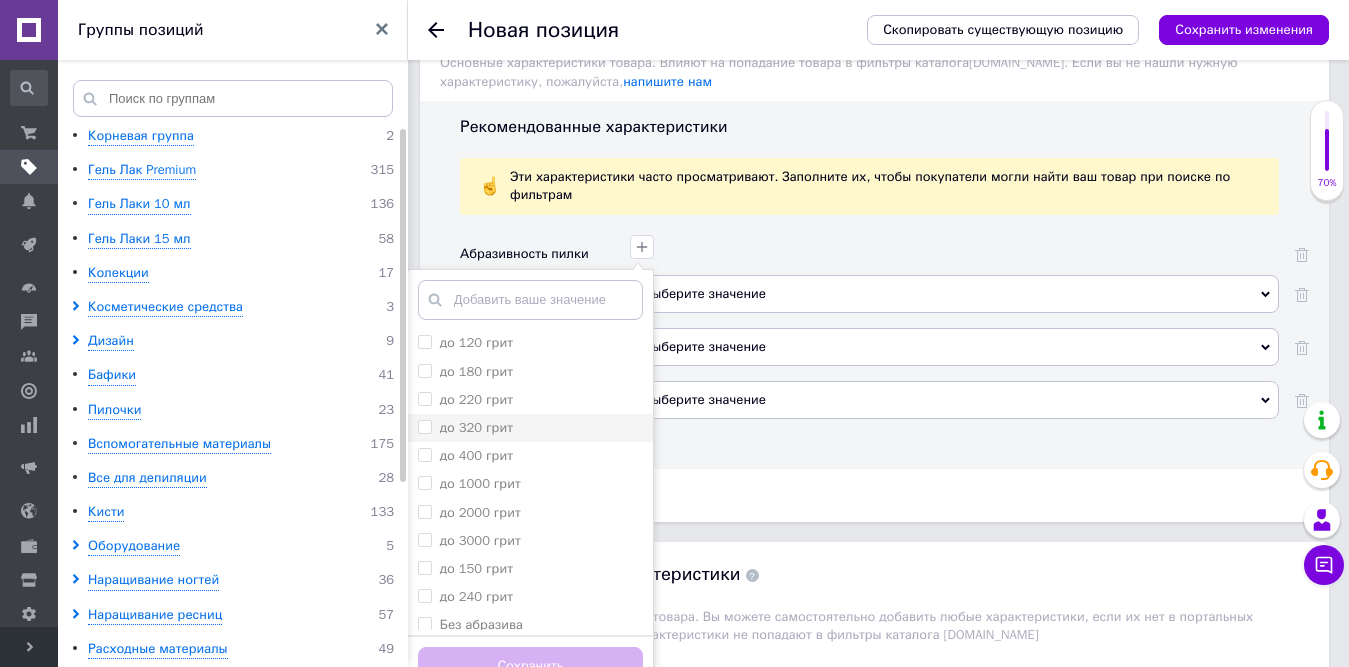 scroll, scrollTop: 62, scrollLeft: 0, axis: vertical 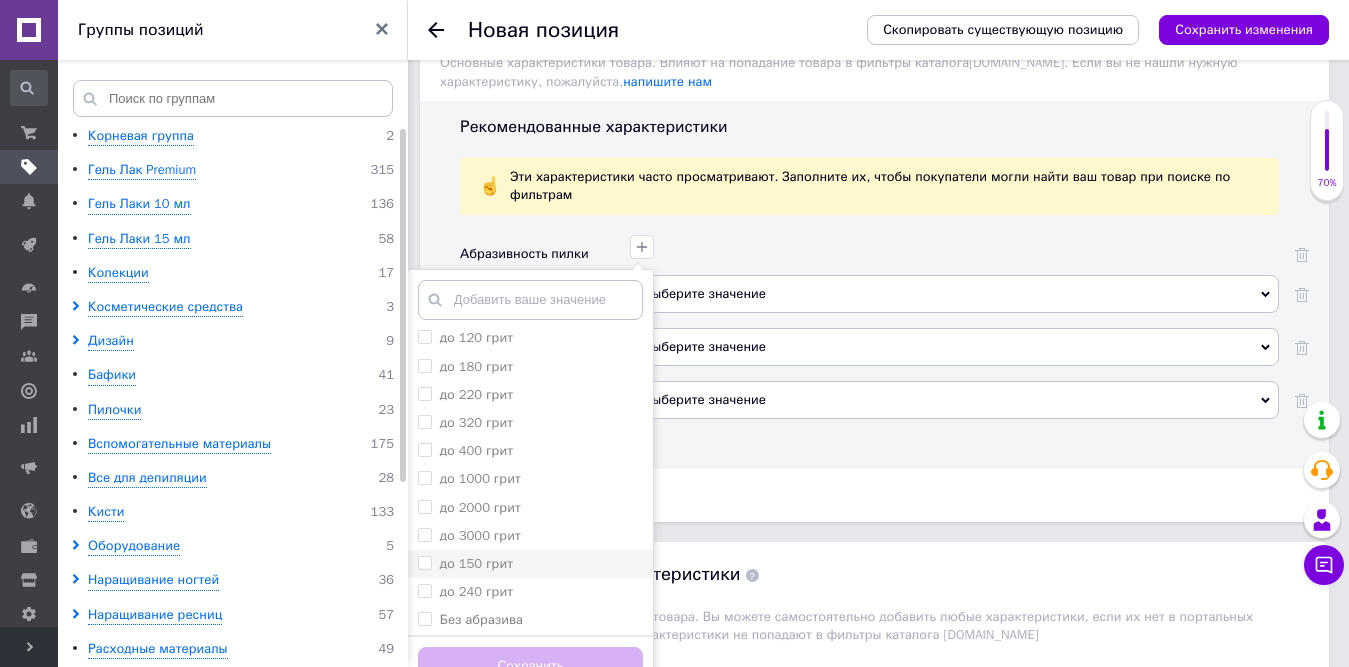 click on "до 150 грит" at bounding box center (424, 562) 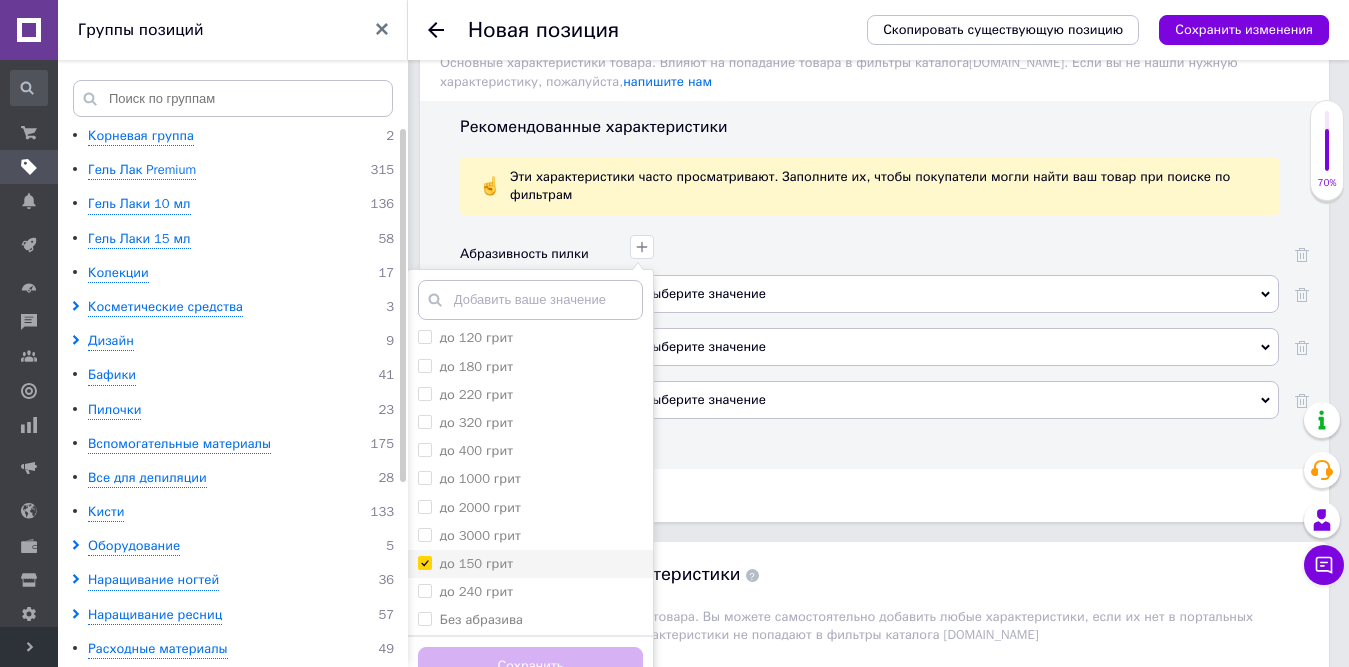 checkbox on "true" 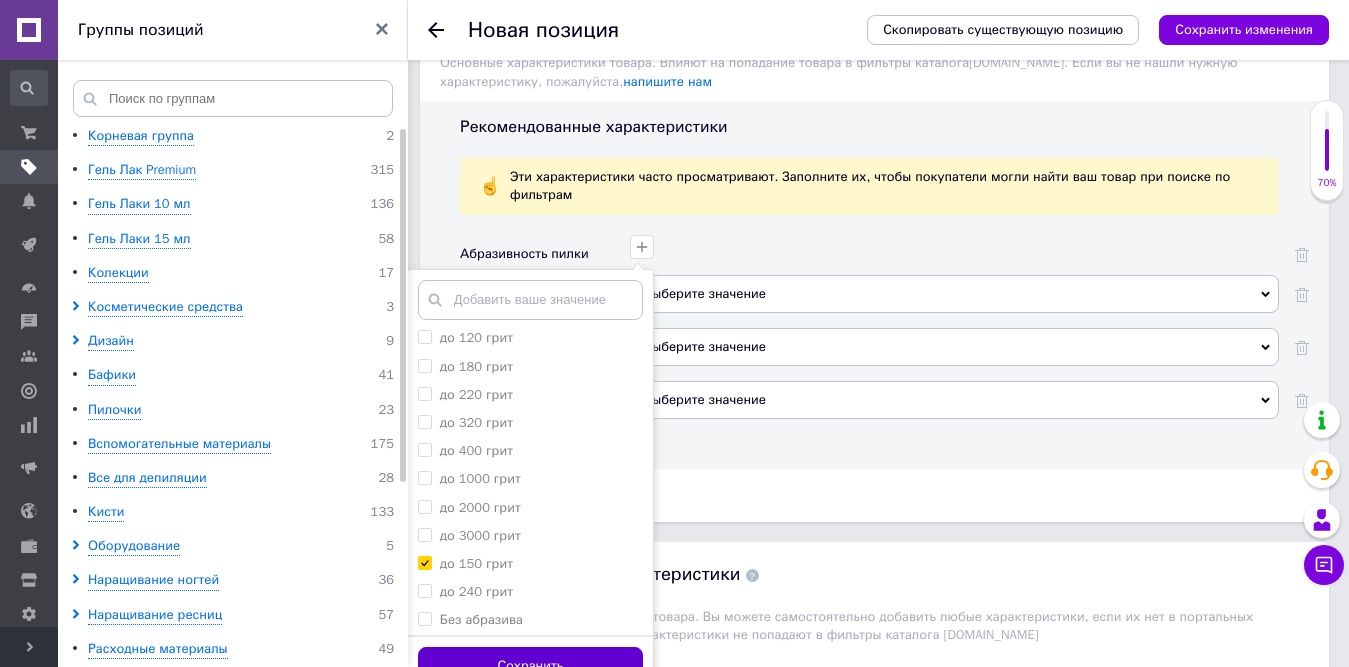click on "Сохранить" at bounding box center [530, 666] 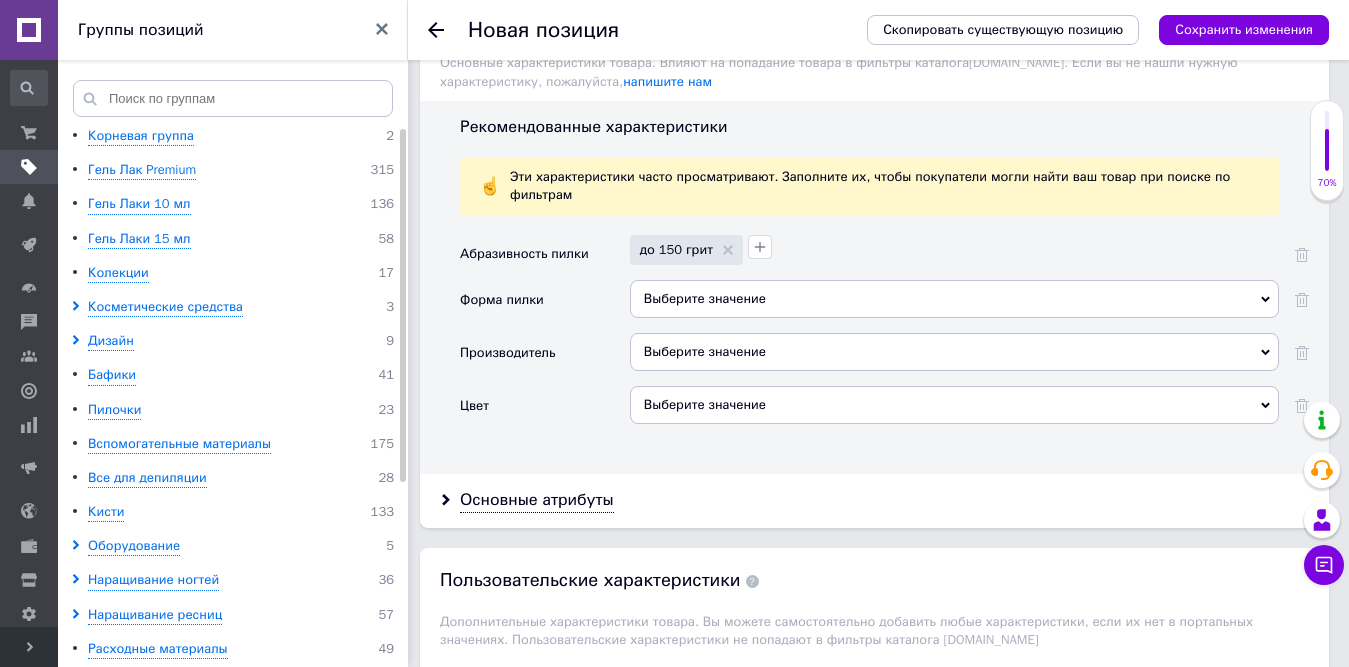 click on "Выберите значение" at bounding box center (954, 352) 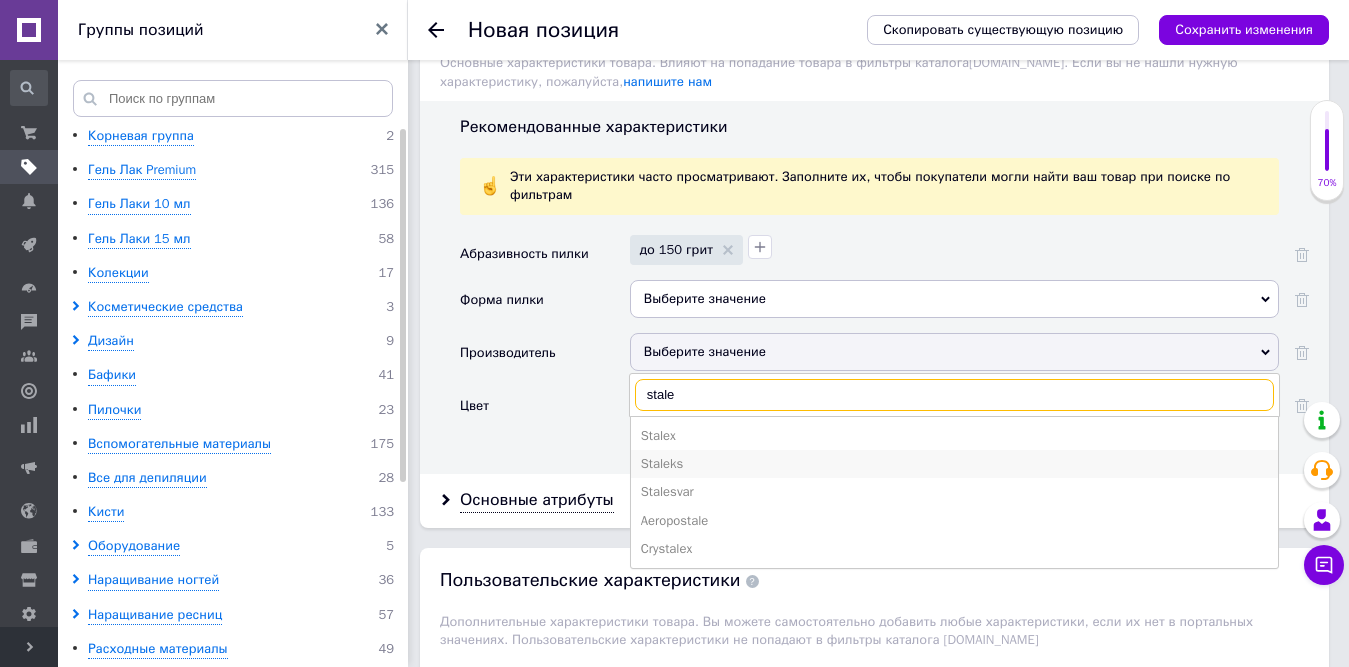 type on "stale" 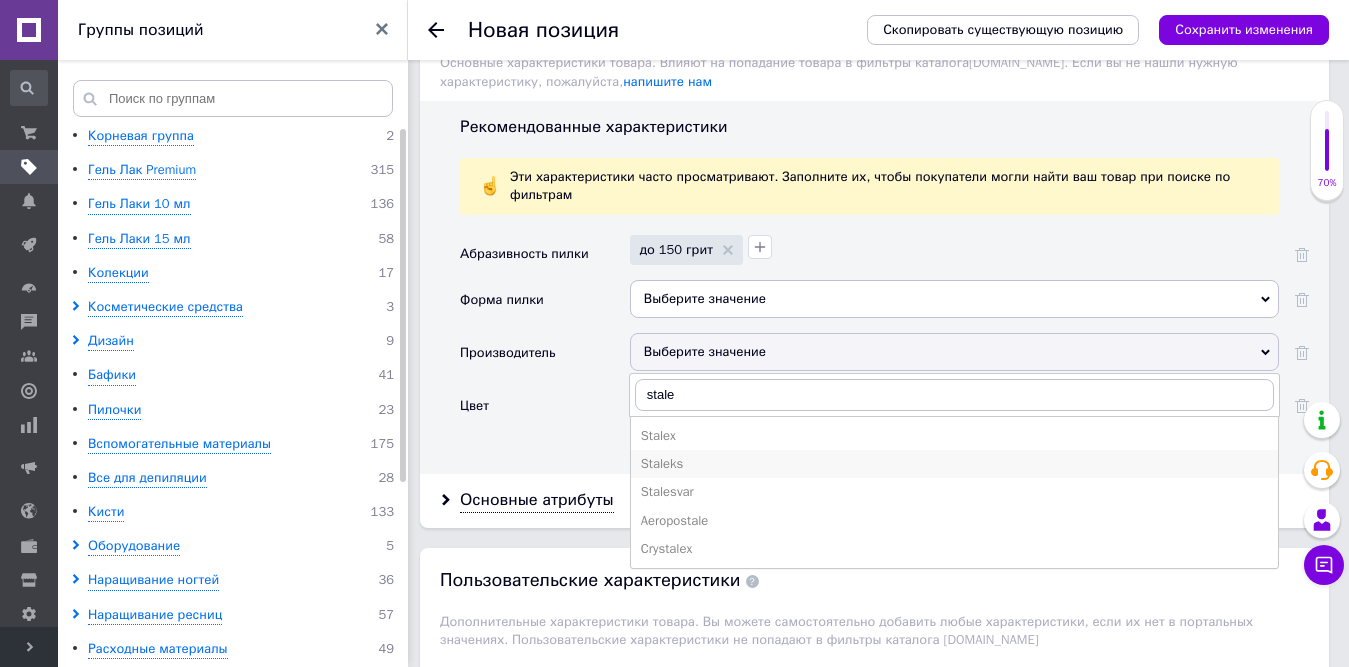 click on "Staleks" at bounding box center [954, 464] 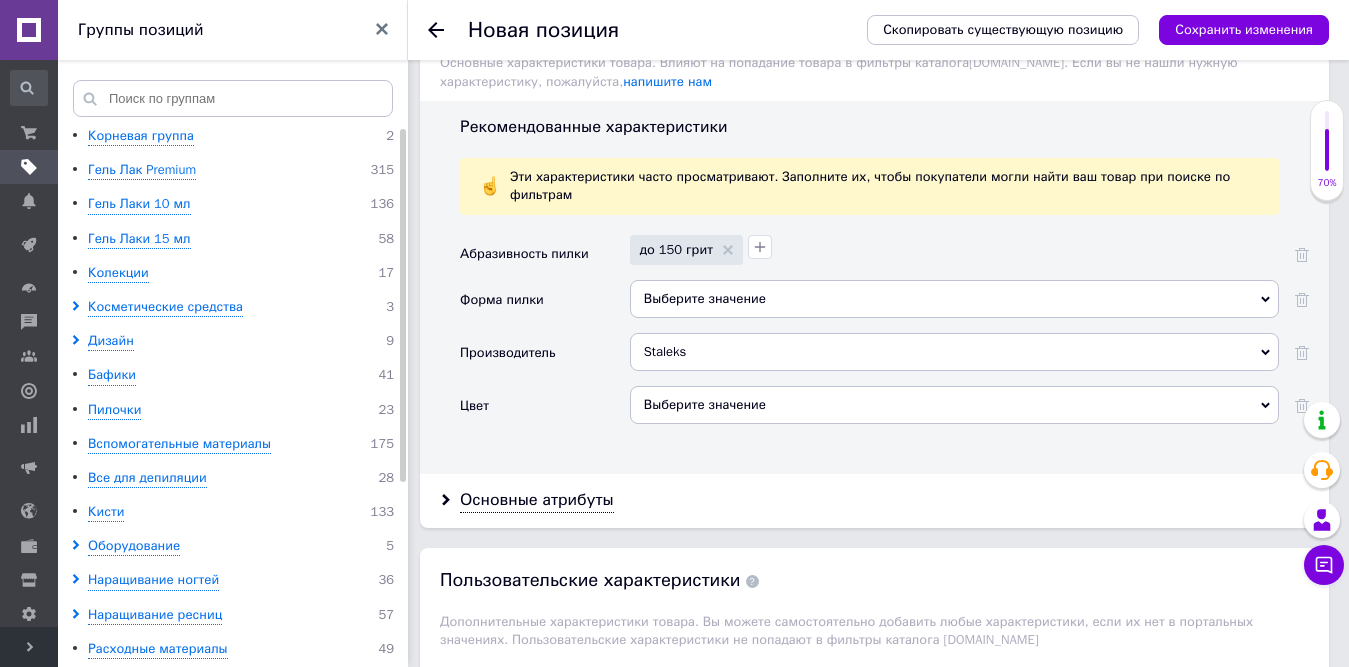 scroll, scrollTop: 1931, scrollLeft: 0, axis: vertical 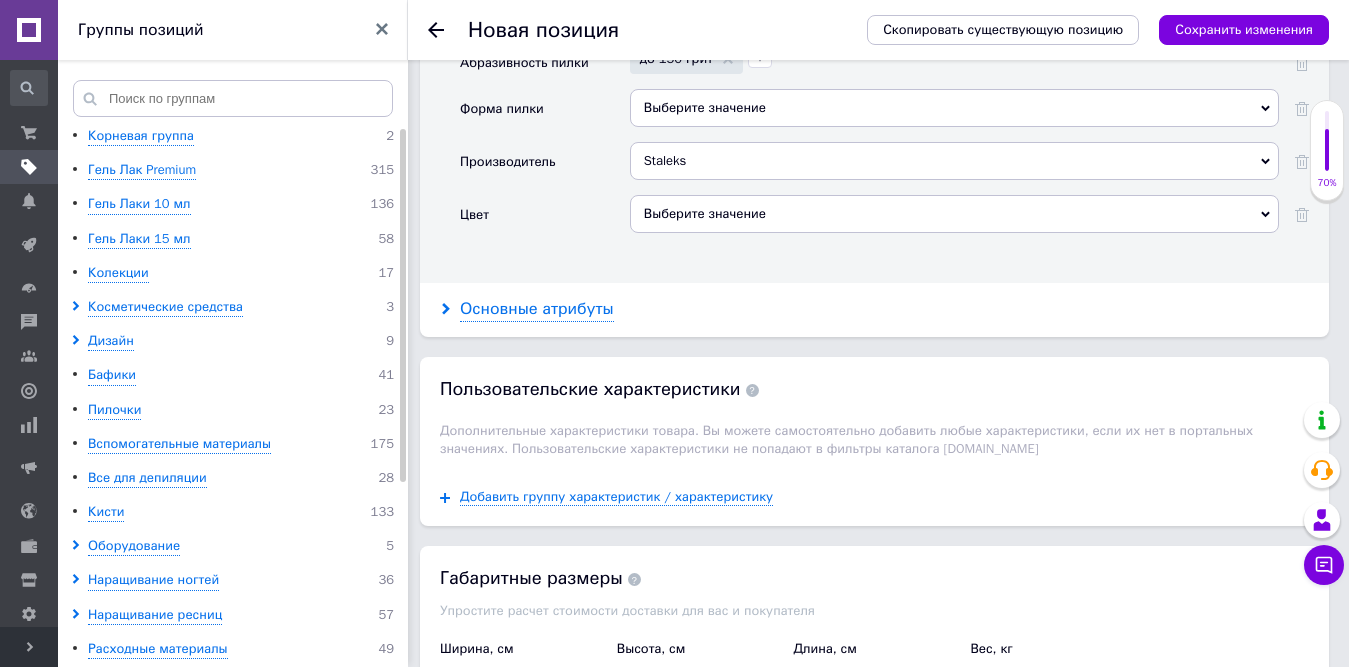 click on "Основные атрибуты" at bounding box center [537, 309] 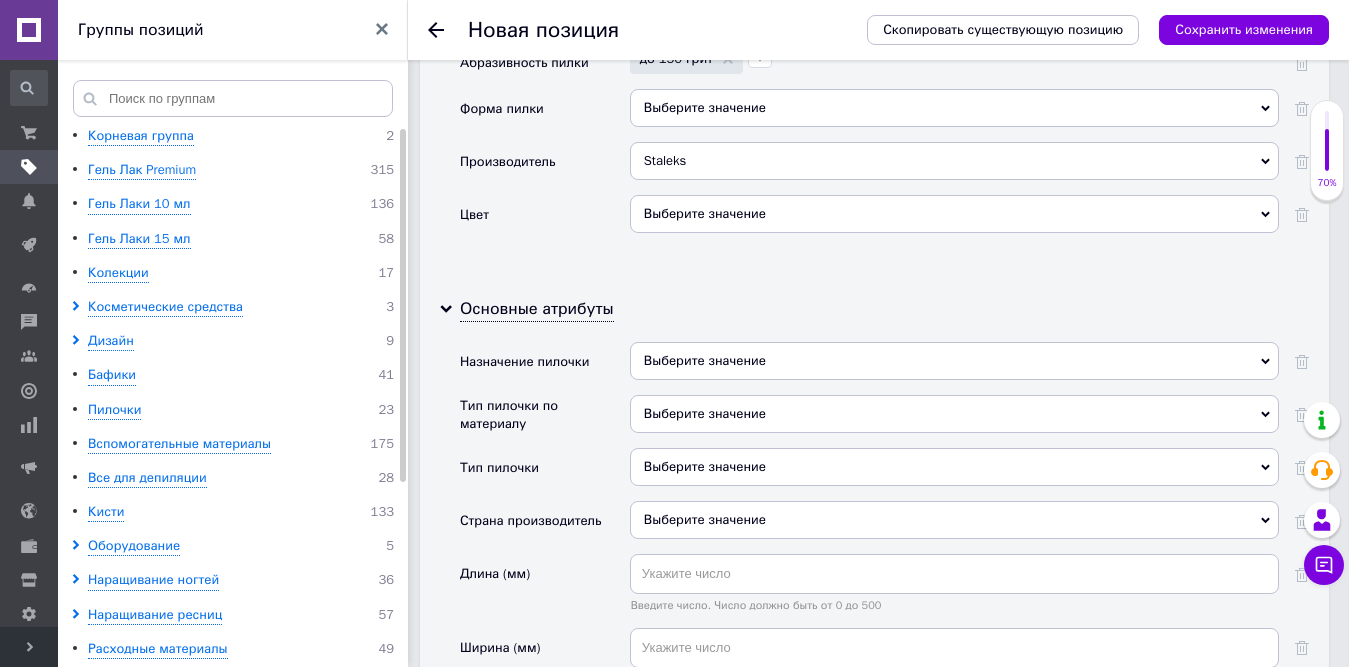 scroll, scrollTop: 2148, scrollLeft: 0, axis: vertical 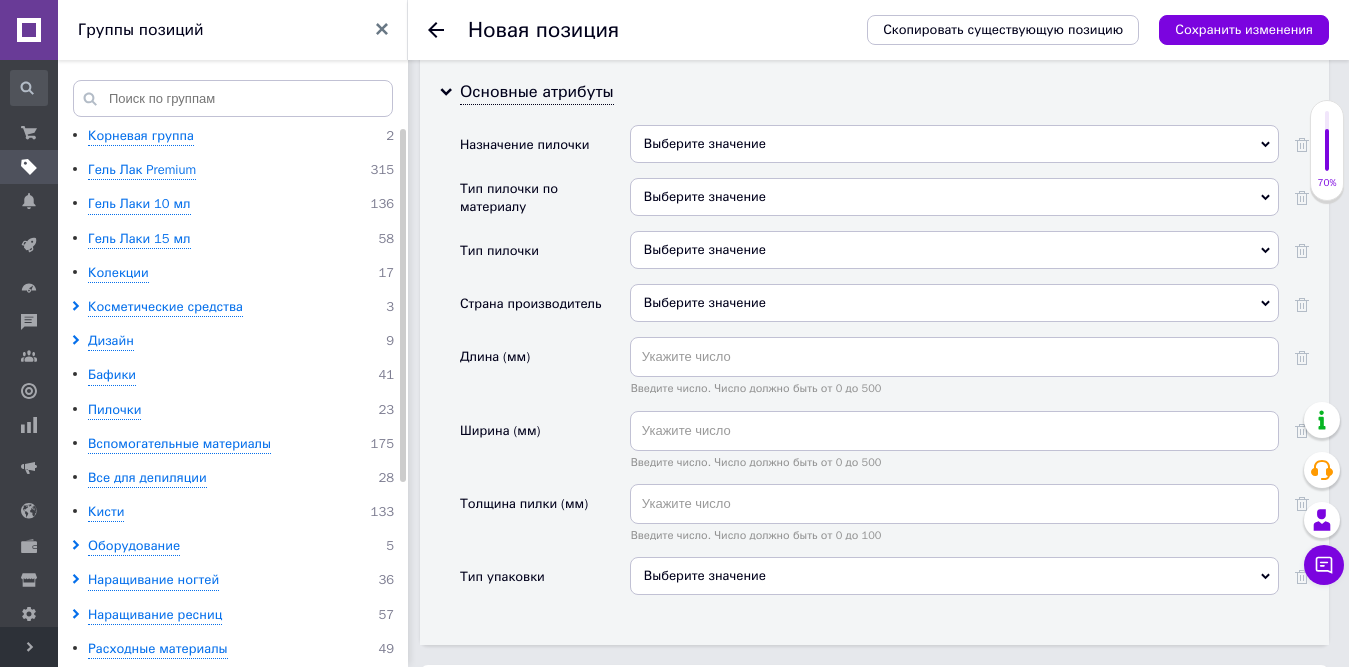 click on "Выберите значение" at bounding box center (954, 303) 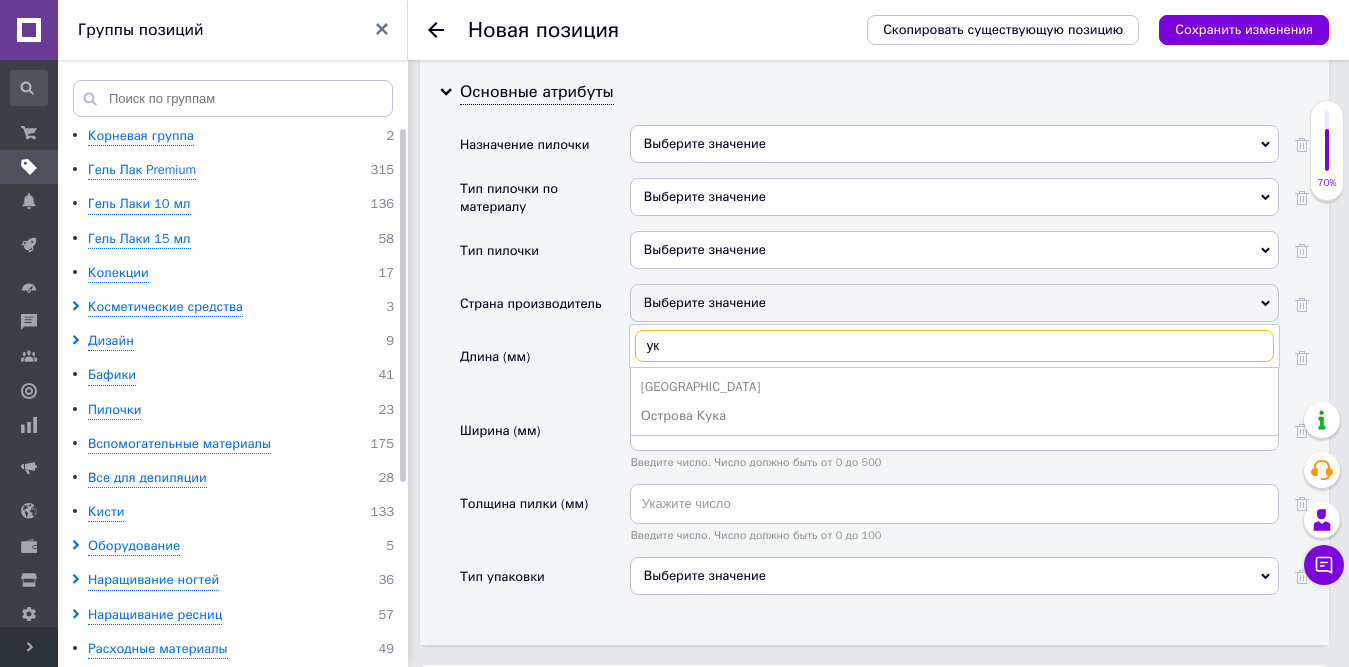 type on "ук" 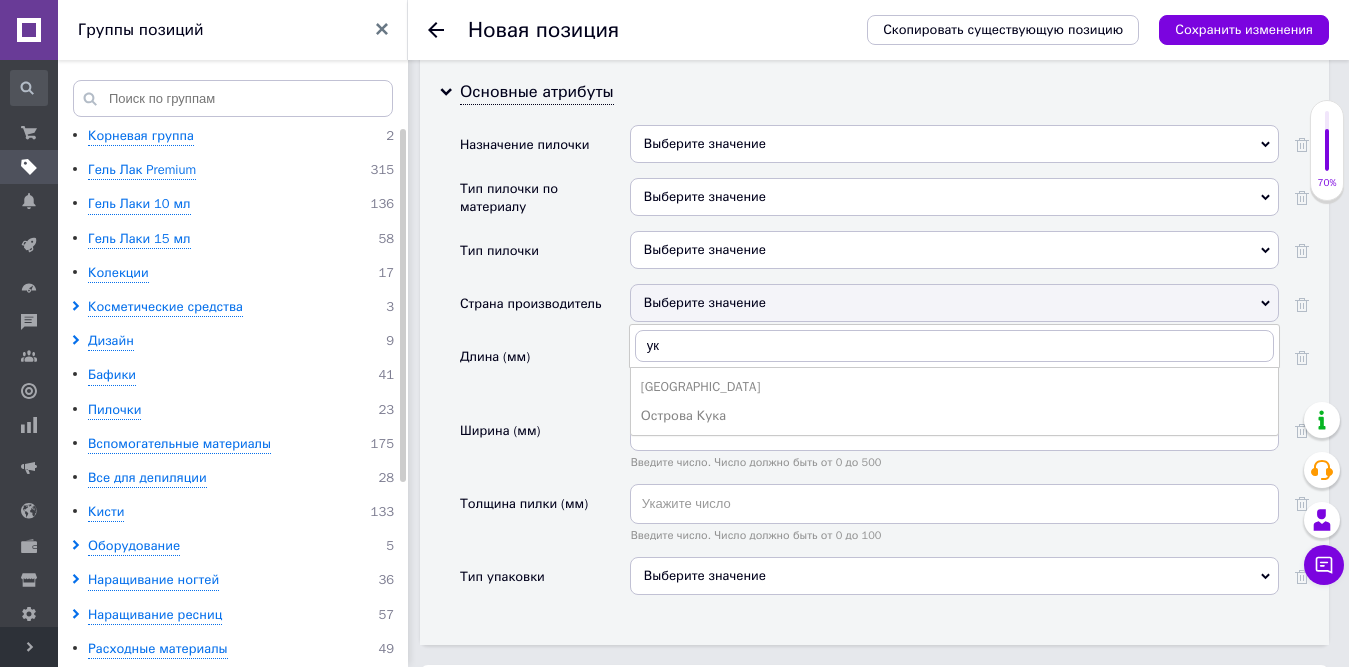 click on "Украина" at bounding box center (954, 387) 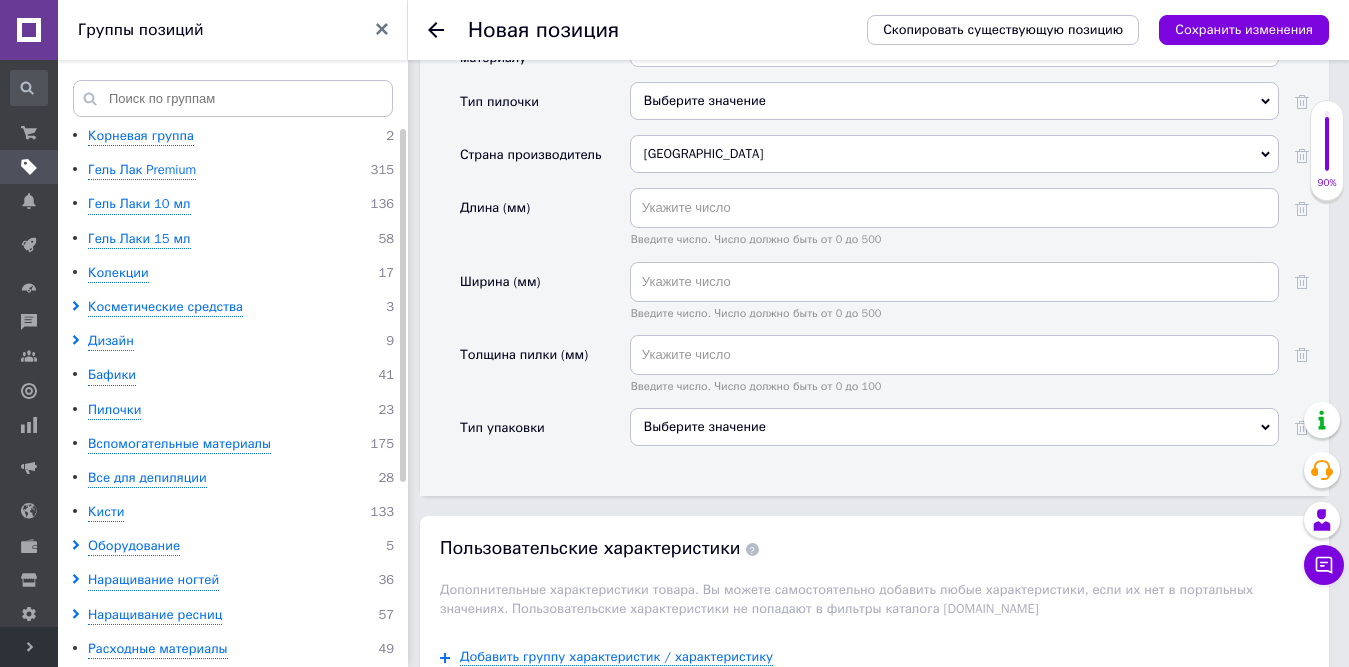scroll, scrollTop: 2360, scrollLeft: 0, axis: vertical 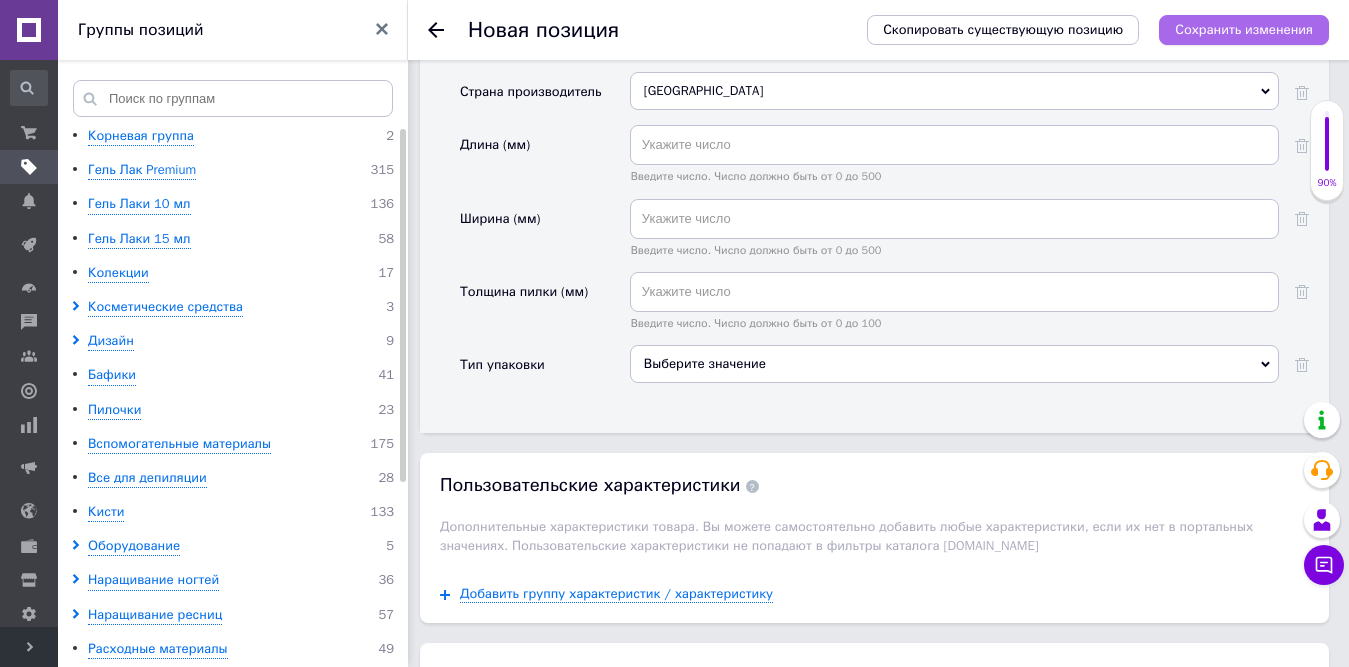 click on "Сохранить изменения" at bounding box center [1244, 29] 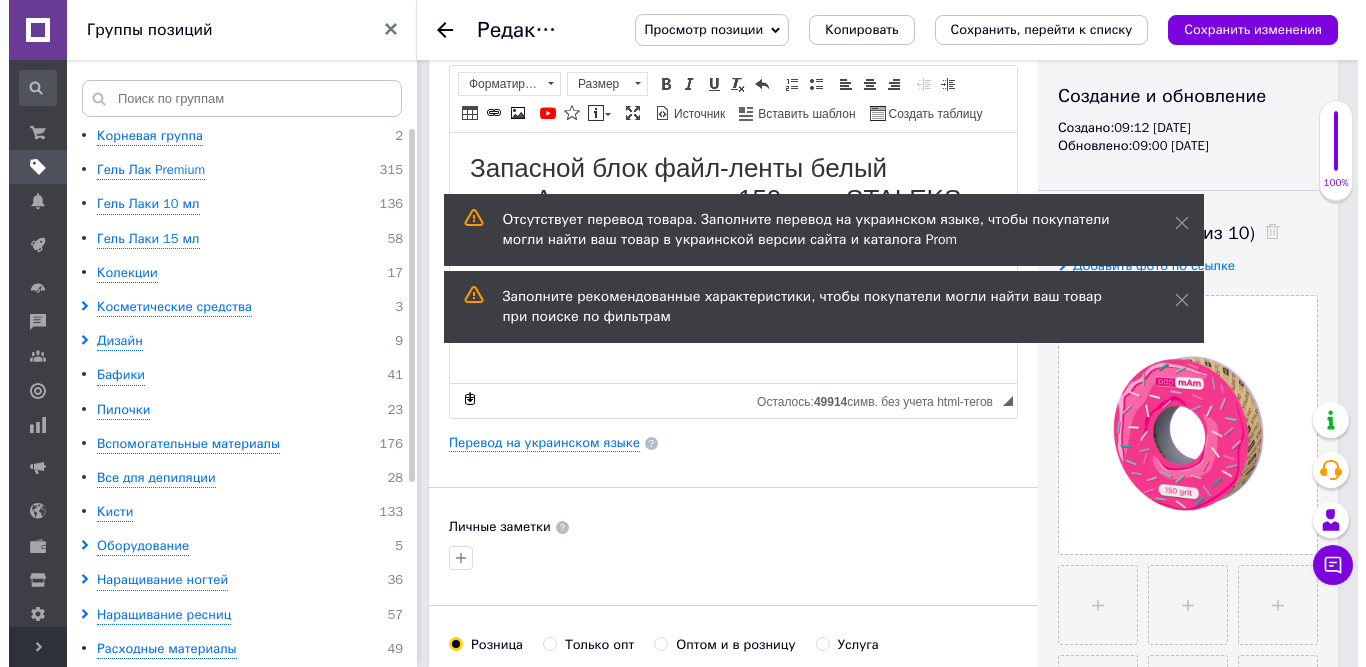 scroll, scrollTop: 0, scrollLeft: 0, axis: both 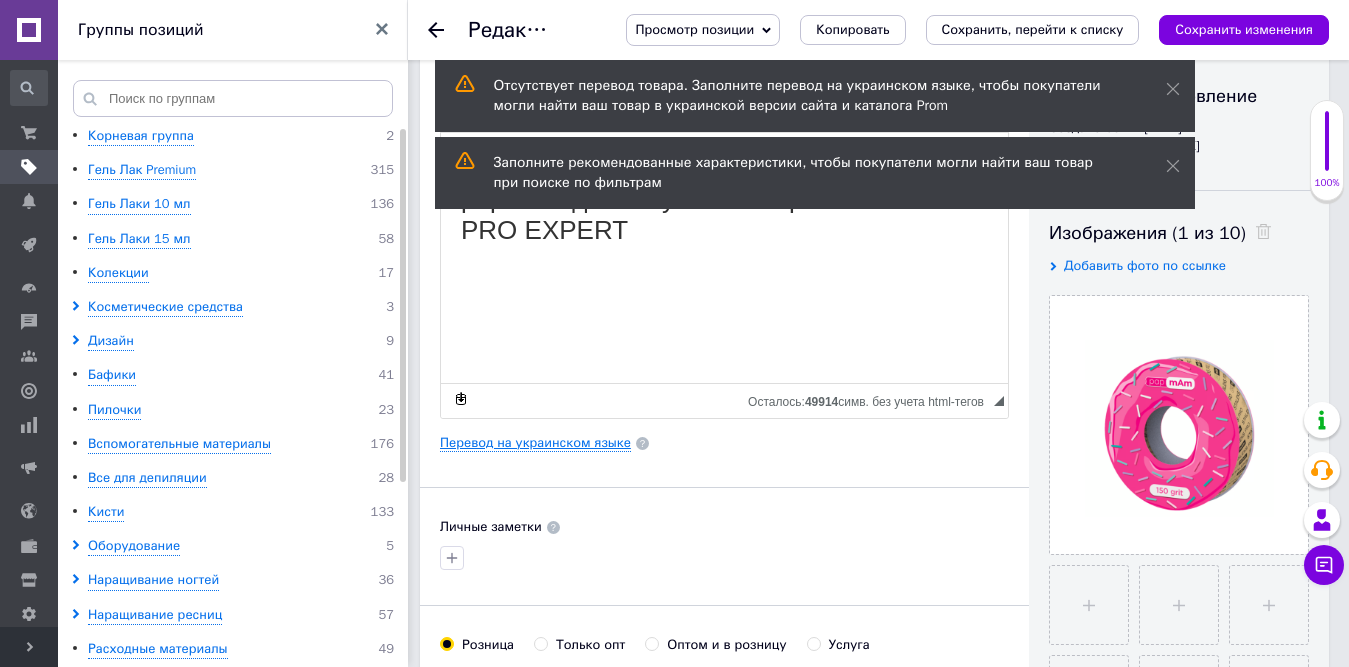 click on "Перевод на украинском языке" at bounding box center (535, 443) 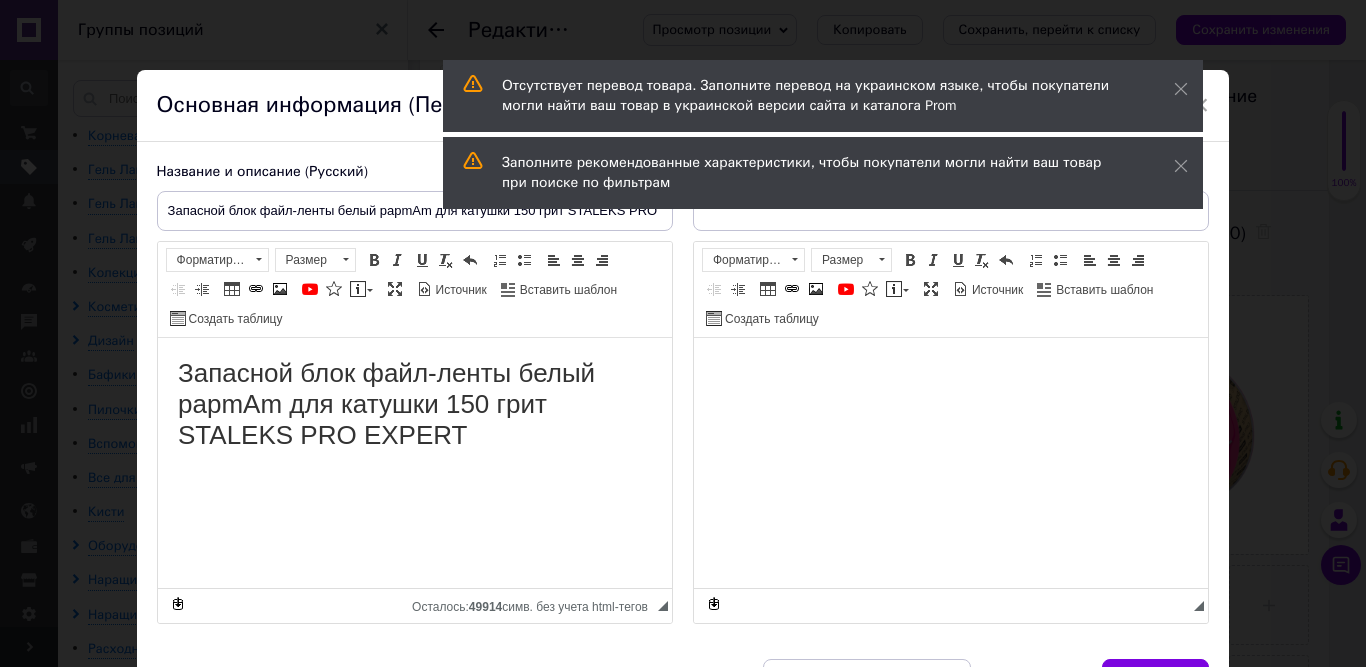 scroll, scrollTop: 0, scrollLeft: 0, axis: both 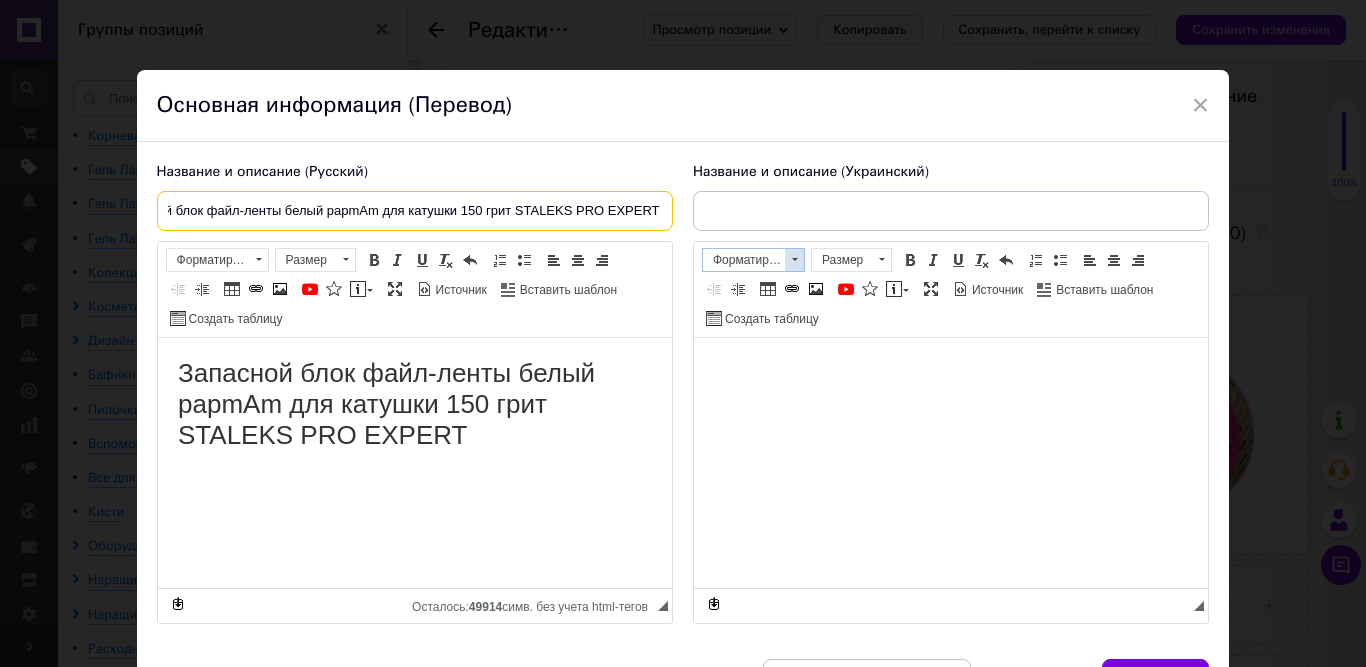 drag, startPoint x: 169, startPoint y: 203, endPoint x: 743, endPoint y: 254, distance: 576.2612 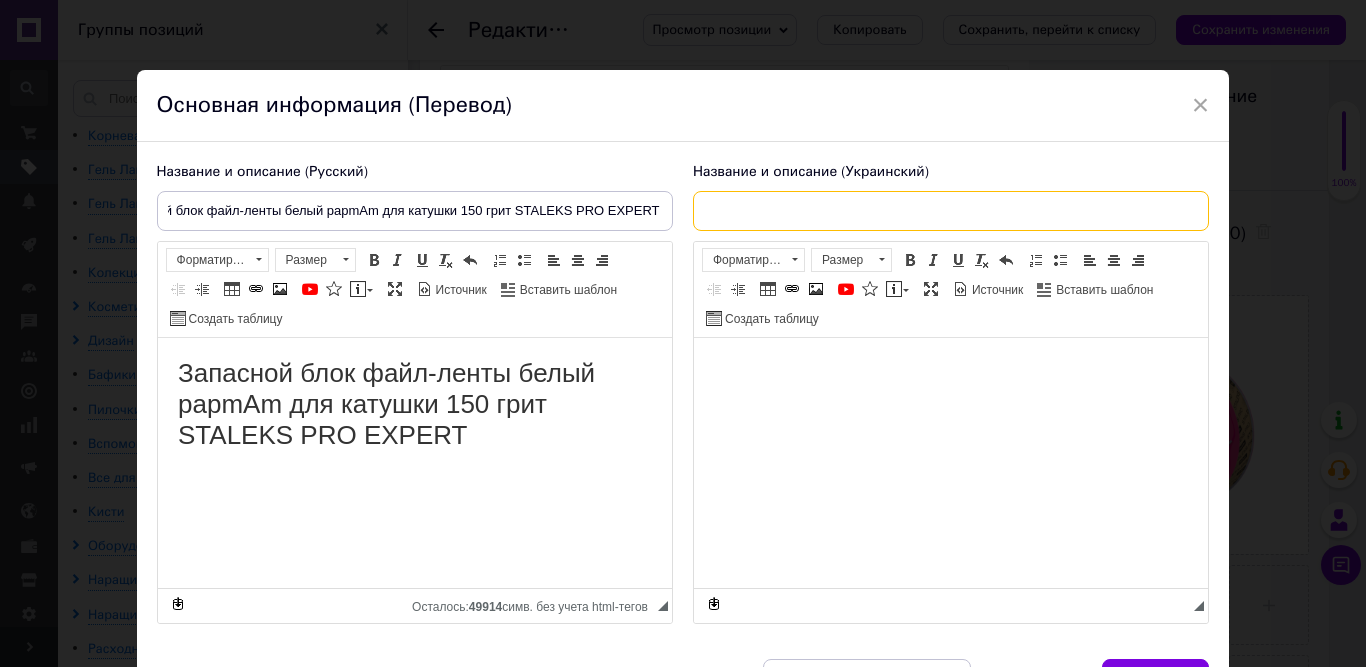 scroll, scrollTop: 0, scrollLeft: 0, axis: both 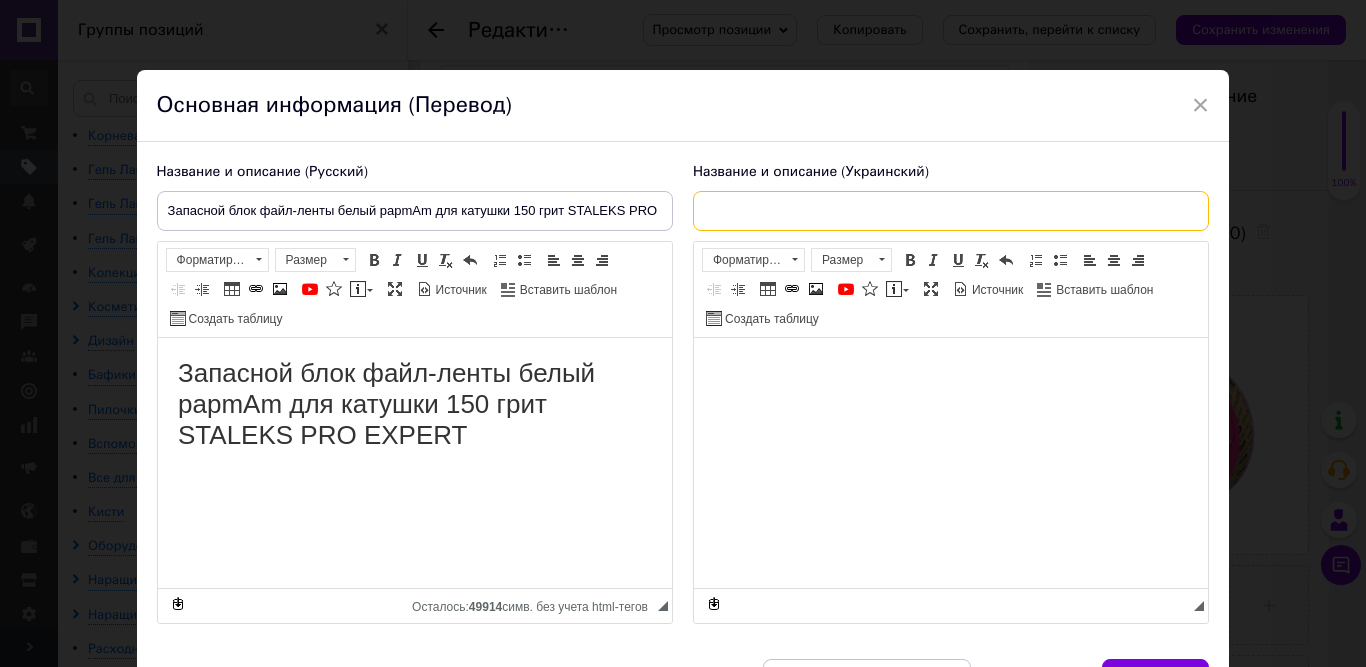 click at bounding box center [951, 211] 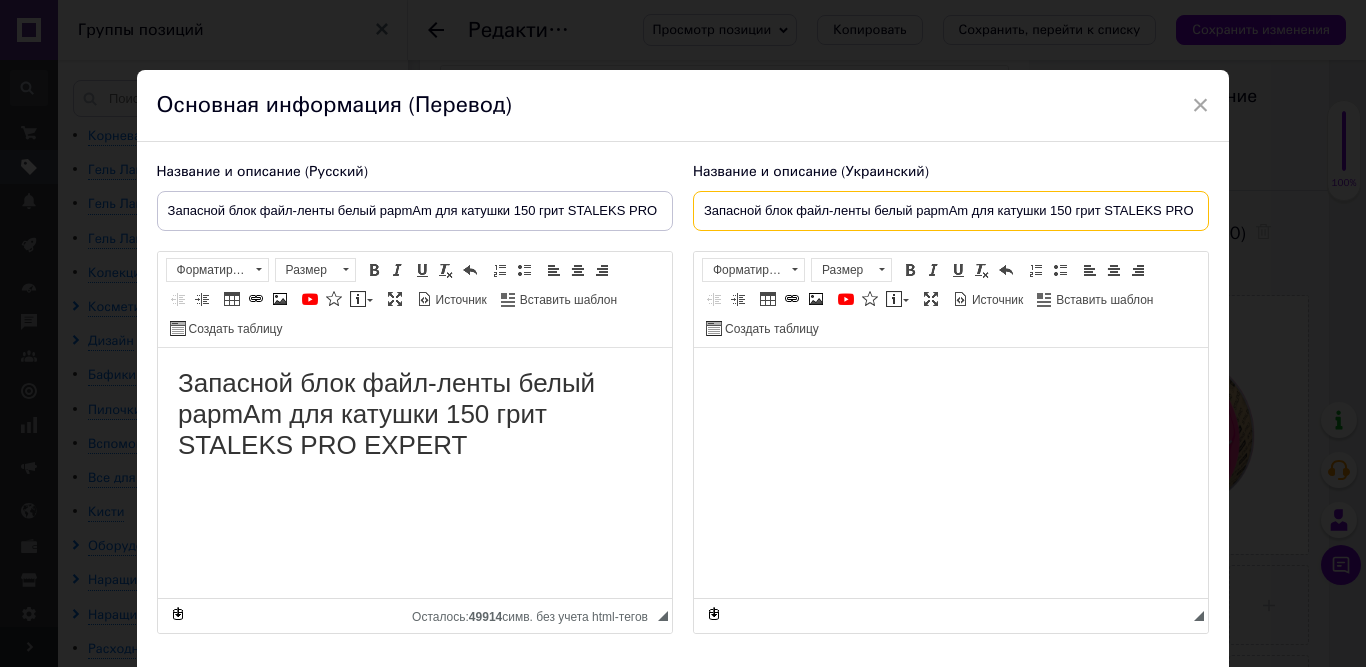scroll, scrollTop: 0, scrollLeft: 54, axis: horizontal 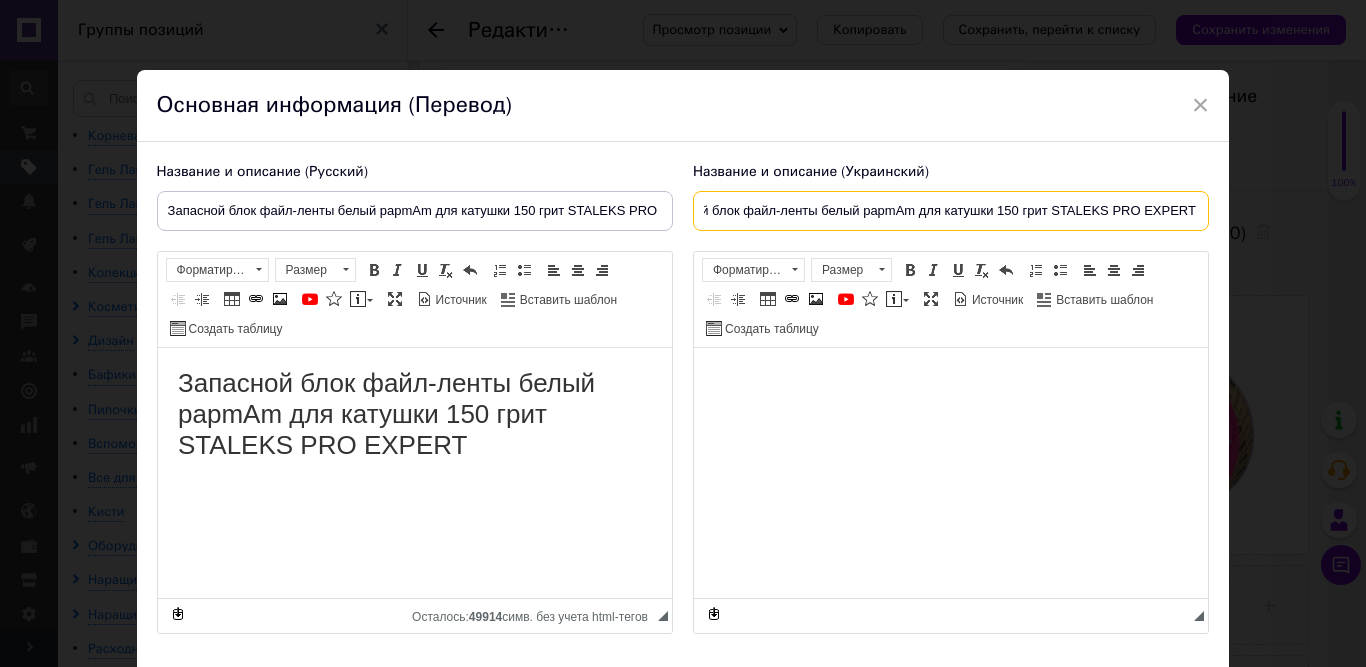 type on "Запасной блок файл-ленты белый papmAm для катушки 150 грит STALEKS PRO EXPERT" 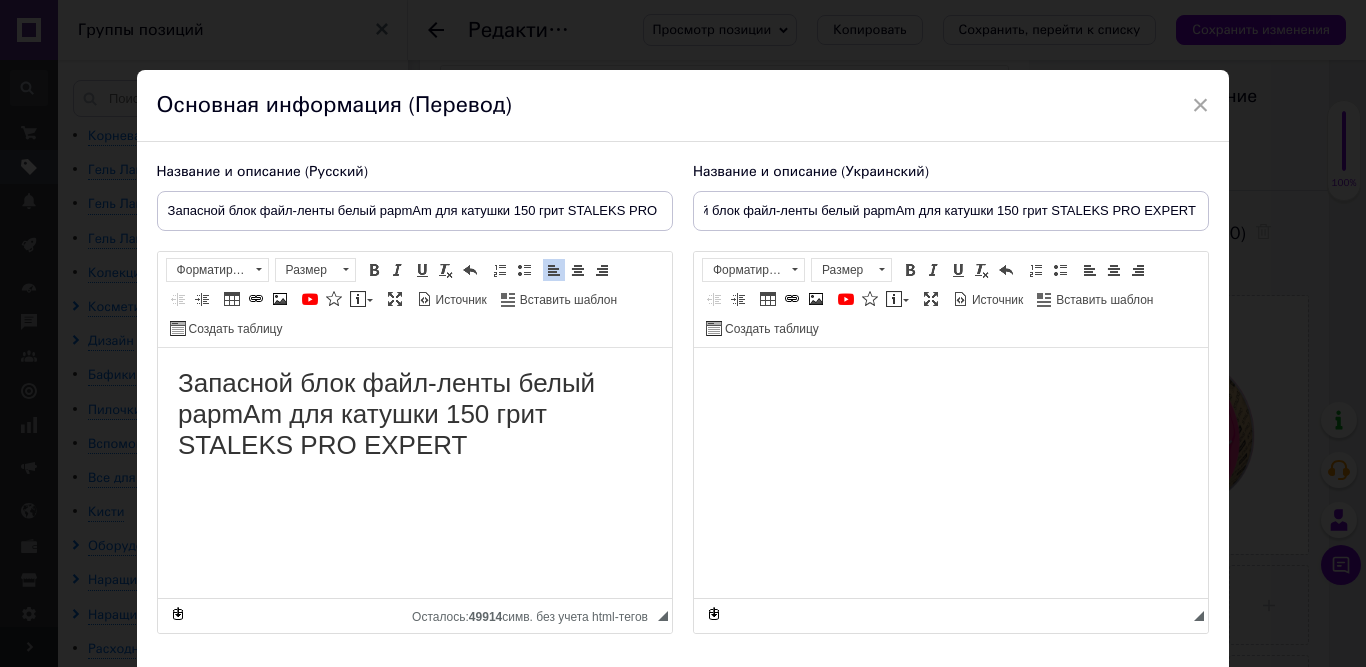 scroll, scrollTop: 0, scrollLeft: 0, axis: both 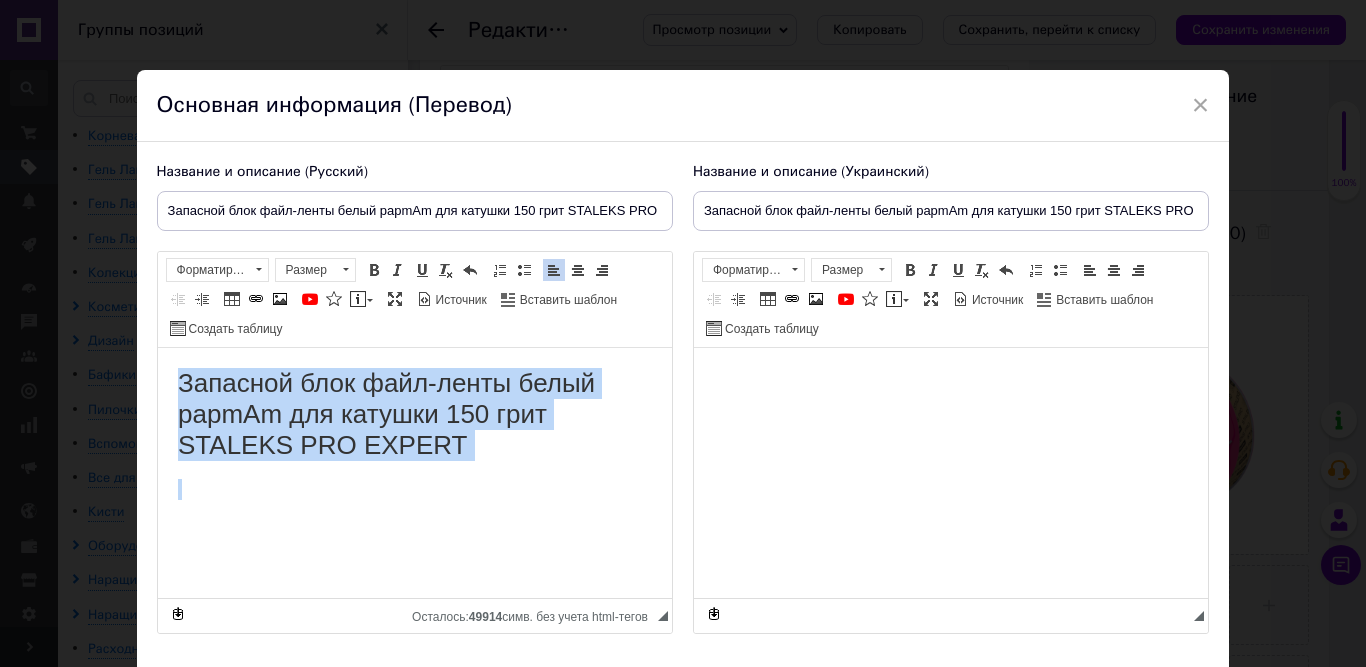 drag, startPoint x: 177, startPoint y: 378, endPoint x: 535, endPoint y: 499, distance: 377.89548 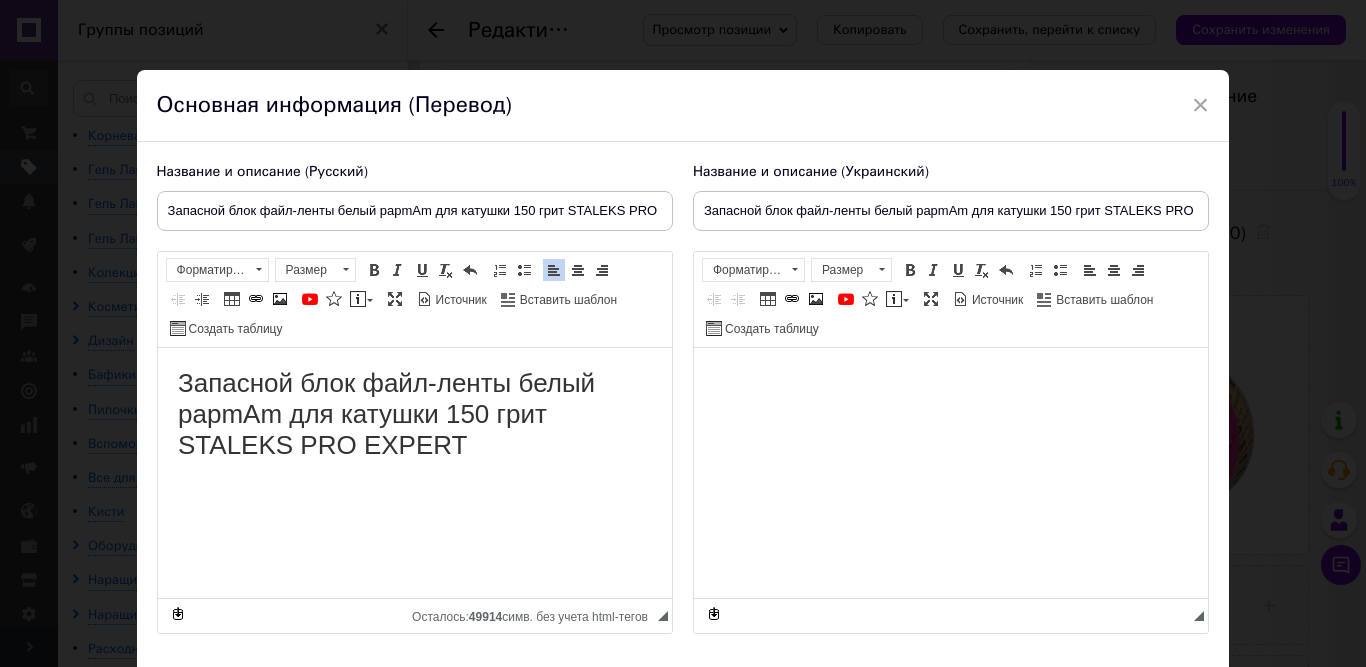 click at bounding box center (950, 378) 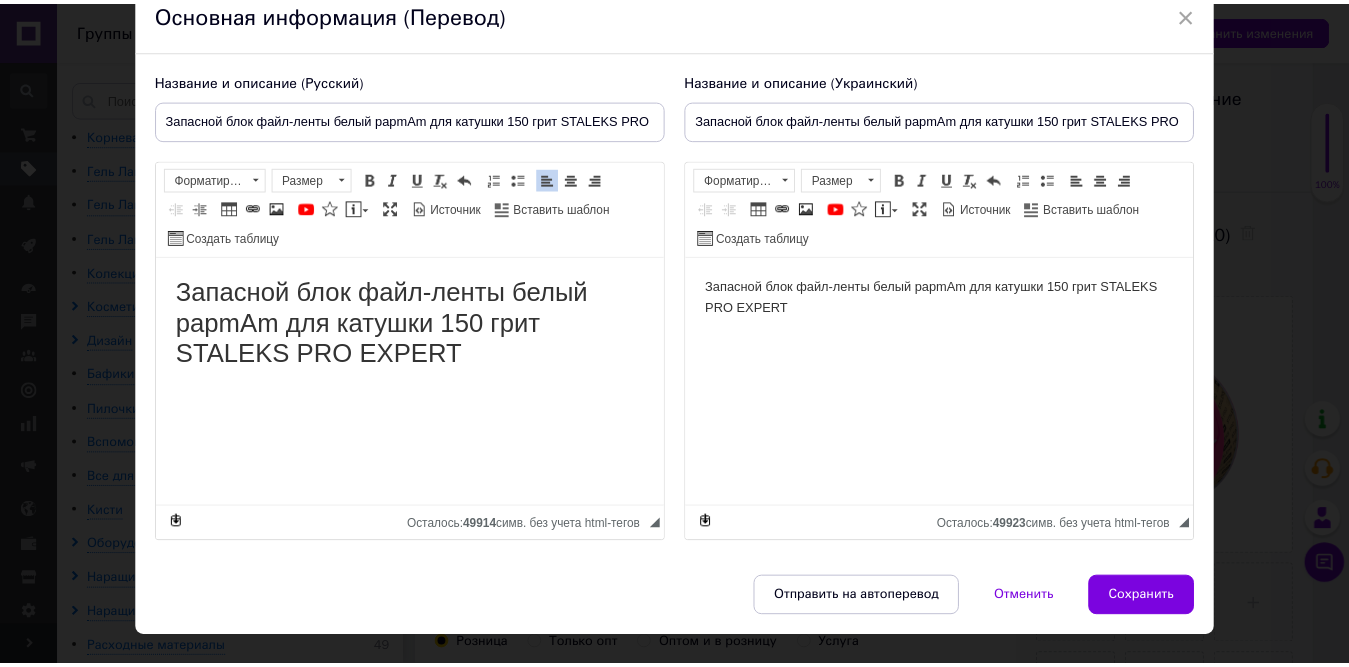 scroll, scrollTop: 94, scrollLeft: 0, axis: vertical 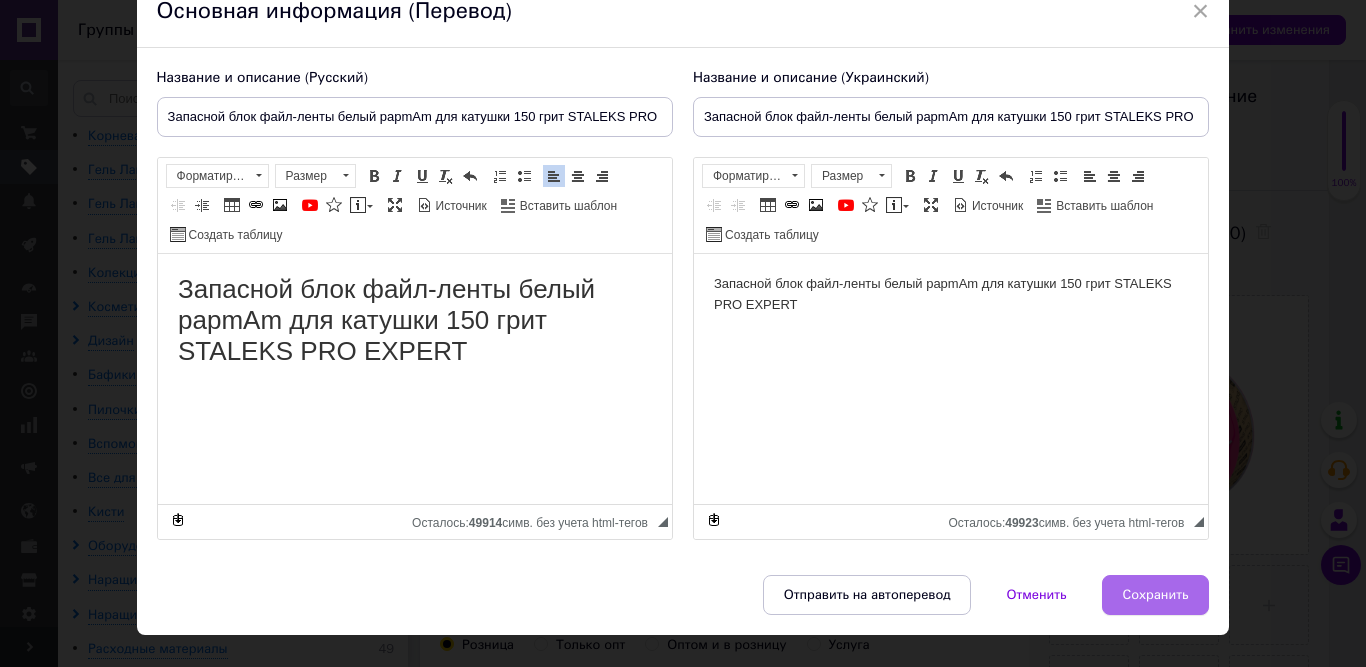 click on "Сохранить" at bounding box center [1156, 595] 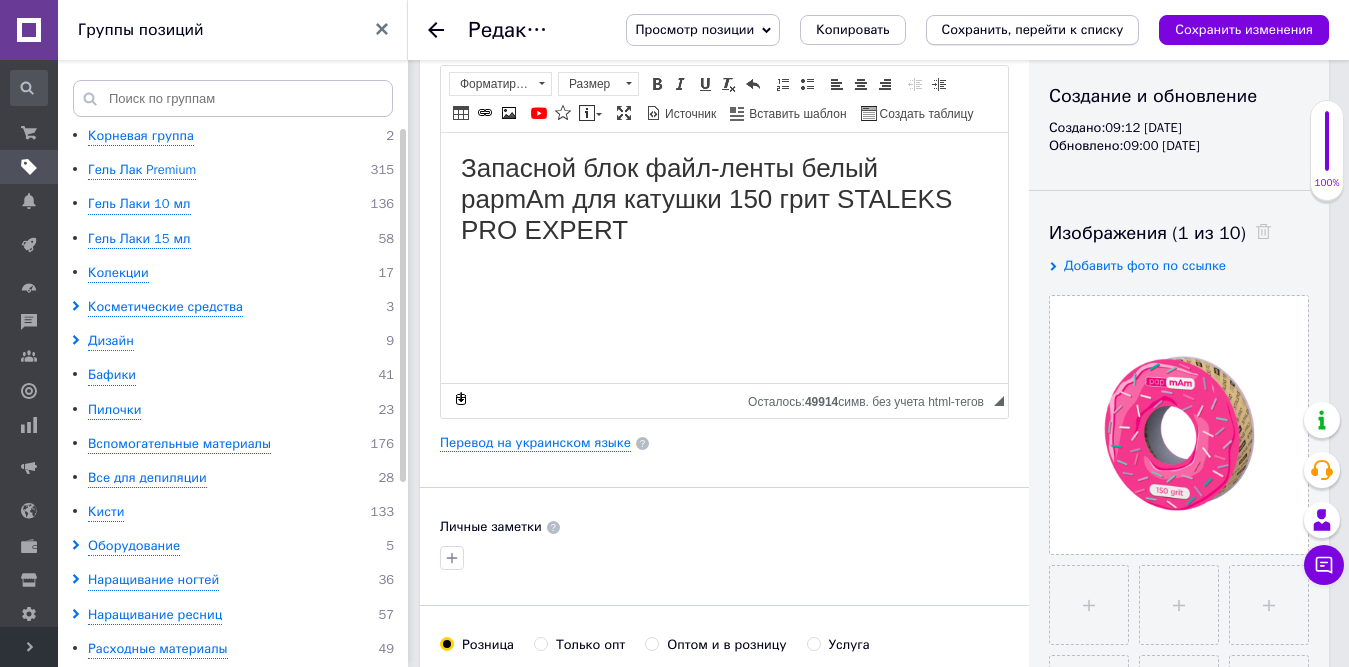 click on "Сохранить, перейти к списку" at bounding box center [1033, 29] 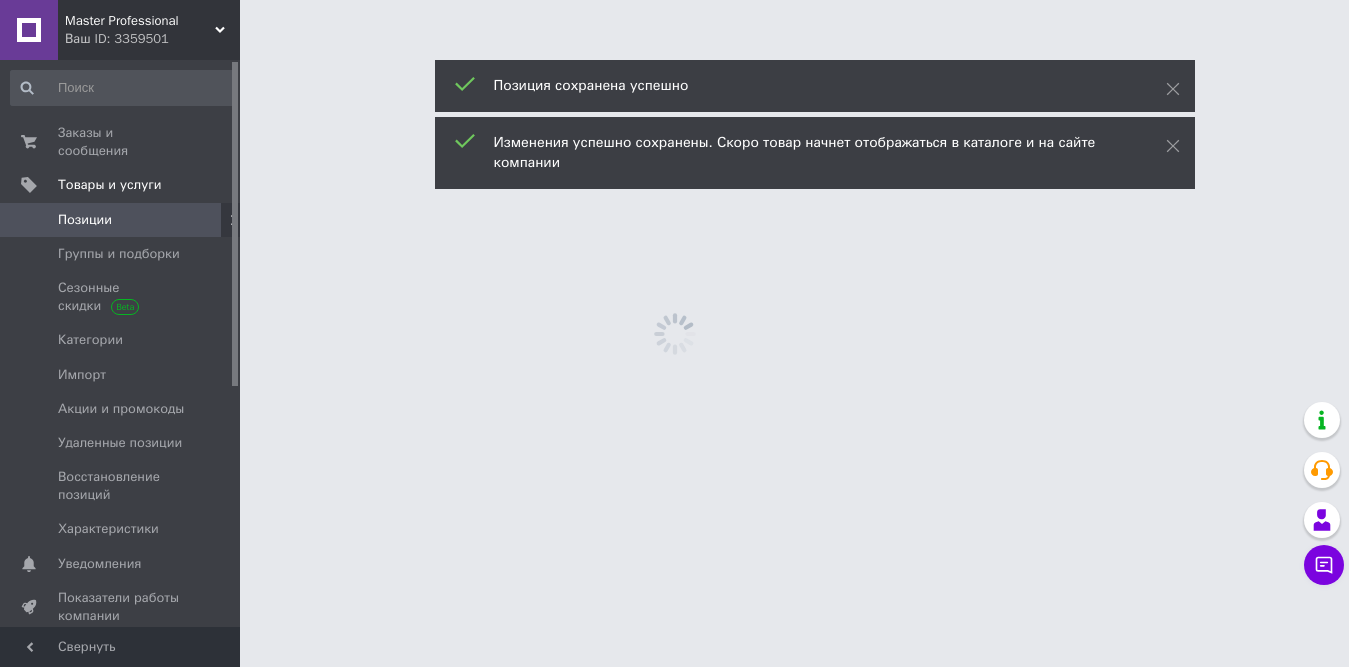 scroll, scrollTop: 0, scrollLeft: 0, axis: both 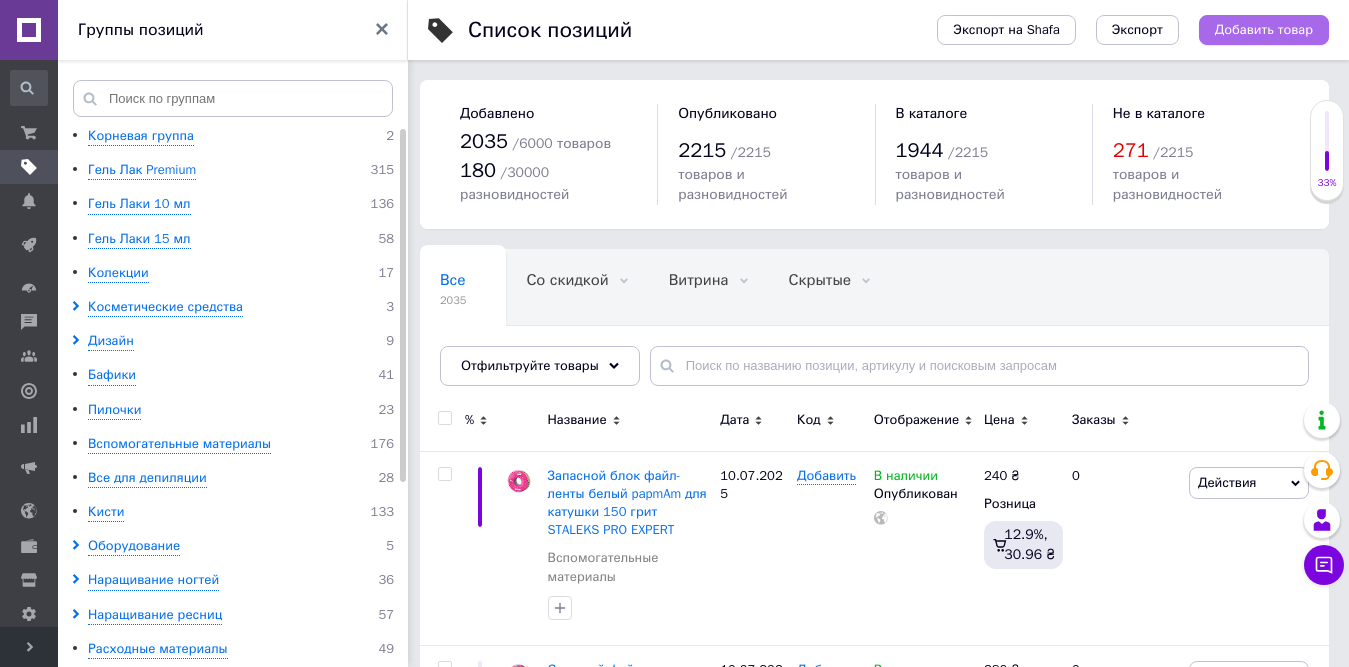 click on "Добавить товар" at bounding box center (1264, 30) 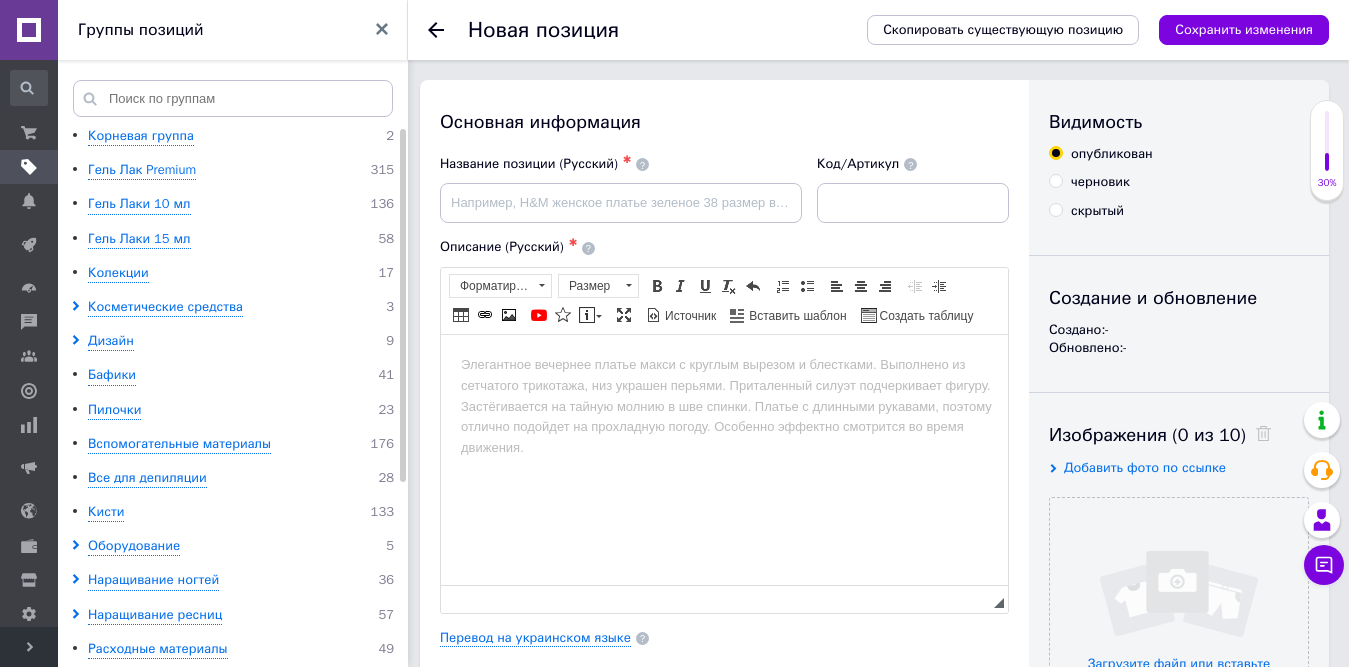 scroll, scrollTop: 0, scrollLeft: 0, axis: both 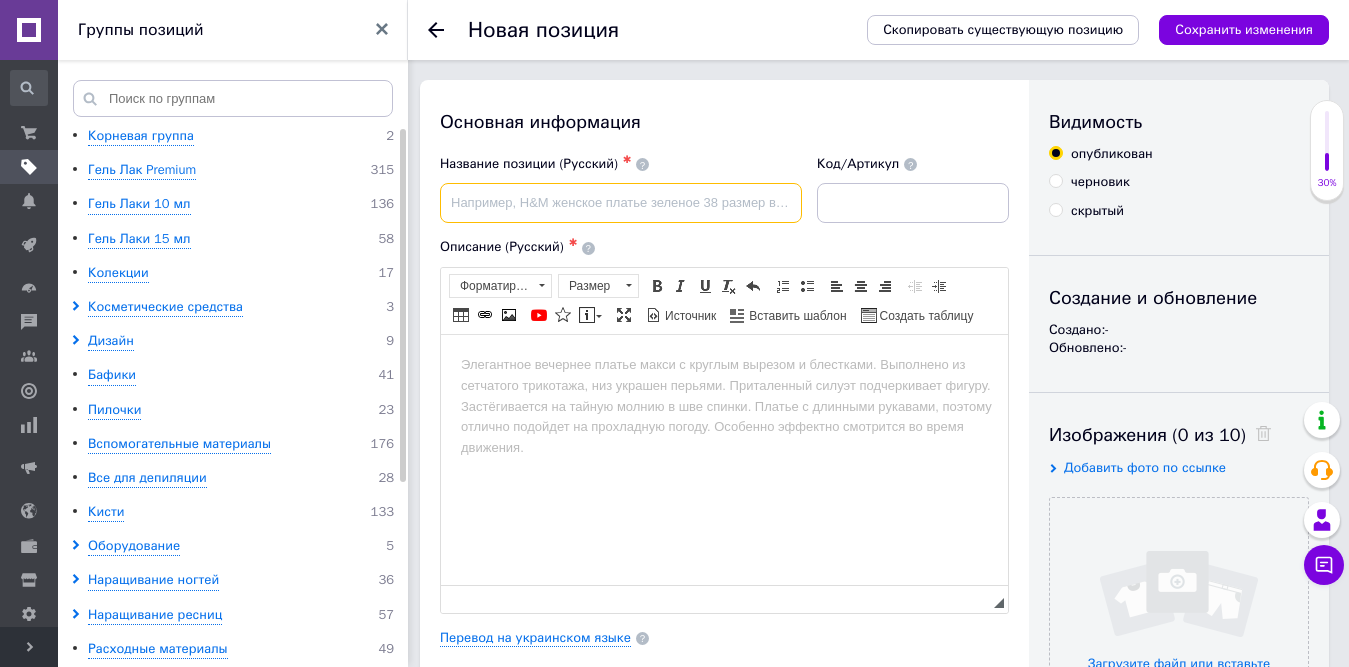 click at bounding box center (621, 203) 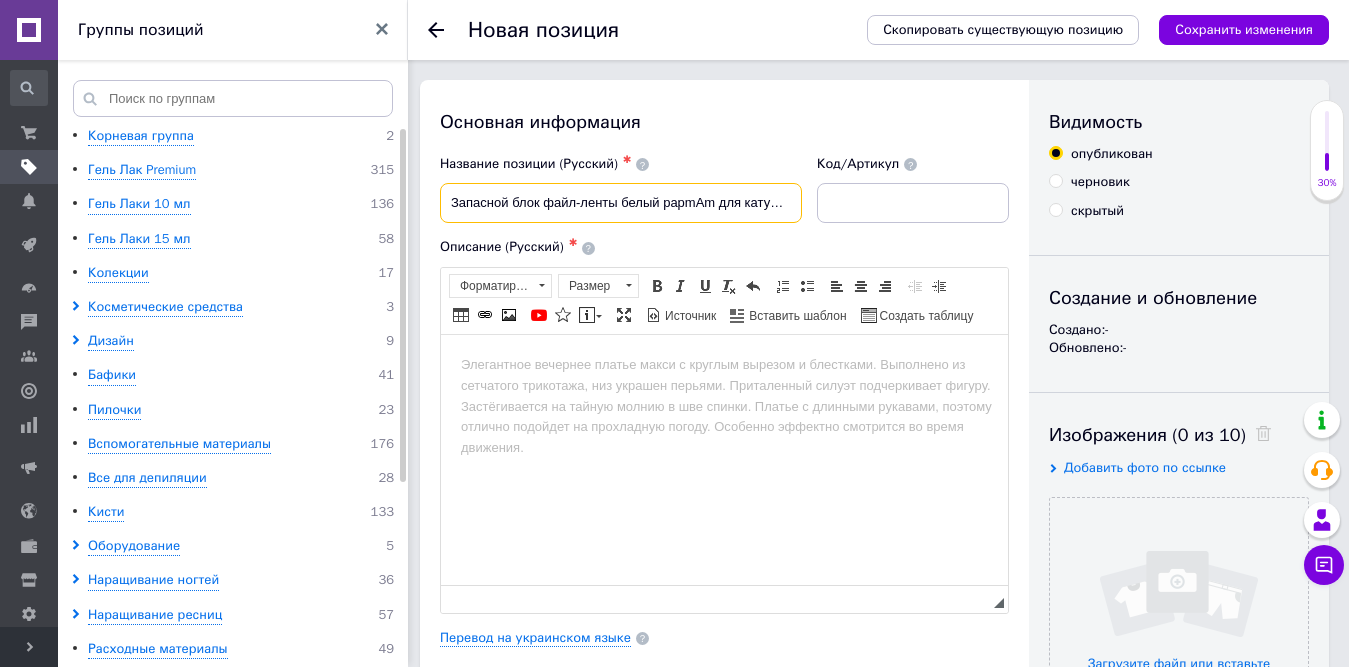 scroll, scrollTop: 0, scrollLeft: 206, axis: horizontal 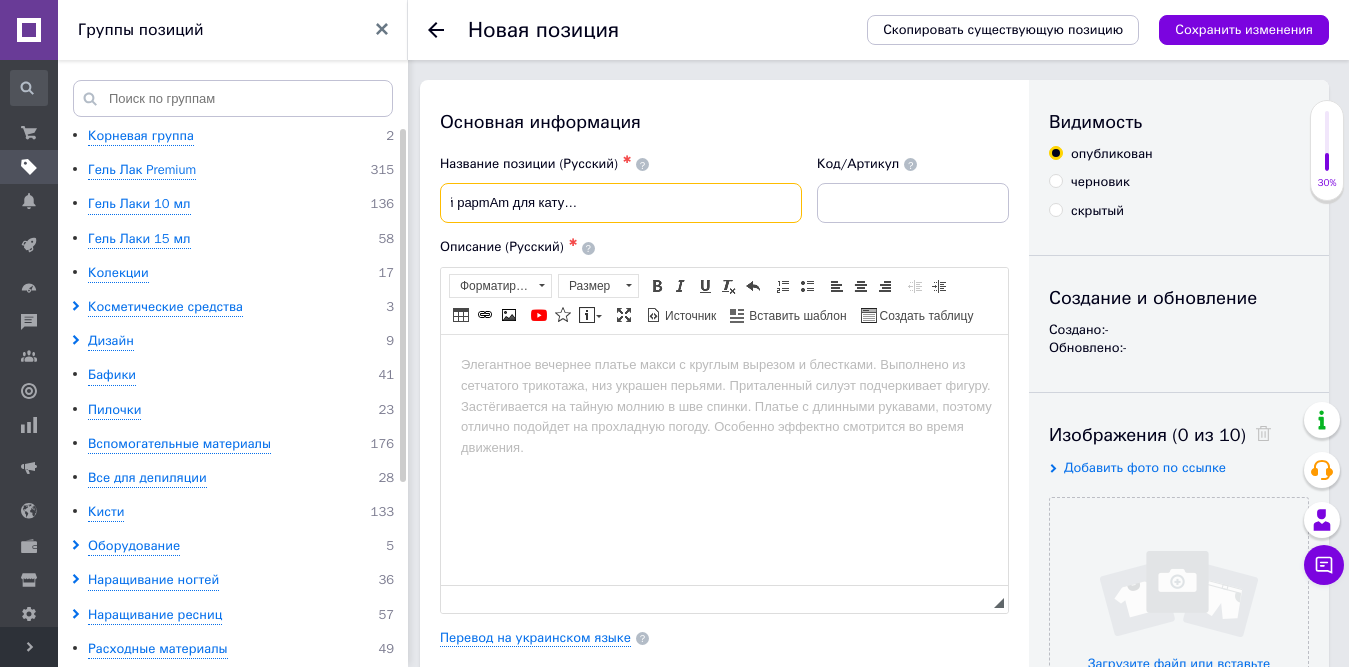type on "Запасной блок файл-ленты белый papmAm для катушки 180 грит STALEKS PRO EXPERT" 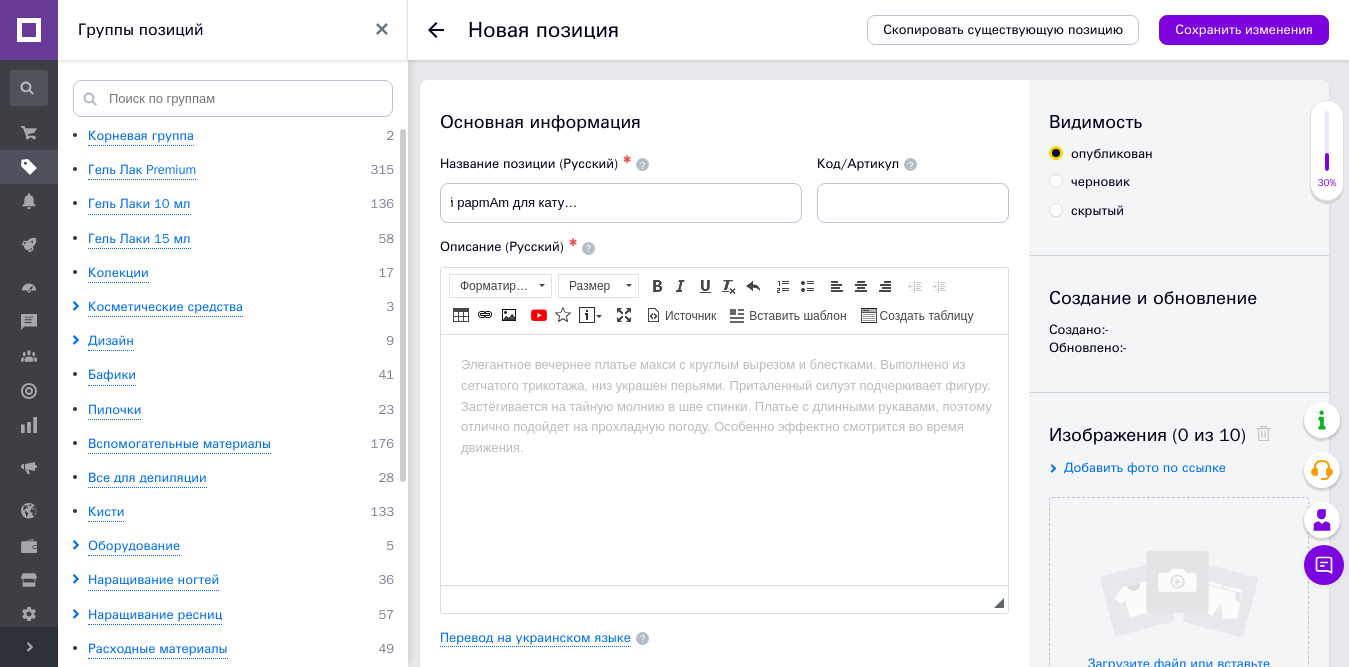 click at bounding box center (724, 364) 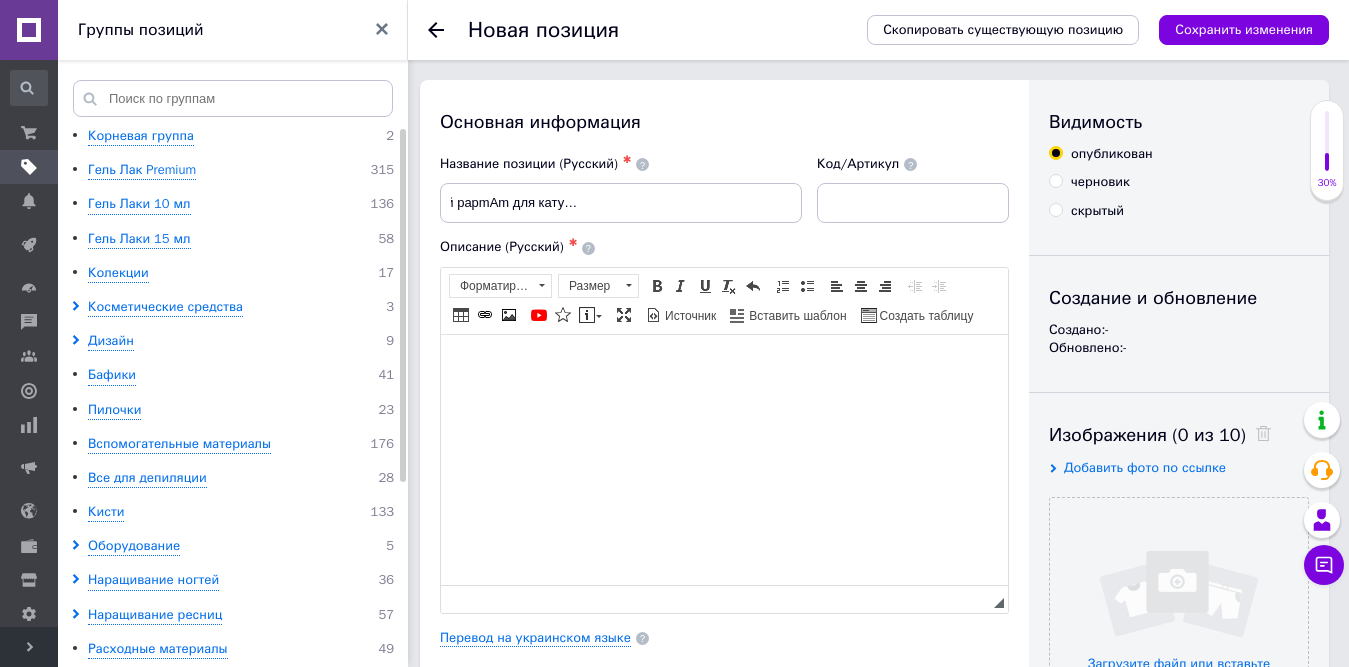 scroll, scrollTop: 0, scrollLeft: 0, axis: both 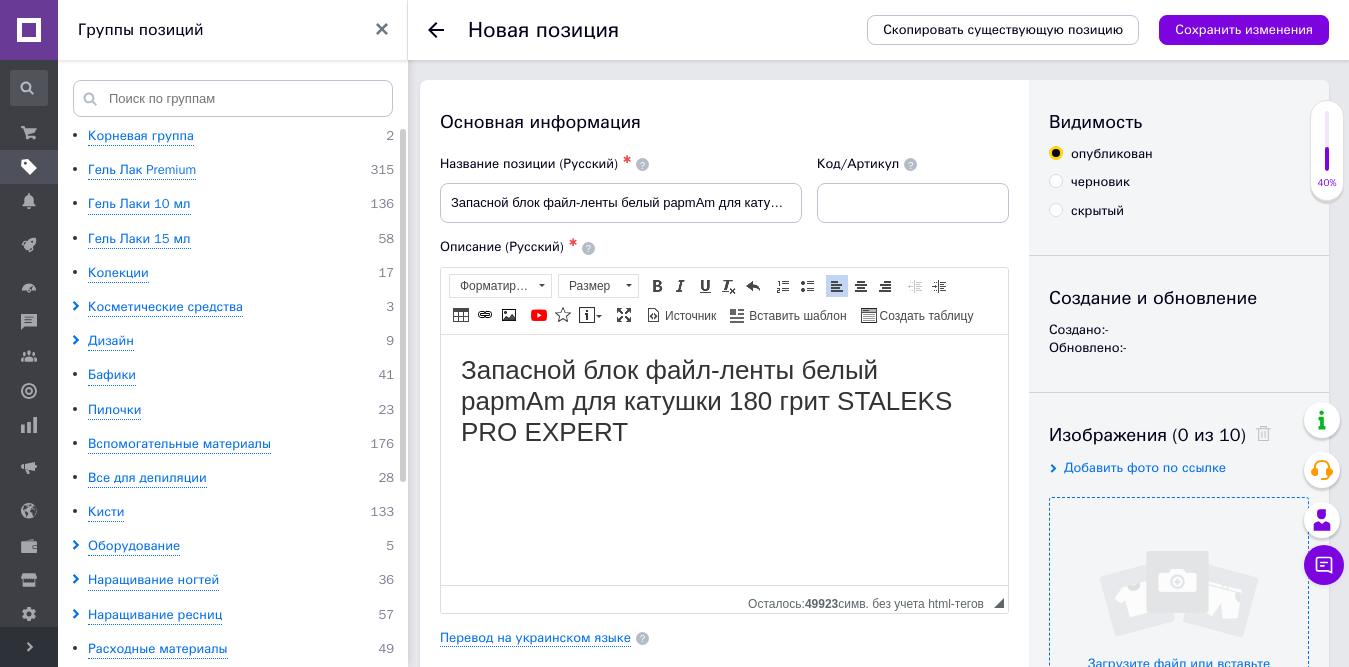 click at bounding box center [1179, 627] 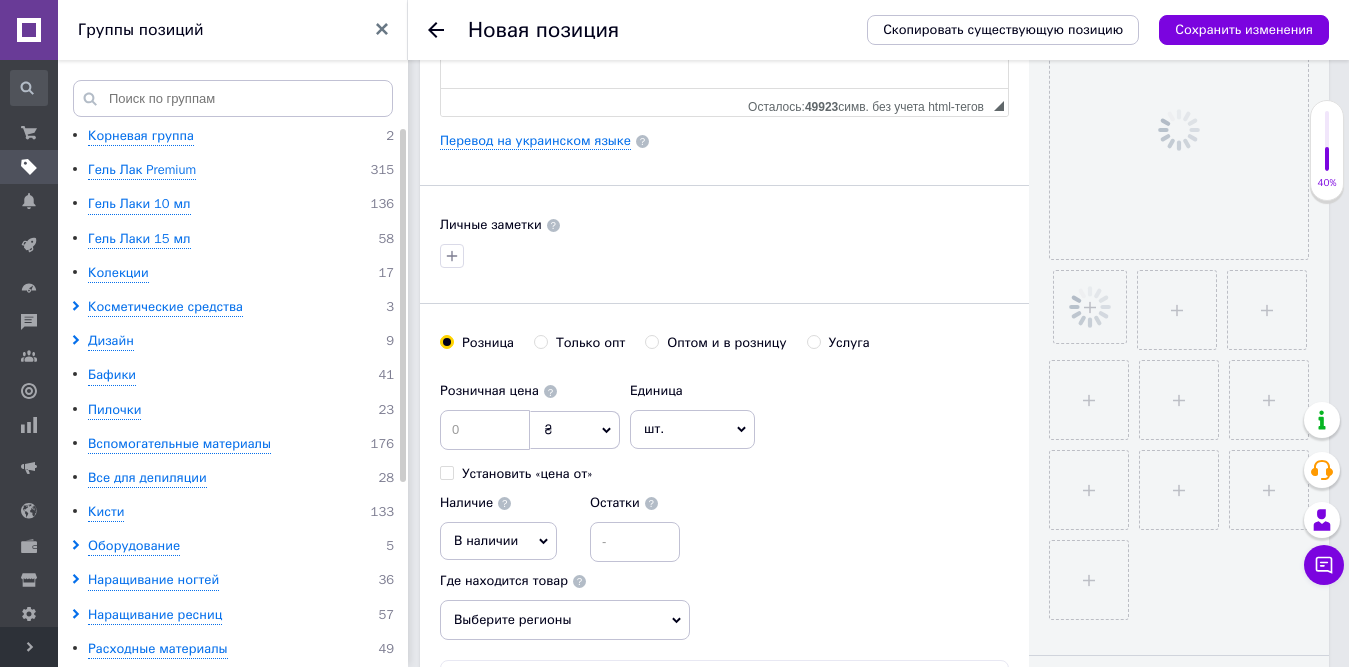 scroll, scrollTop: 516, scrollLeft: 0, axis: vertical 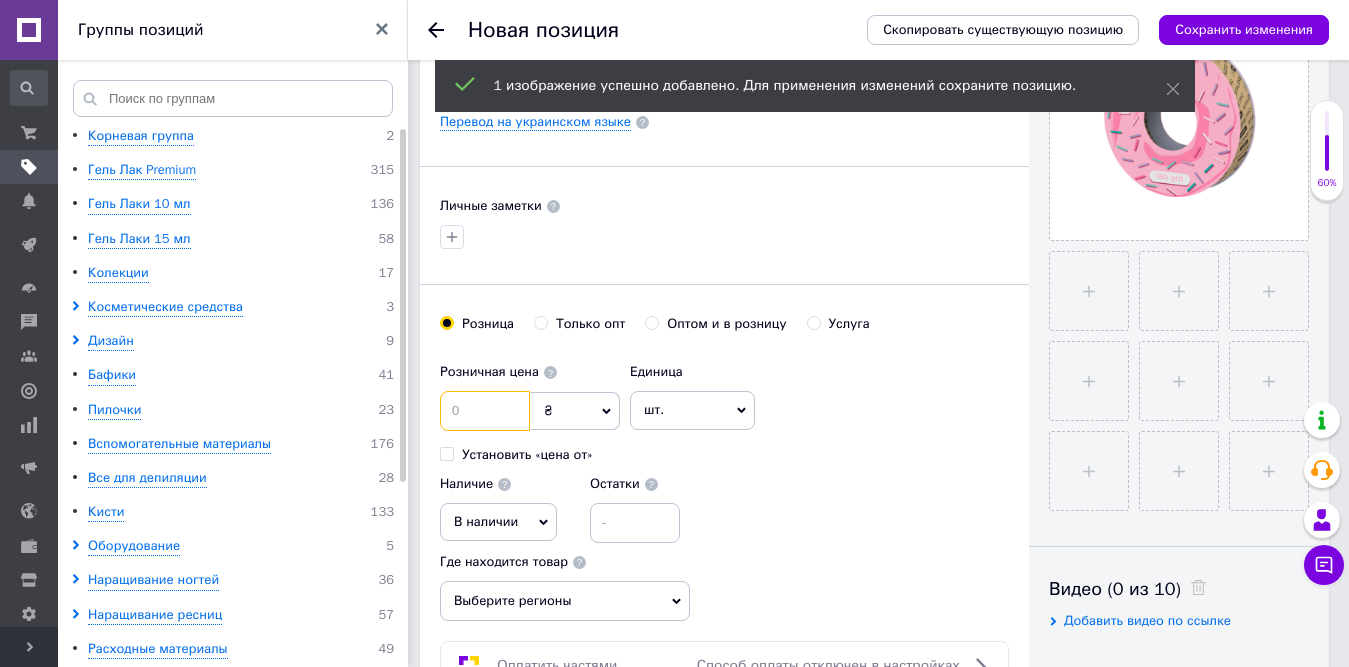 click at bounding box center [485, 411] 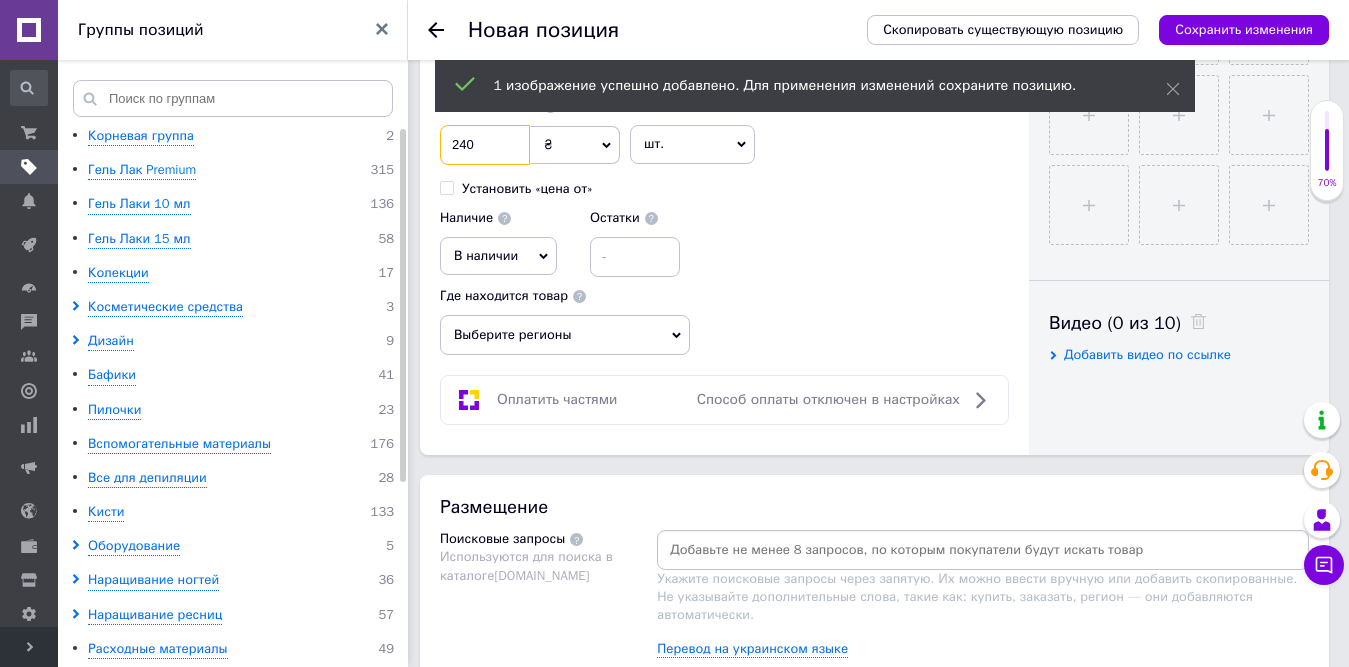 scroll, scrollTop: 1055, scrollLeft: 0, axis: vertical 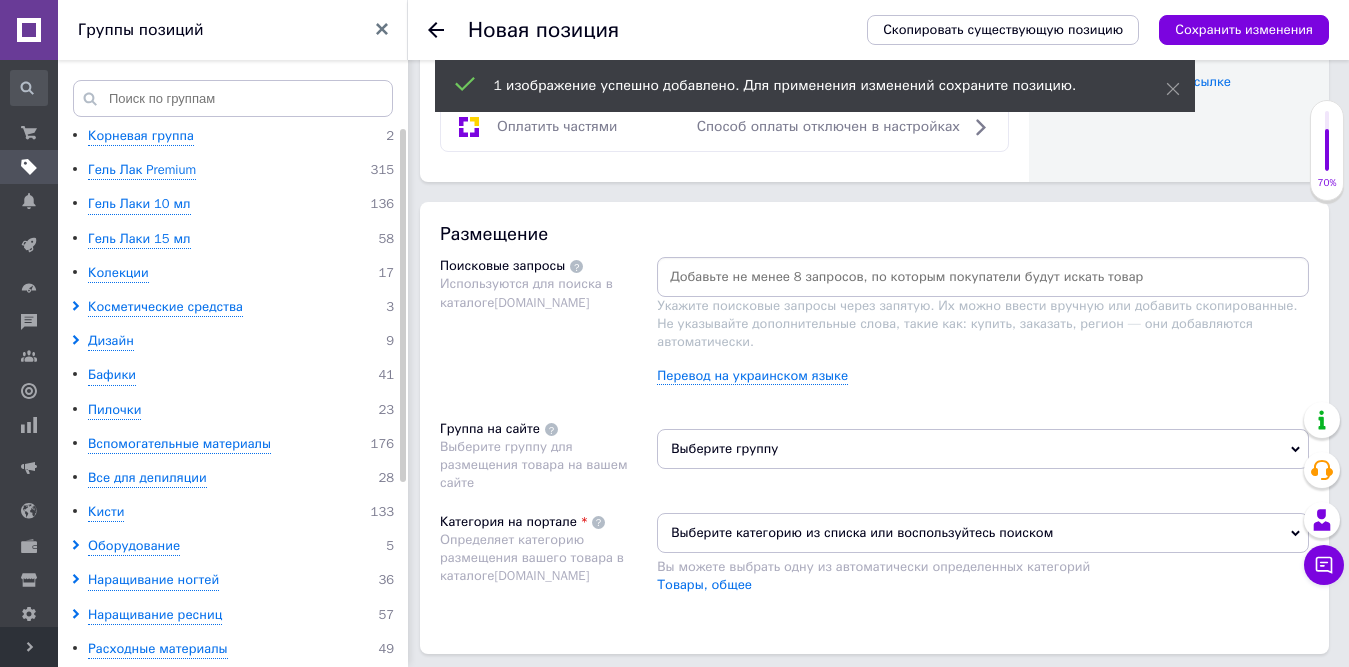 type on "240" 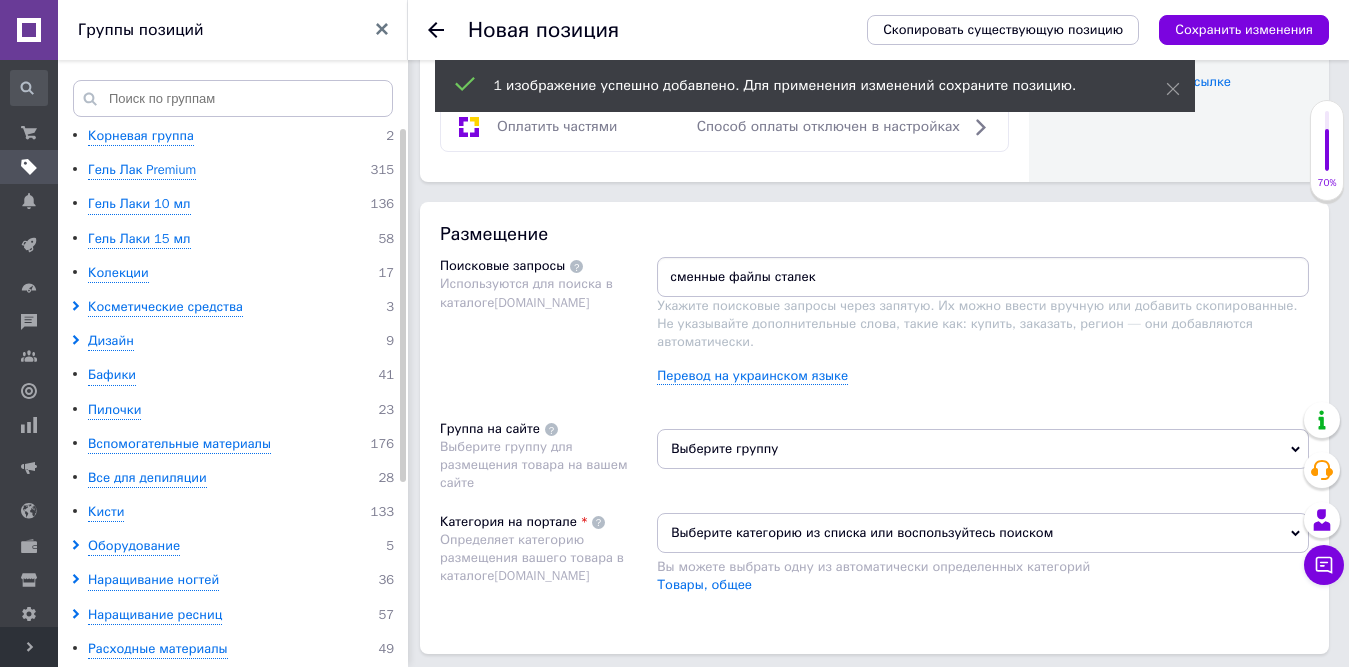 type on "сменные файлы сталекс" 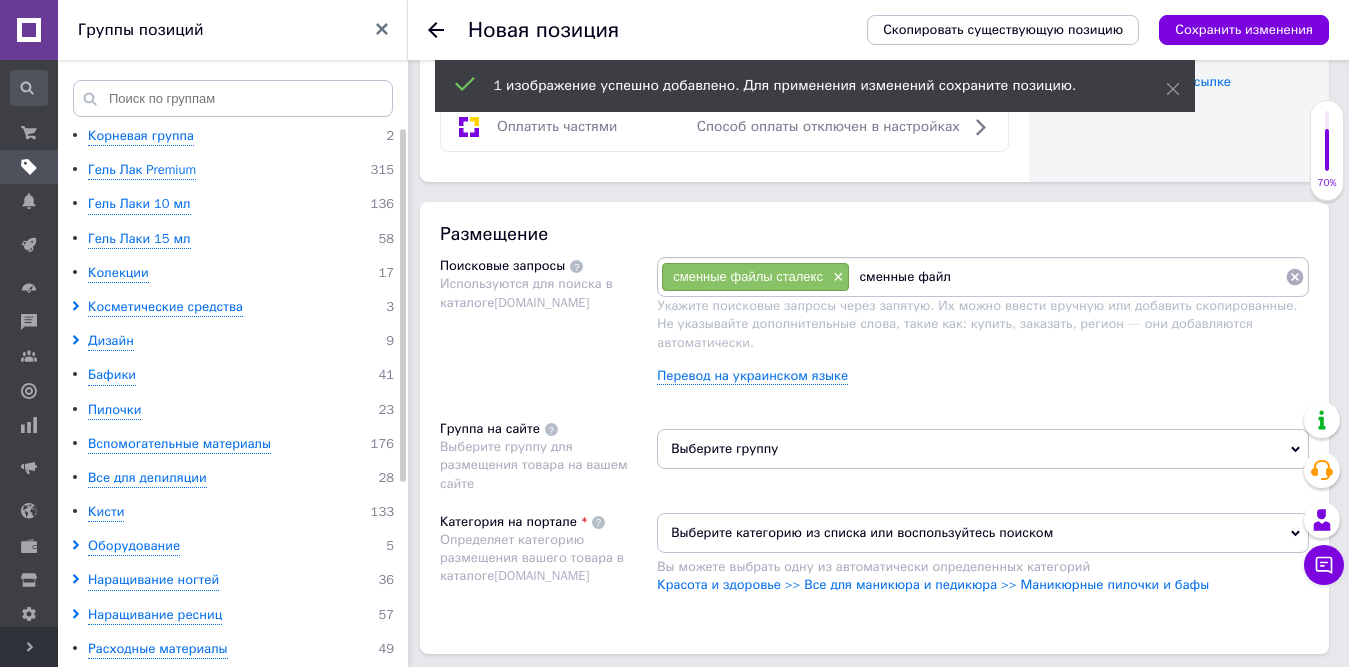 type on "сменные файлы" 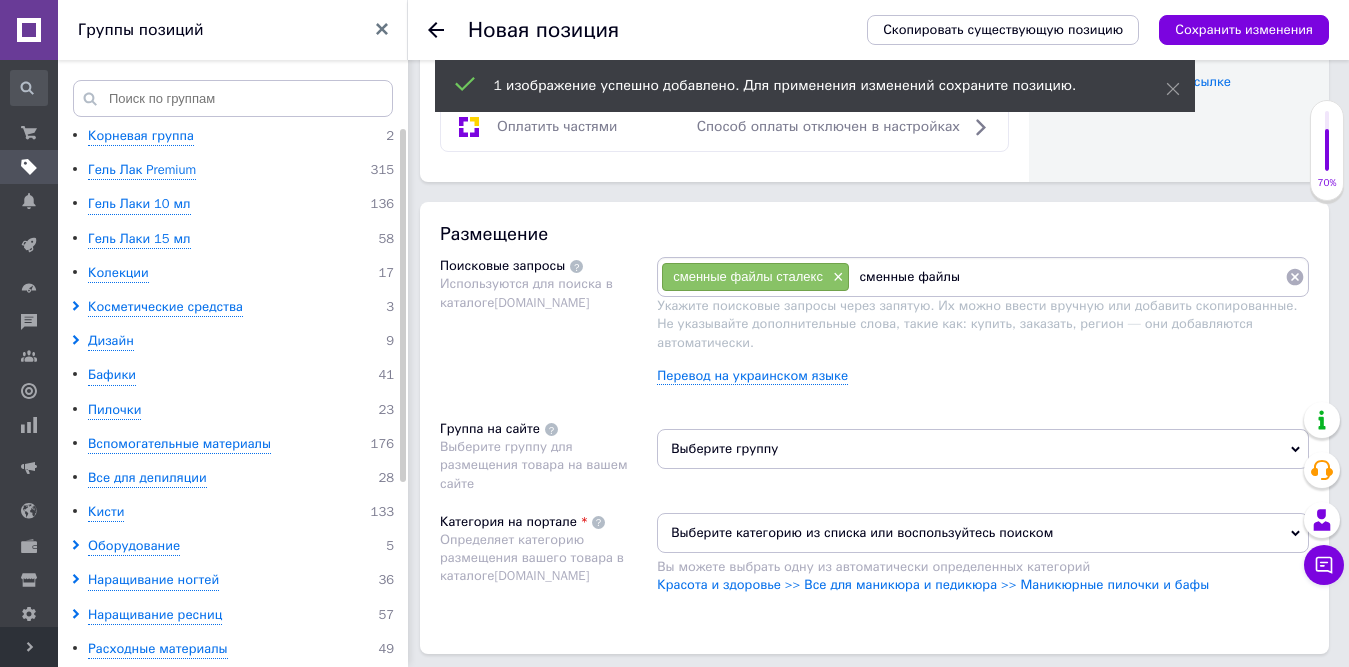 type 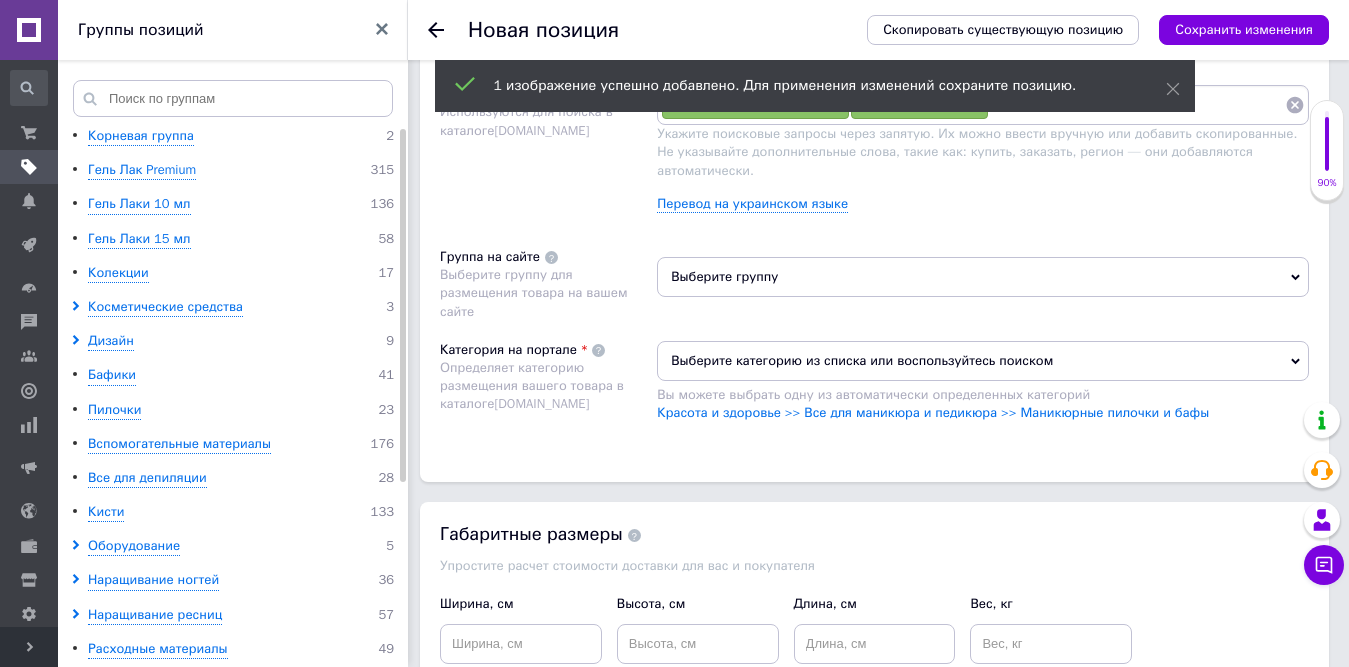 scroll, scrollTop: 1250, scrollLeft: 0, axis: vertical 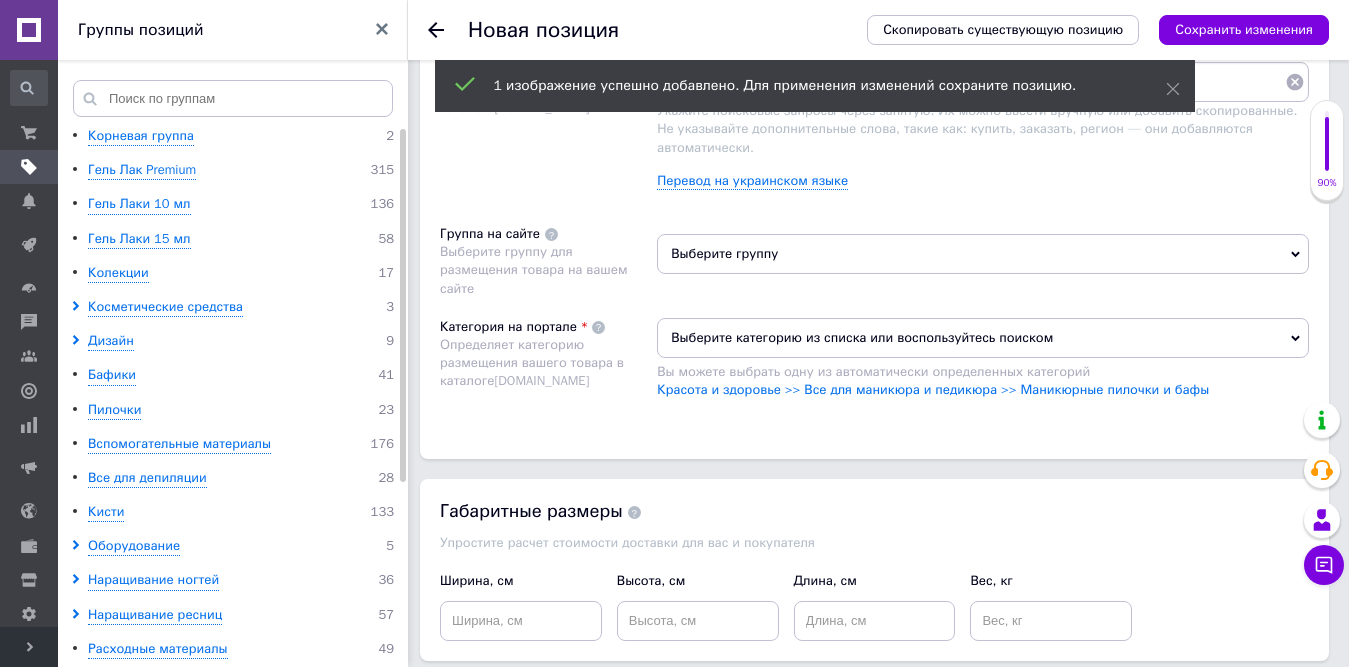 drag, startPoint x: 921, startPoint y: 202, endPoint x: 921, endPoint y: 226, distance: 24 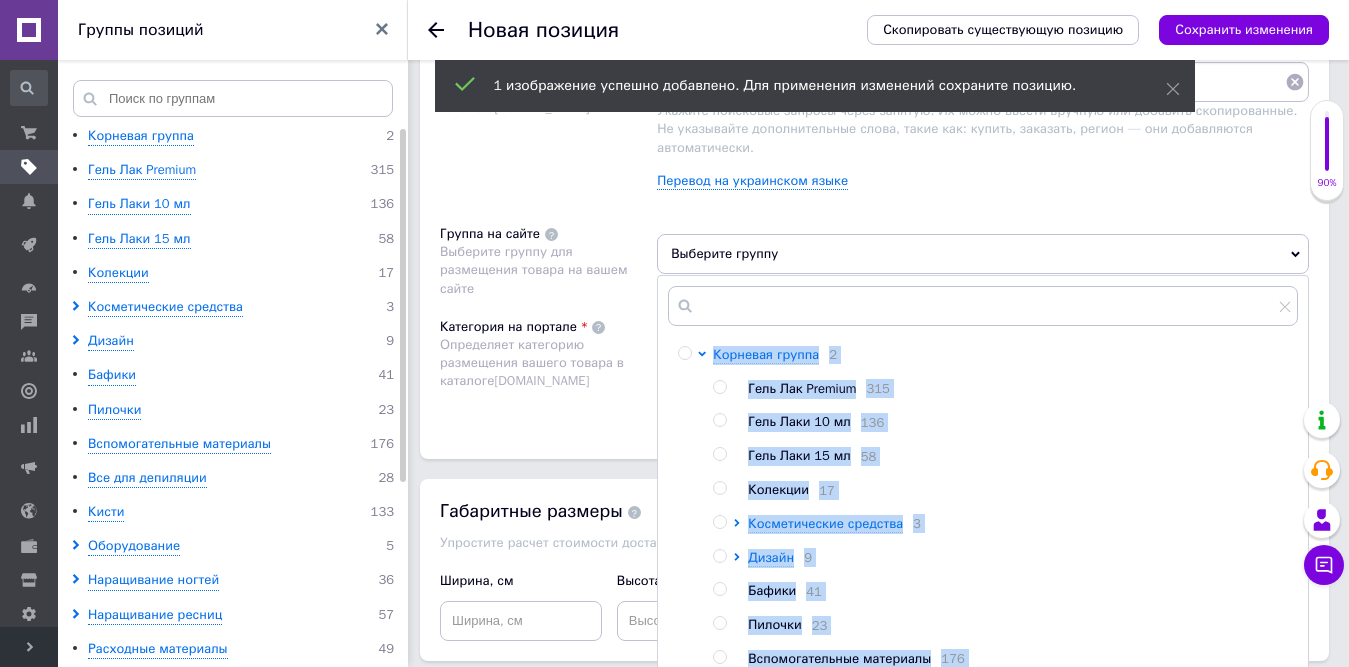 click at bounding box center [720, 657] 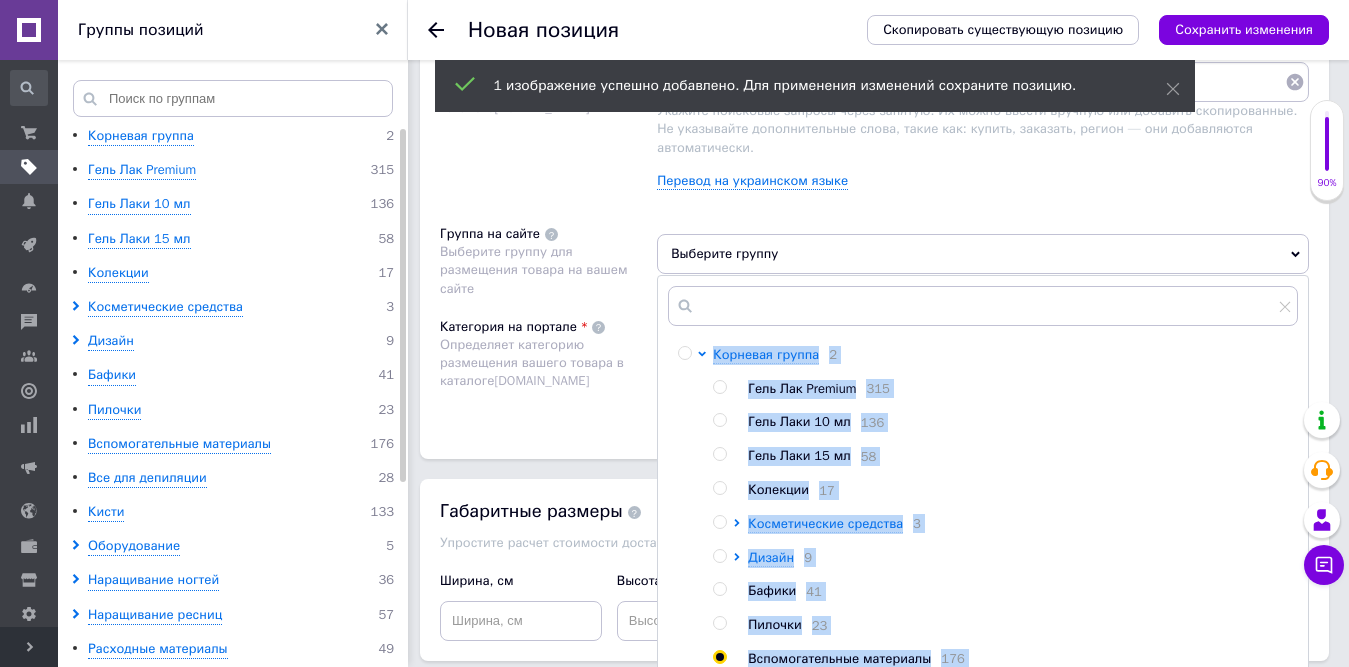 radio on "true" 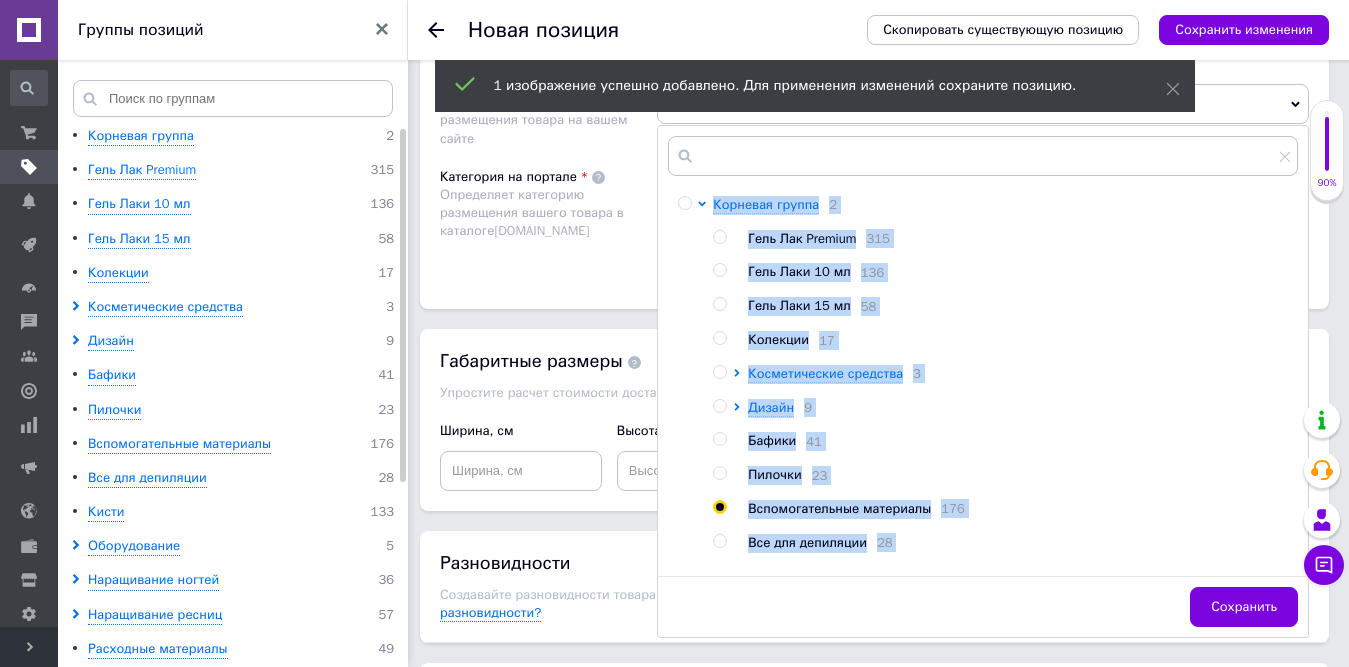 scroll, scrollTop: 1403, scrollLeft: 0, axis: vertical 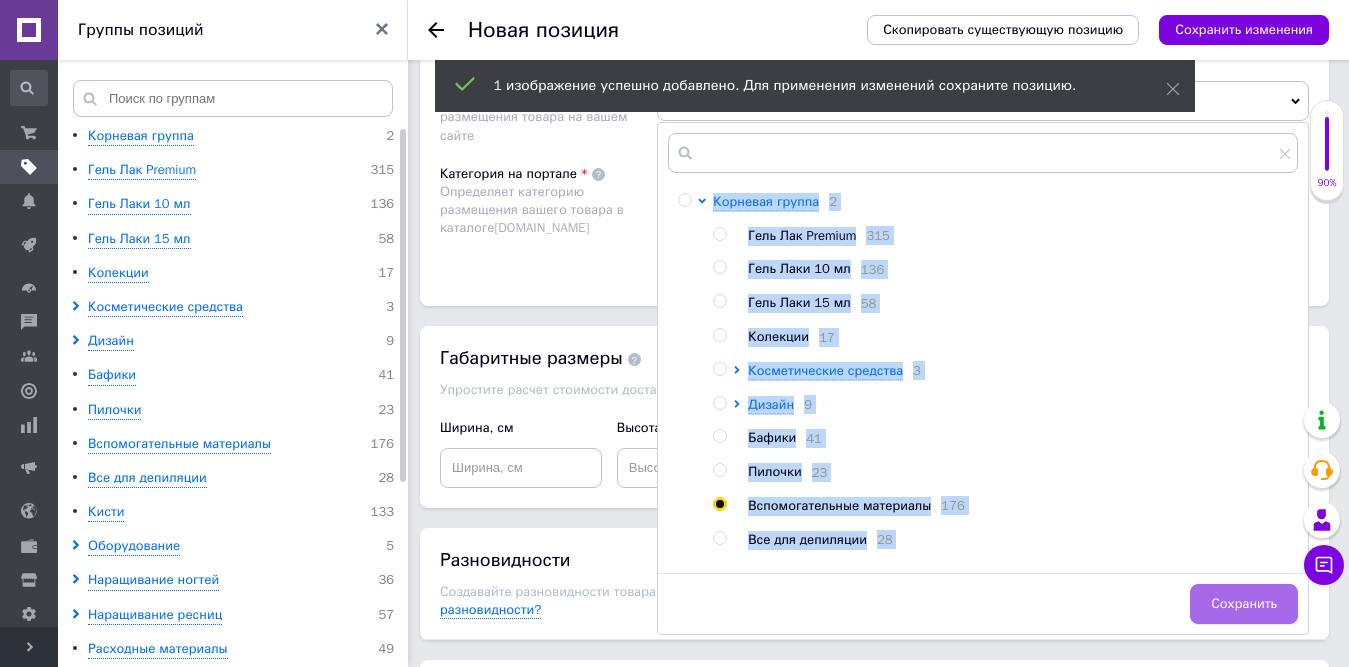 click on "Сохранить" at bounding box center [1244, 604] 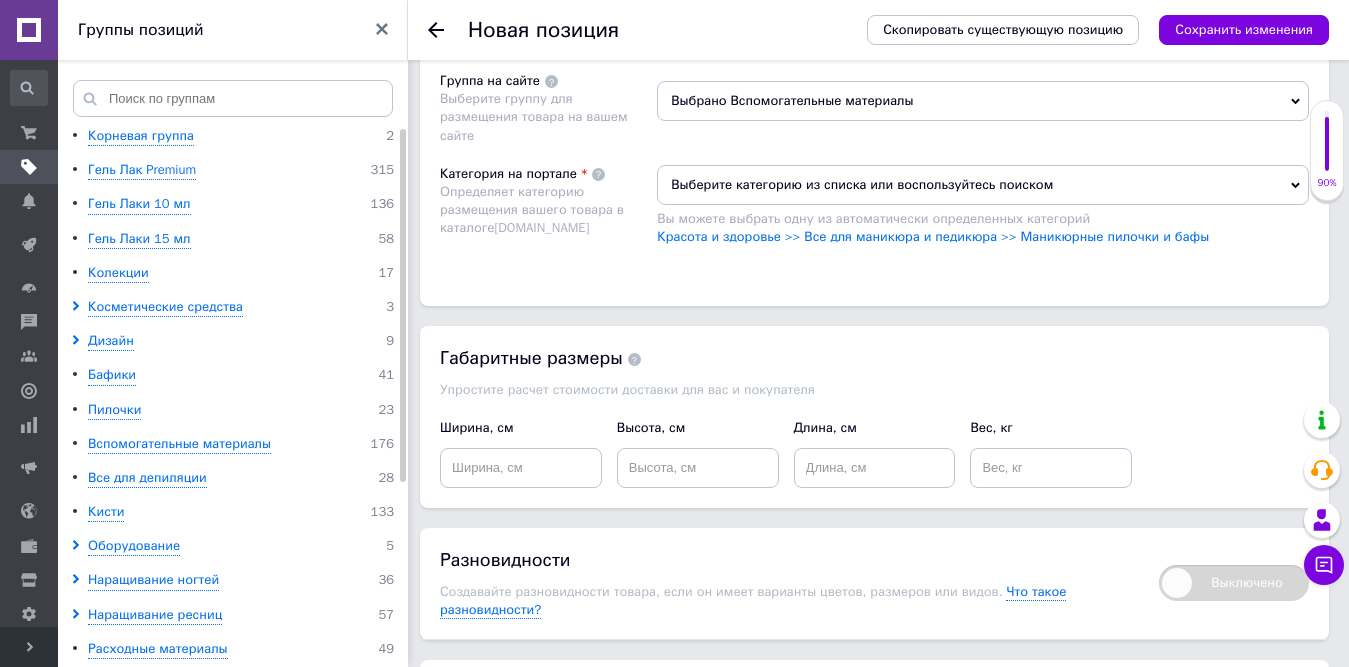 click on "Выберите категорию из списка или воспользуйтесь поиском" at bounding box center [983, 185] 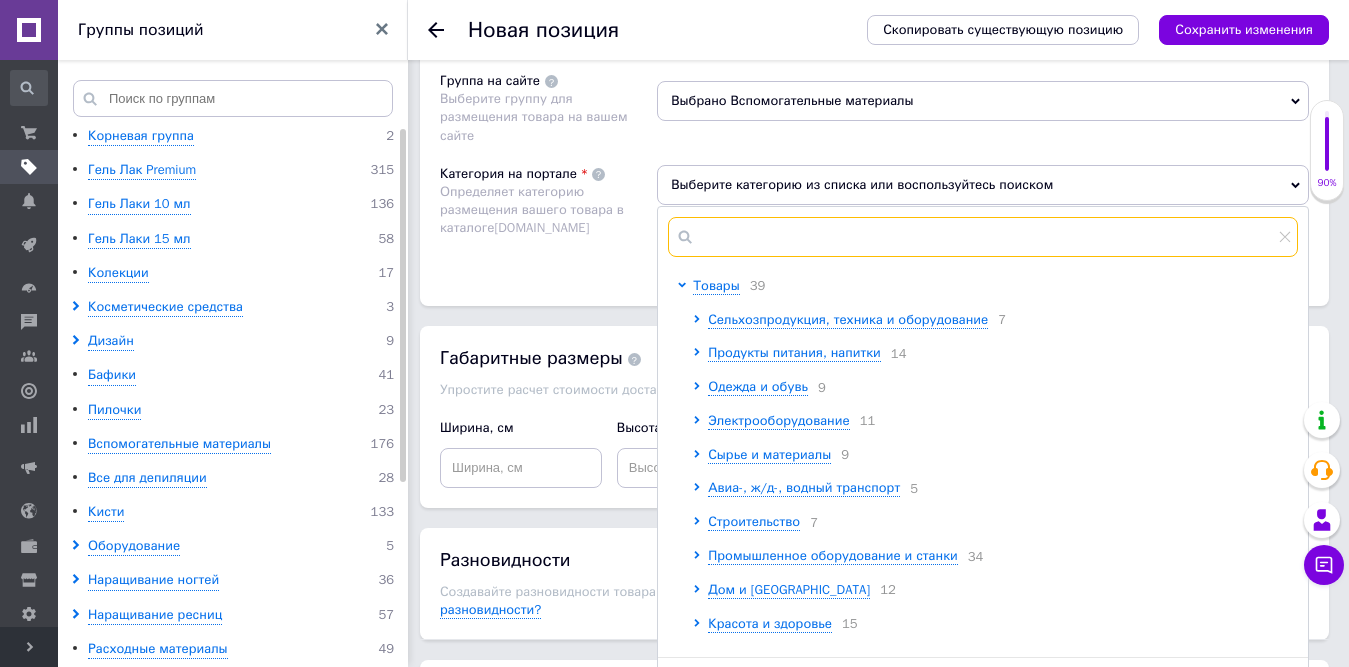 click at bounding box center (983, 237) 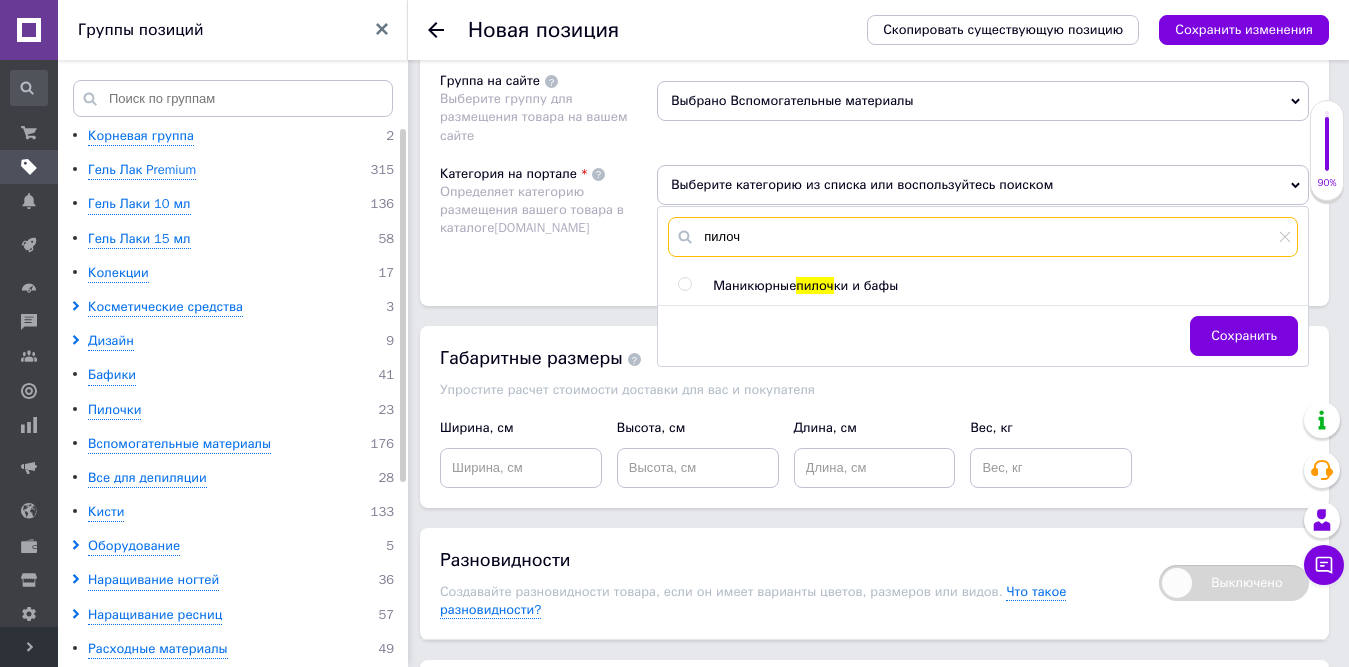 type on "пилоч" 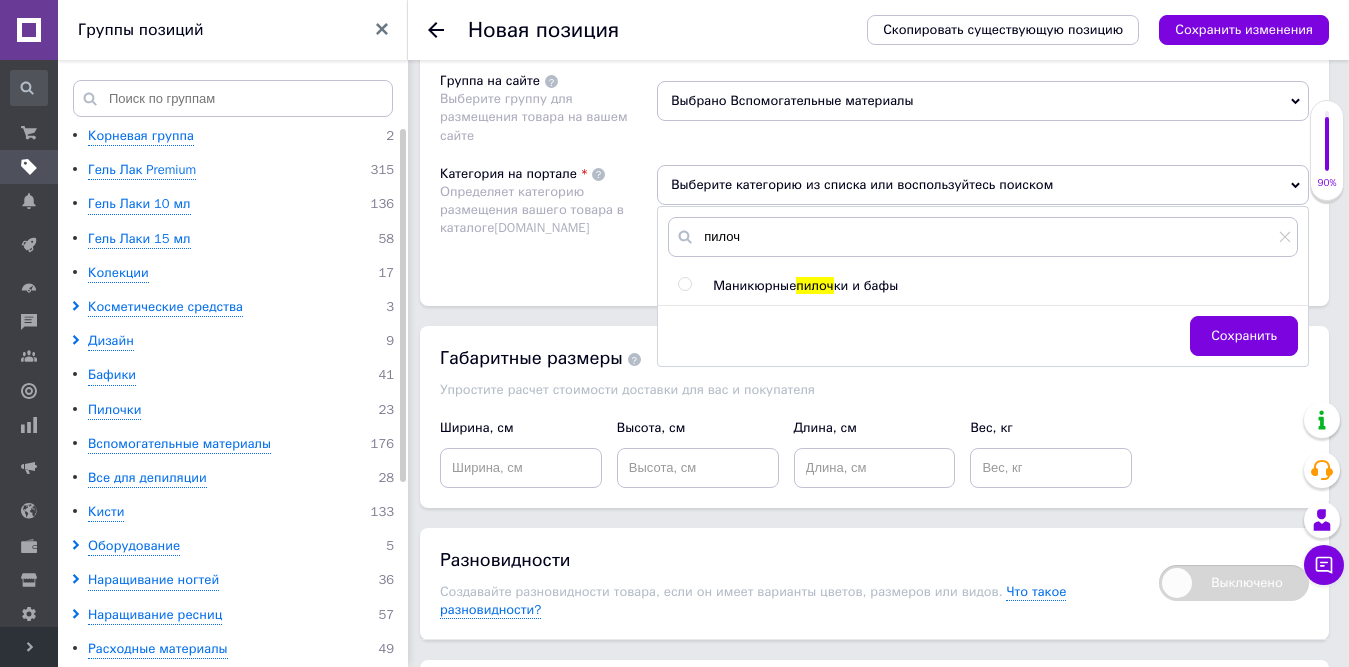 click at bounding box center [684, 284] 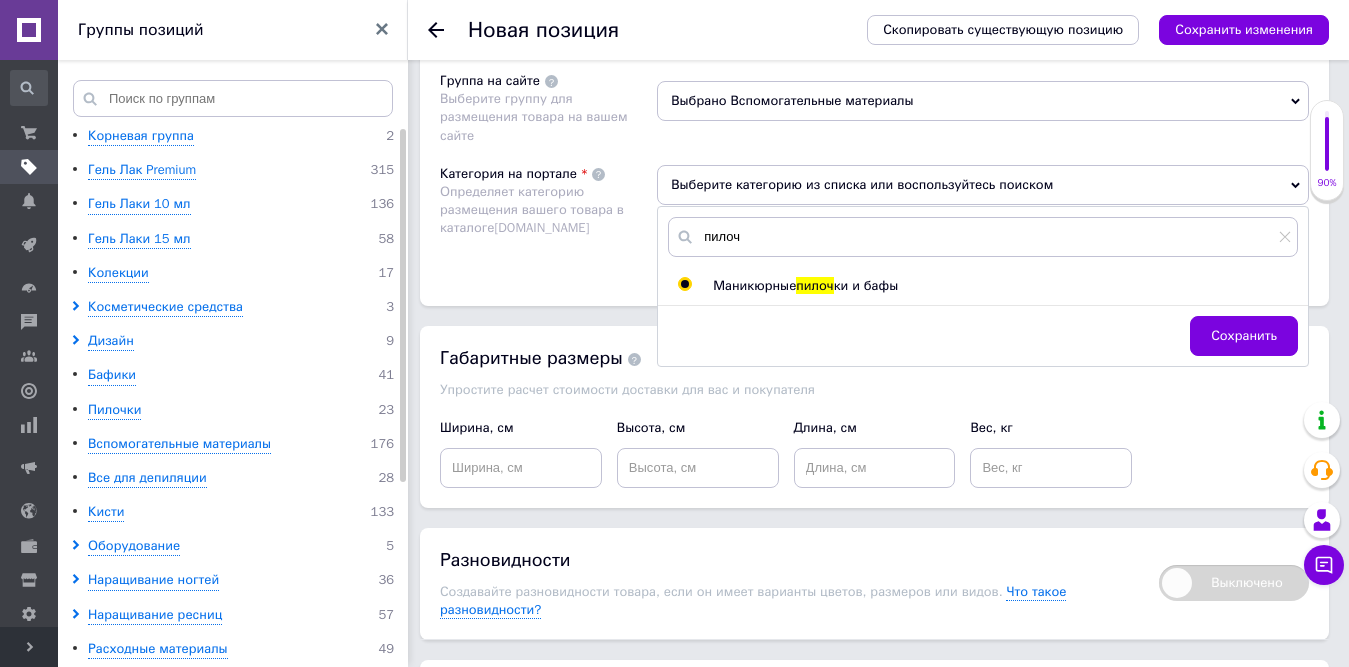 radio on "true" 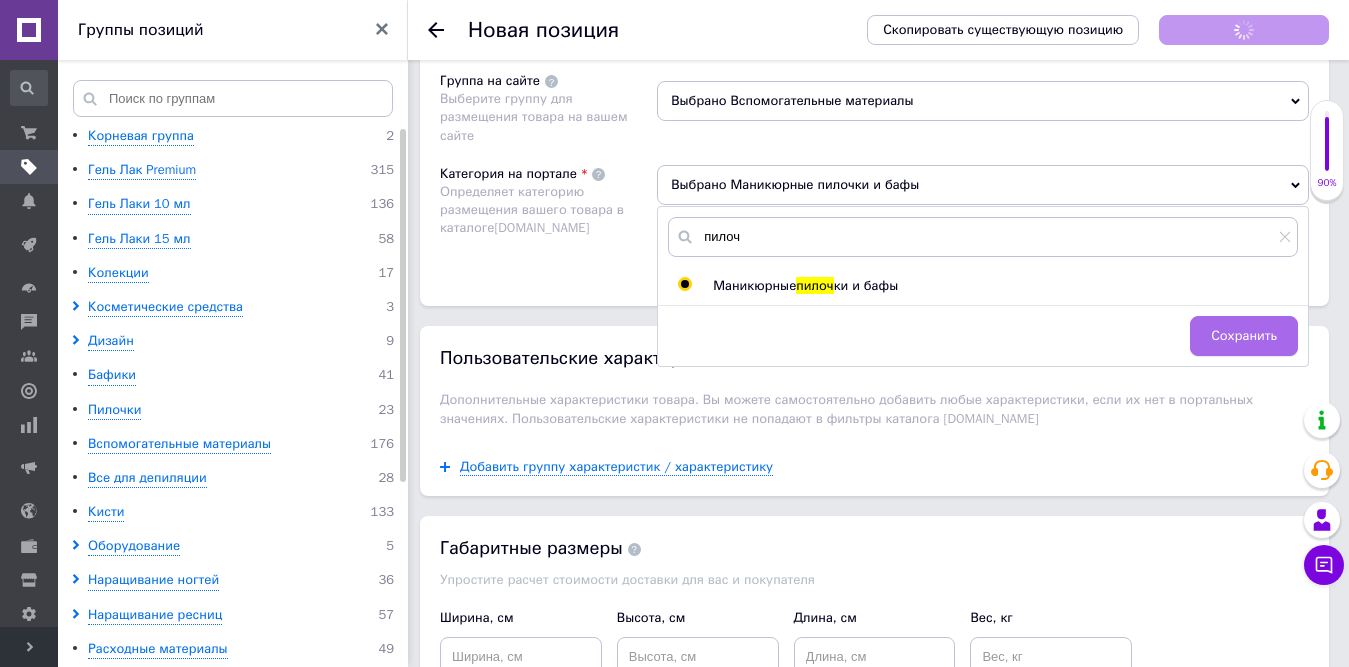 click on "Сохранить" at bounding box center [1244, 336] 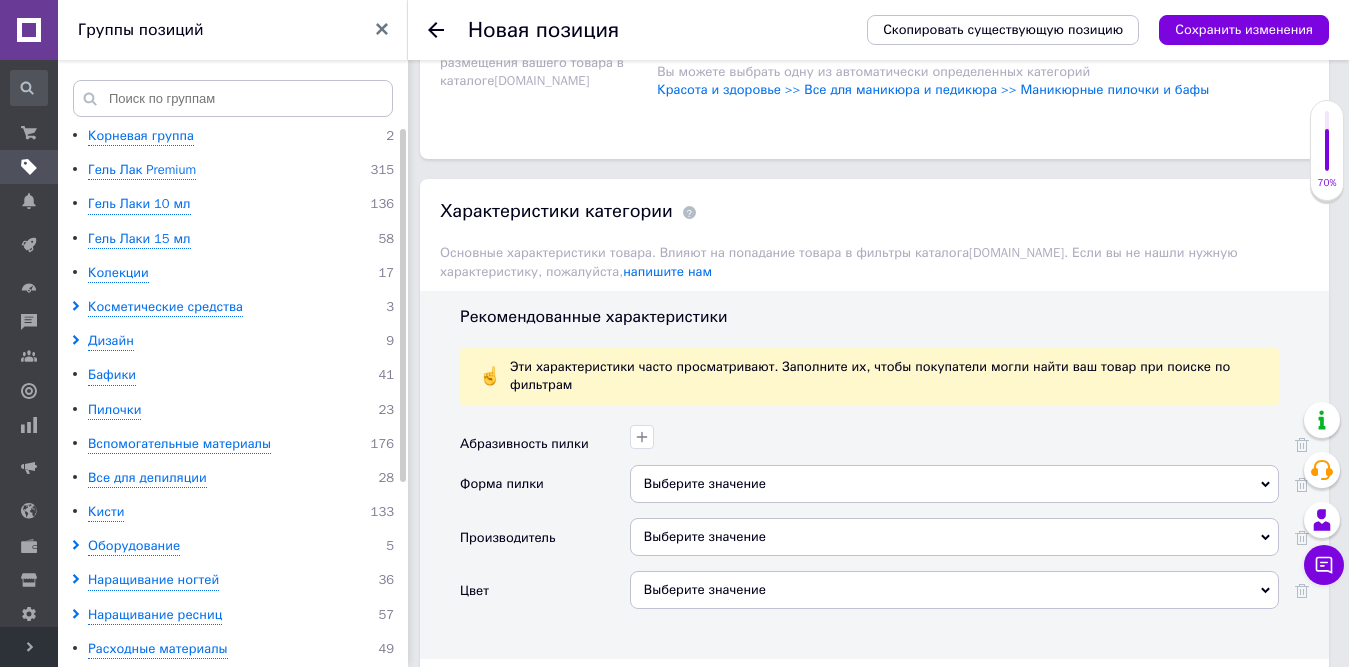 scroll, scrollTop: 1721, scrollLeft: 0, axis: vertical 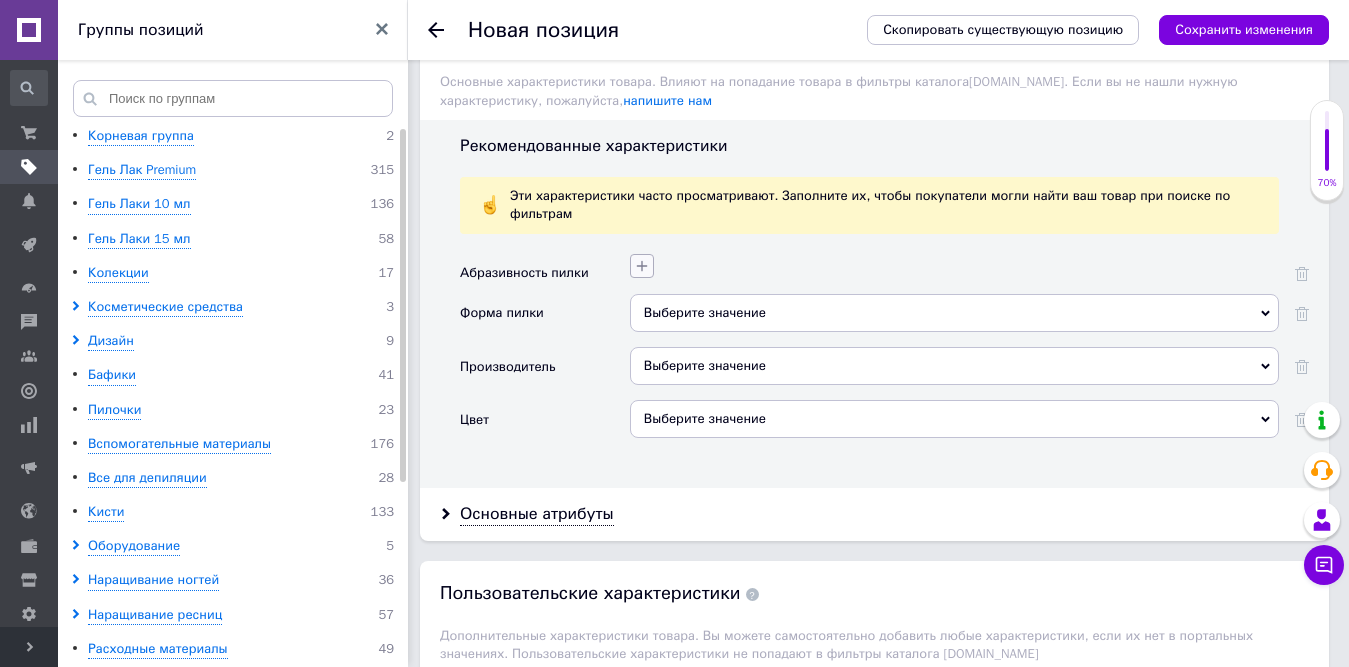 click 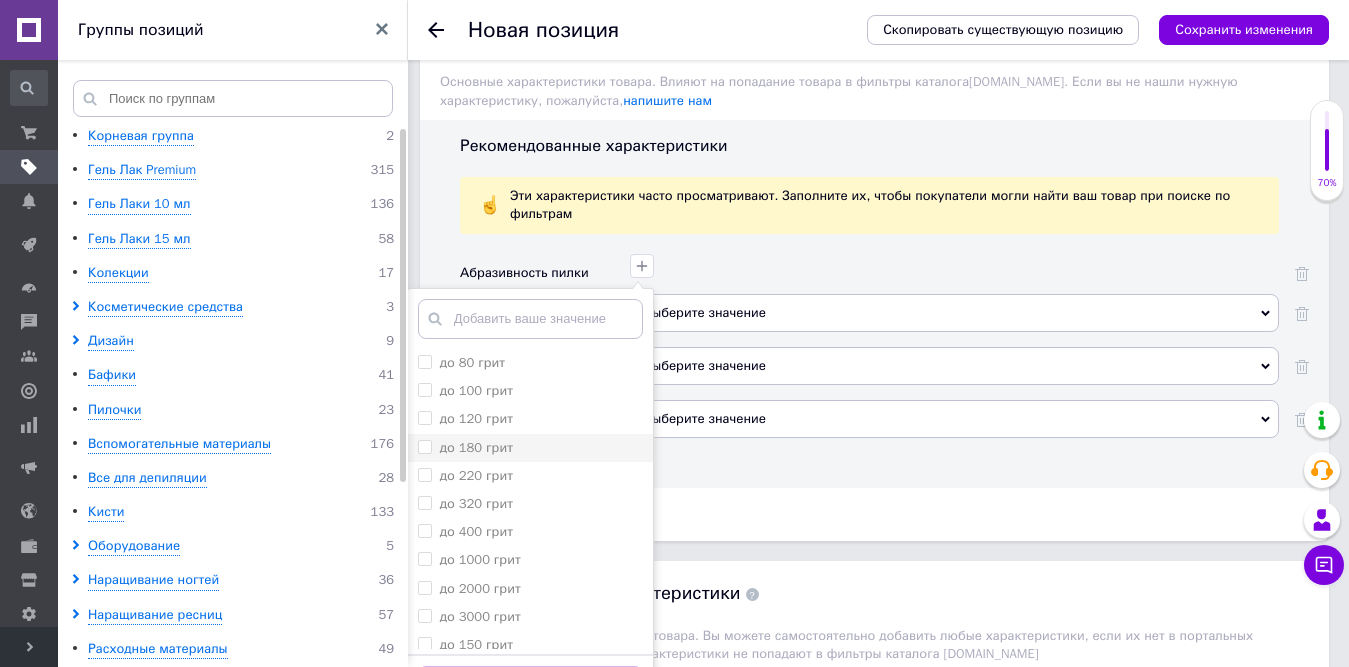 click on "до 180 грит" at bounding box center (424, 446) 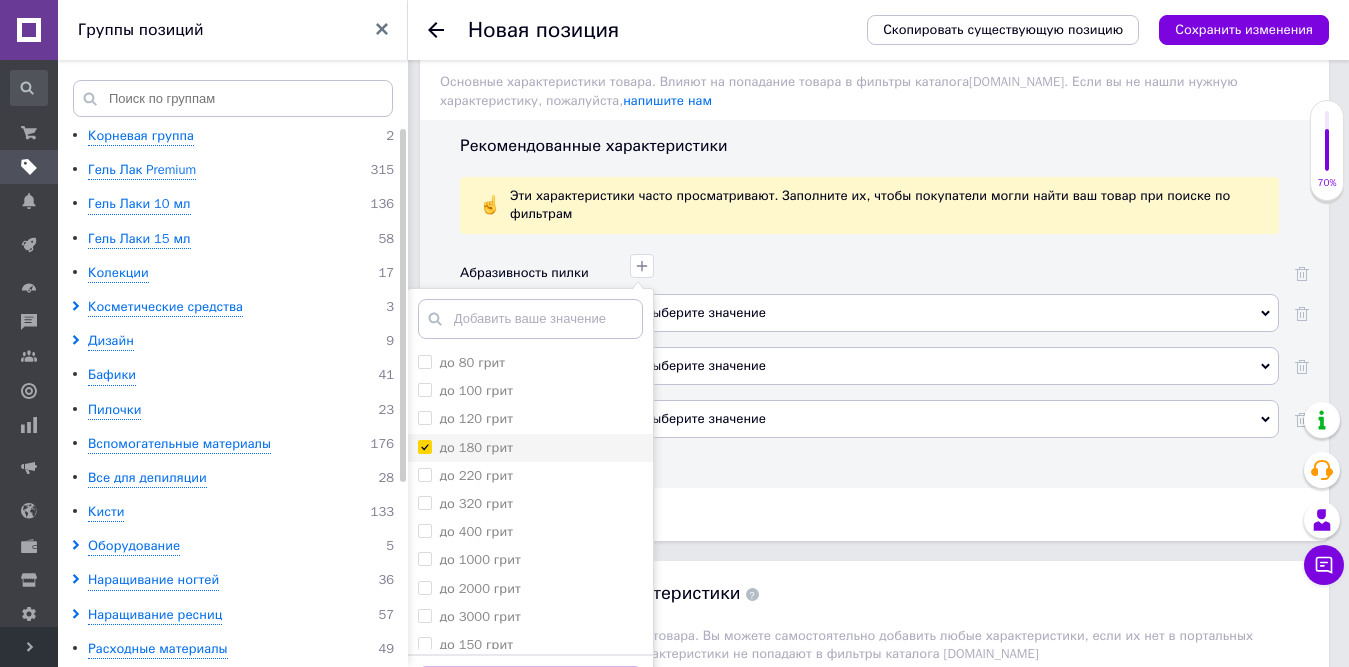 checkbox on "true" 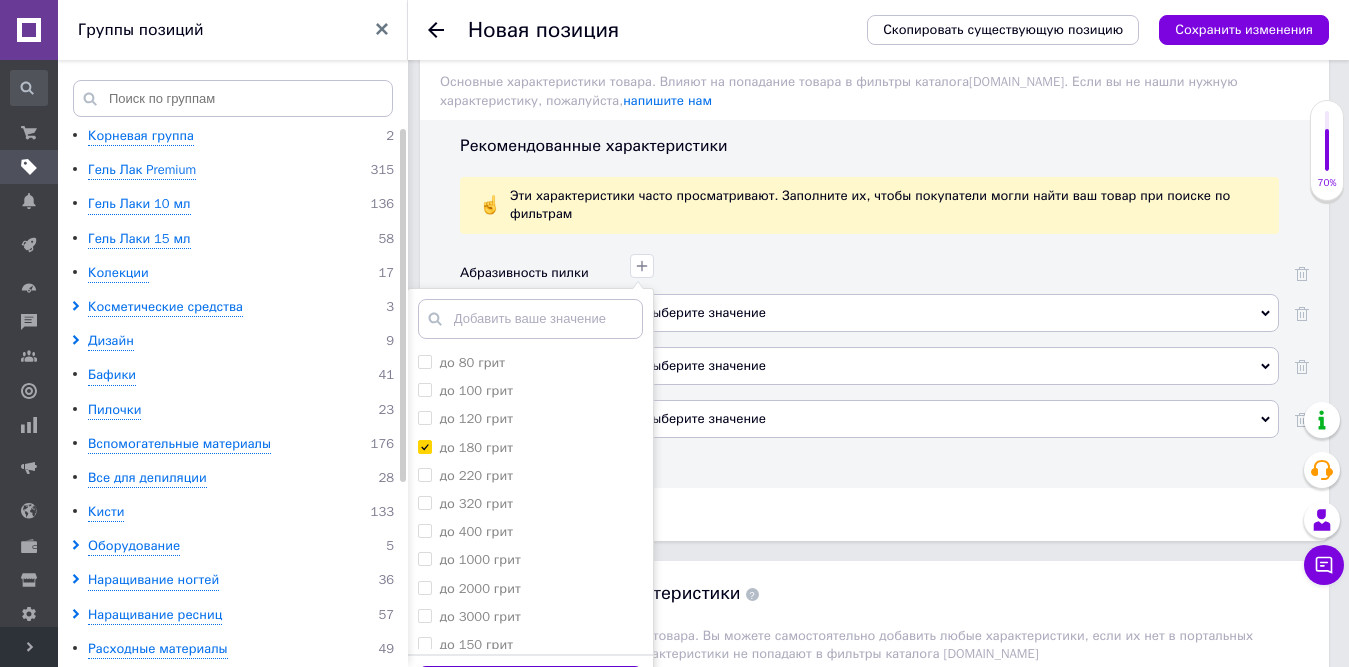 click on "Сохранить" at bounding box center [530, 685] 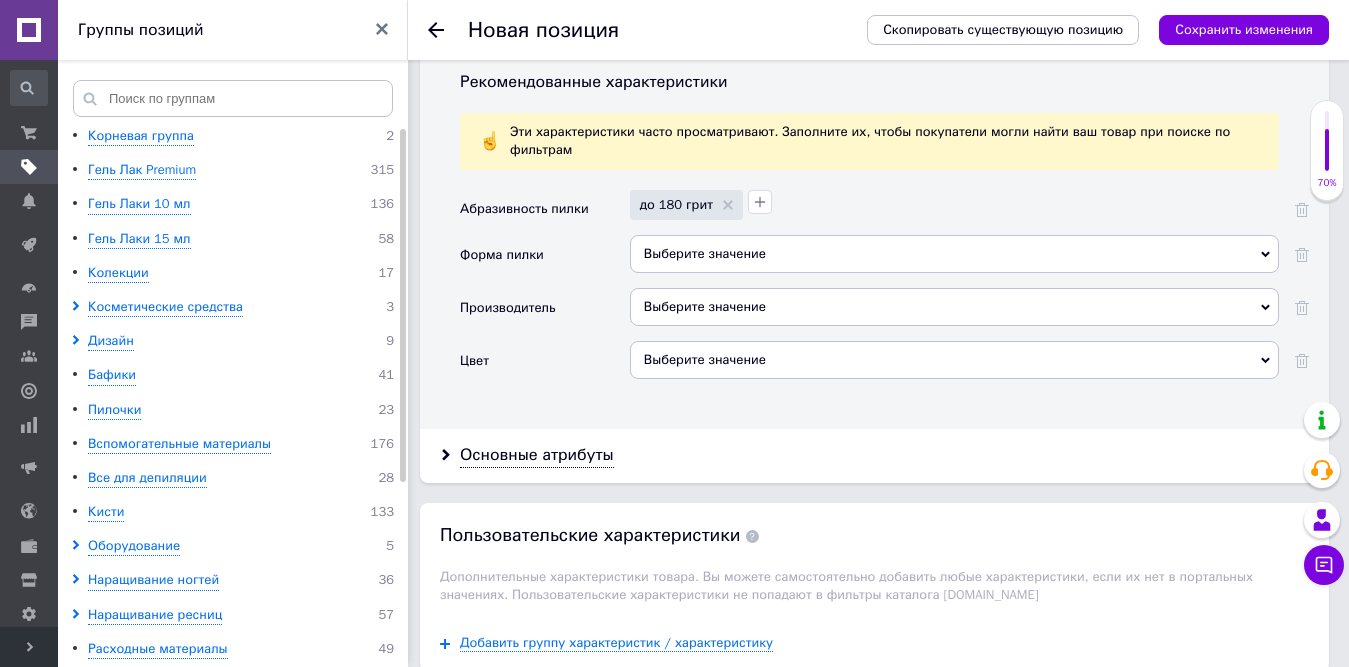 scroll, scrollTop: 1809, scrollLeft: 0, axis: vertical 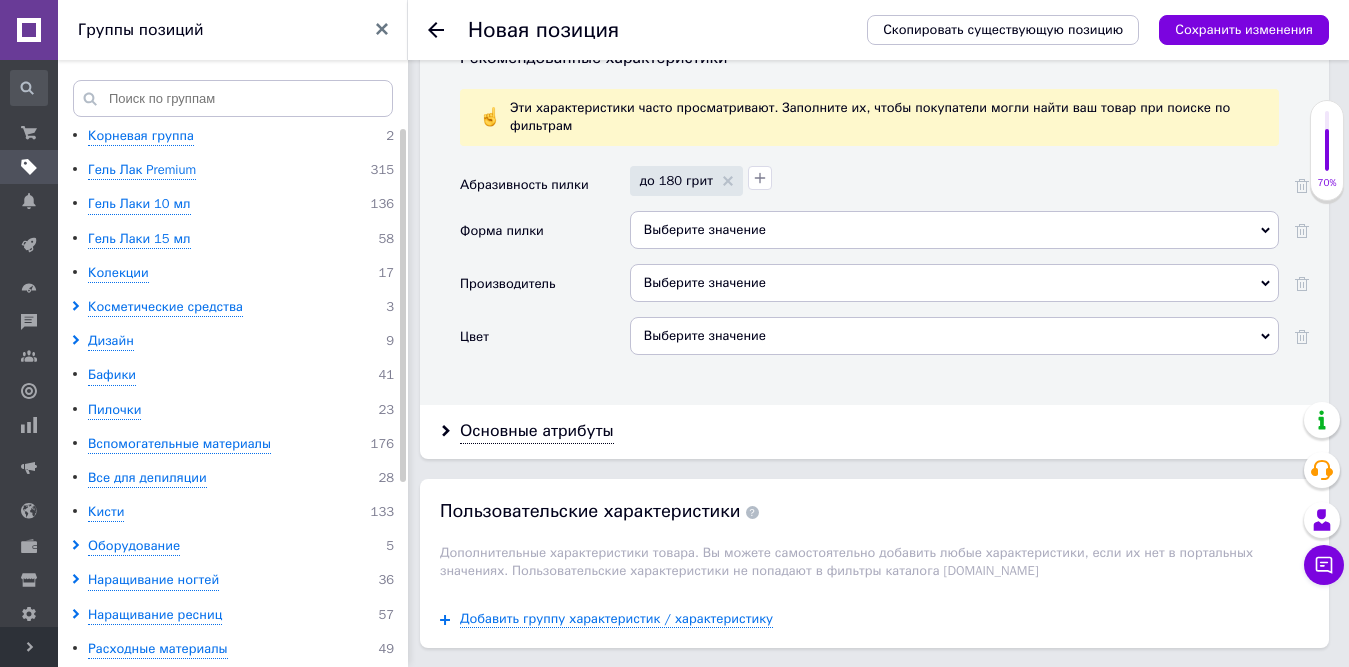 click on "Выберите значение" at bounding box center [954, 283] 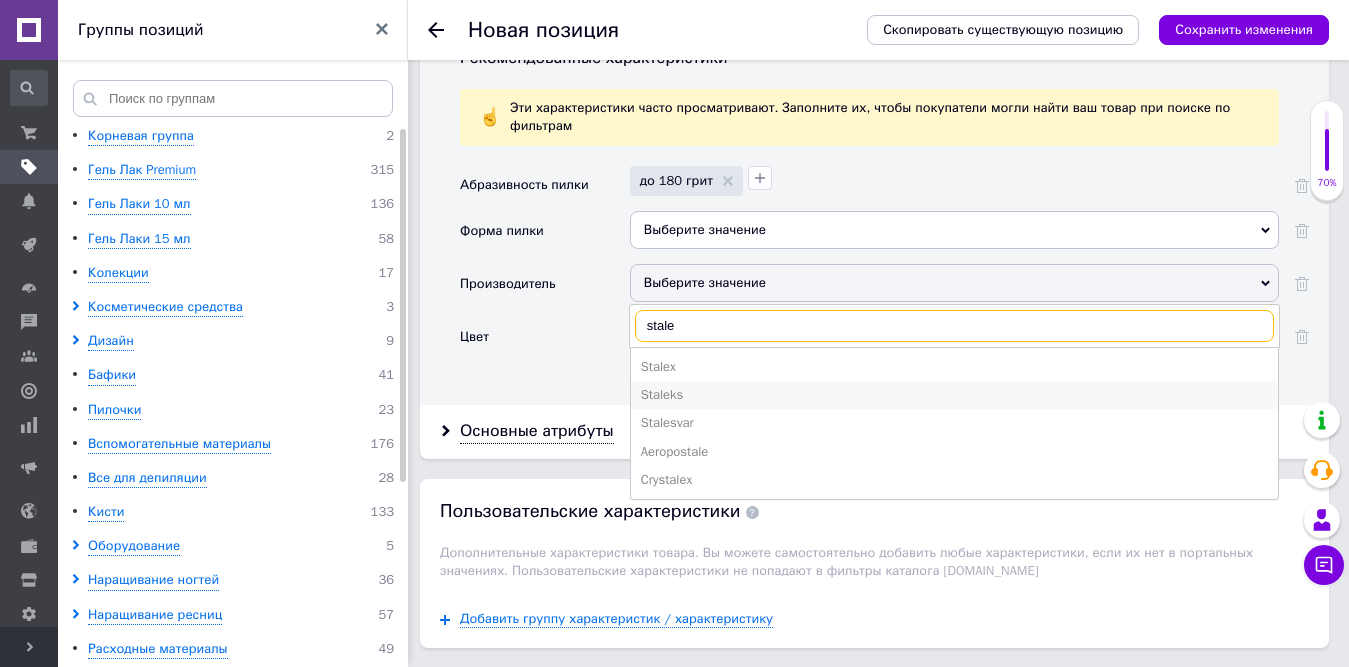 type on "stale" 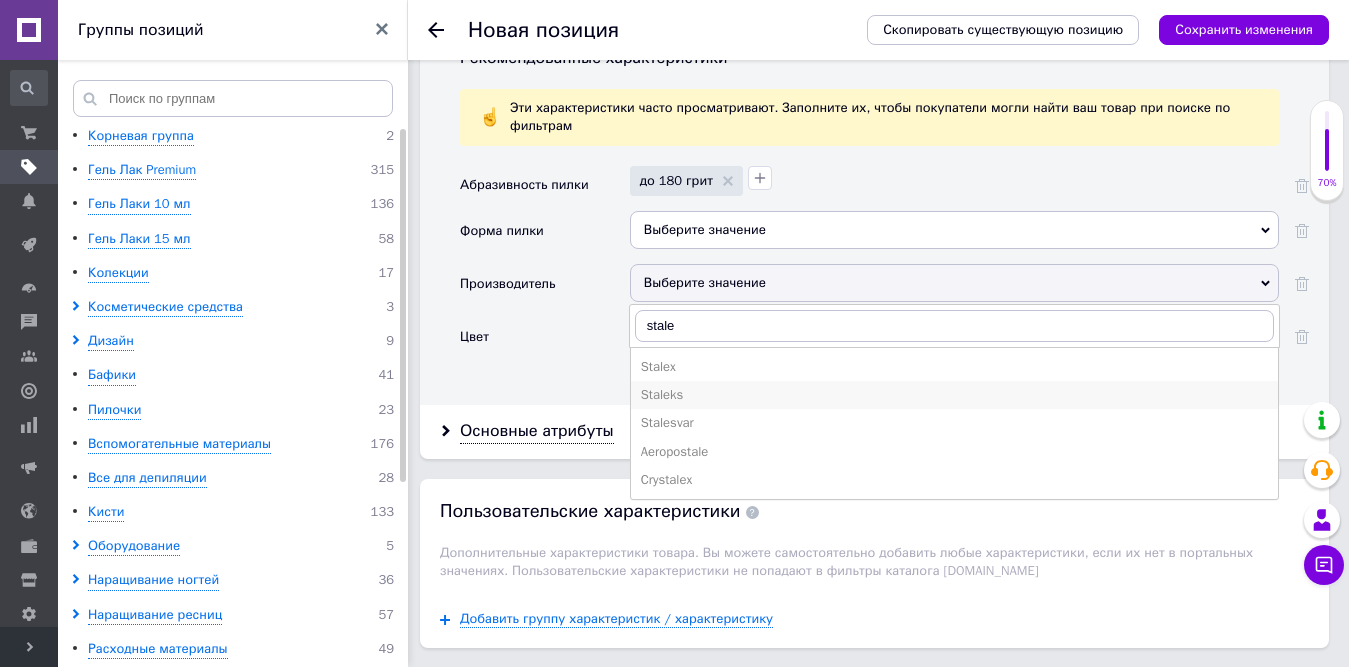 click on "Staleks" at bounding box center (954, 395) 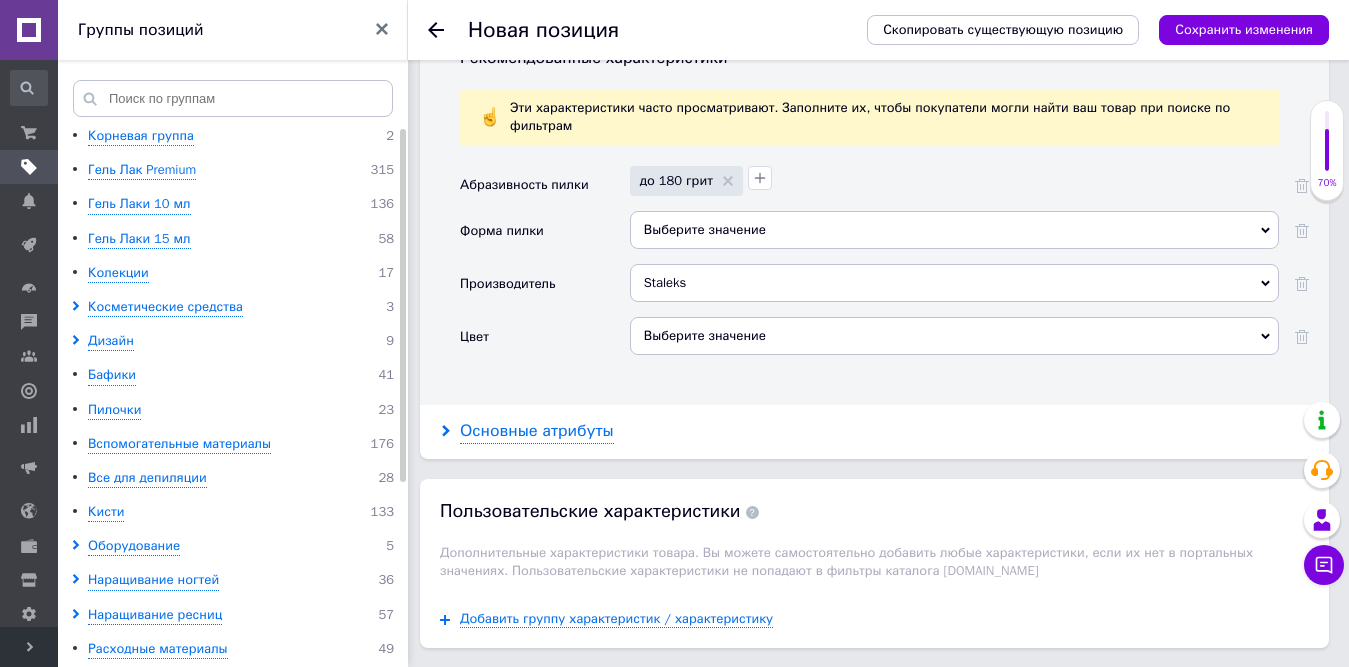 click on "Основные атрибуты" at bounding box center [537, 431] 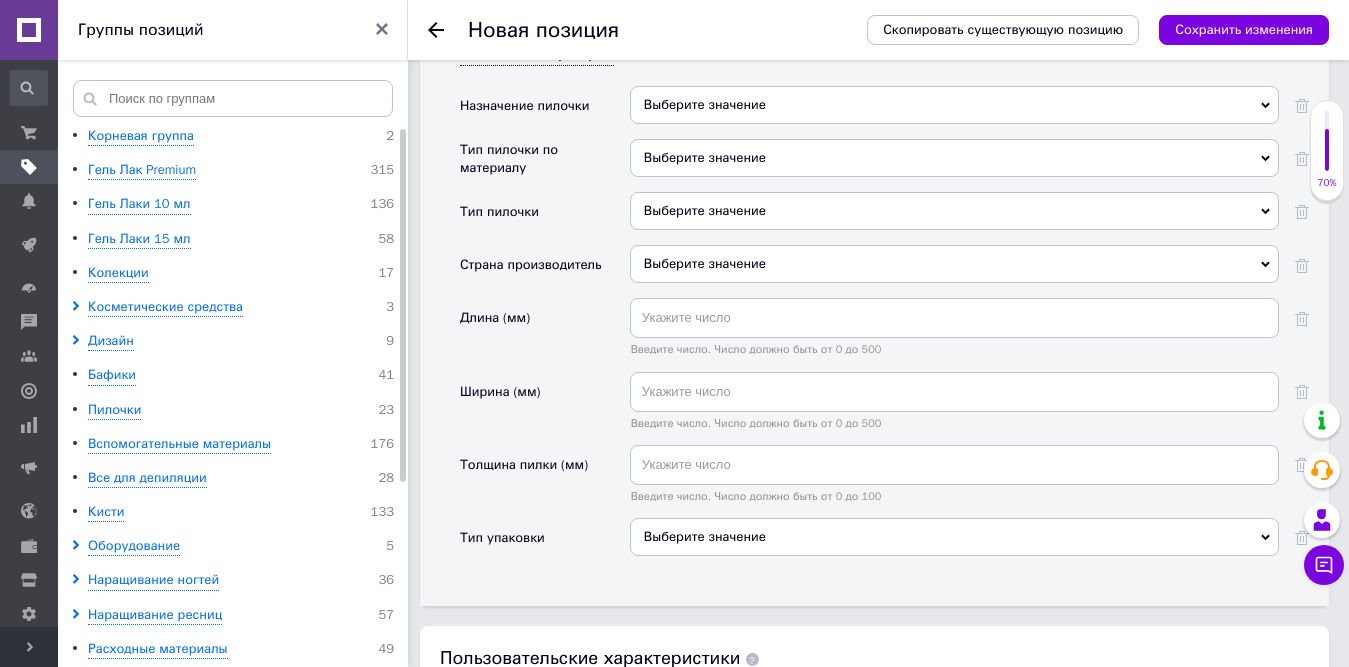 scroll, scrollTop: 2216, scrollLeft: 0, axis: vertical 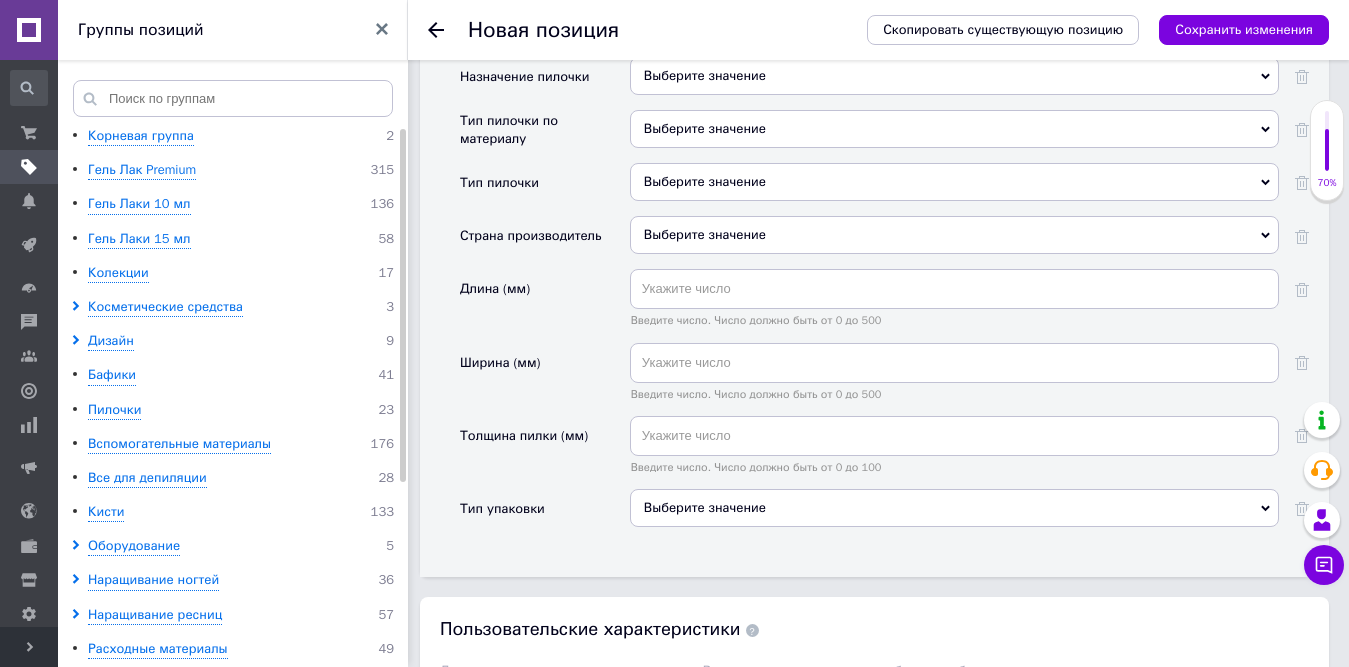 click on "Выберите значение" at bounding box center [954, 235] 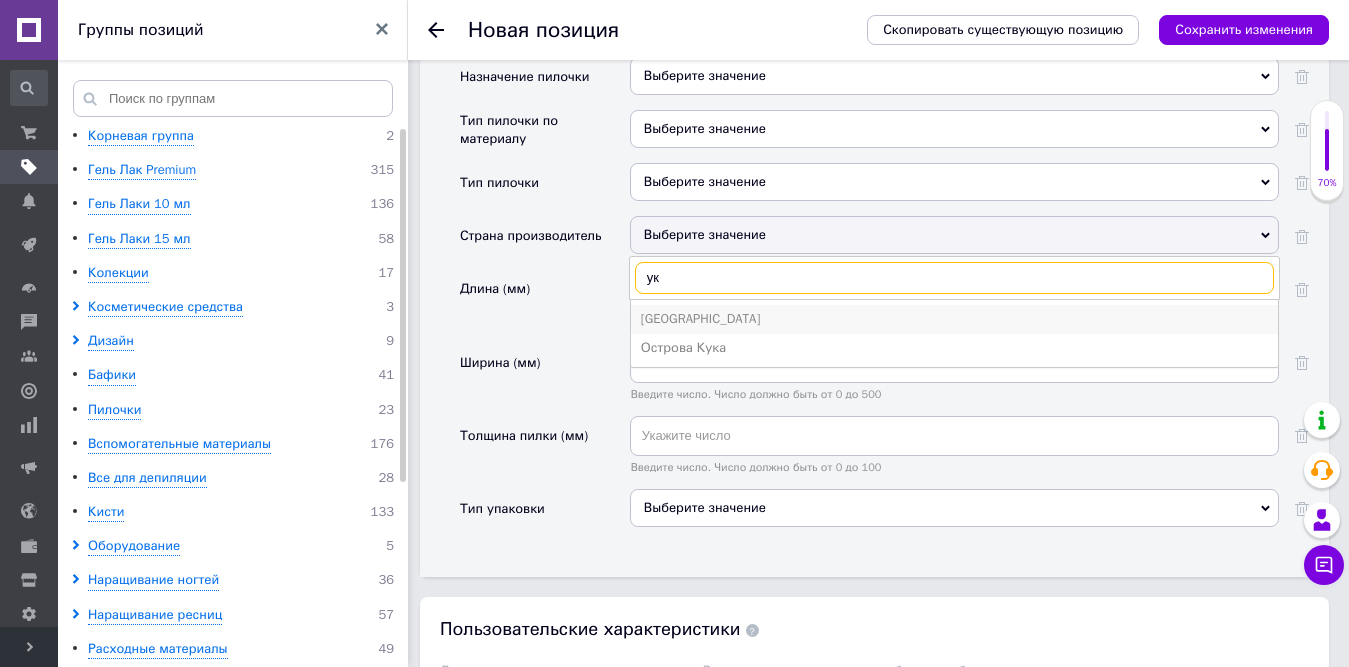 type on "ук" 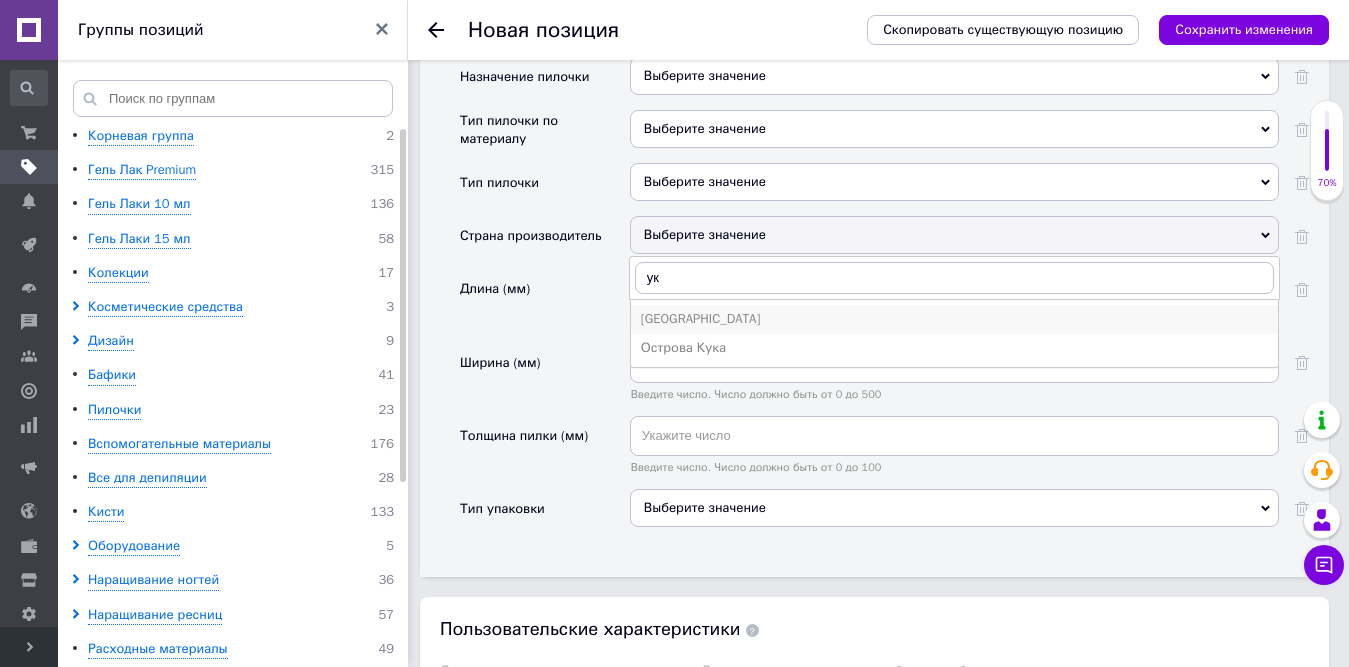 click on "Украина" at bounding box center (954, 319) 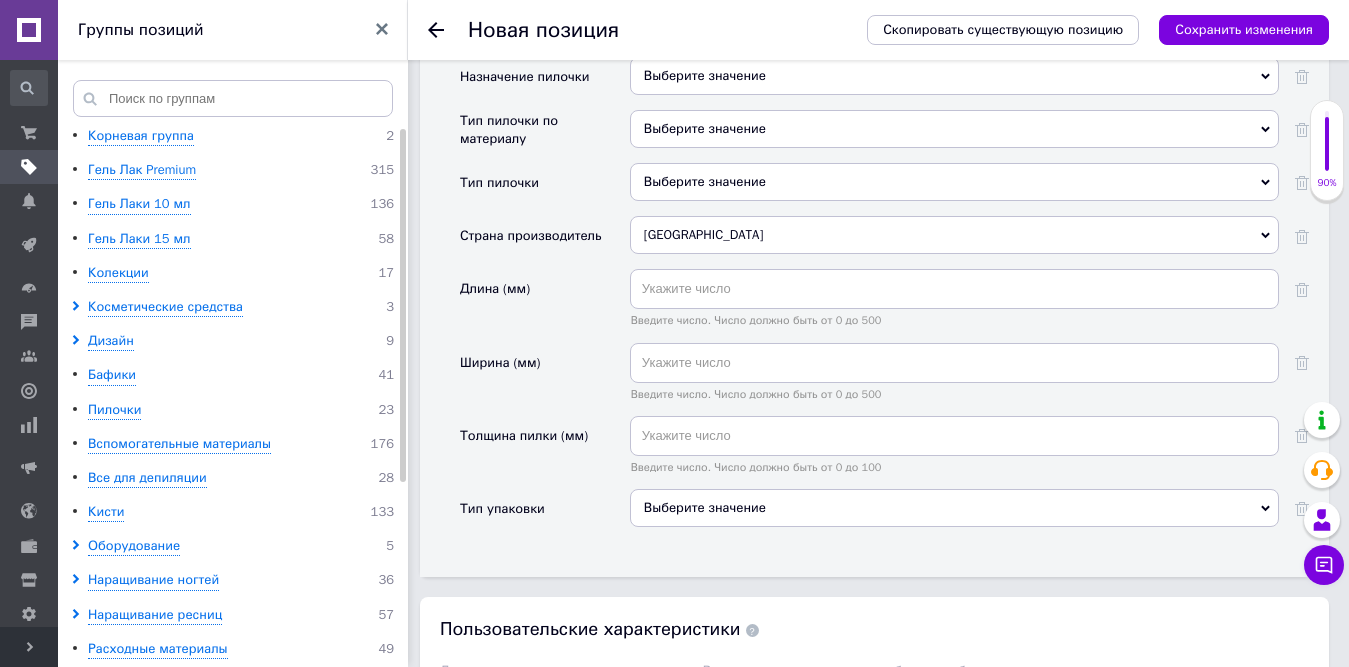 click on "Выберите значение" at bounding box center (954, 508) 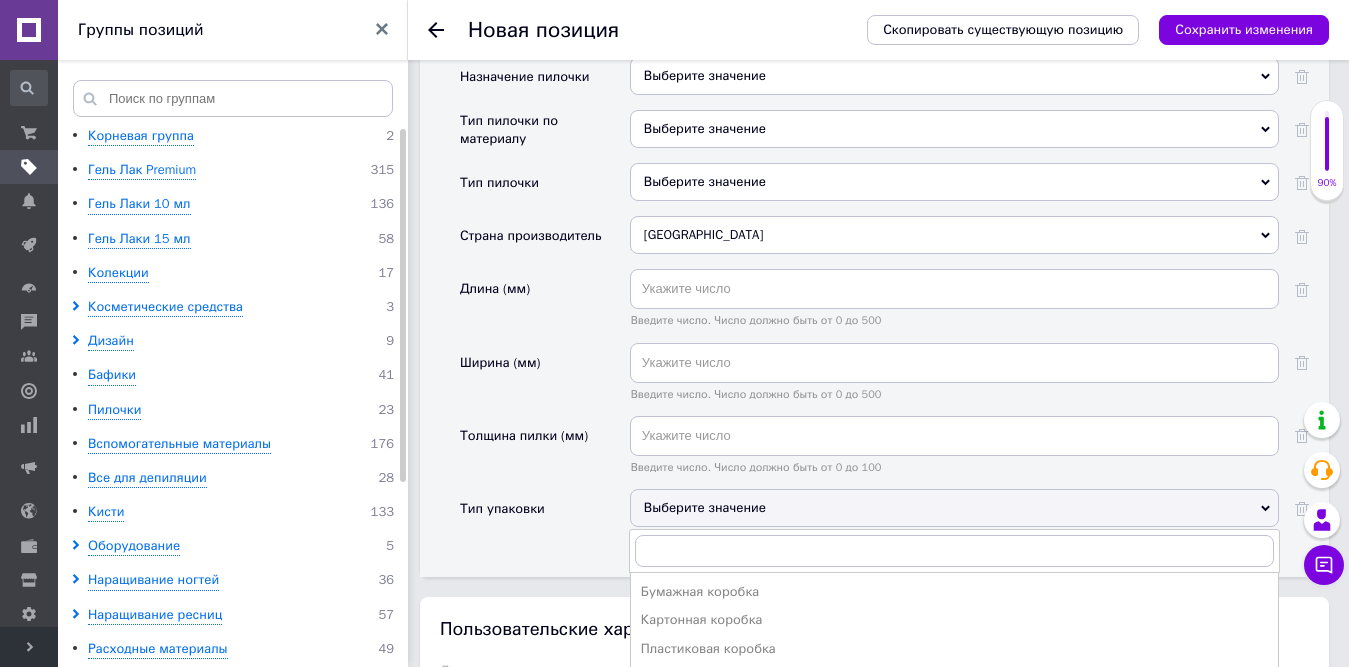 click on "Основные атрибуты Назначение пилочки Выберите значение Тип пилочки по материалу Выберите значение Тип пилочки Выберите значение Страна производитель Украина Австралия Австрия Азад Кашмир Азербайджан Албания Алжир Американское Самоа Аомынь Аргентина Армения Афганистан Багамские Острова Бангладеш Барбадос Бахрейн Беларусь Белиз Бельгия Бенин Болгария Боливия Босния и Герцеговина Бразилия Бруней Буркина-Фасо Вануату Великобритания Венгрия Венесуэла Восточный Тимор Вьетнам Гавайи Гаити Гайана Гана Гватемала Германия Голландия Гондурас Гонконг" at bounding box center (874, 287) 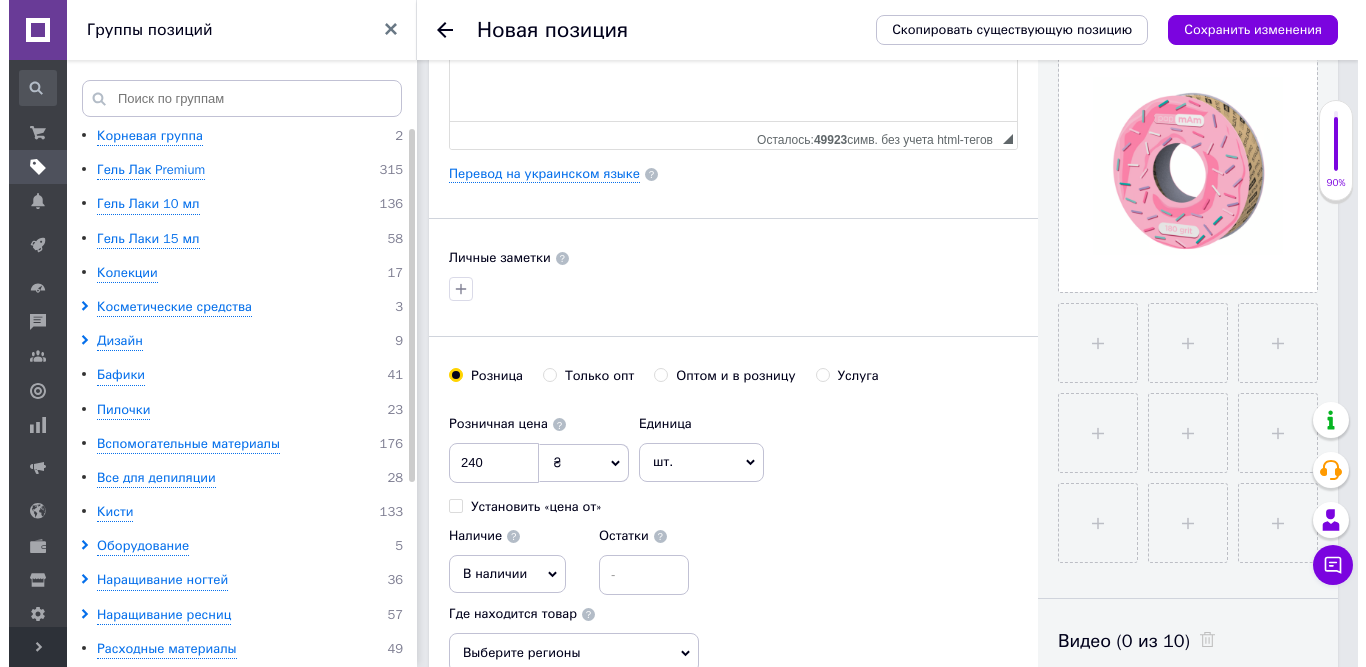 scroll, scrollTop: 367, scrollLeft: 0, axis: vertical 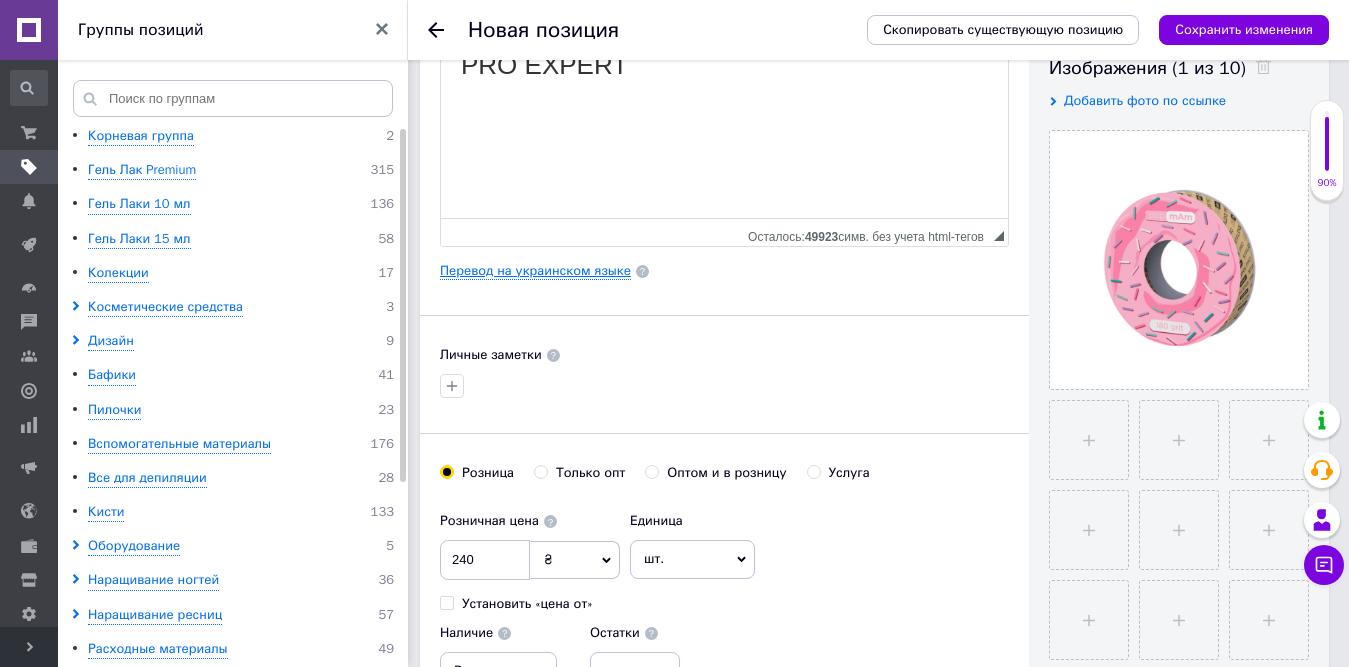 click on "Перевод на украинском языке" at bounding box center (535, 271) 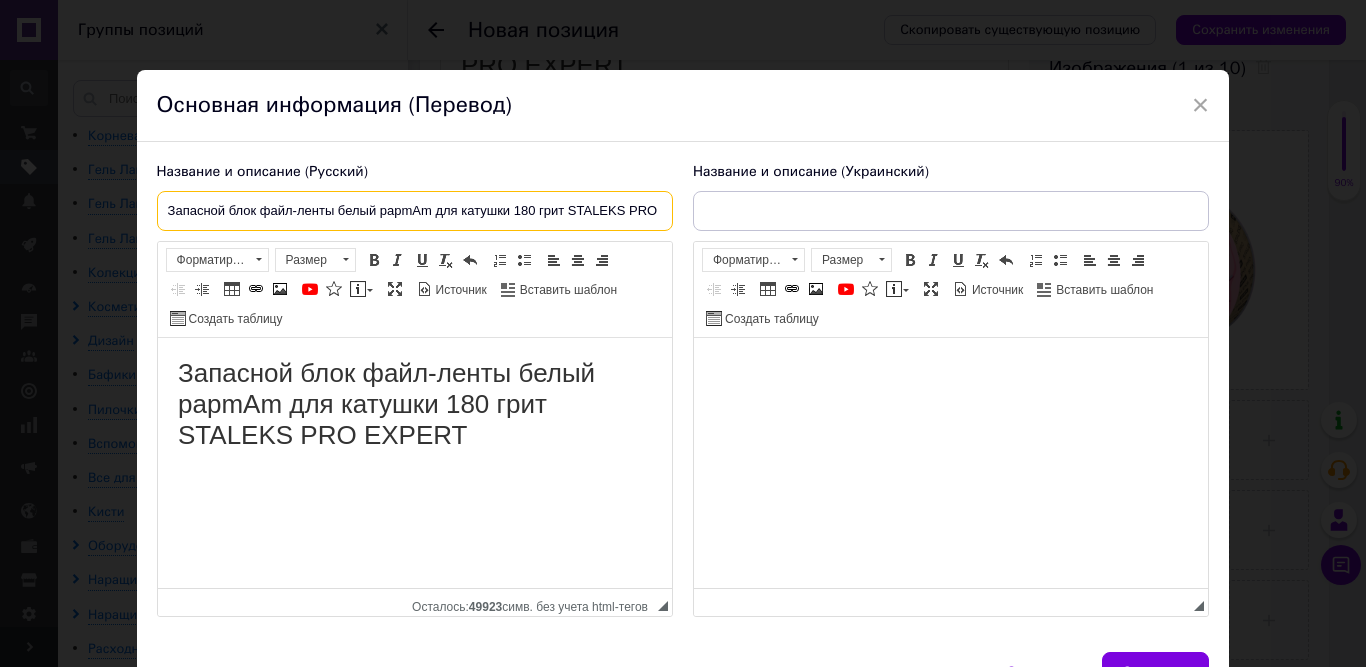 scroll, scrollTop: 0, scrollLeft: 0, axis: both 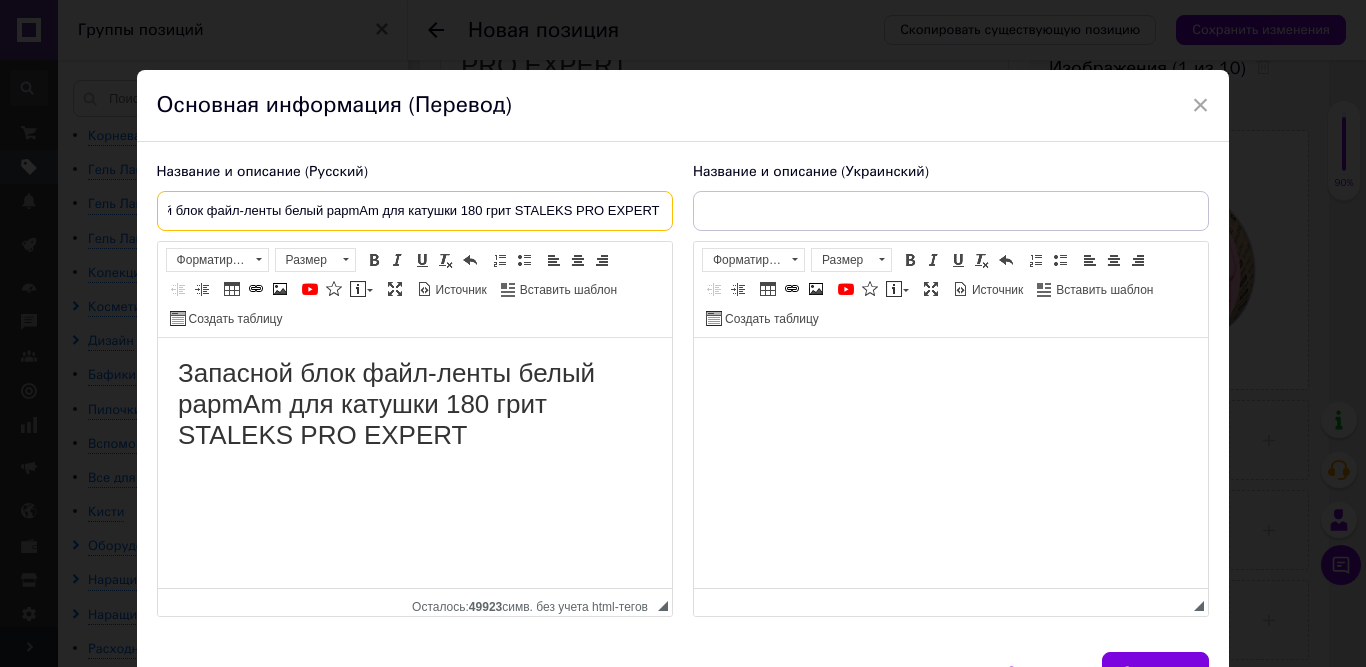 drag, startPoint x: 166, startPoint y: 213, endPoint x: 761, endPoint y: 204, distance: 595.06805 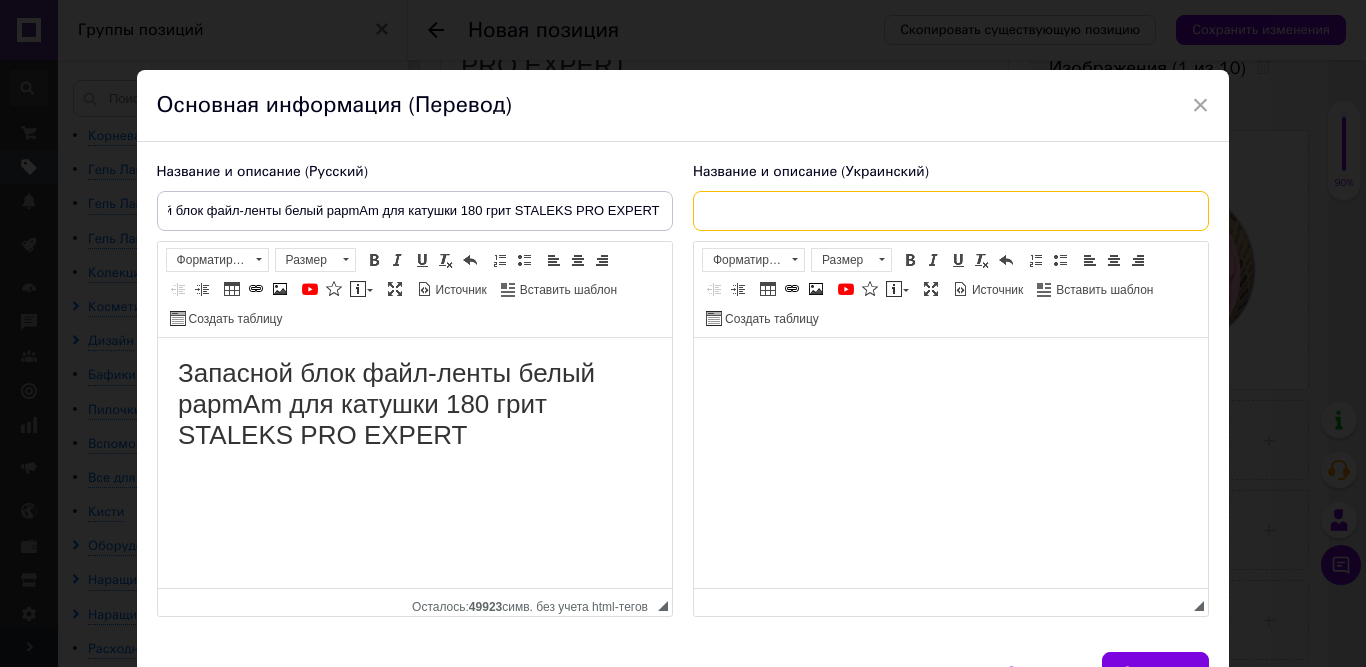 scroll, scrollTop: 0, scrollLeft: 0, axis: both 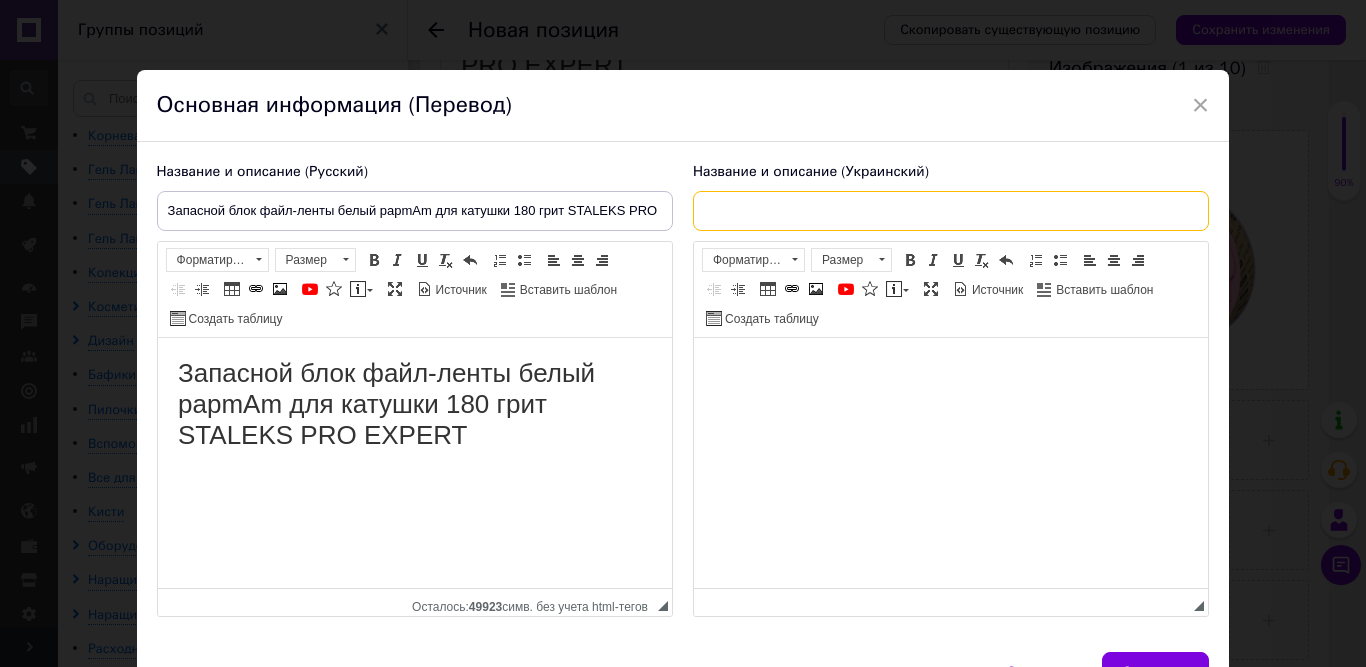 click at bounding box center (951, 211) 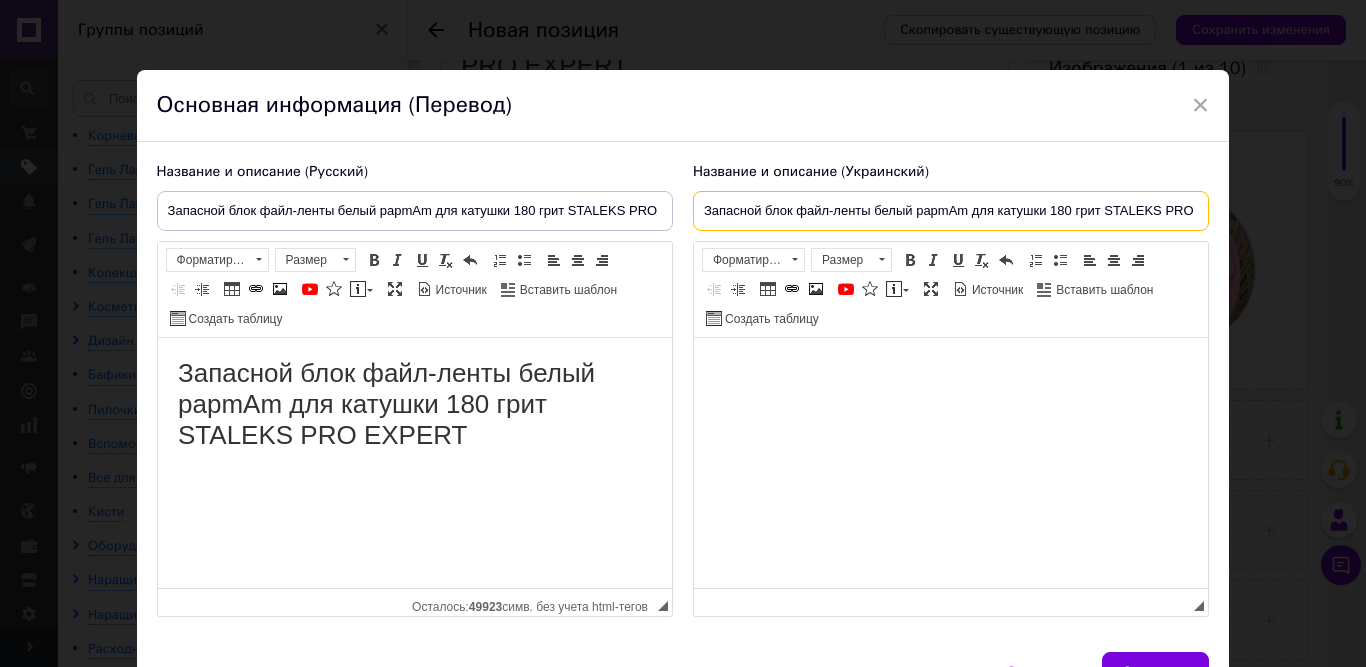 scroll, scrollTop: 0, scrollLeft: 54, axis: horizontal 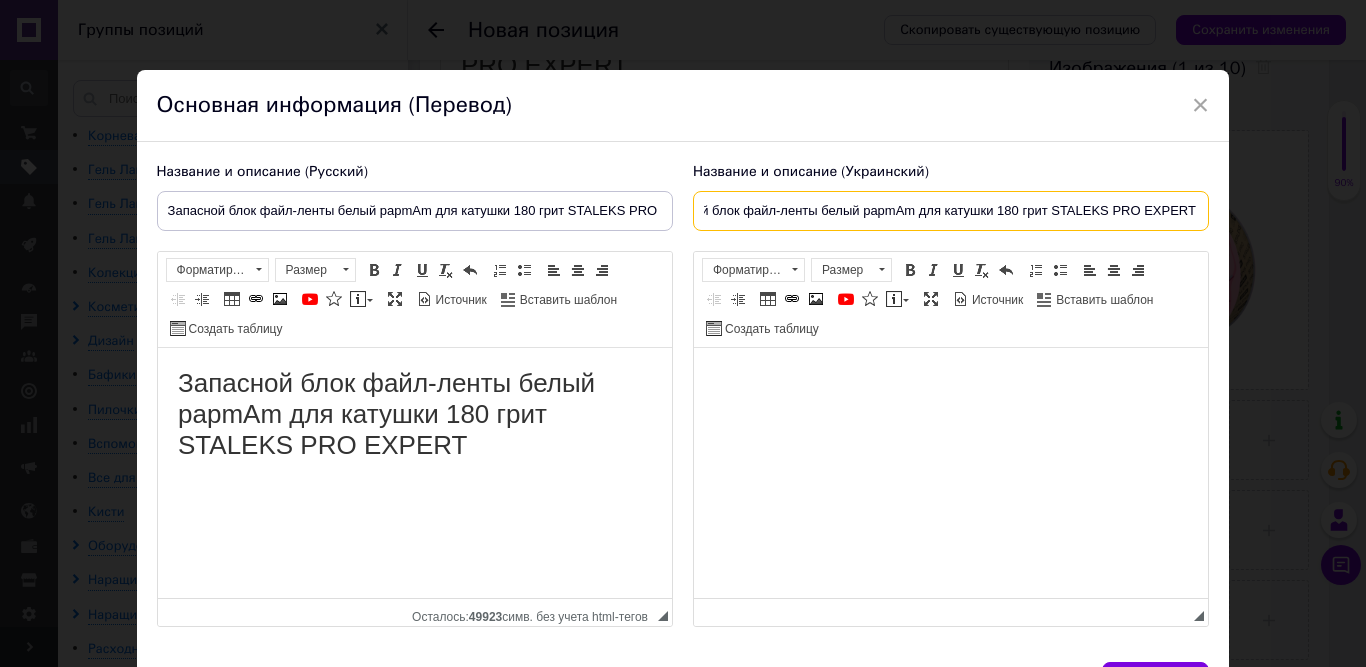 type on "Запасной блок файл-ленты белый papmAm для катушки 180 грит STALEKS PRO EXPERT" 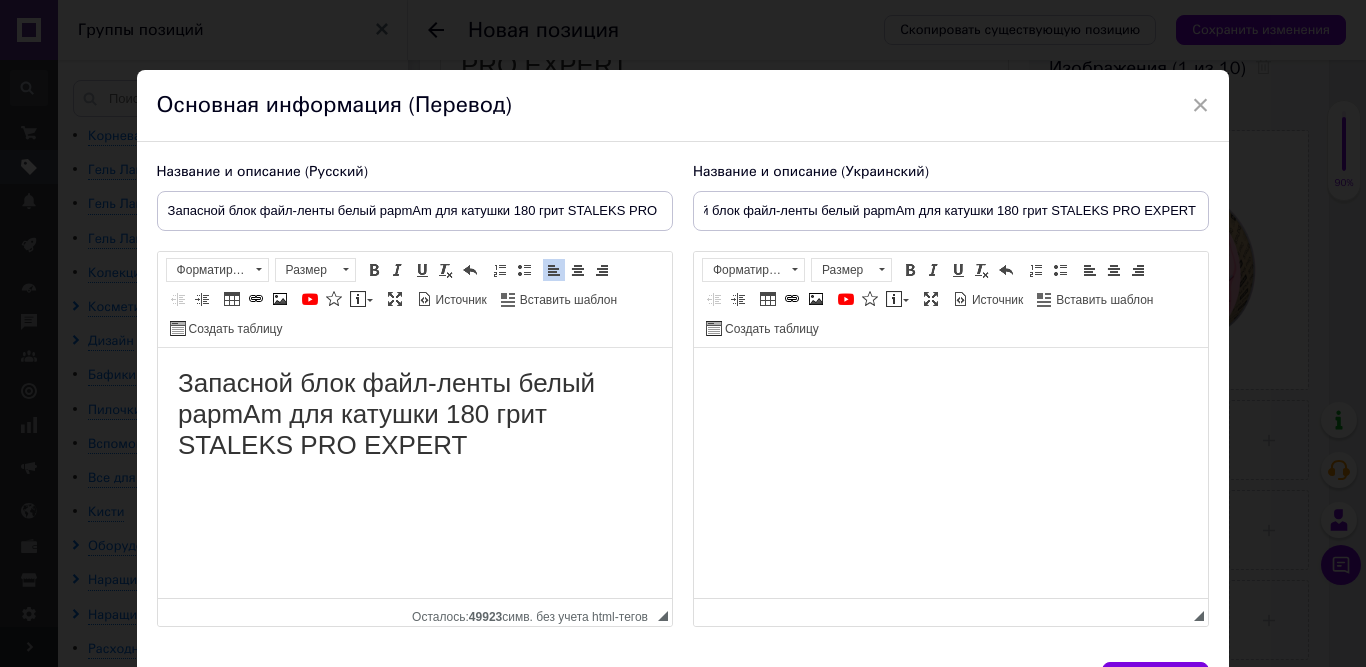 scroll, scrollTop: 0, scrollLeft: 0, axis: both 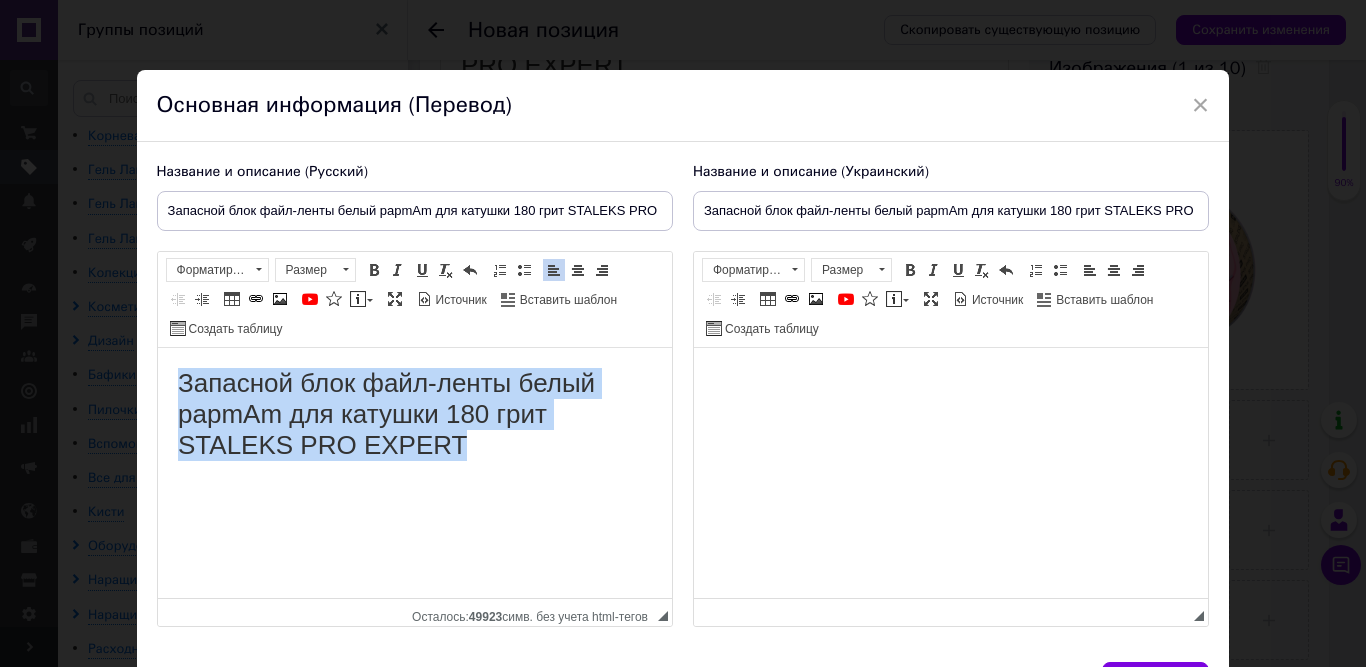 drag, startPoint x: 177, startPoint y: 375, endPoint x: 568, endPoint y: 462, distance: 400.5621 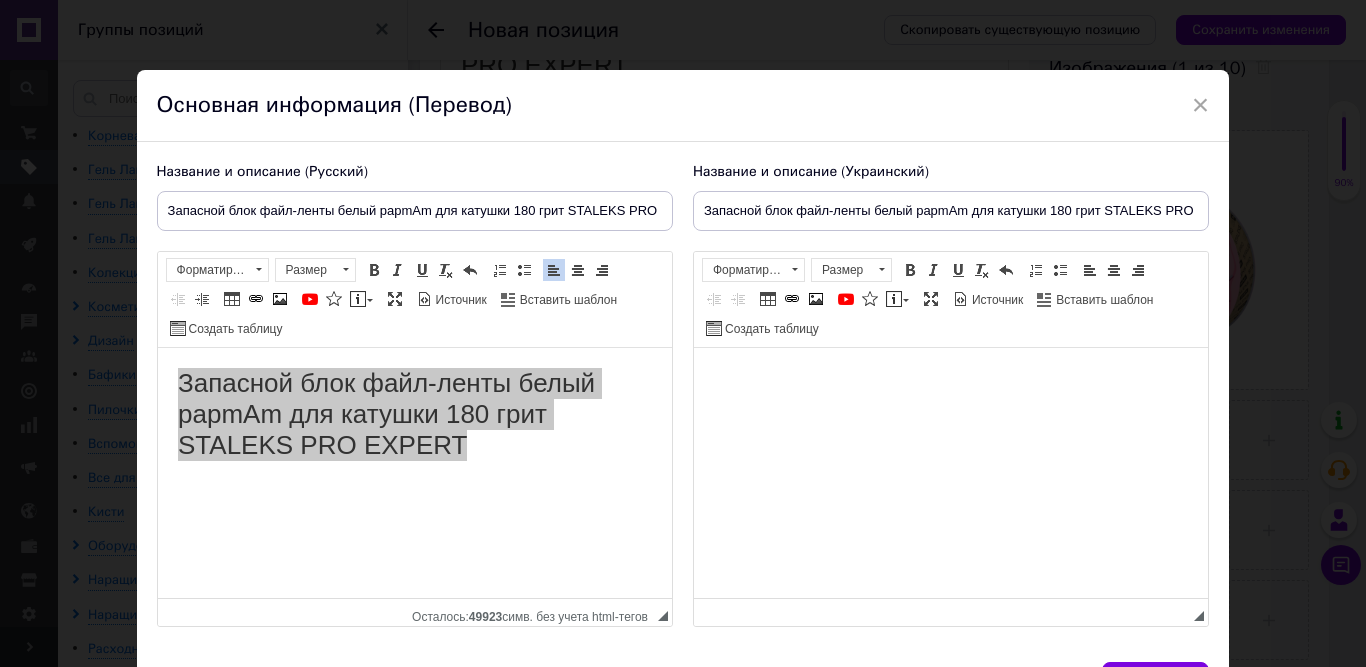 click at bounding box center (950, 378) 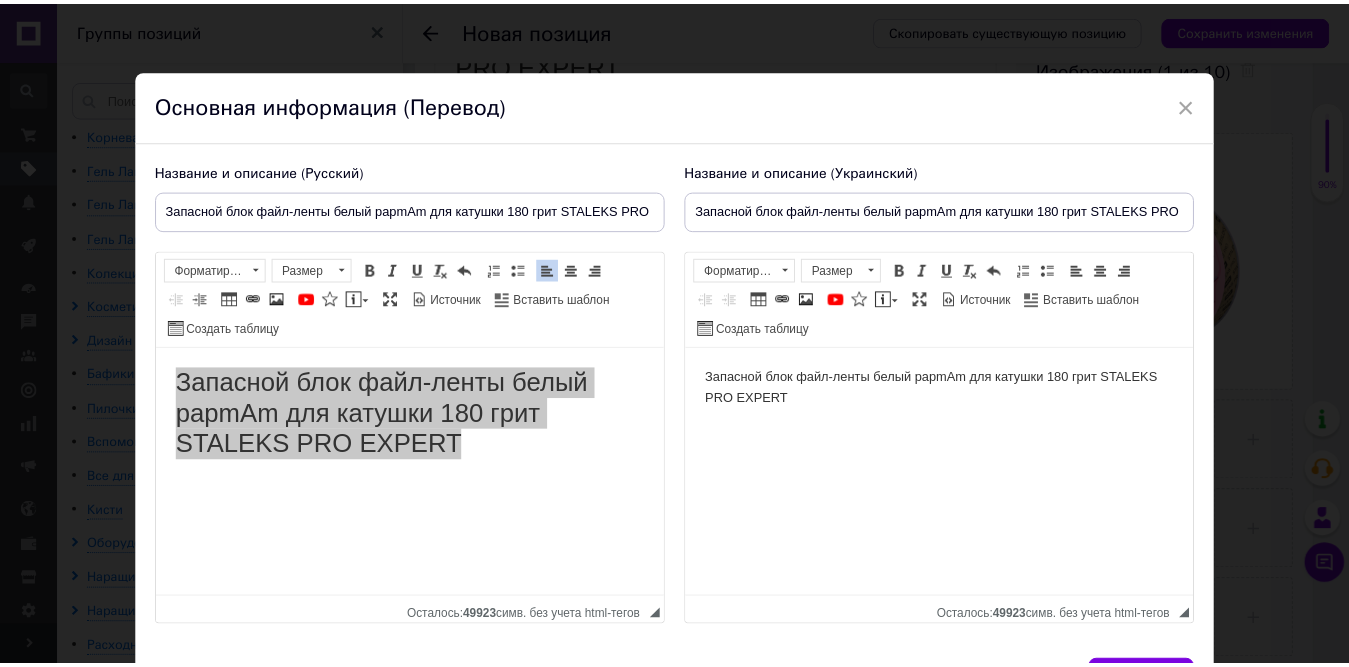 scroll, scrollTop: 78, scrollLeft: 0, axis: vertical 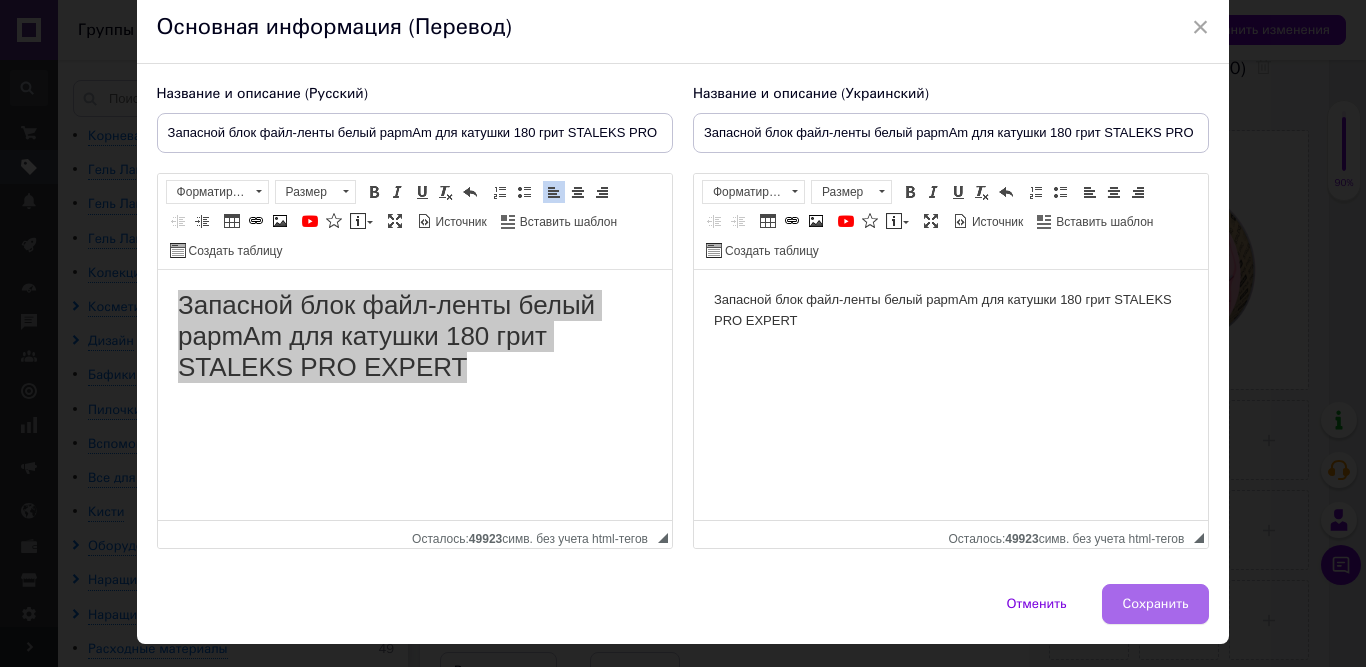 click on "Сохранить" at bounding box center [1156, 604] 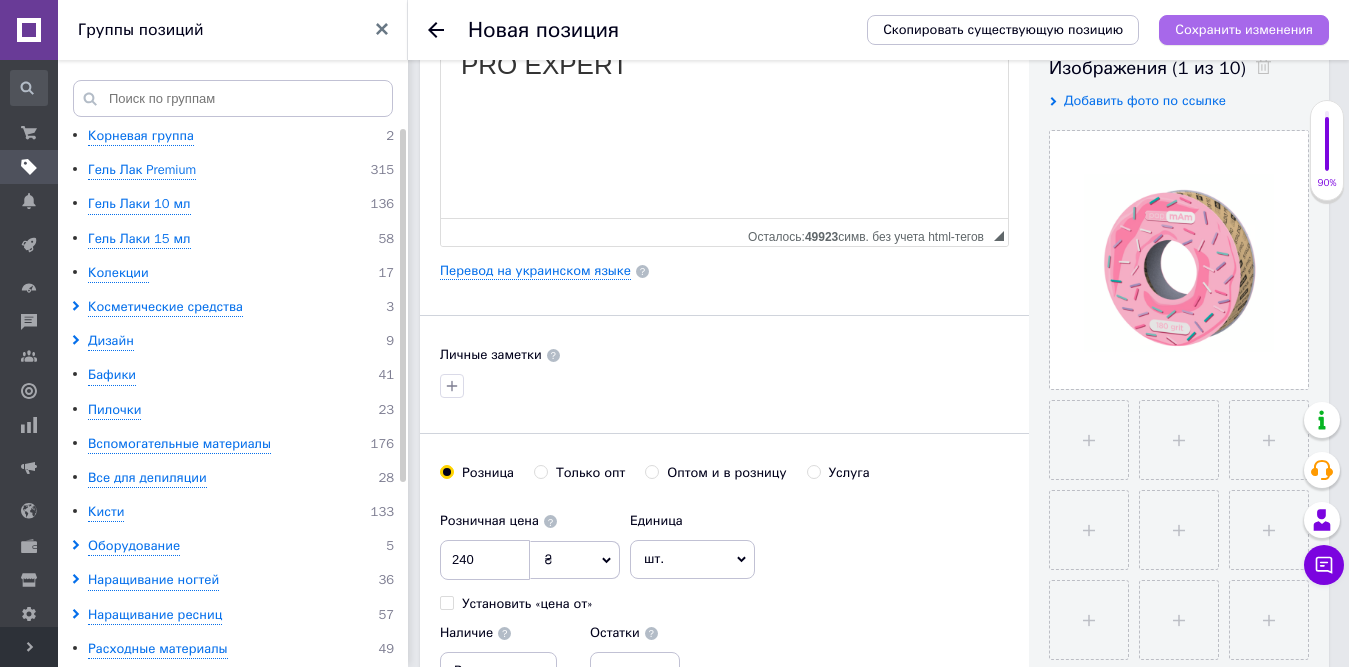 click on "Сохранить изменения" at bounding box center (1244, 30) 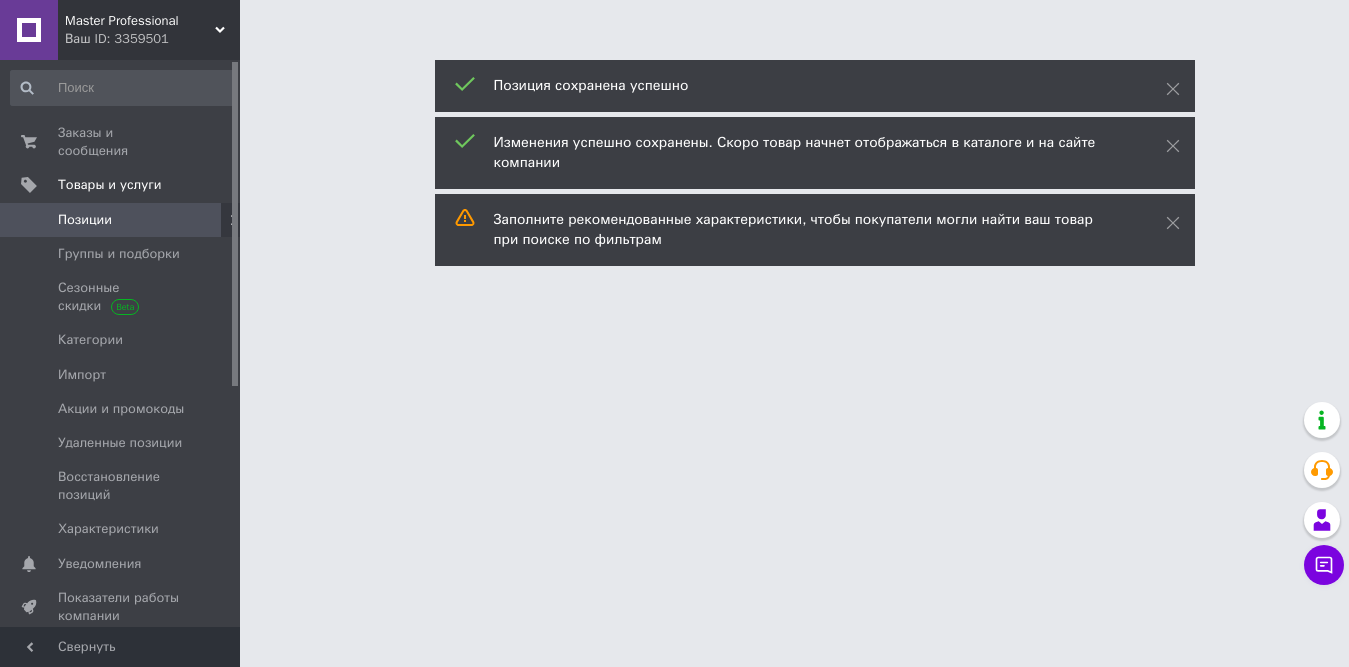 scroll, scrollTop: 0, scrollLeft: 0, axis: both 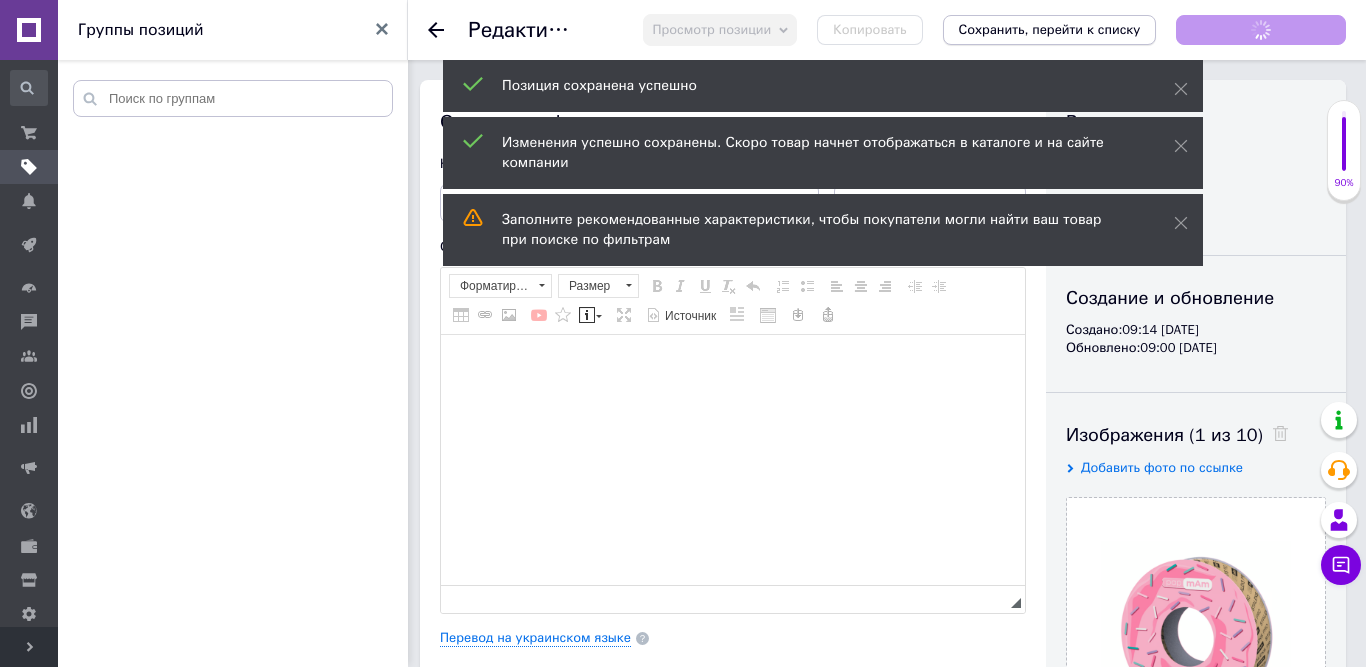 click on "Сохранить, перейти к списку" at bounding box center (1050, 29) 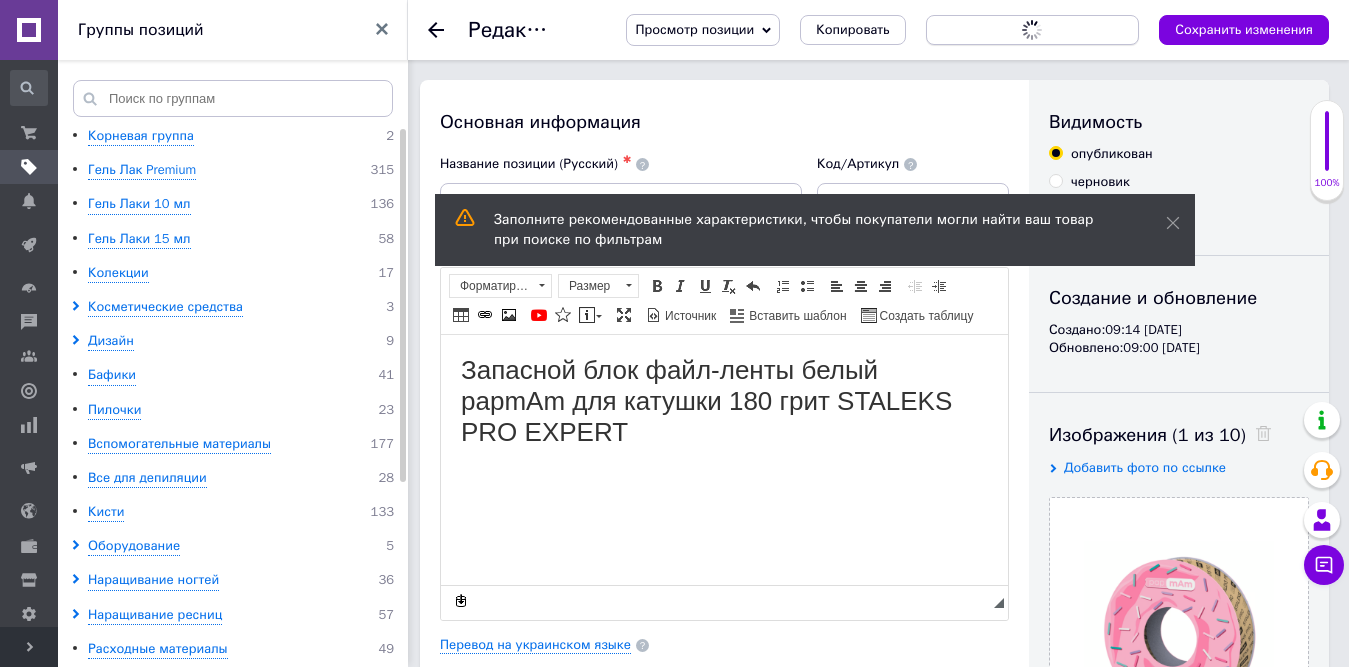 scroll, scrollTop: 0, scrollLeft: 0, axis: both 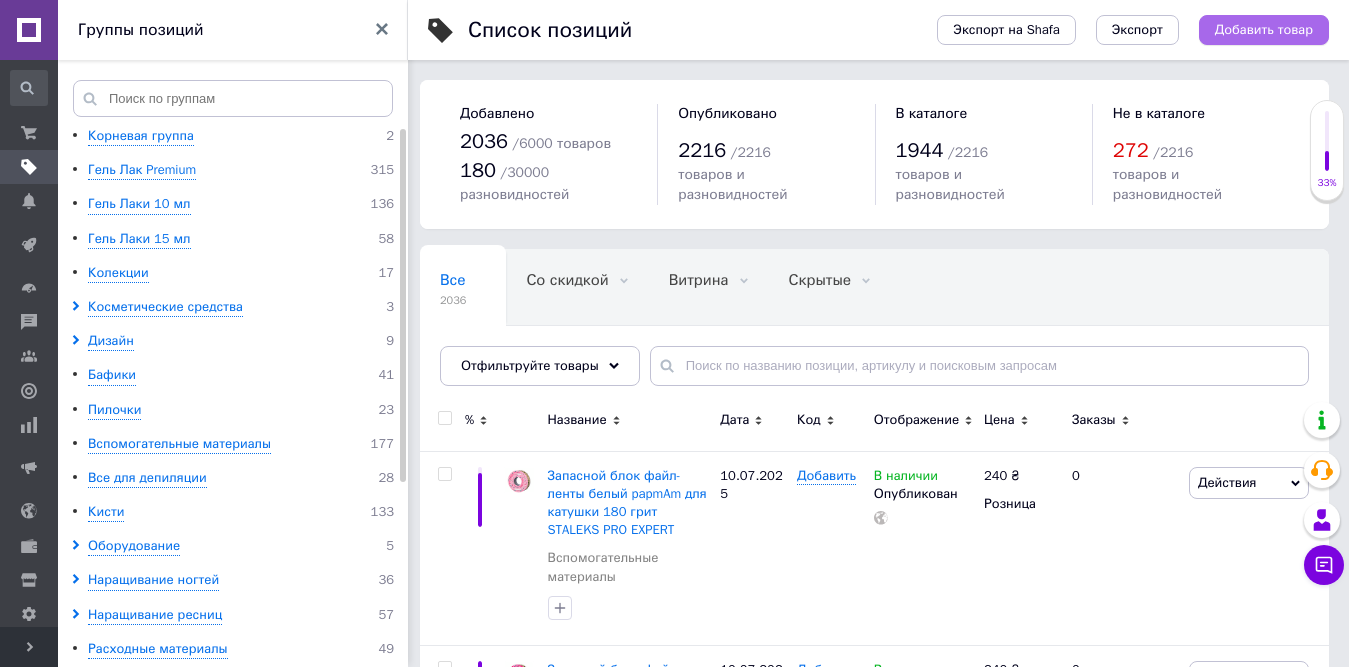 click on "Добавить товар" at bounding box center [1264, 30] 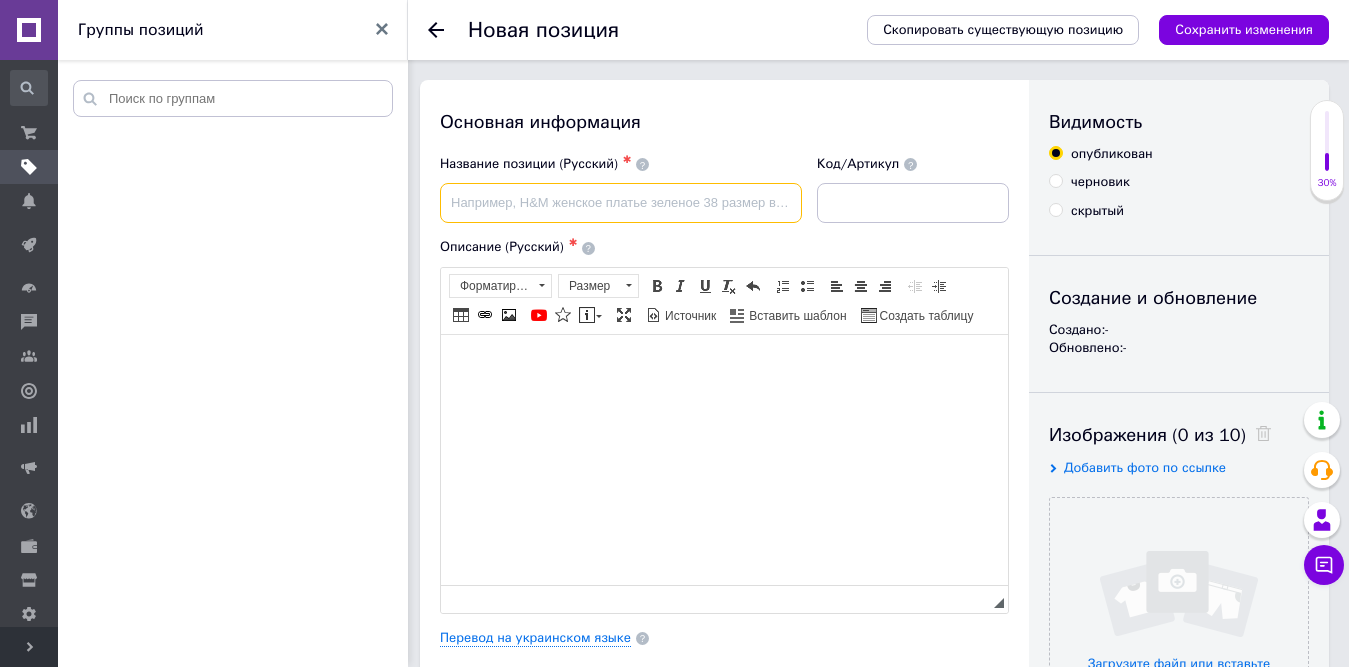 click at bounding box center [621, 203] 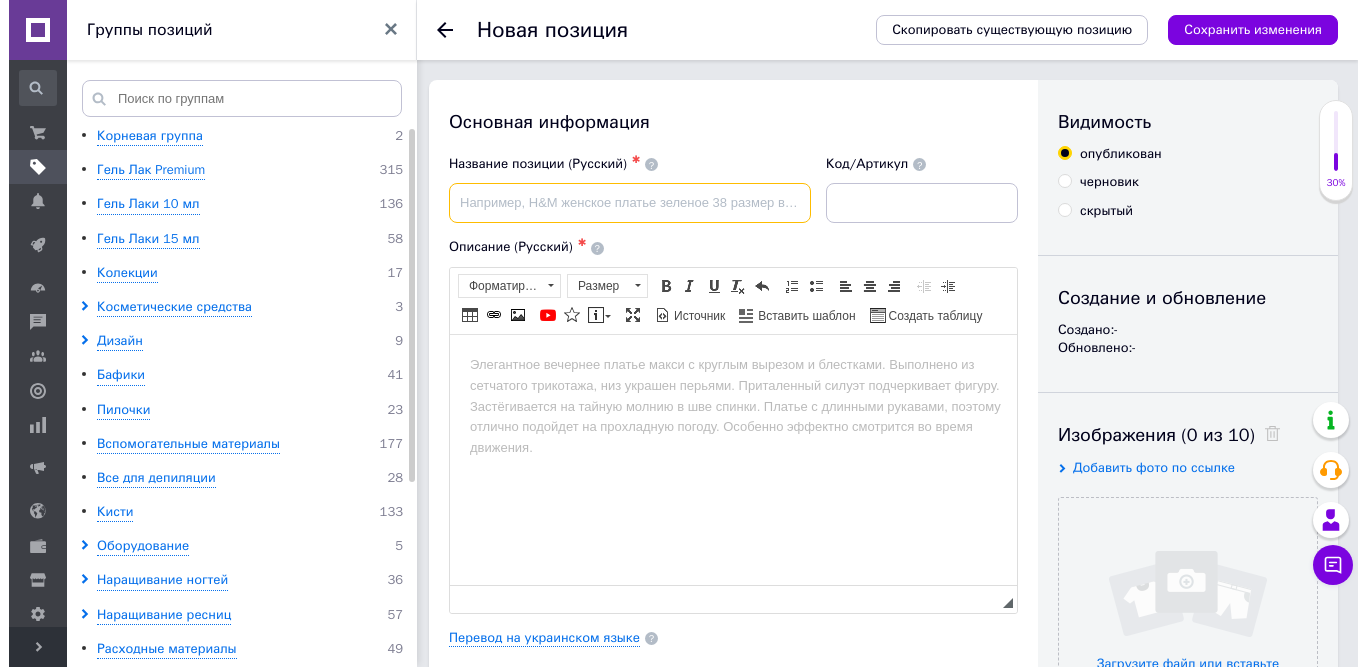 scroll, scrollTop: 0, scrollLeft: 0, axis: both 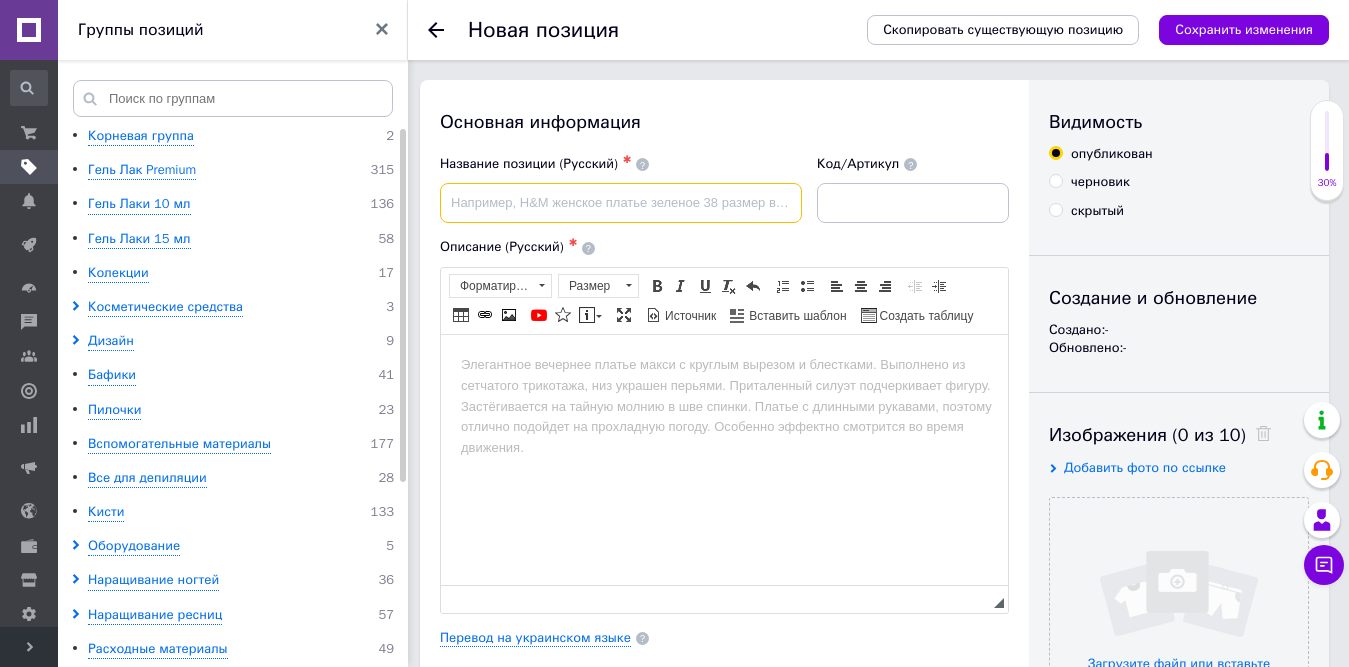 paste on "Ножницы для ногтей STALEKS CLASSIC 62 TYPE 2" 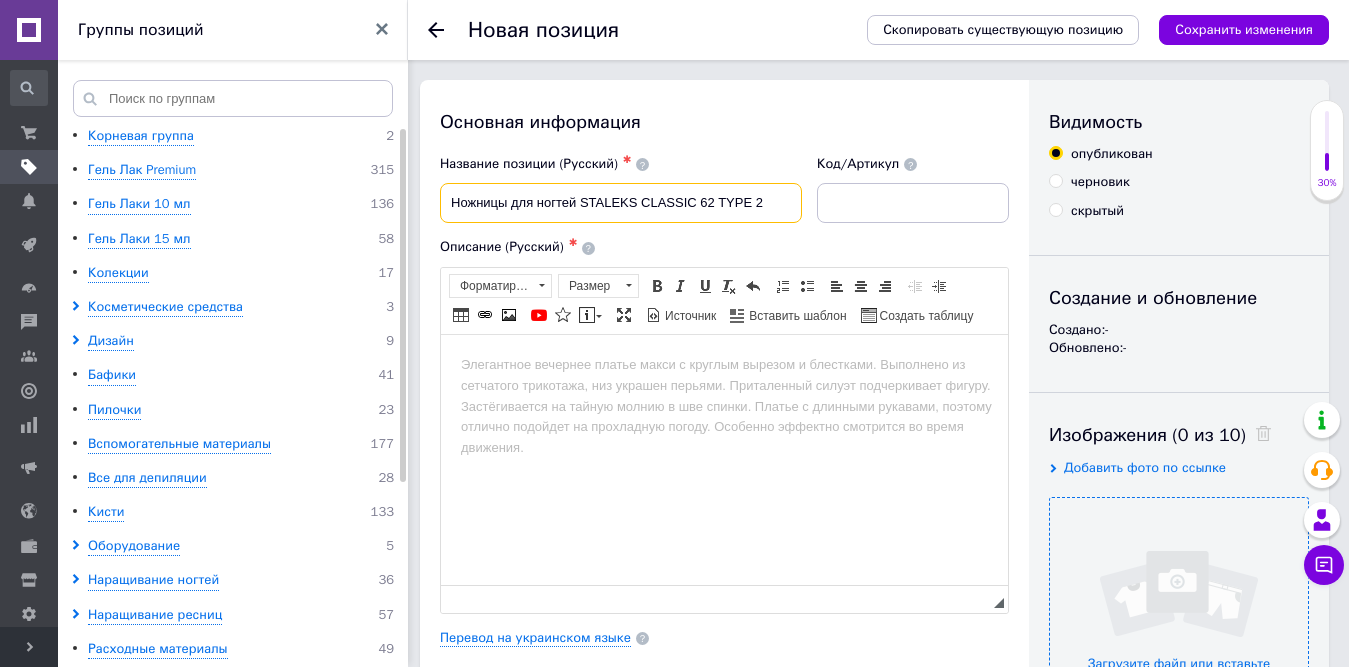 type on "Ножницы для ногтей STALEKS CLASSIC 62 TYPE 2" 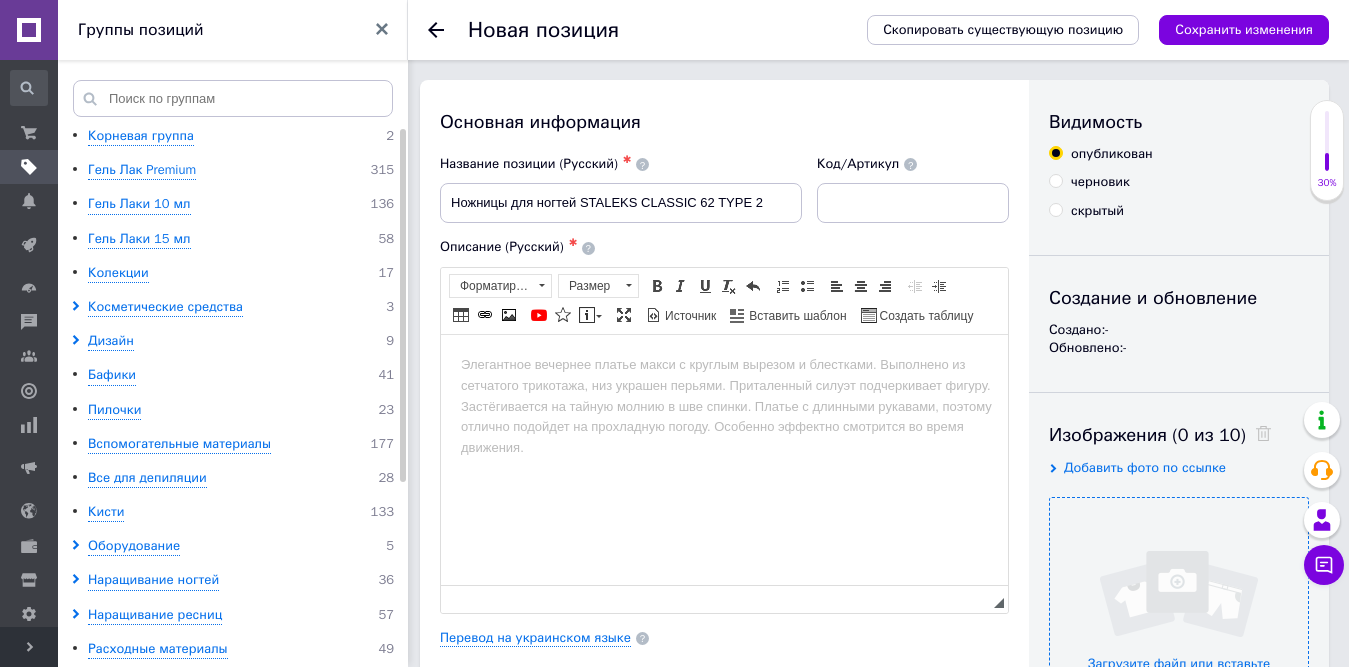 click at bounding box center (1179, 627) 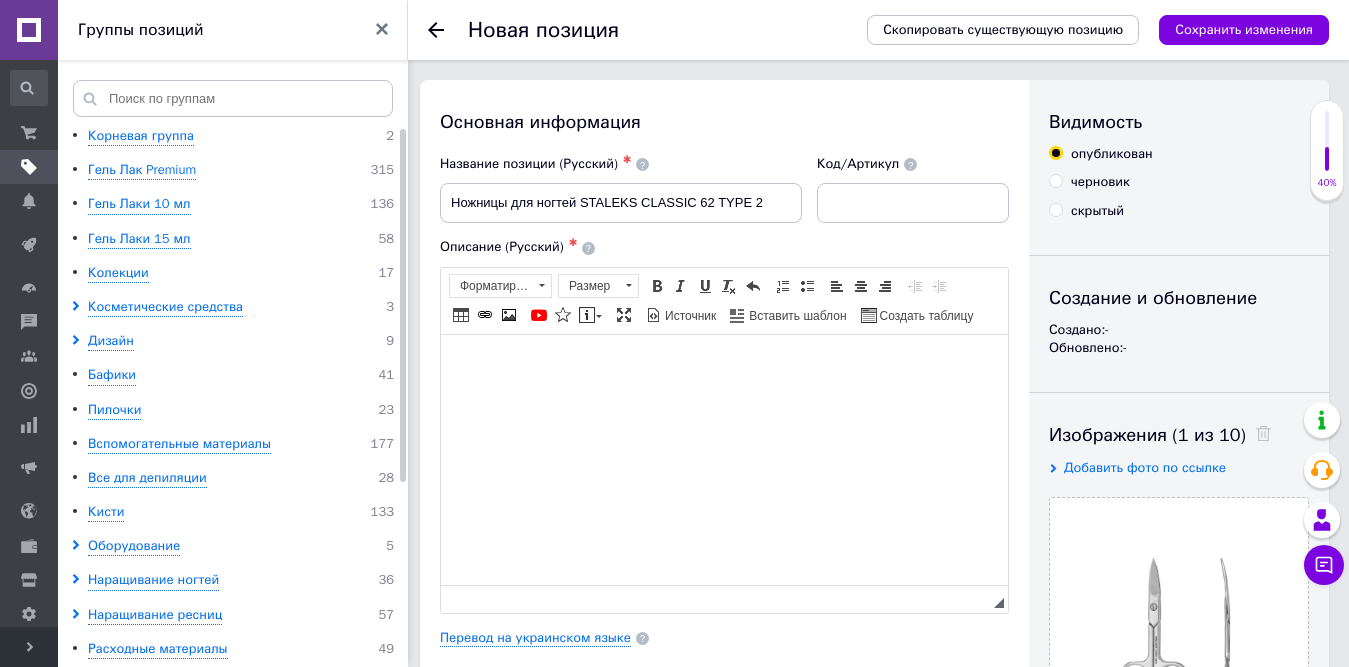 click at bounding box center [724, 364] 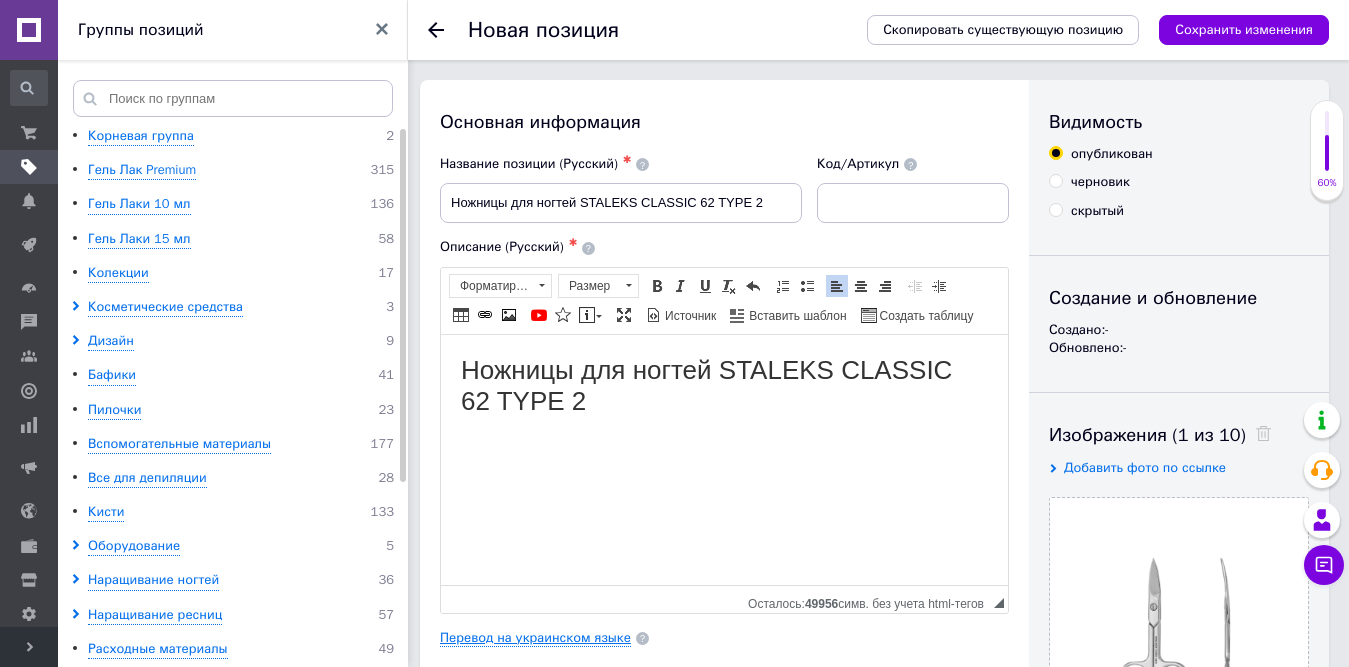 click on "Перевод на украинском языке" at bounding box center (535, 638) 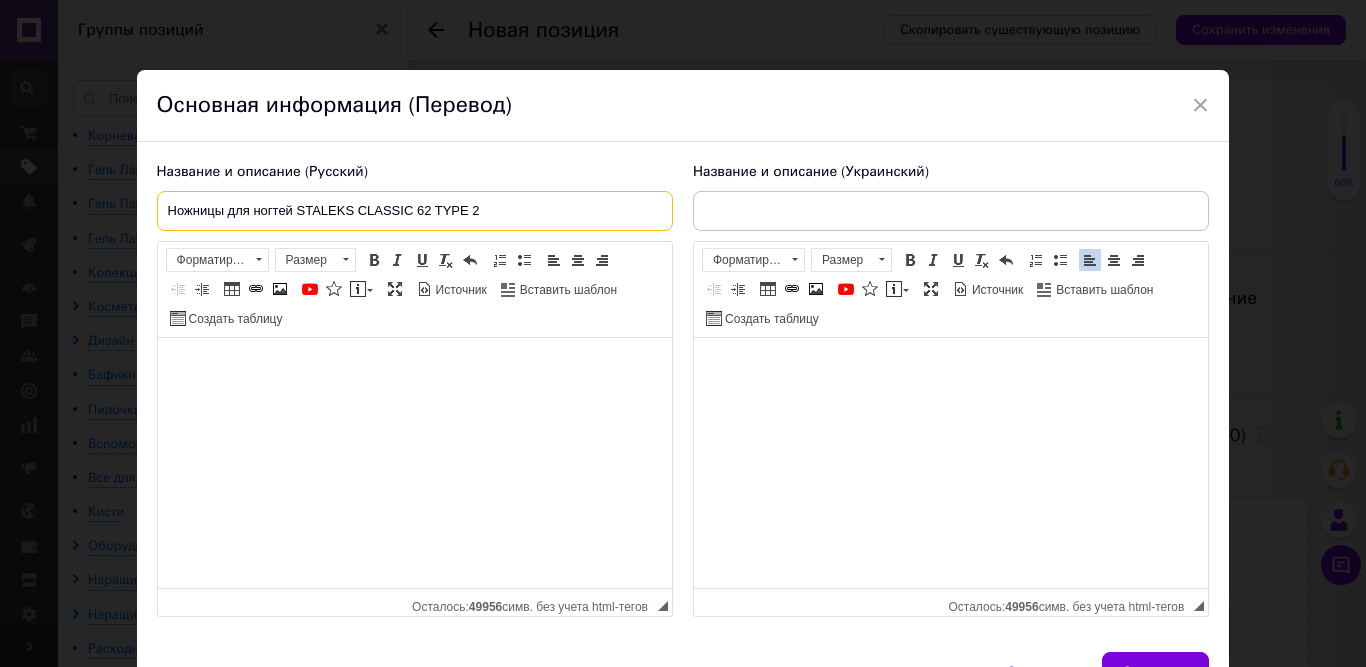 drag, startPoint x: 169, startPoint y: 207, endPoint x: 536, endPoint y: 218, distance: 367.16483 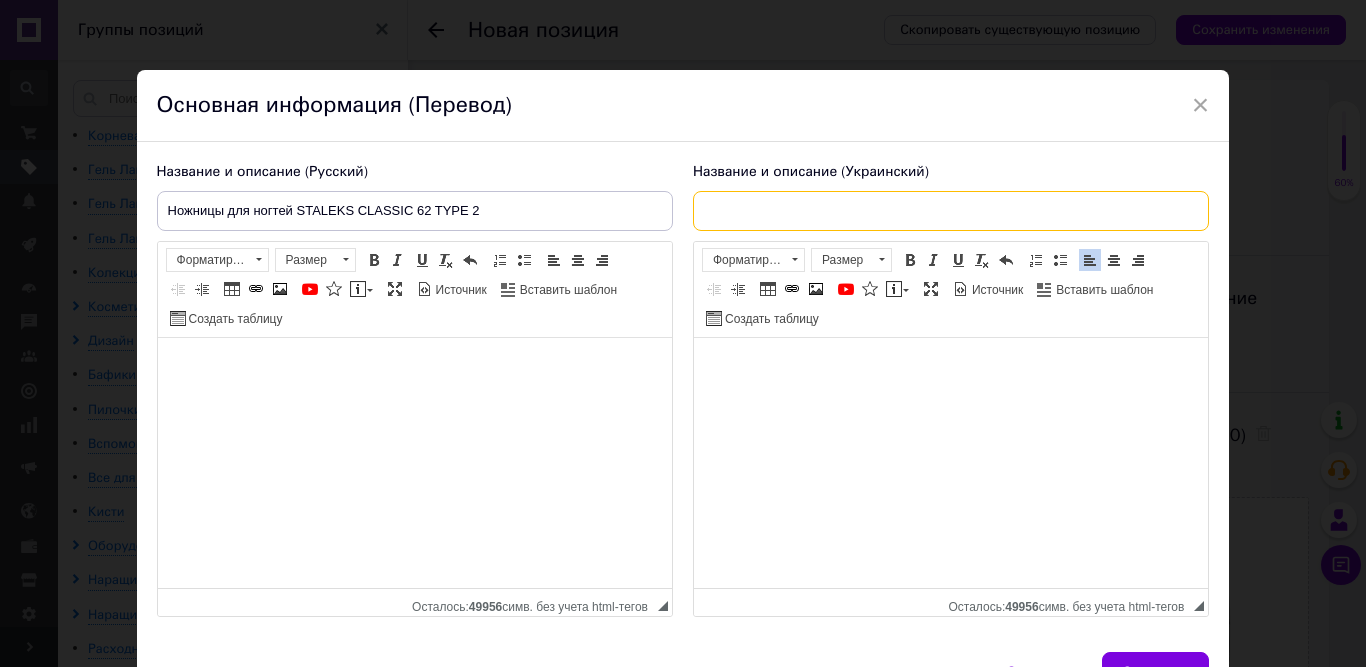click at bounding box center [951, 211] 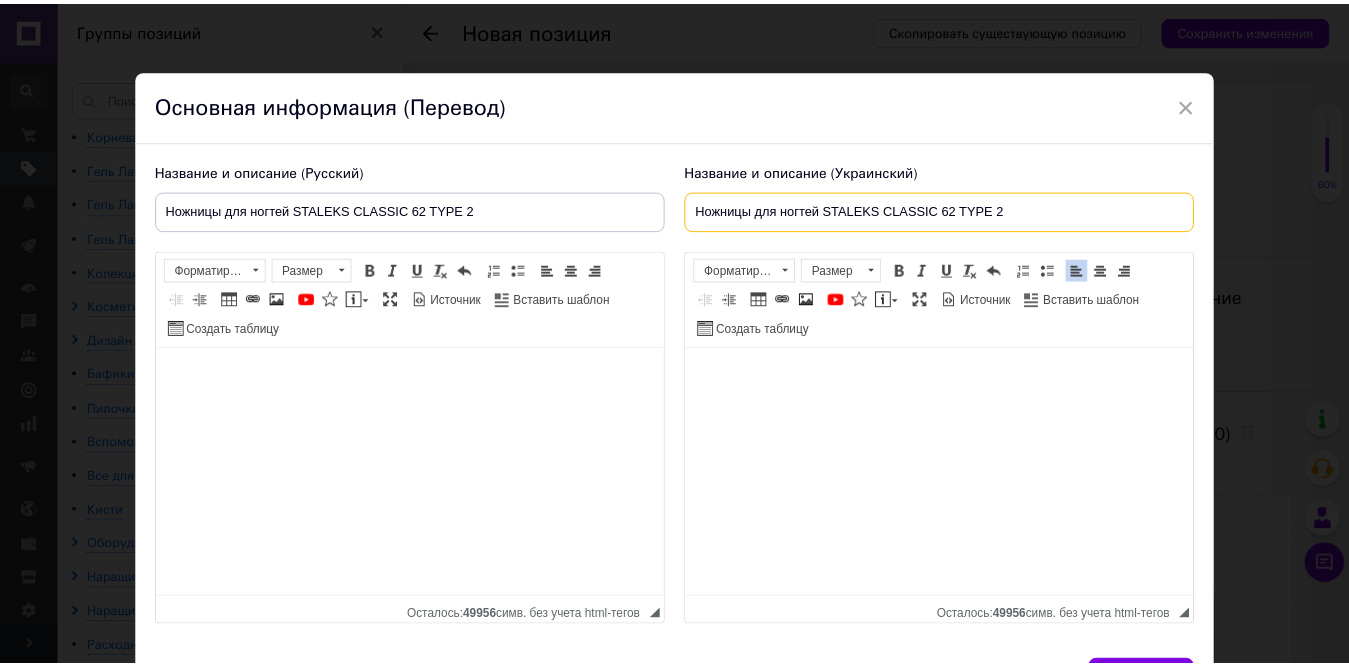 scroll, scrollTop: 83, scrollLeft: 0, axis: vertical 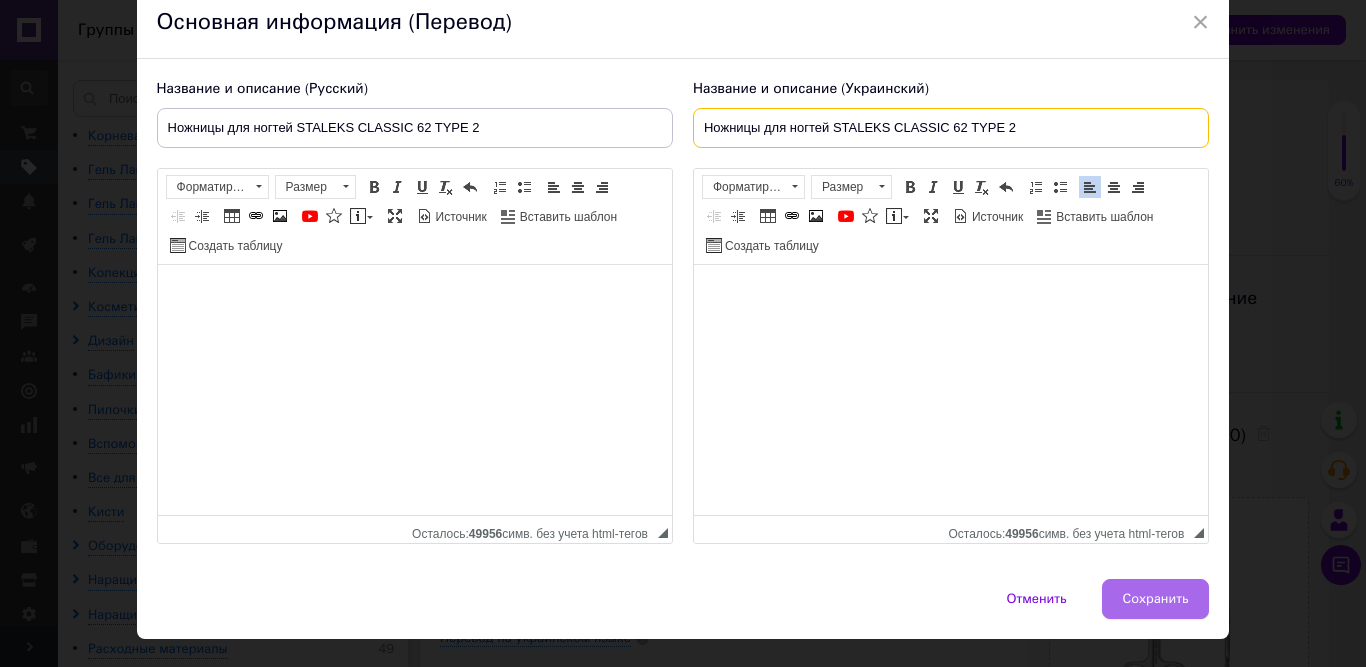 type on "Ножницы для ногтей STALEKS CLASSIC 62 TYPE 2" 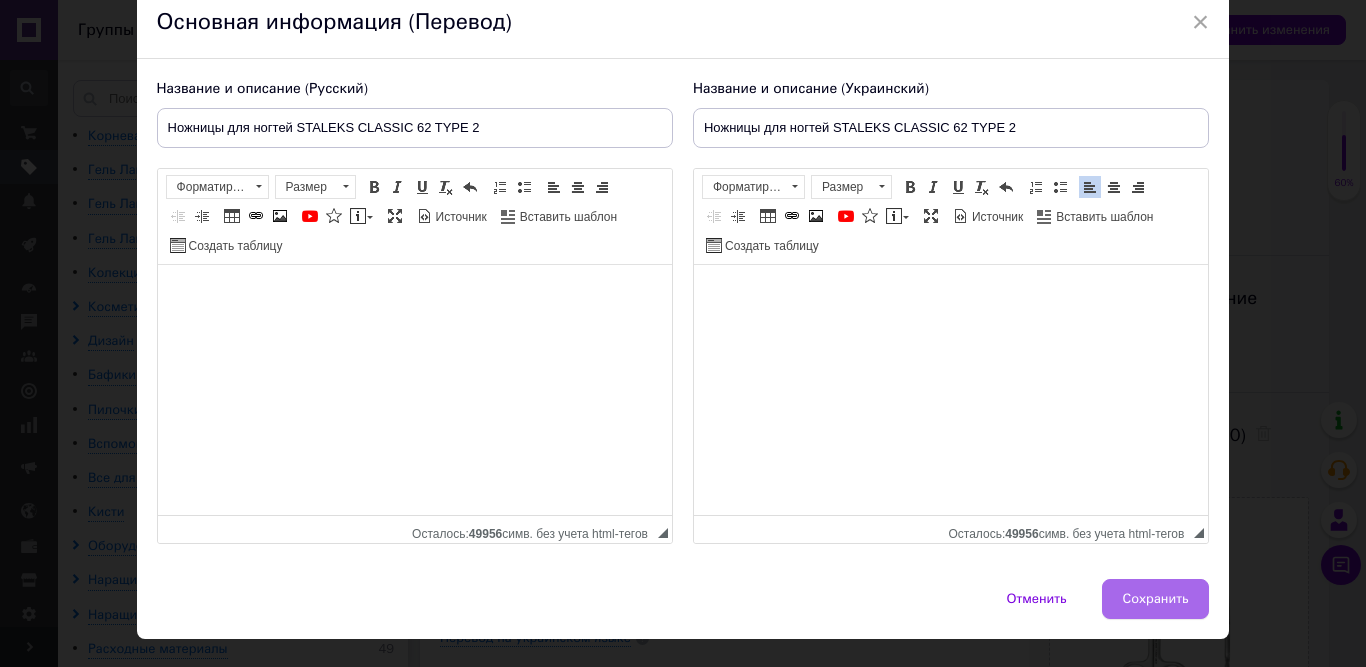 click on "Сохранить" at bounding box center (1156, 599) 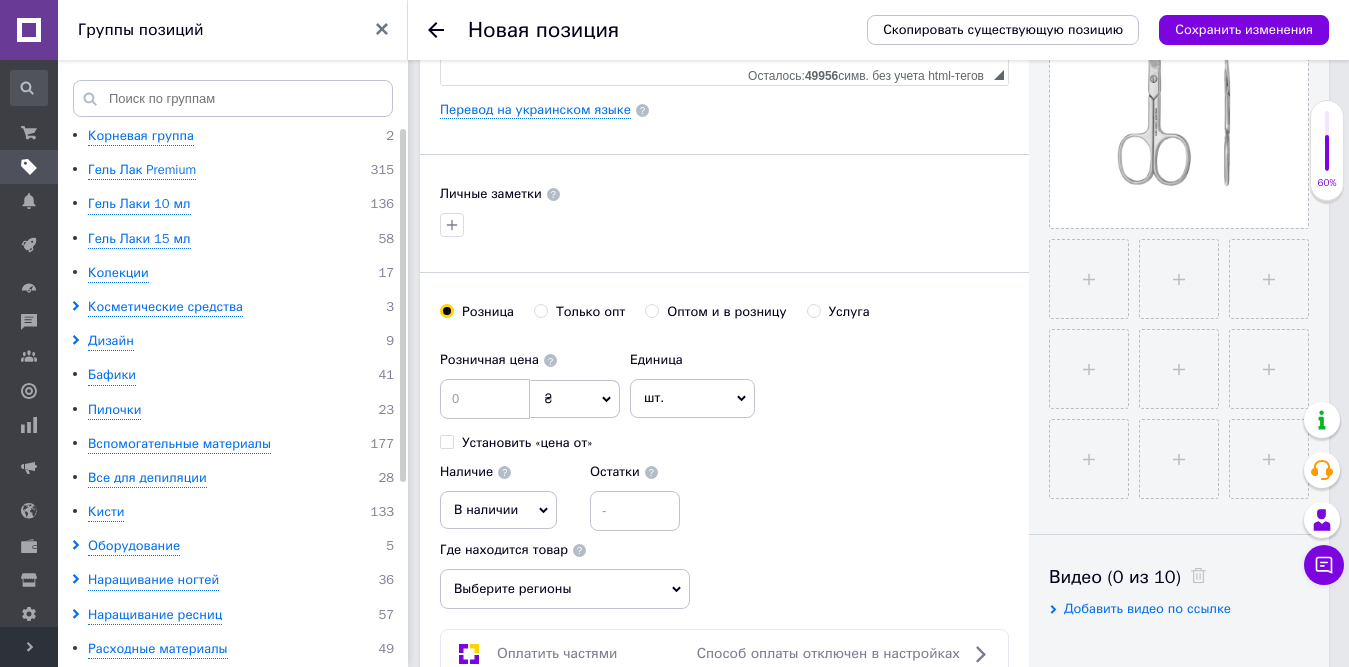 scroll, scrollTop: 569, scrollLeft: 0, axis: vertical 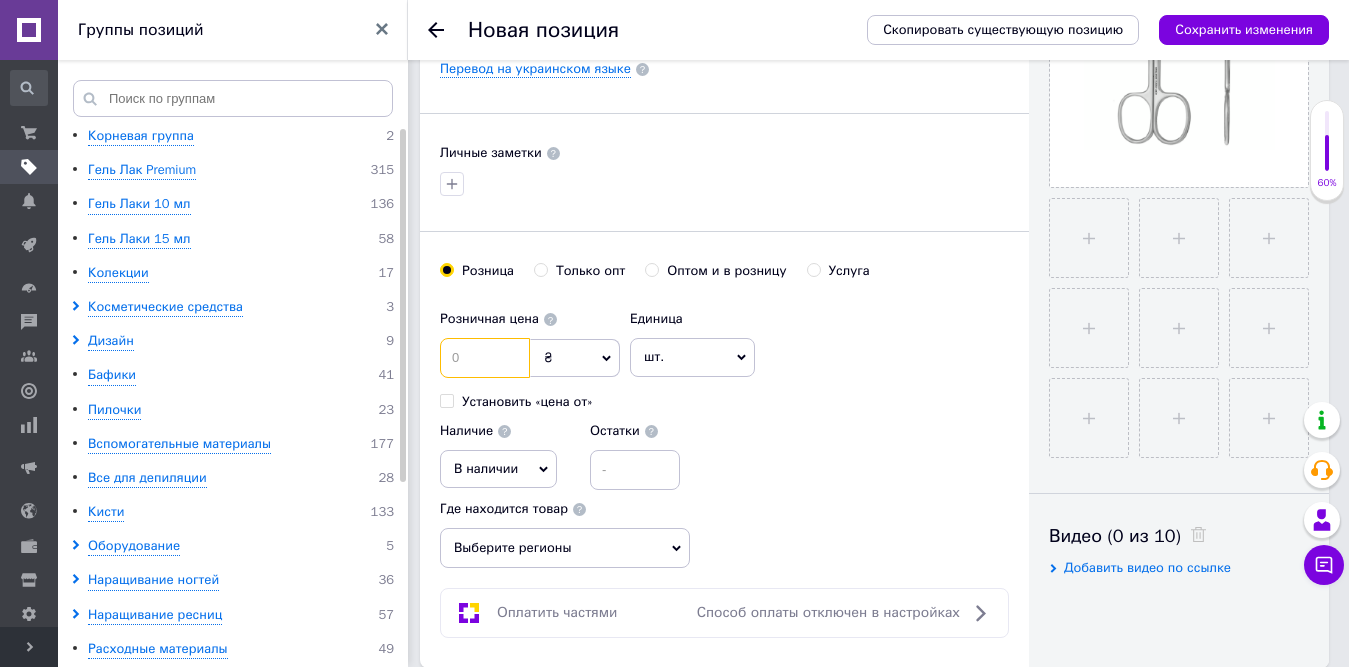 click at bounding box center (485, 358) 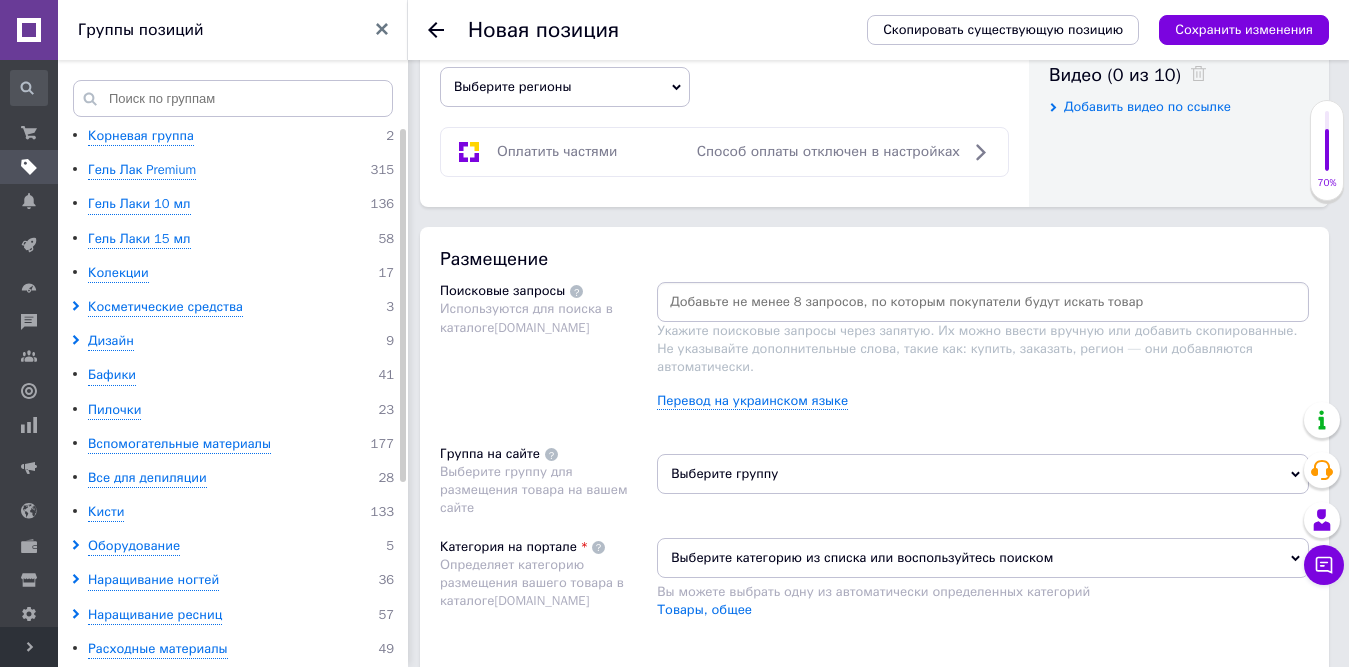 scroll, scrollTop: 1037, scrollLeft: 0, axis: vertical 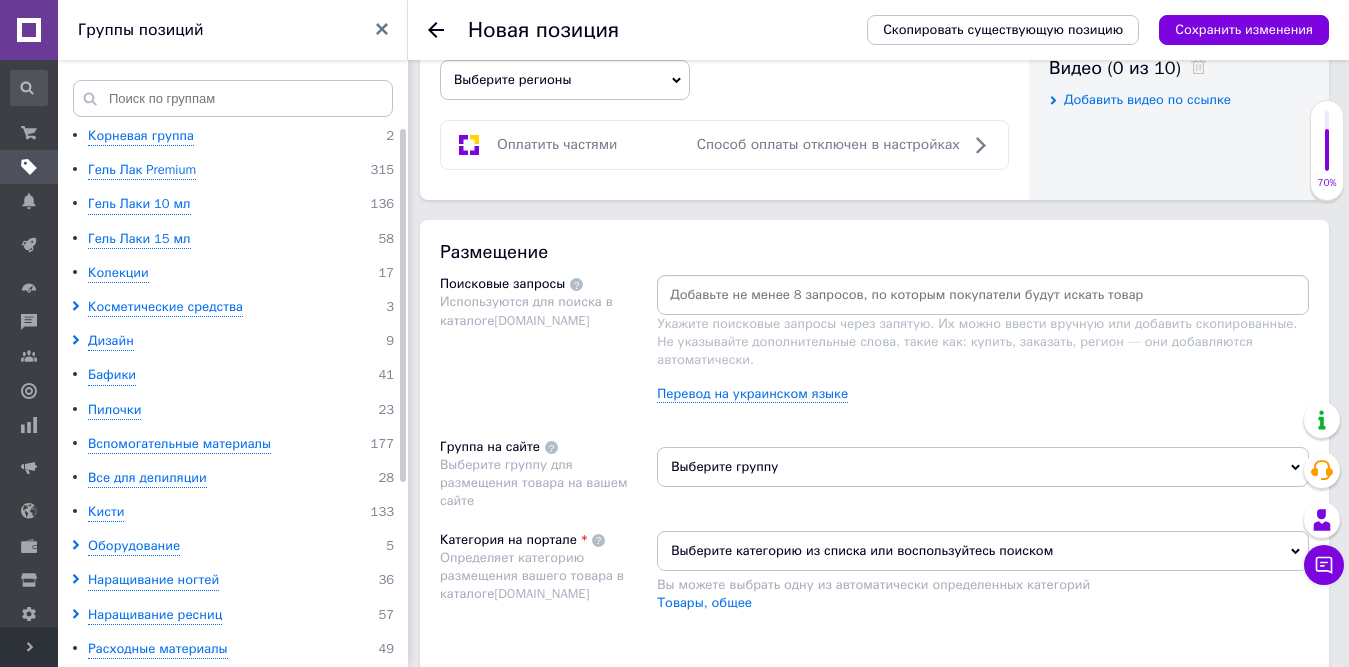 type on "260" 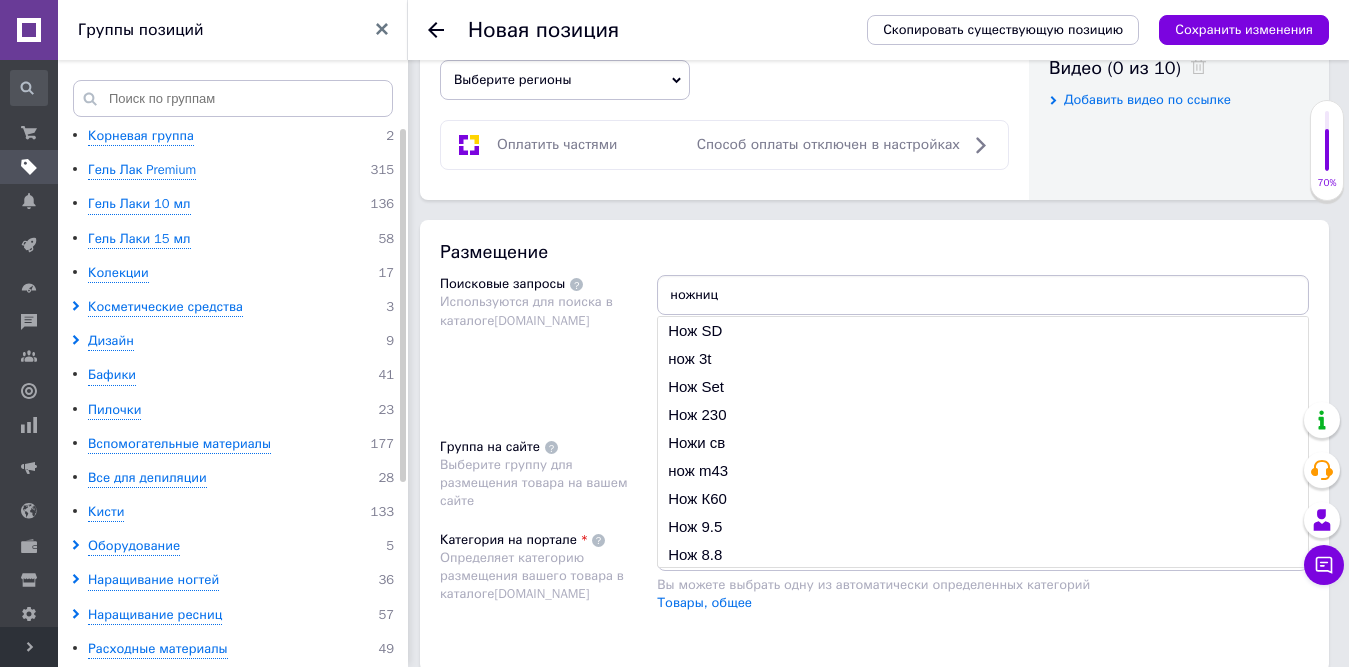 type on "ножницы" 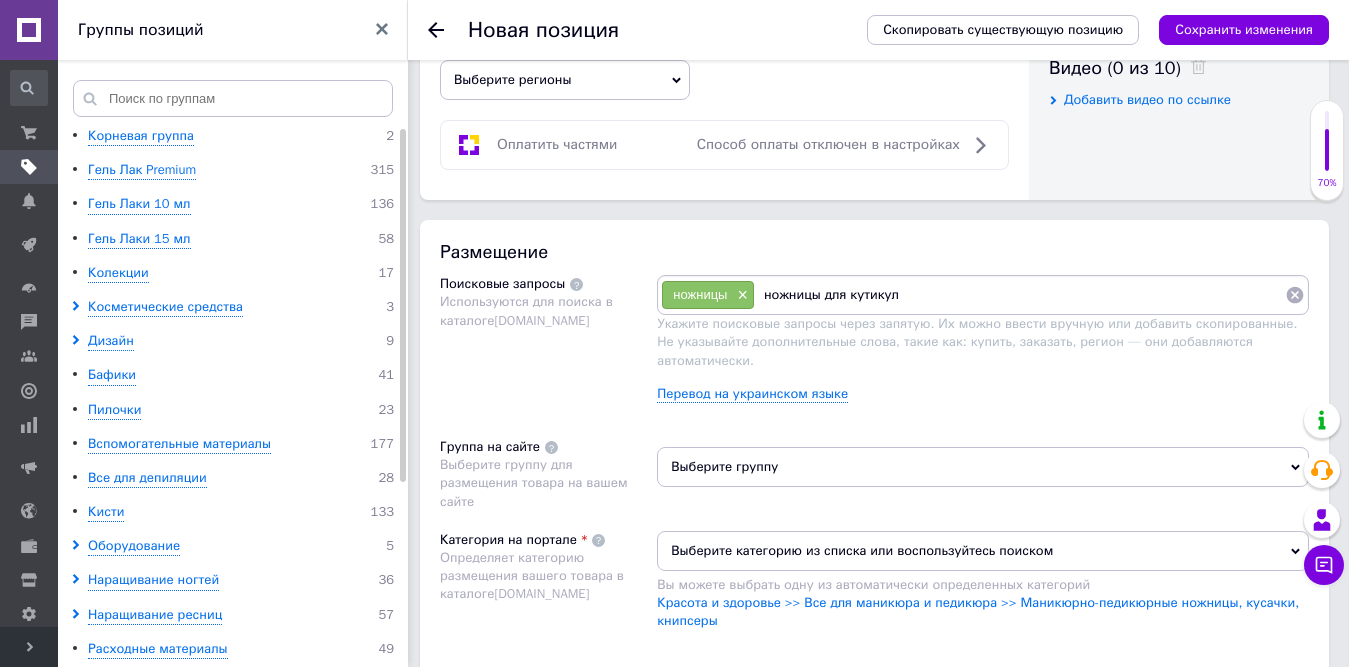 type on "ножницы для кутикулы" 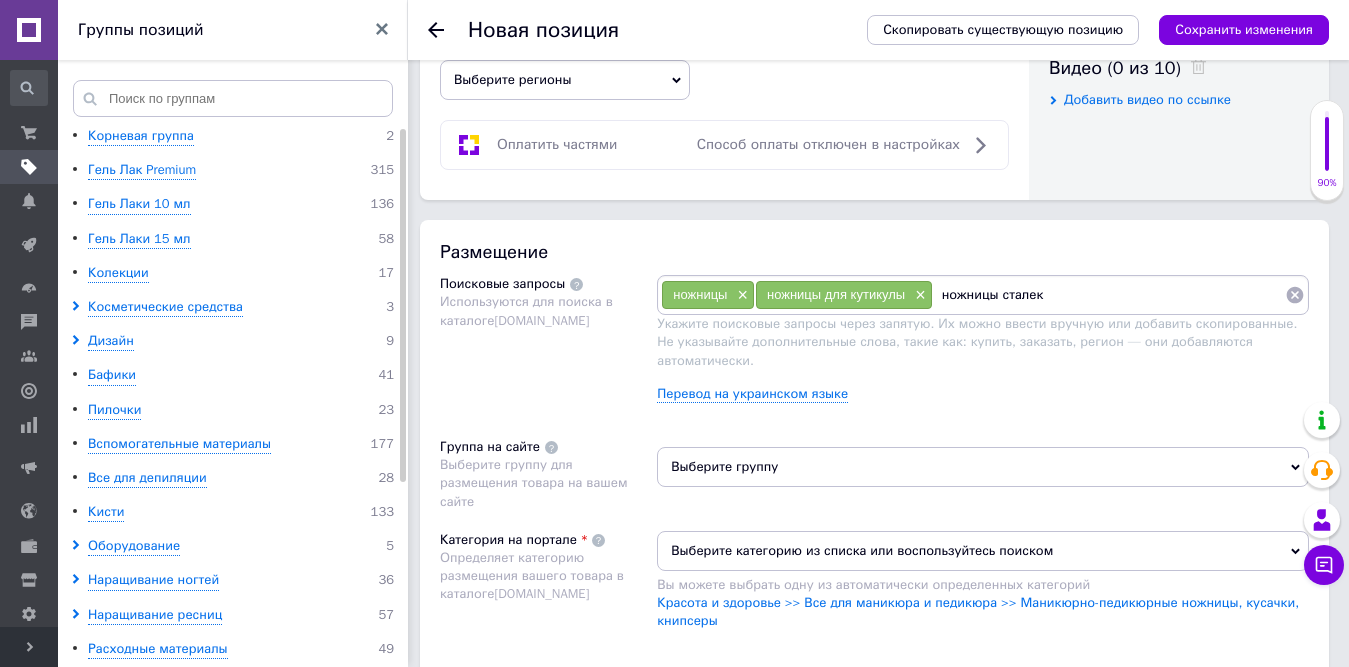 type on "ножницы сталекс" 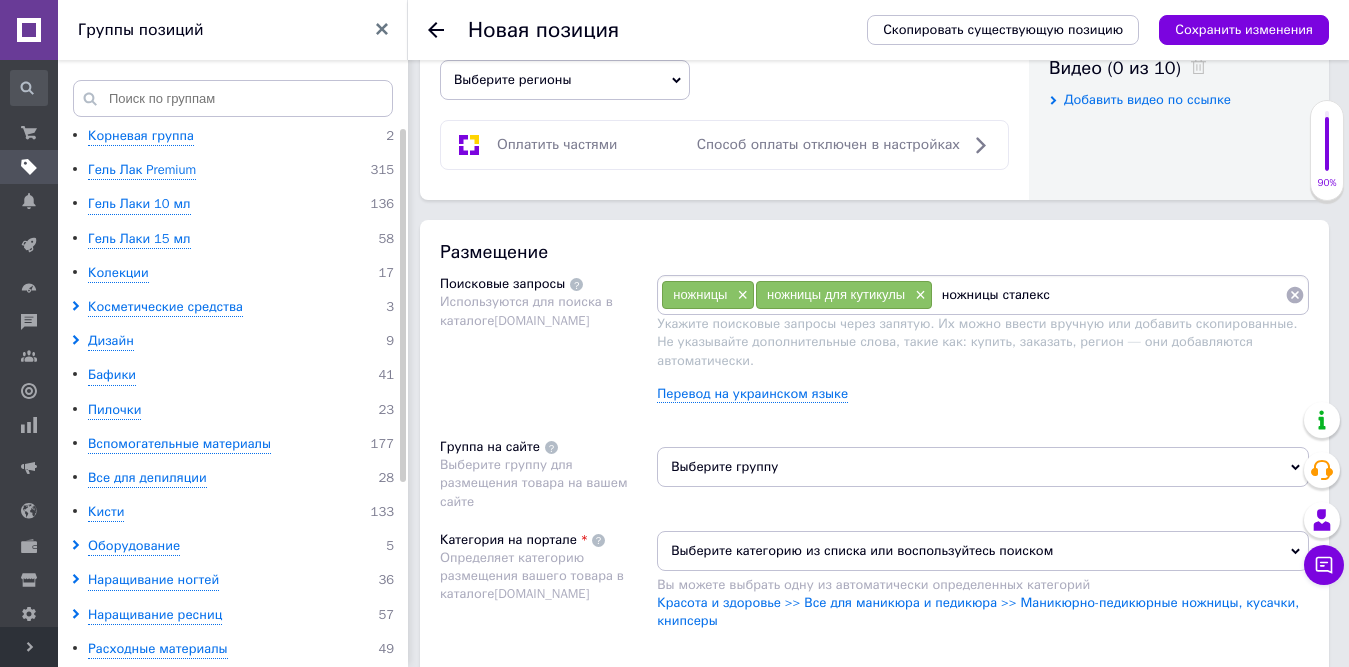 type 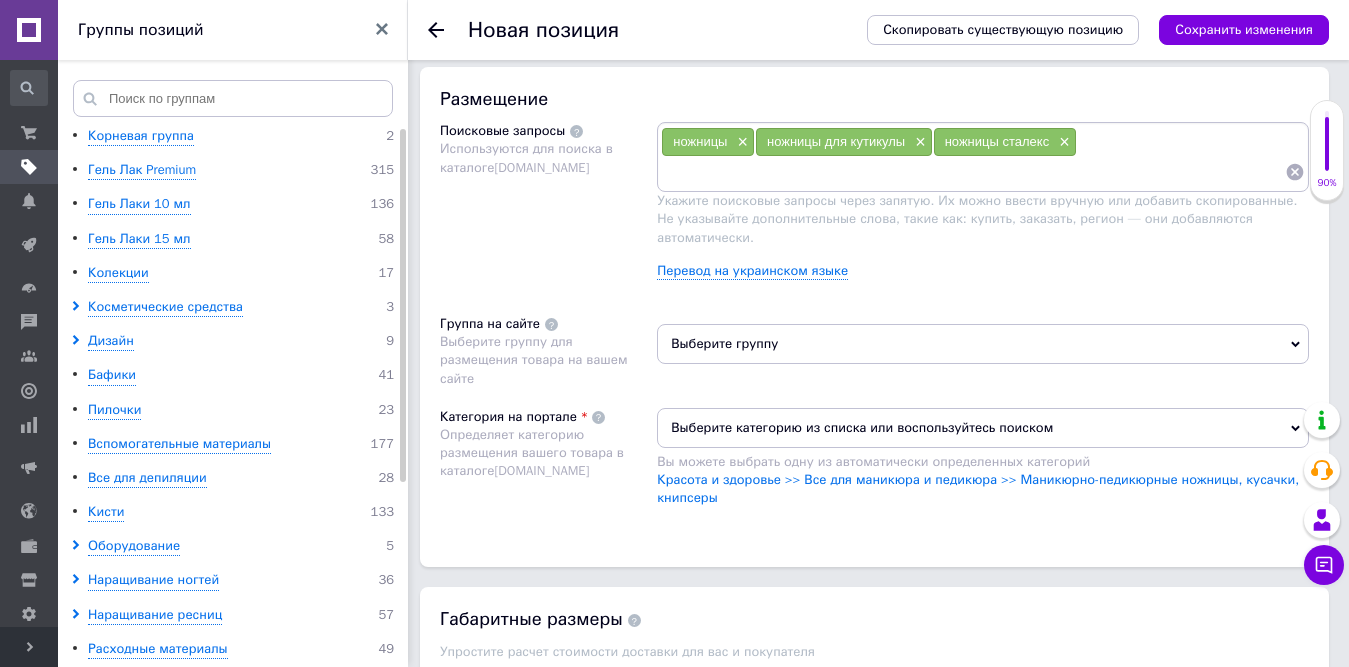 scroll, scrollTop: 1282, scrollLeft: 0, axis: vertical 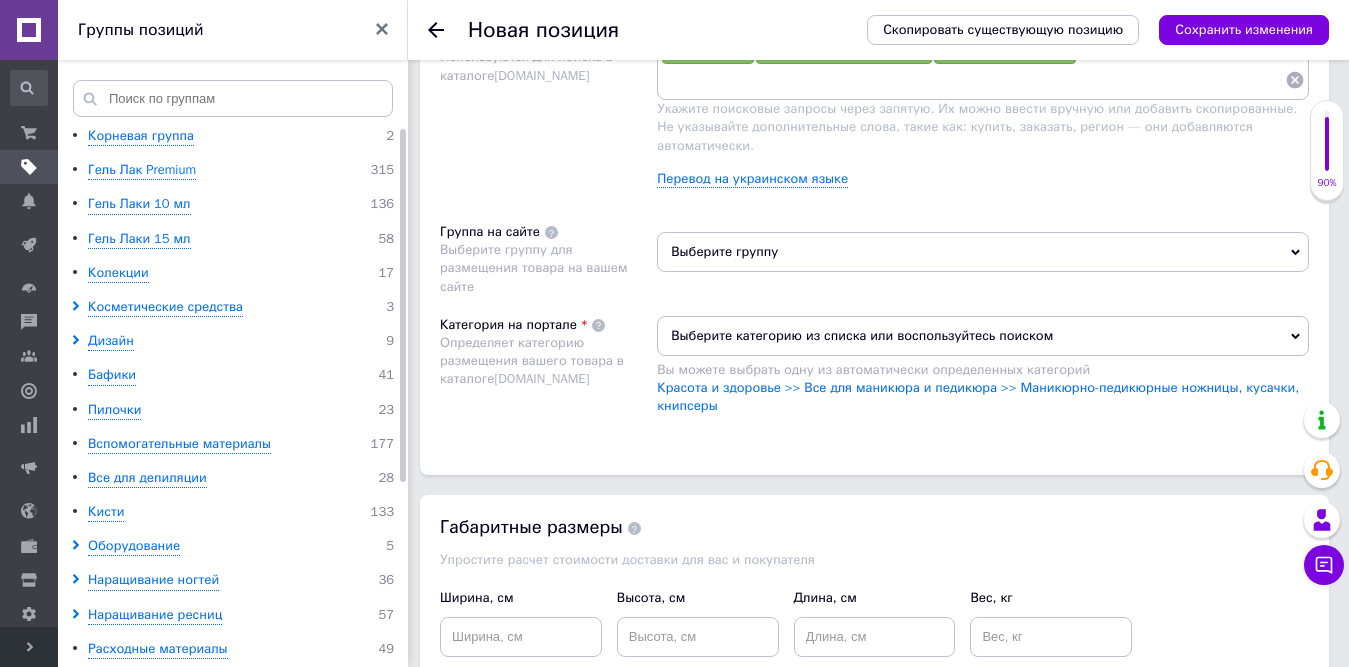 drag, startPoint x: 1015, startPoint y: 251, endPoint x: 1007, endPoint y: 236, distance: 17 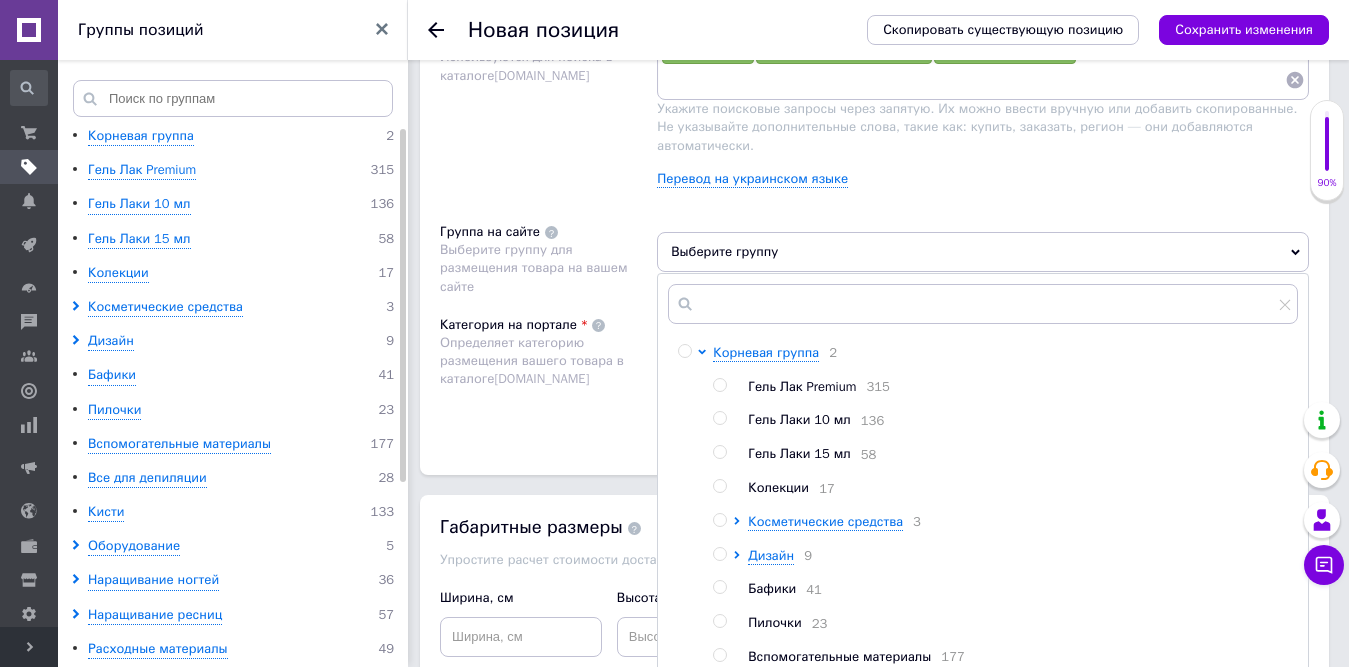 click at bounding box center [719, 655] 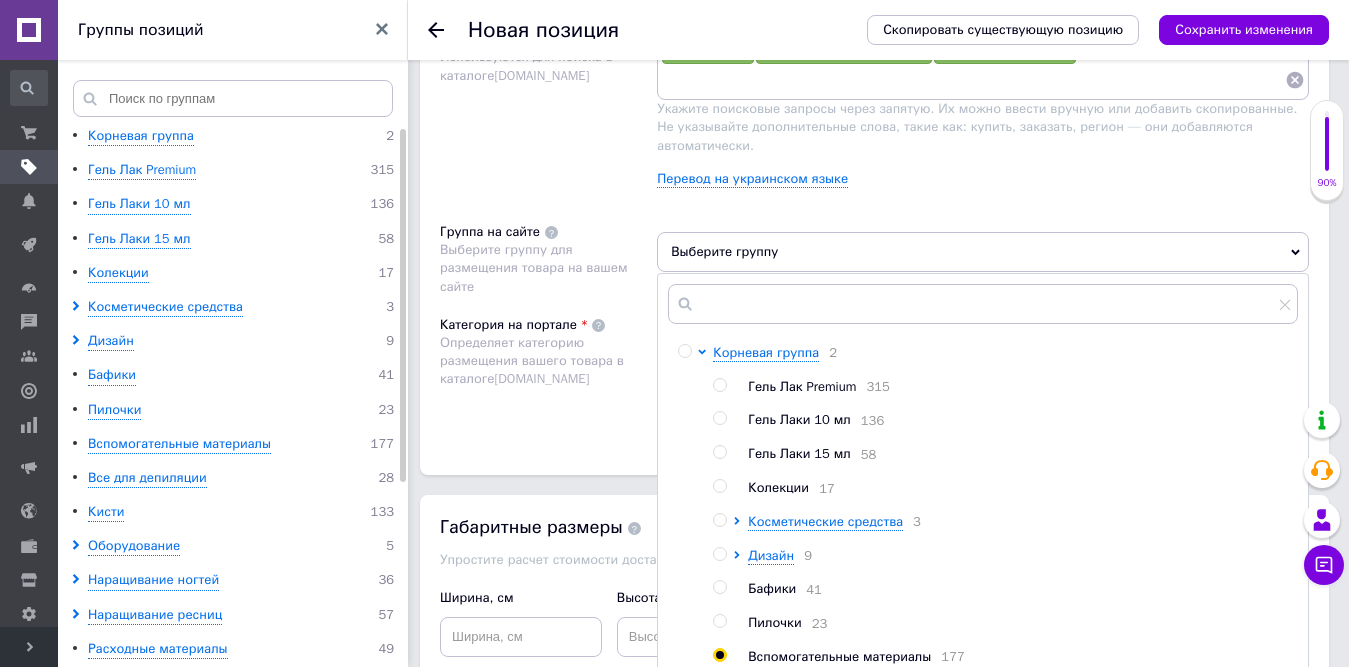 radio on "true" 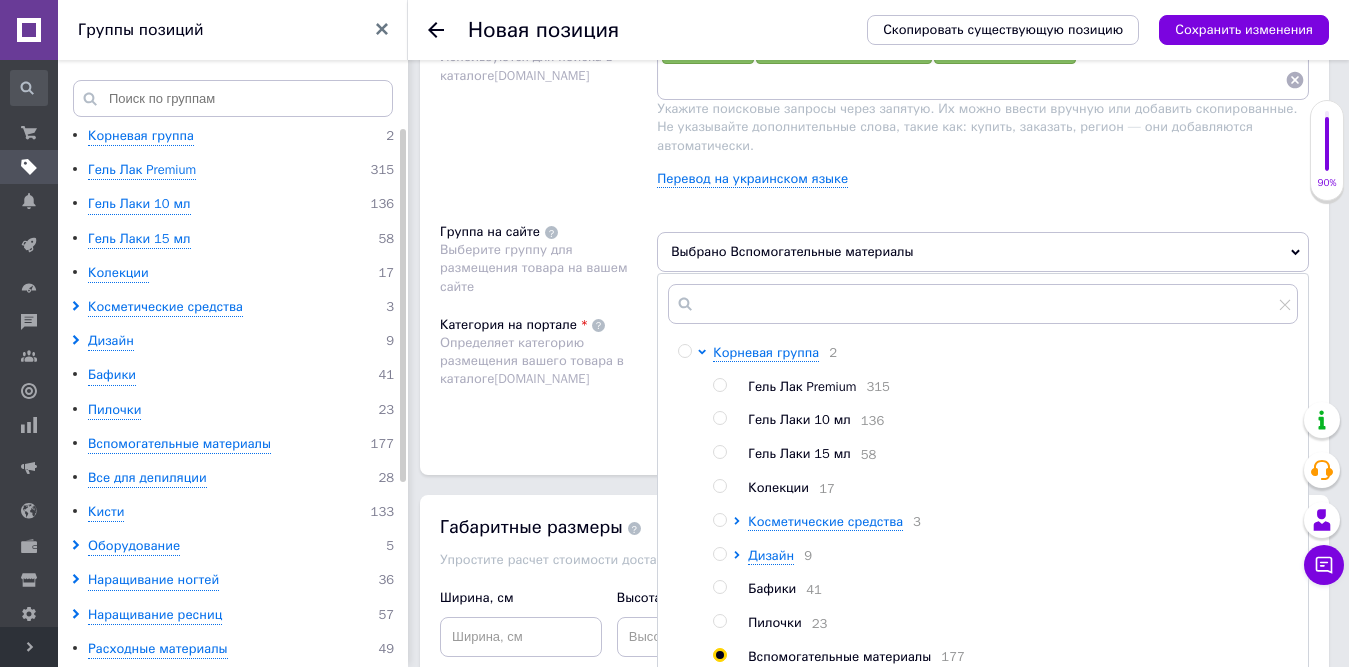 scroll, scrollTop: 1465, scrollLeft: 0, axis: vertical 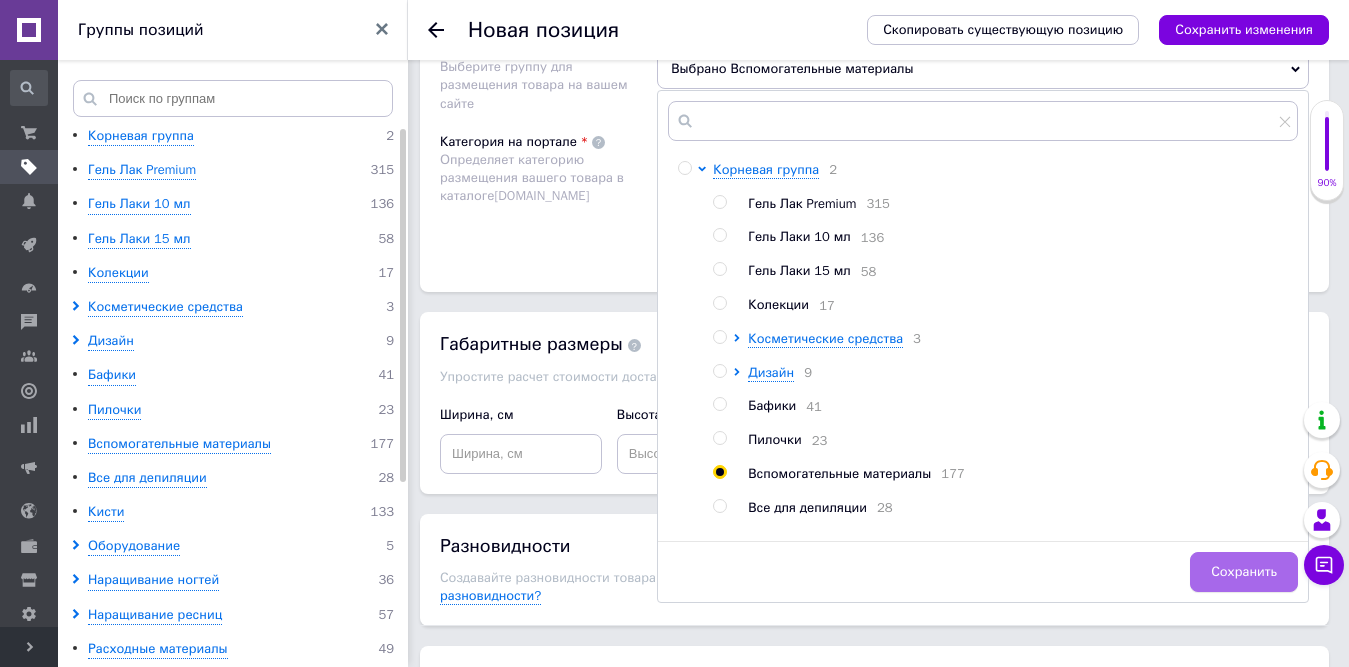 click on "Сохранить" at bounding box center (1244, 572) 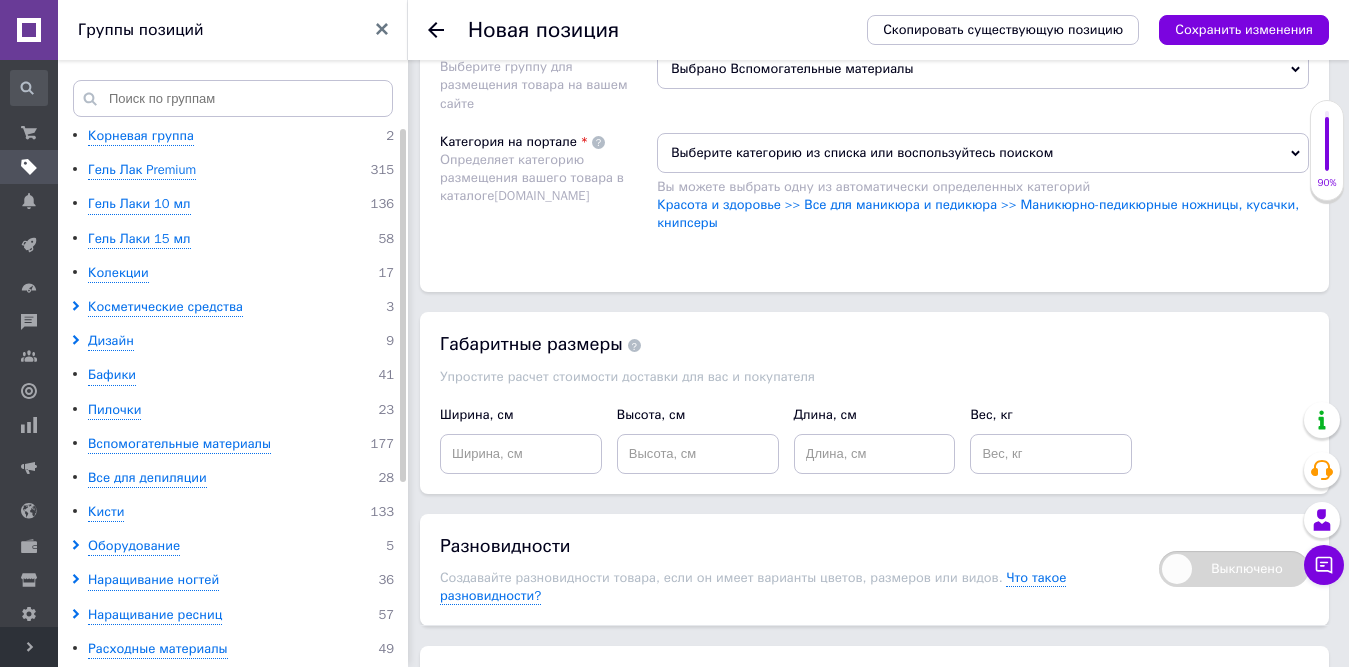 scroll, scrollTop: 1282, scrollLeft: 0, axis: vertical 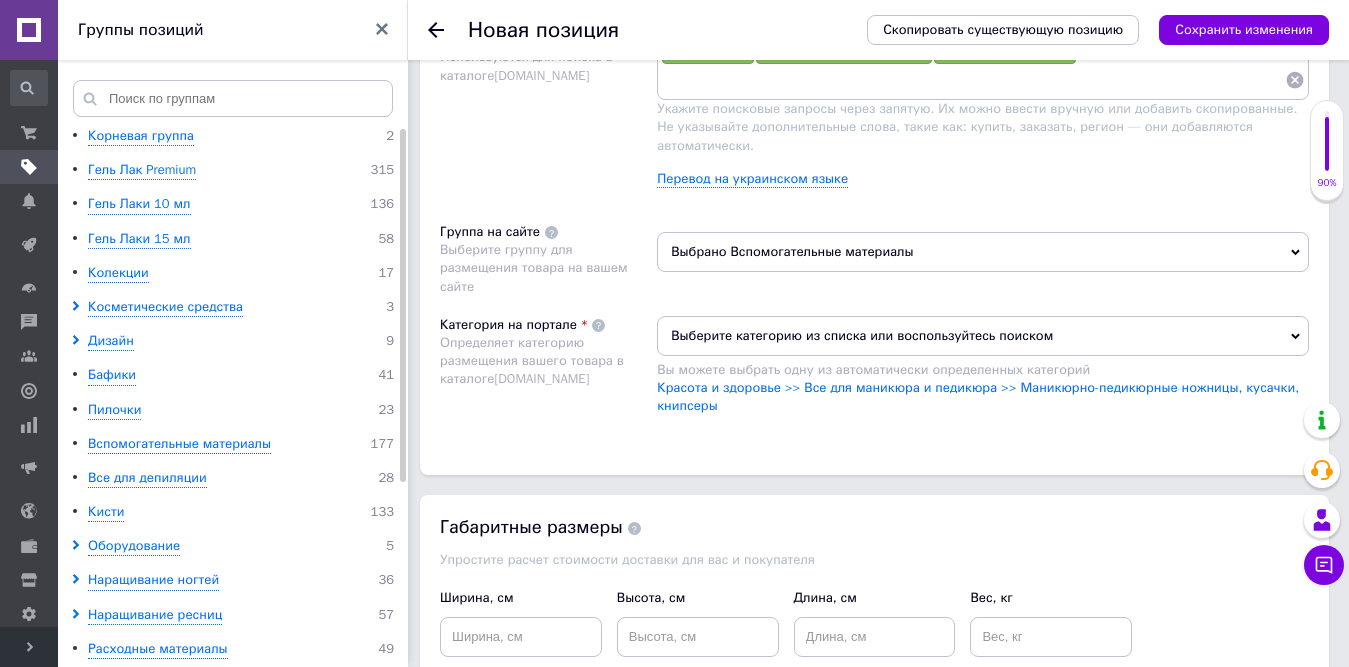 click on "Выберите категорию из списка или воспользуйтесь поиском" at bounding box center (983, 336) 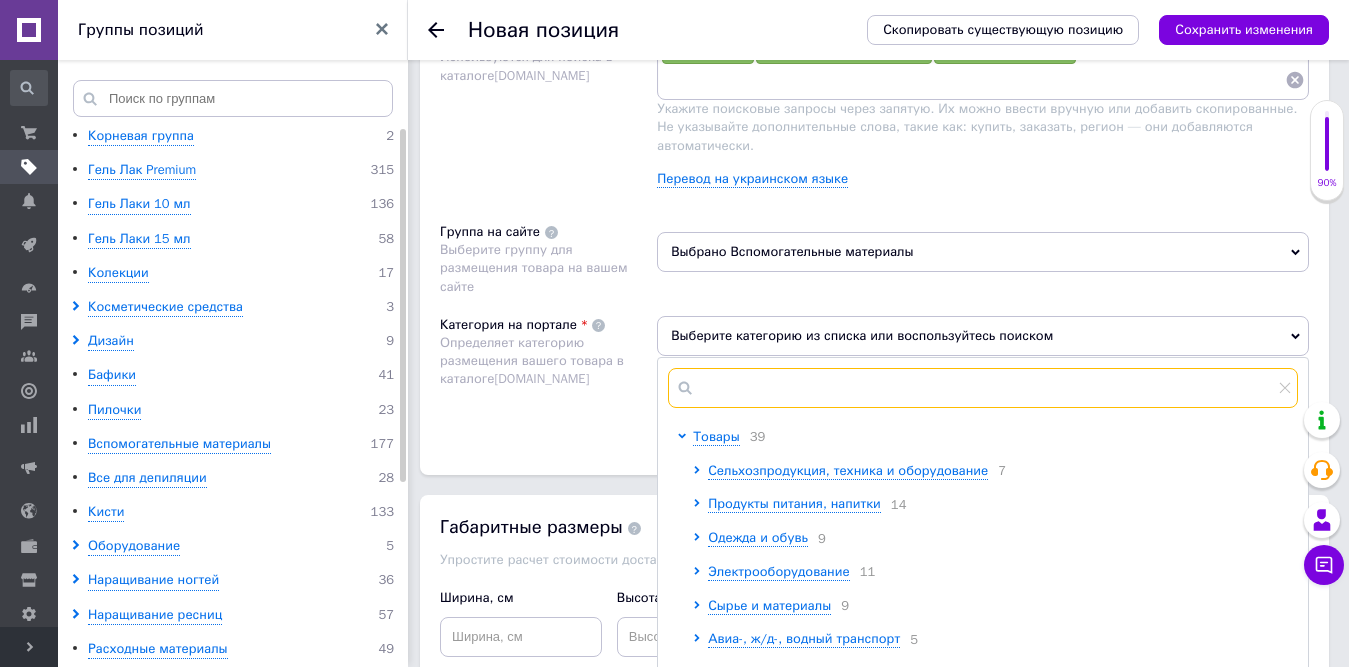 click at bounding box center (983, 388) 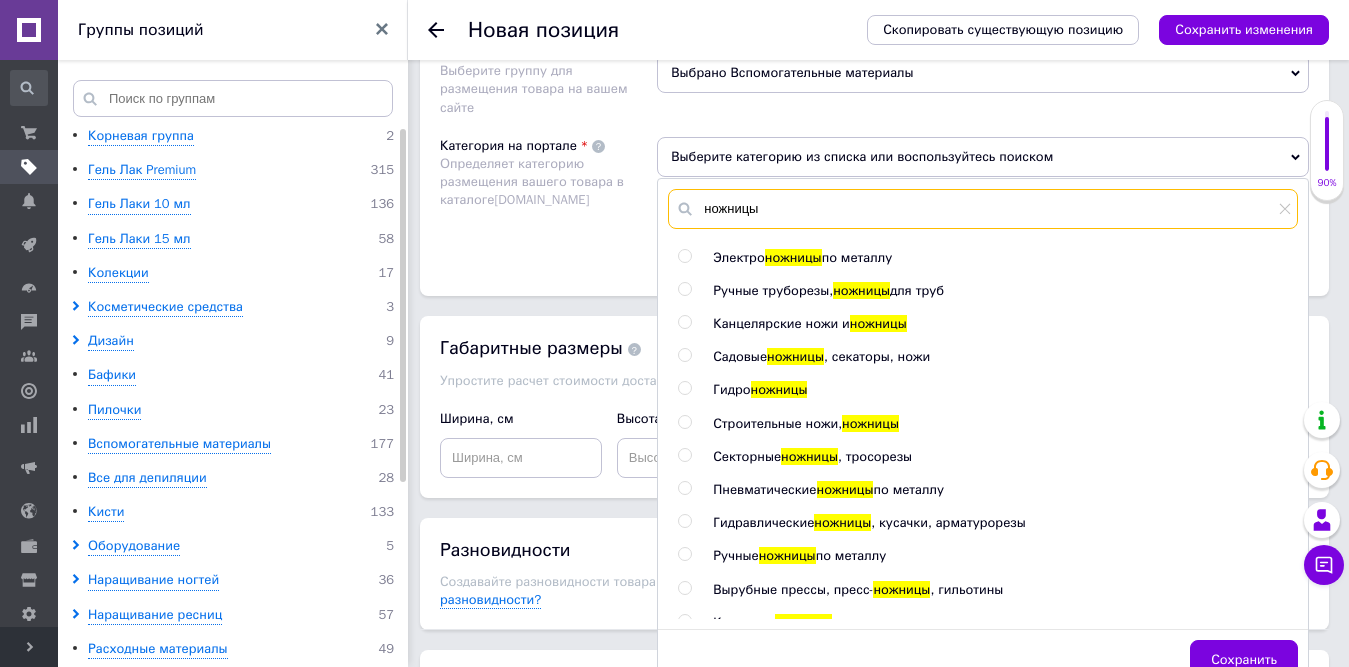 scroll, scrollTop: 1465, scrollLeft: 0, axis: vertical 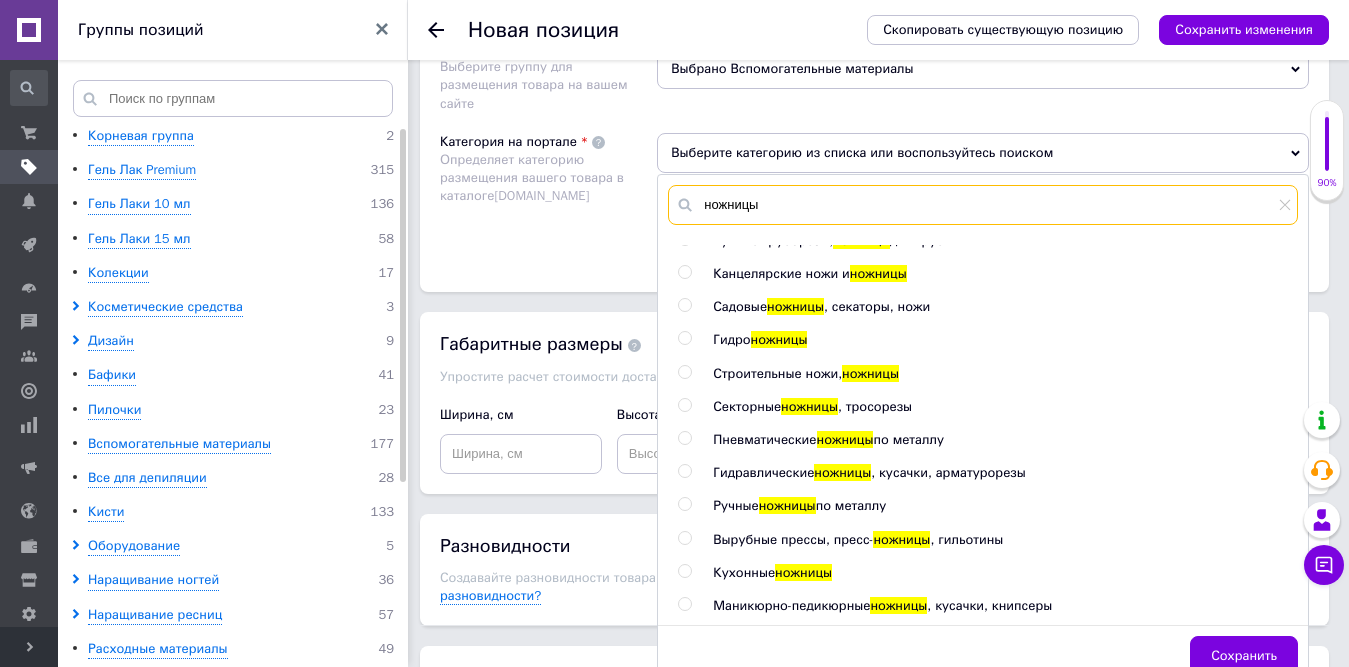 type on "ножницы" 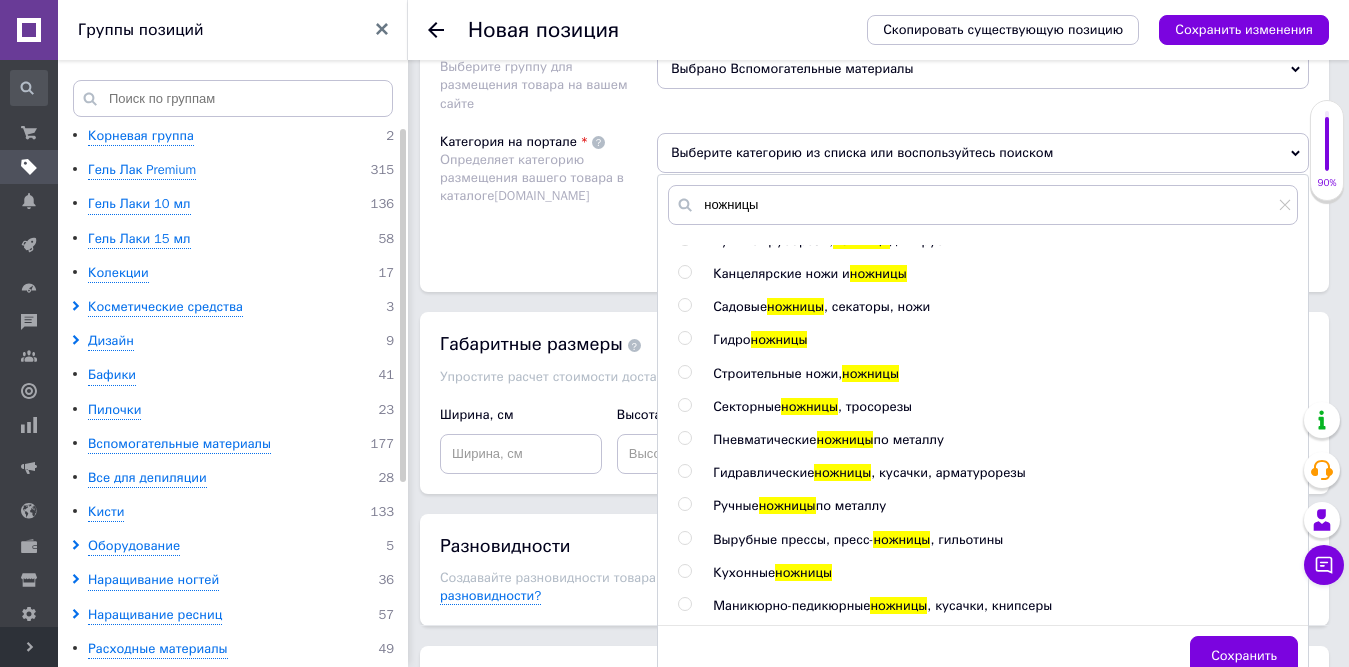 click at bounding box center [684, 604] 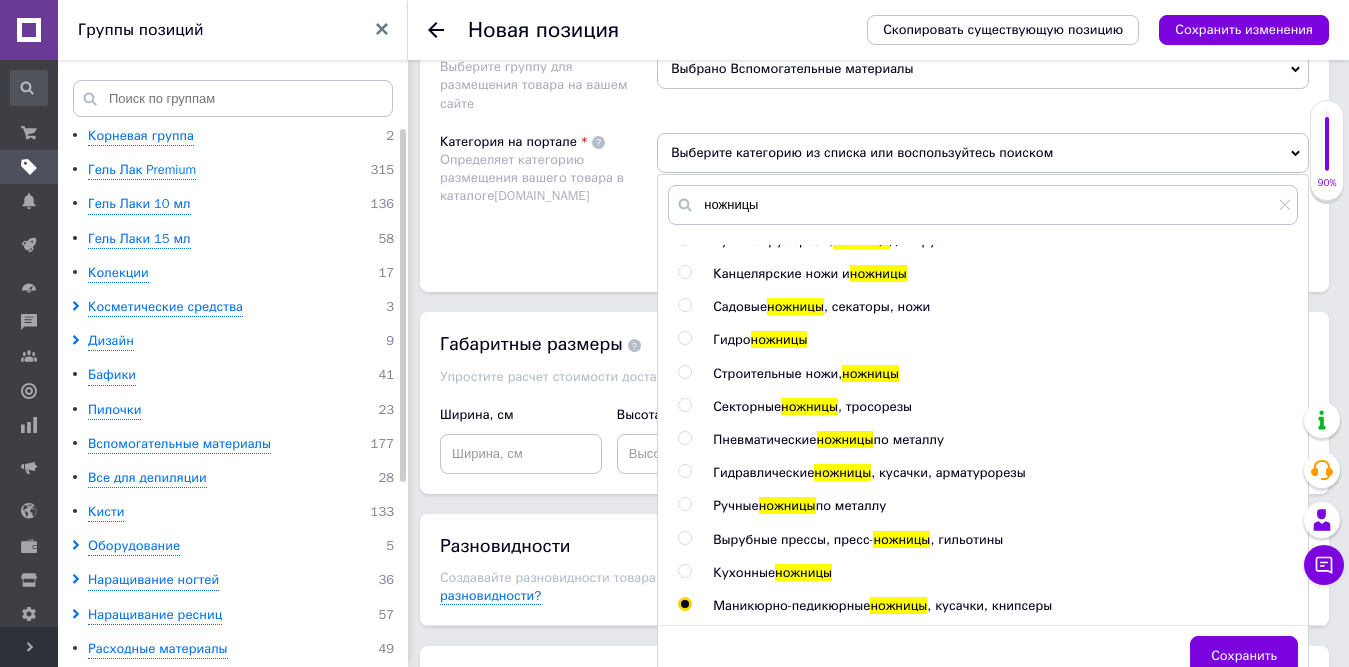 radio on "true" 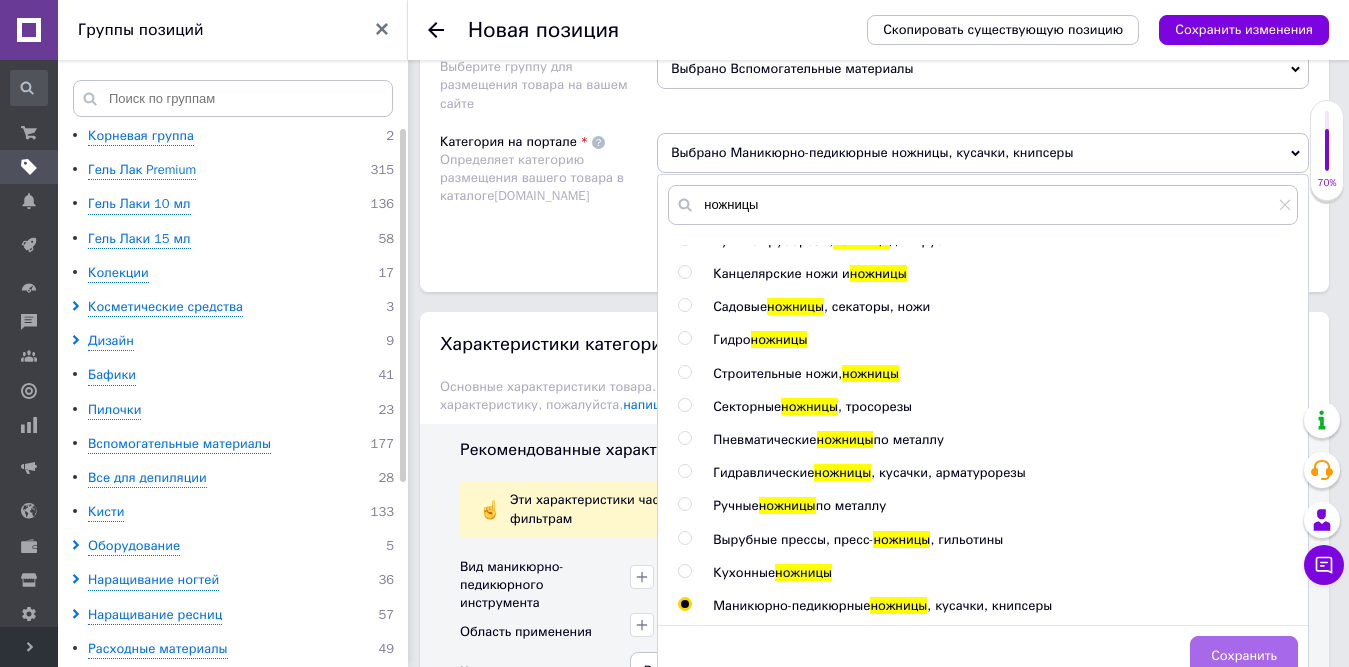 click on "Сохранить" at bounding box center (1244, 656) 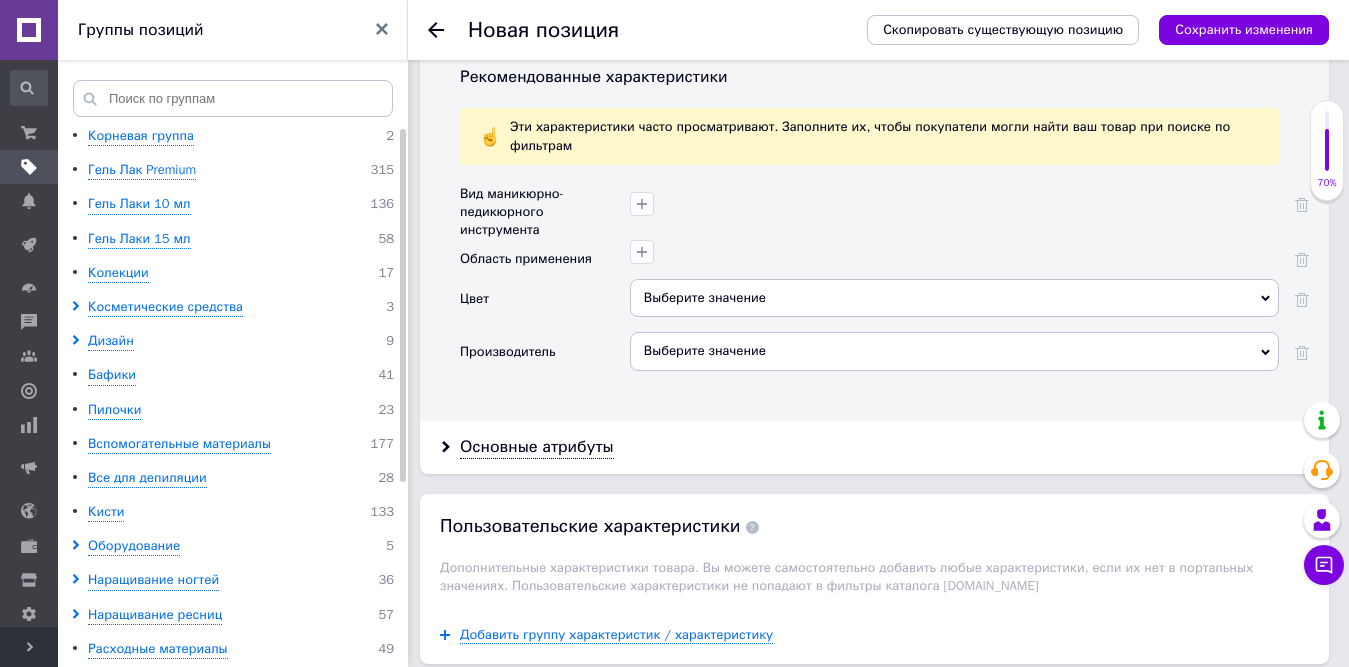 scroll, scrollTop: 1848, scrollLeft: 0, axis: vertical 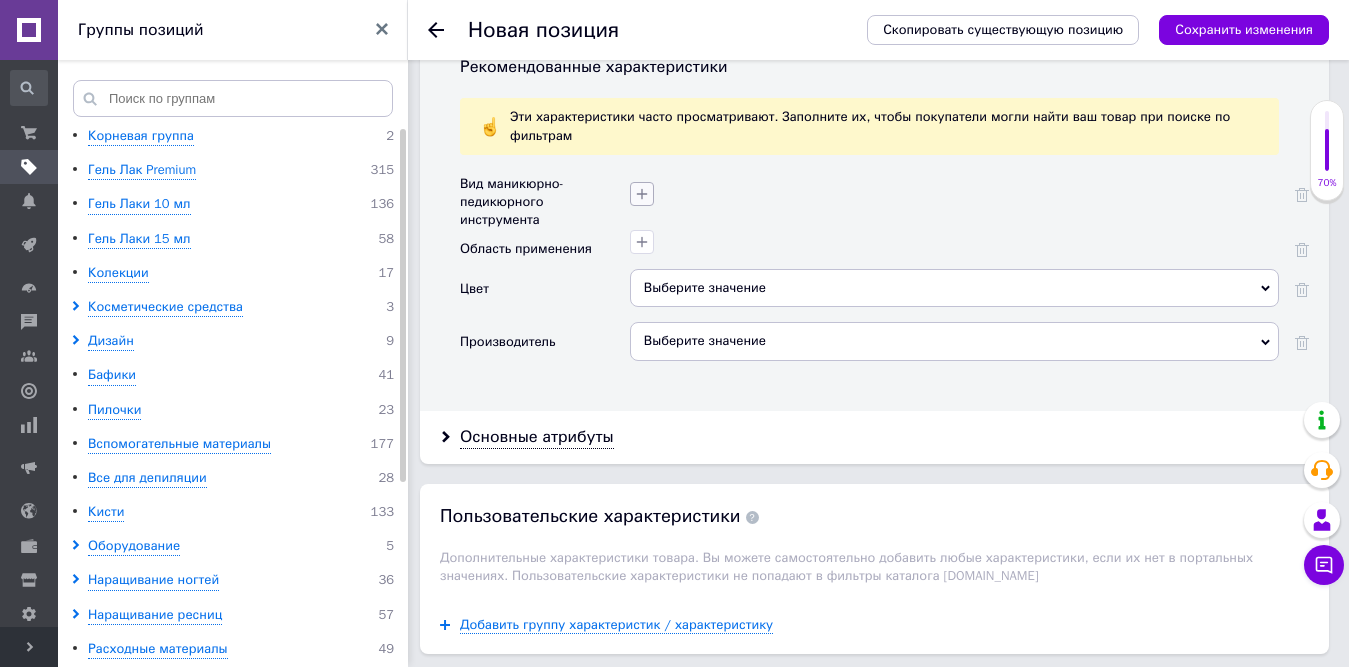 click at bounding box center [642, 194] 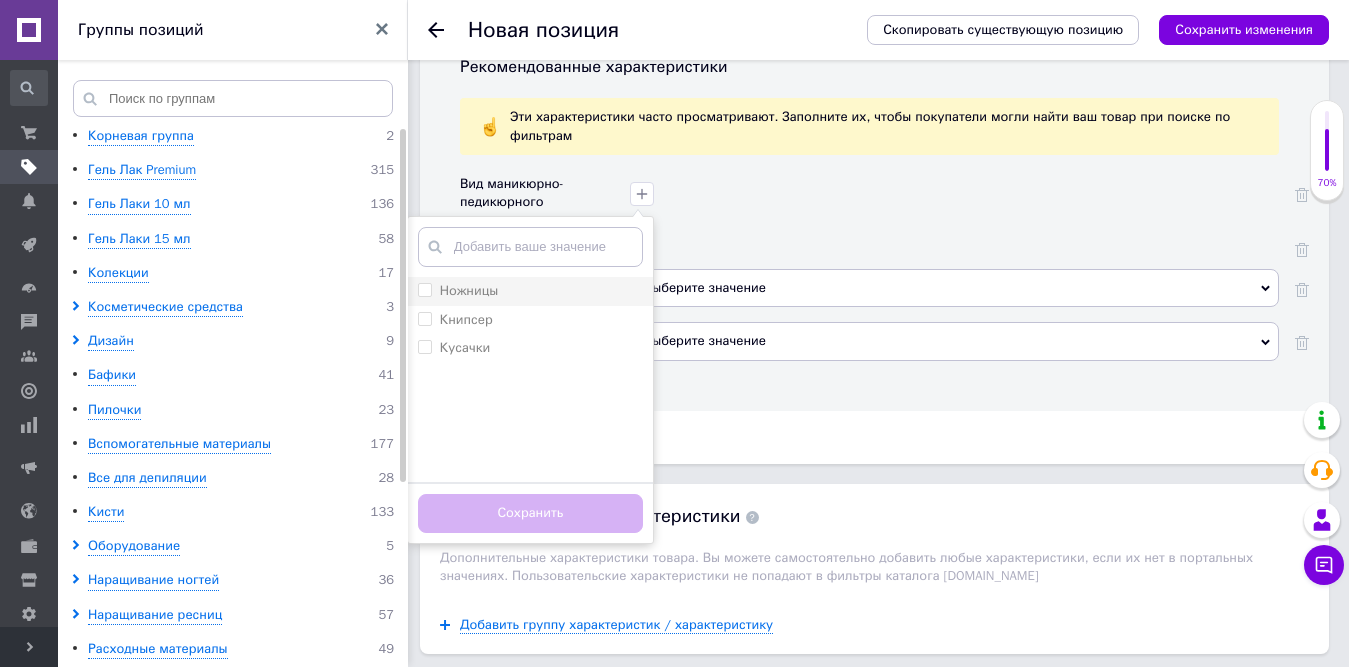 click on "Ножницы" at bounding box center (424, 289) 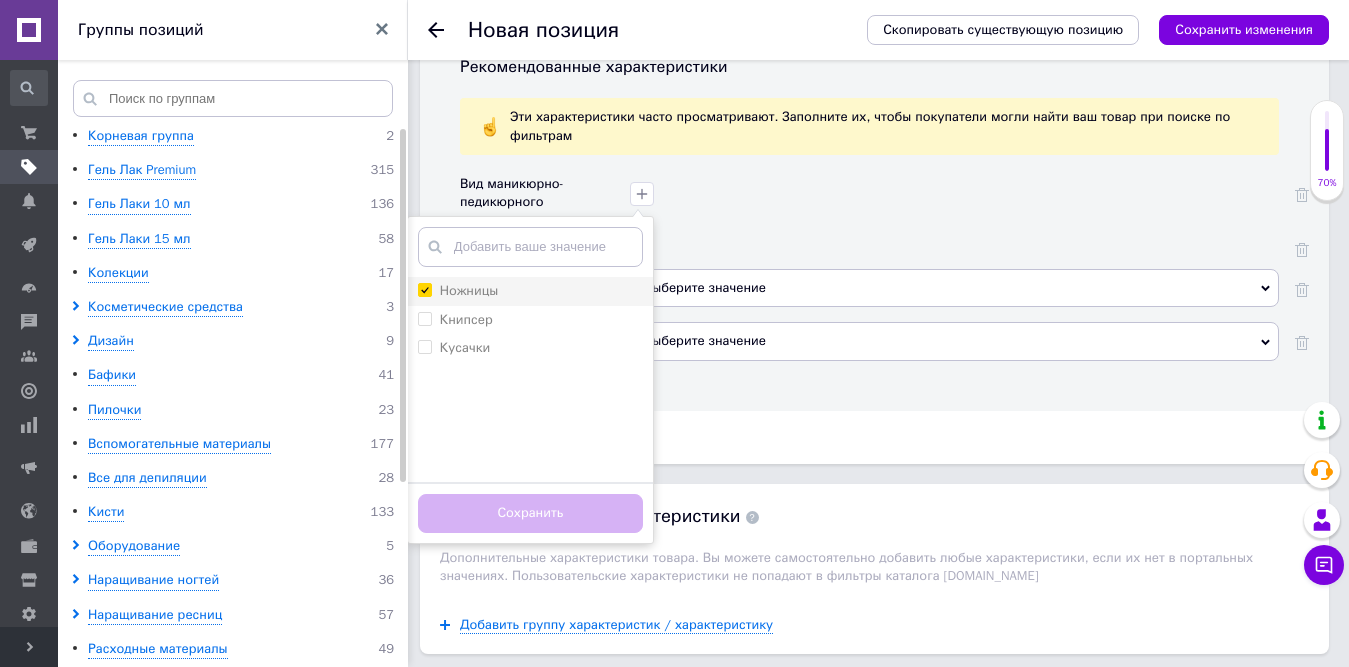 checkbox on "true" 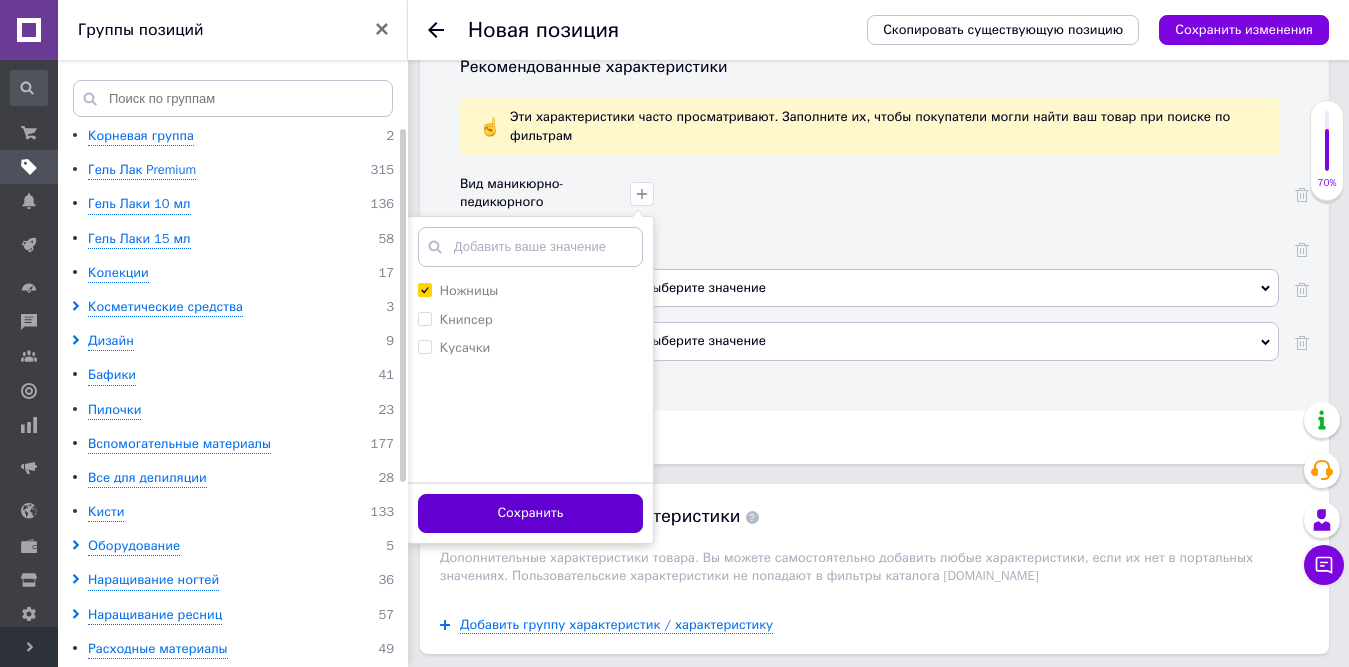 click on "Сохранить" at bounding box center [530, 513] 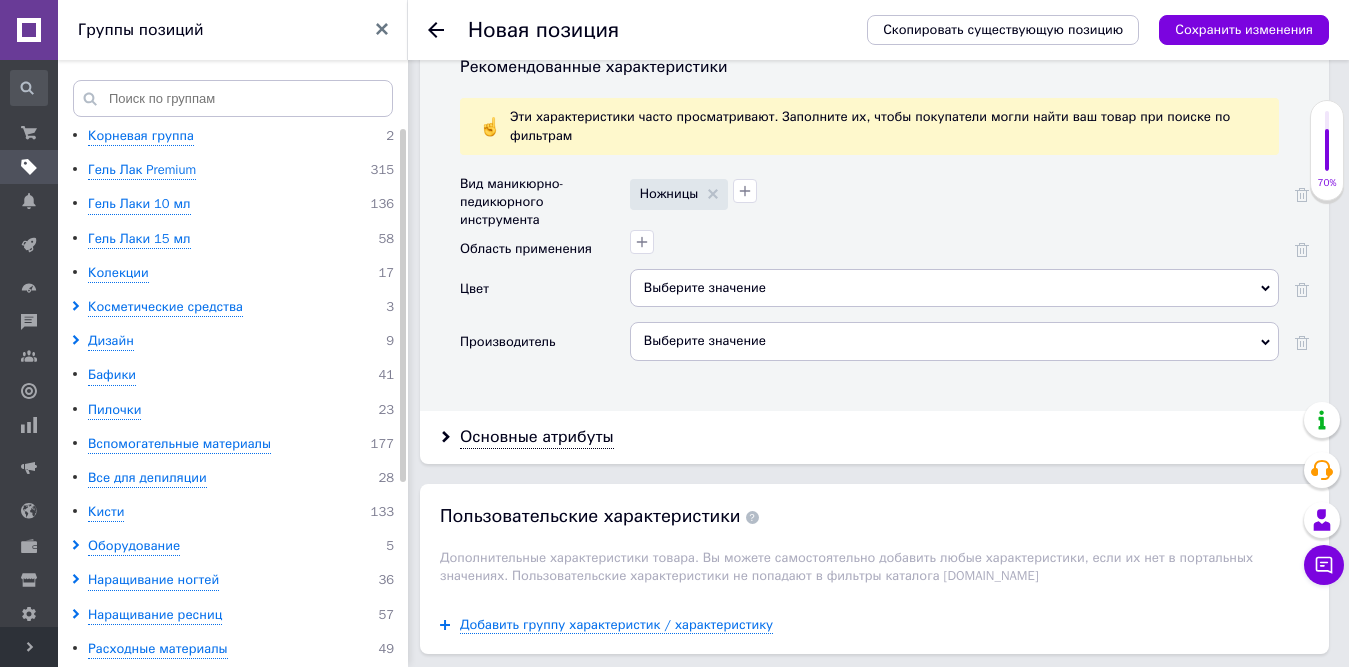 click on "Выберите значение" at bounding box center [954, 341] 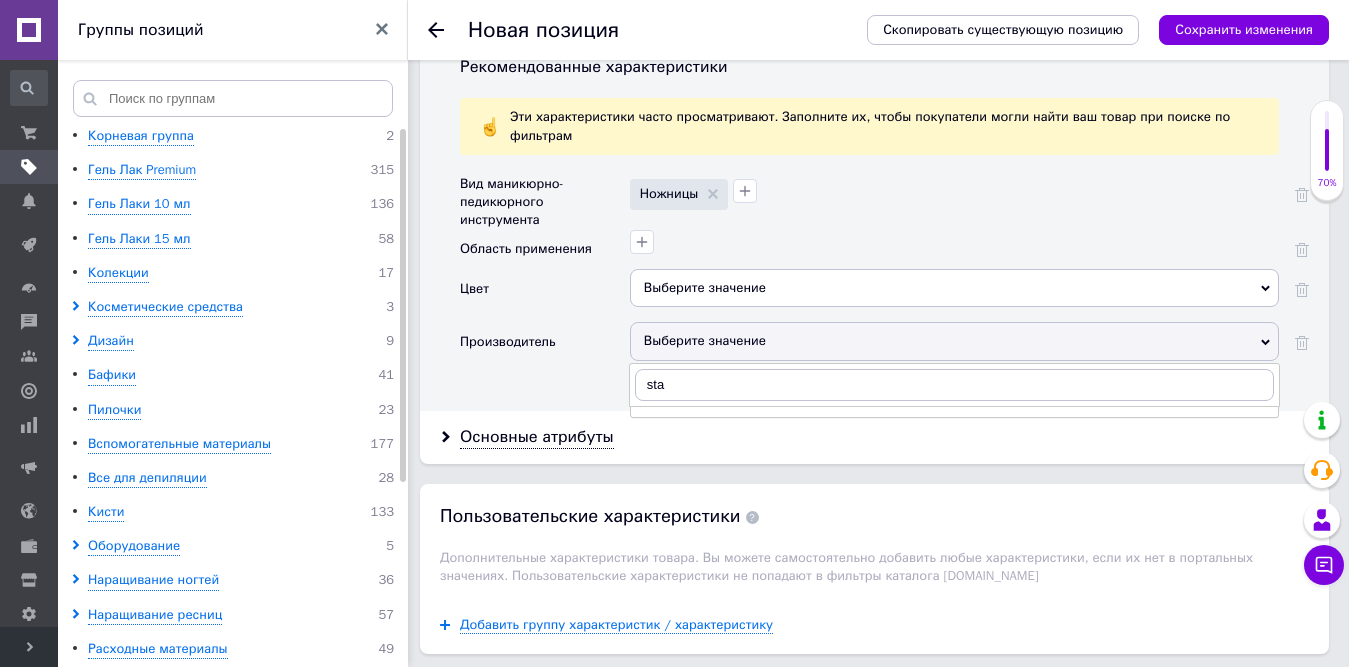 click on "sta" at bounding box center (954, 385) 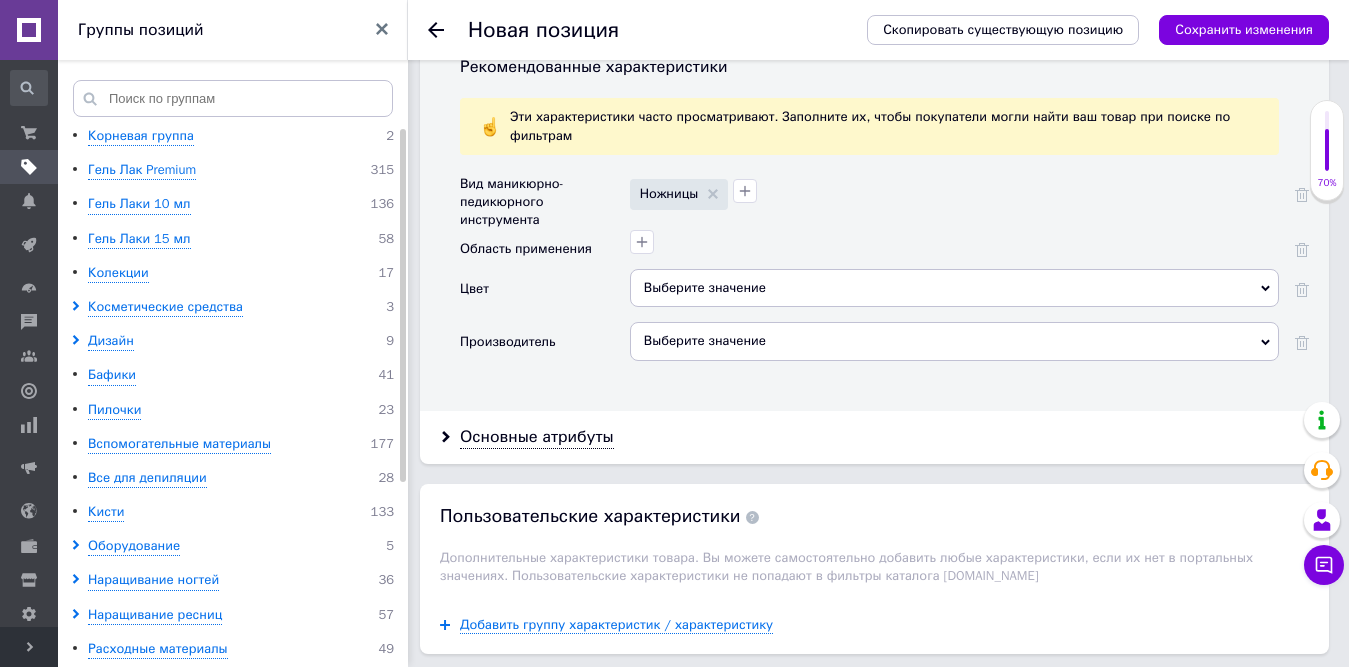 click on "Выберите значение" at bounding box center (954, 341) 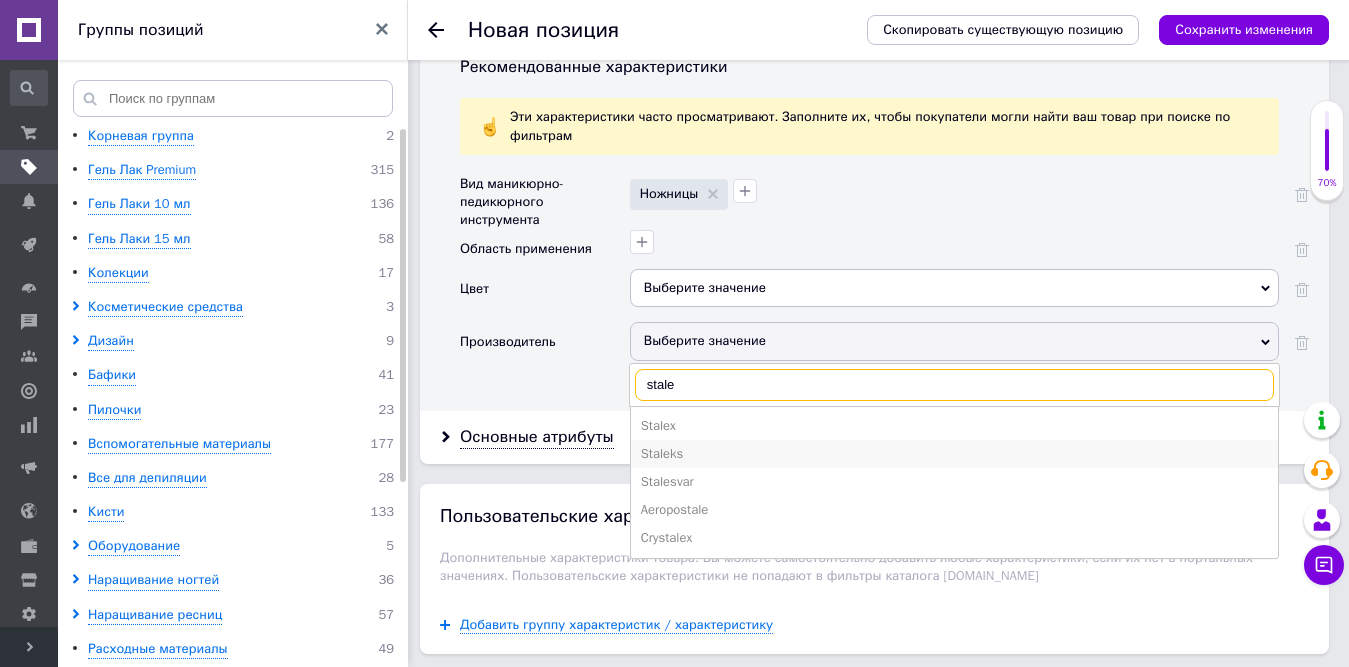 type on "stale" 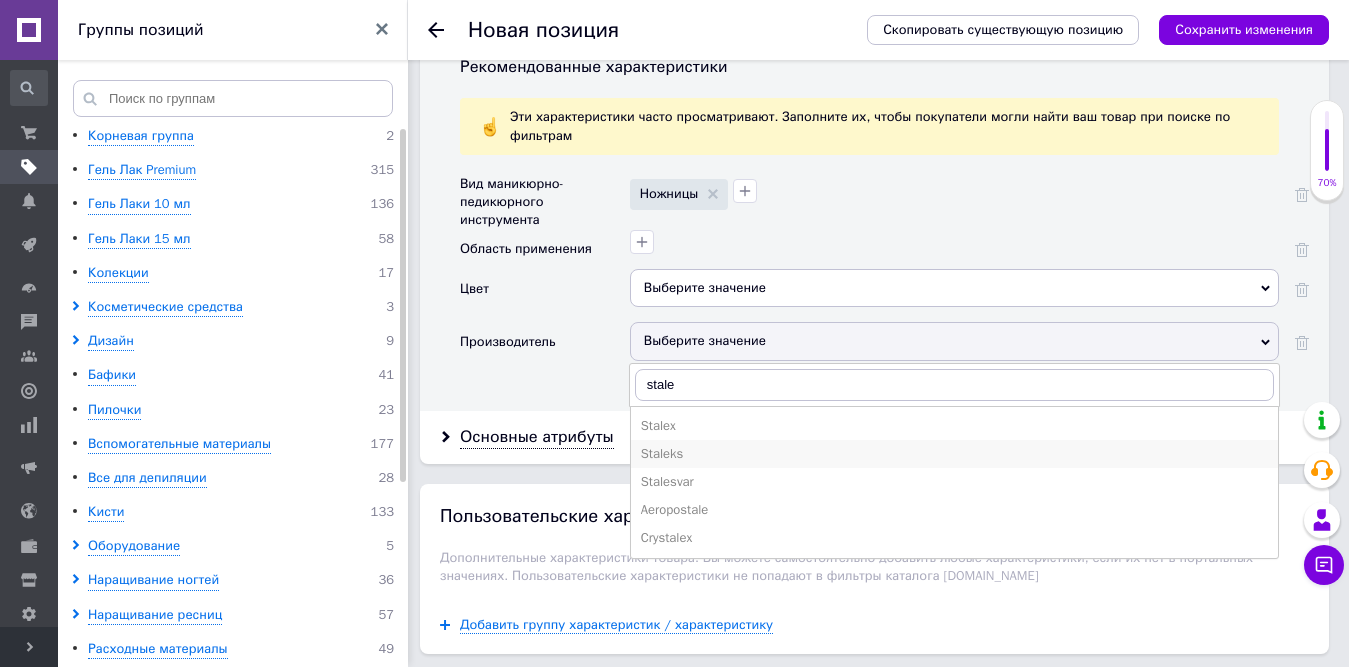 click on "Staleks" at bounding box center [954, 454] 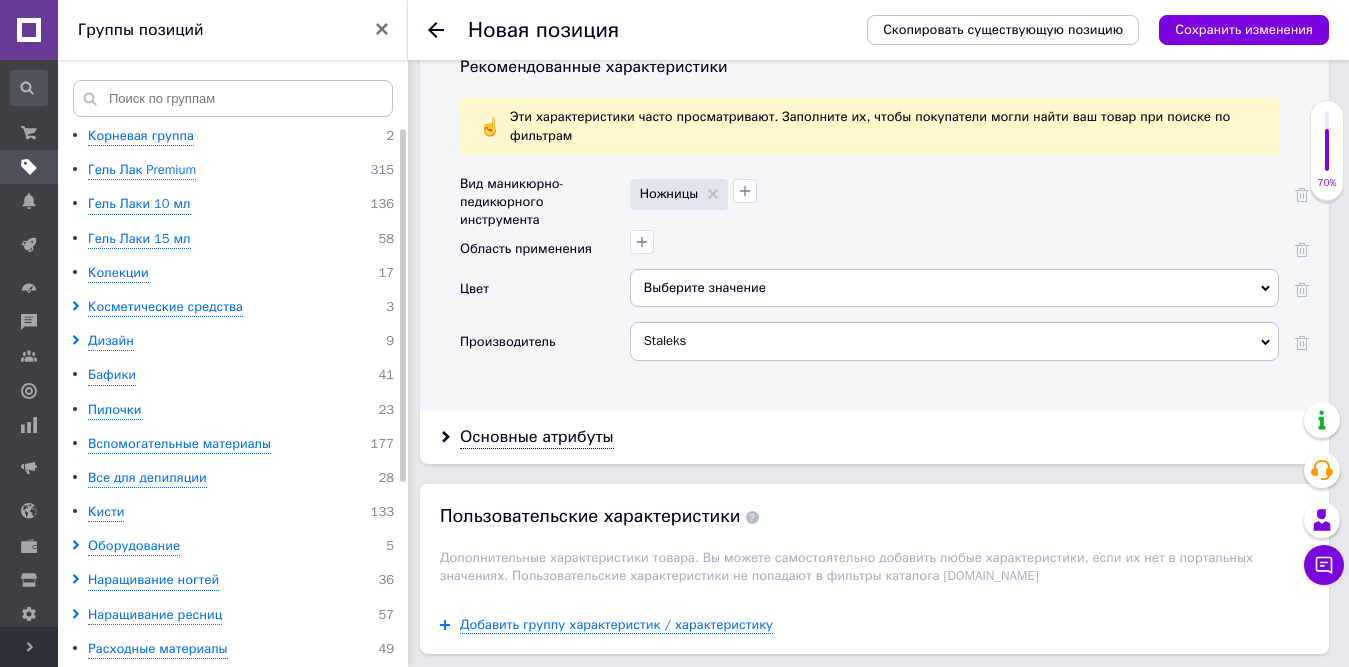 scroll, scrollTop: 2071, scrollLeft: 0, axis: vertical 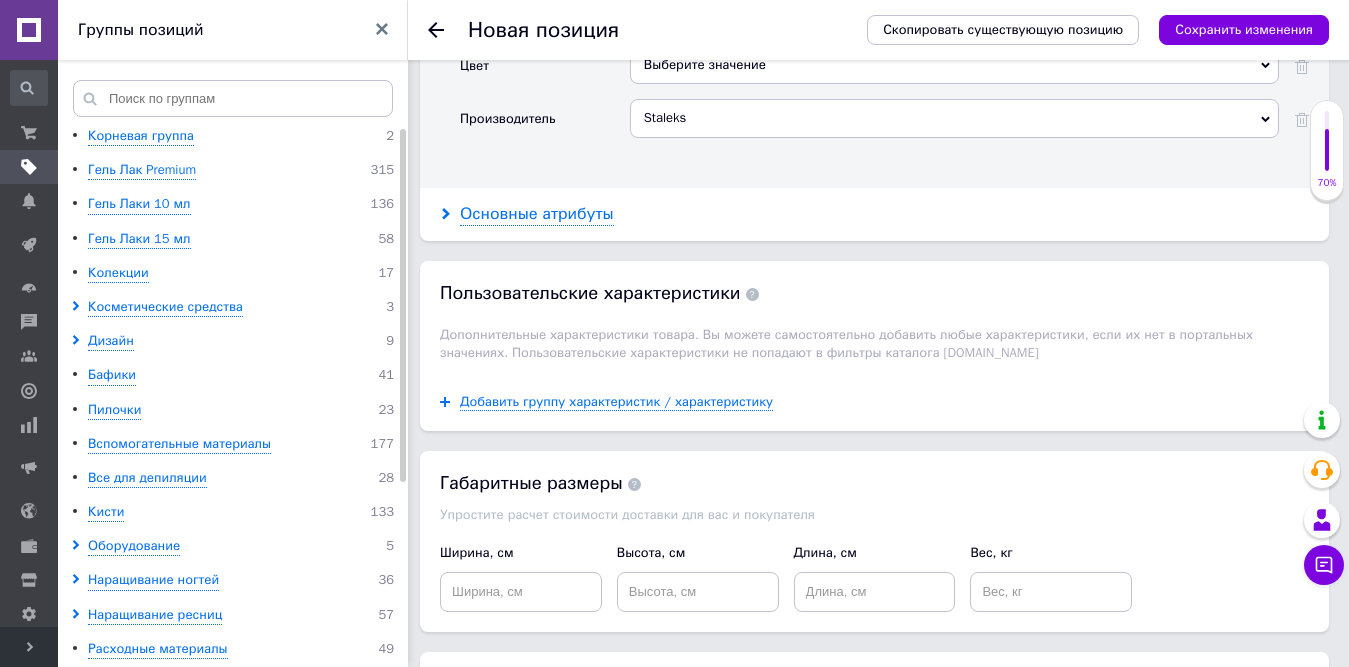 click on "Основные атрибуты" at bounding box center [537, 214] 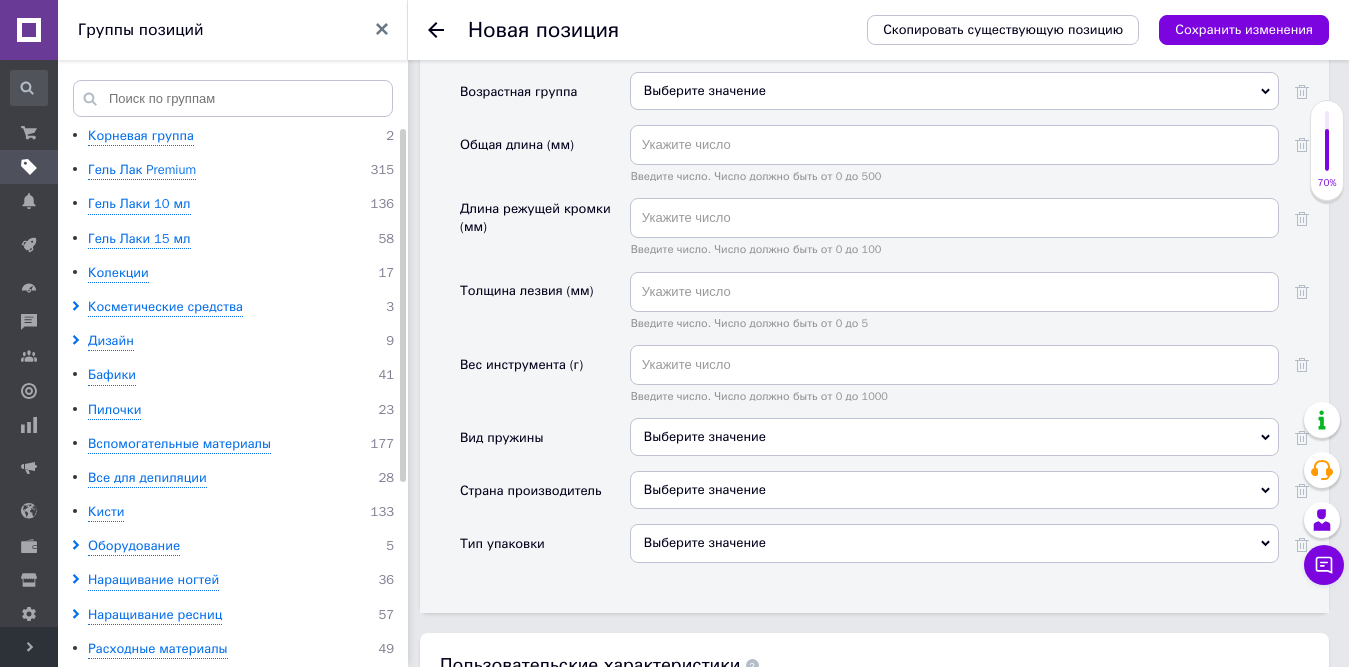 scroll, scrollTop: 2703, scrollLeft: 0, axis: vertical 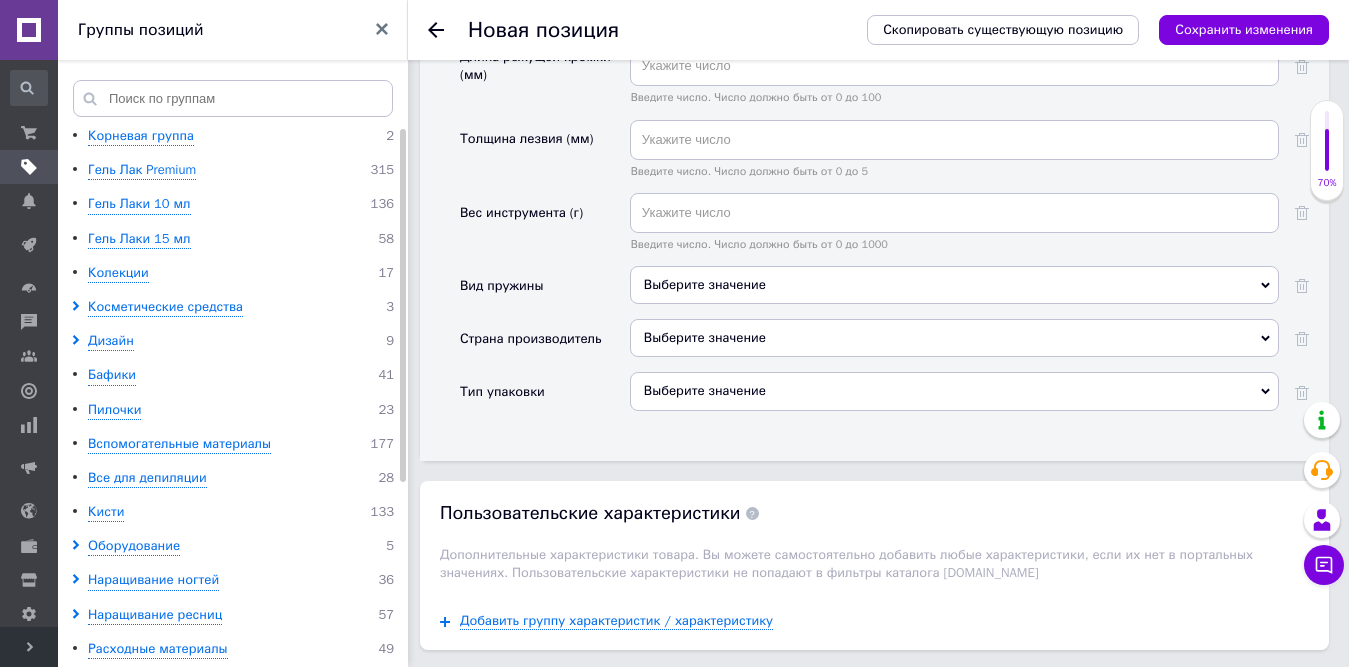 click on "Выберите значение" at bounding box center (954, 338) 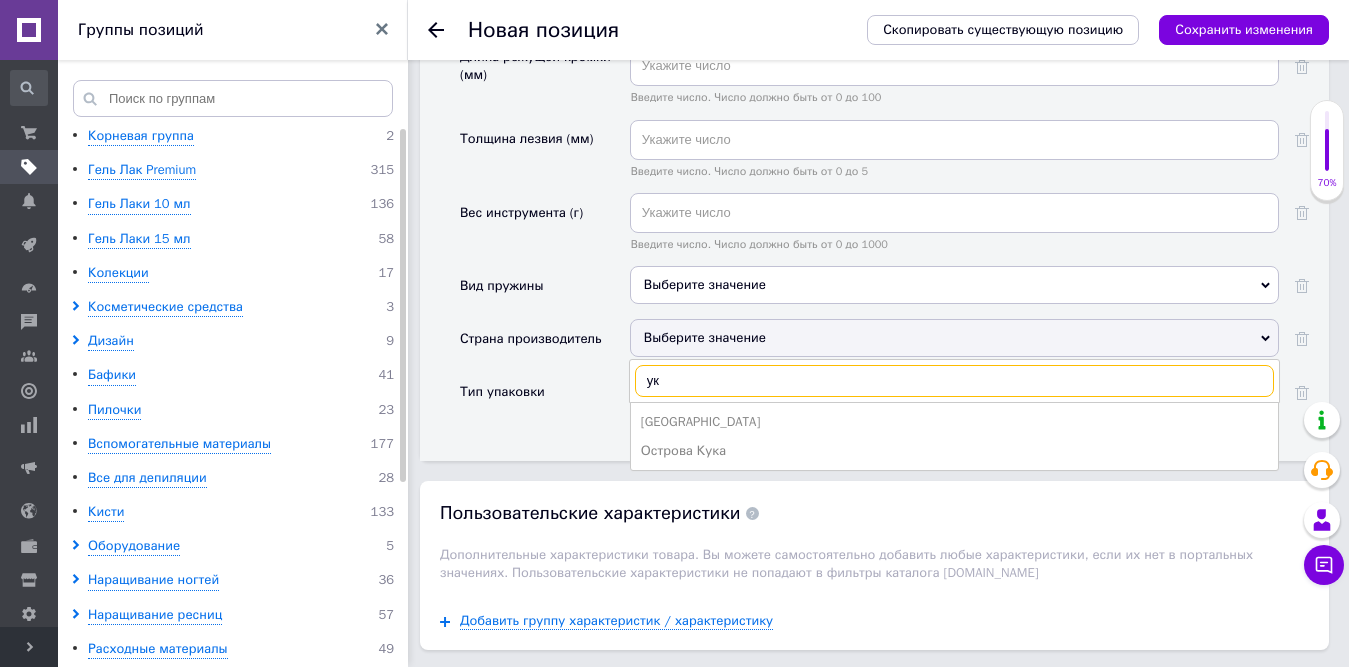 type on "ук" 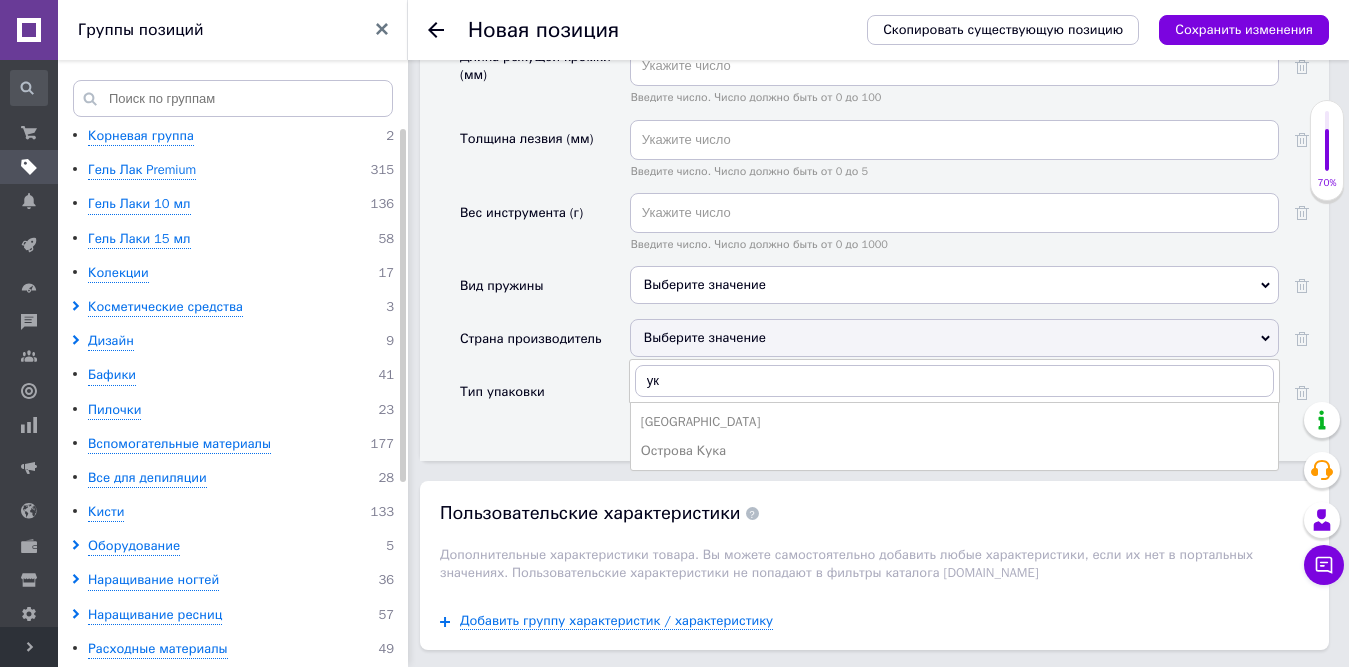 click on "Украина" at bounding box center (954, 422) 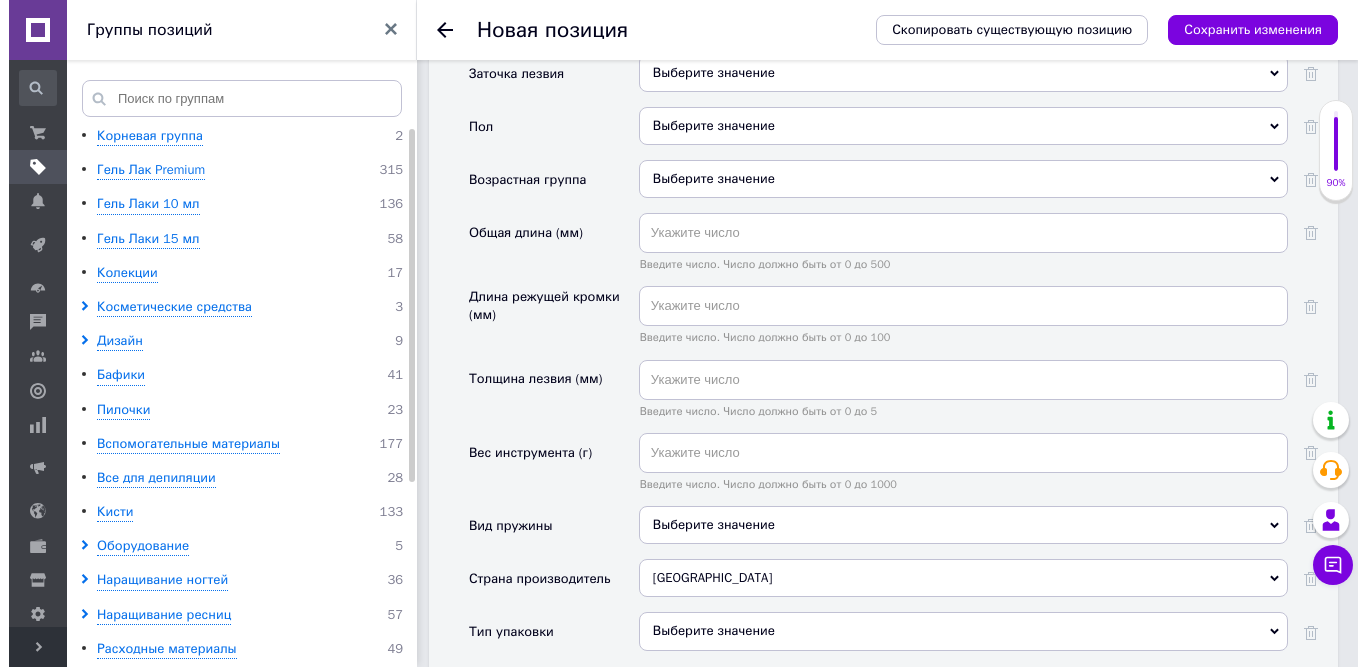 scroll, scrollTop: 0, scrollLeft: 0, axis: both 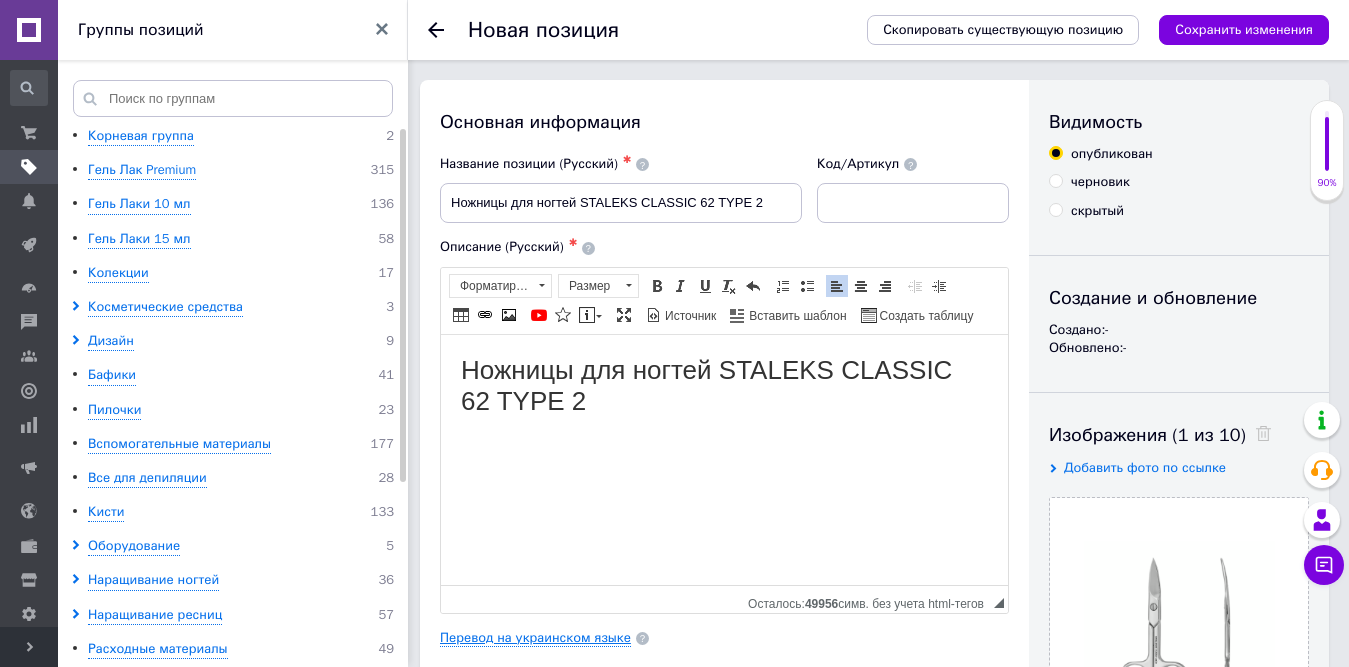 click on "Перевод на украинском языке" at bounding box center [535, 638] 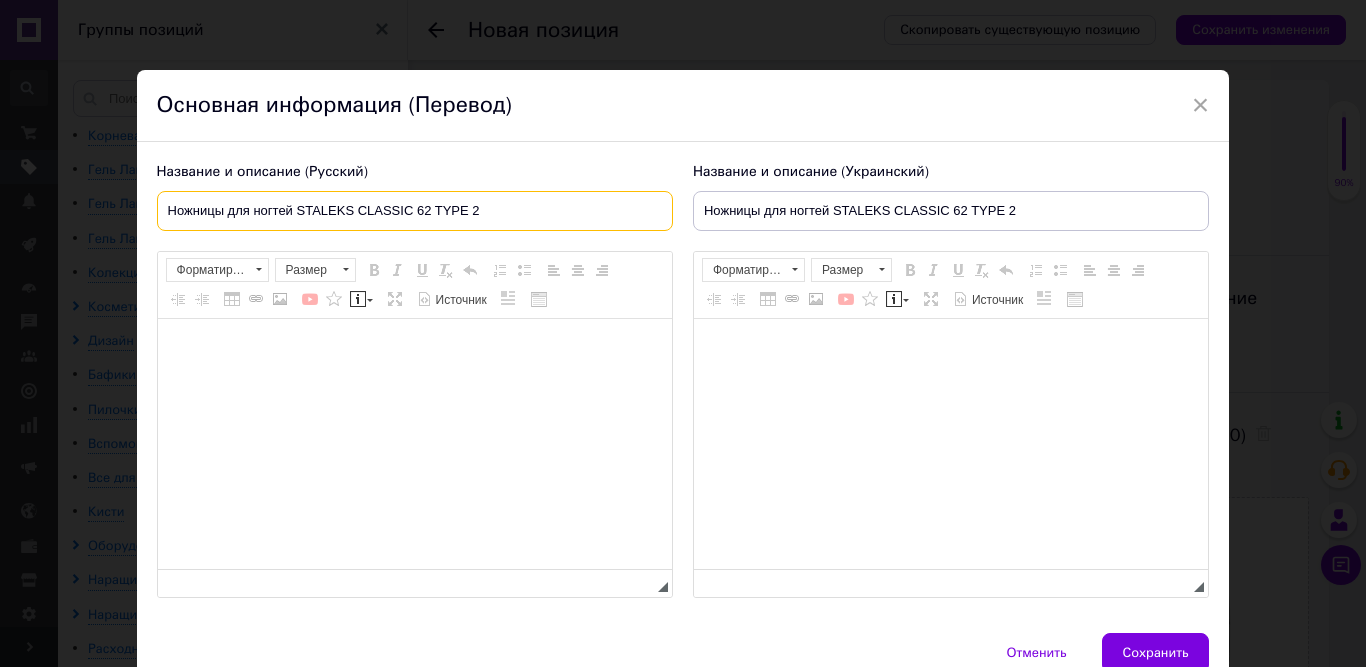 drag, startPoint x: 168, startPoint y: 209, endPoint x: 607, endPoint y: 238, distance: 439.95682 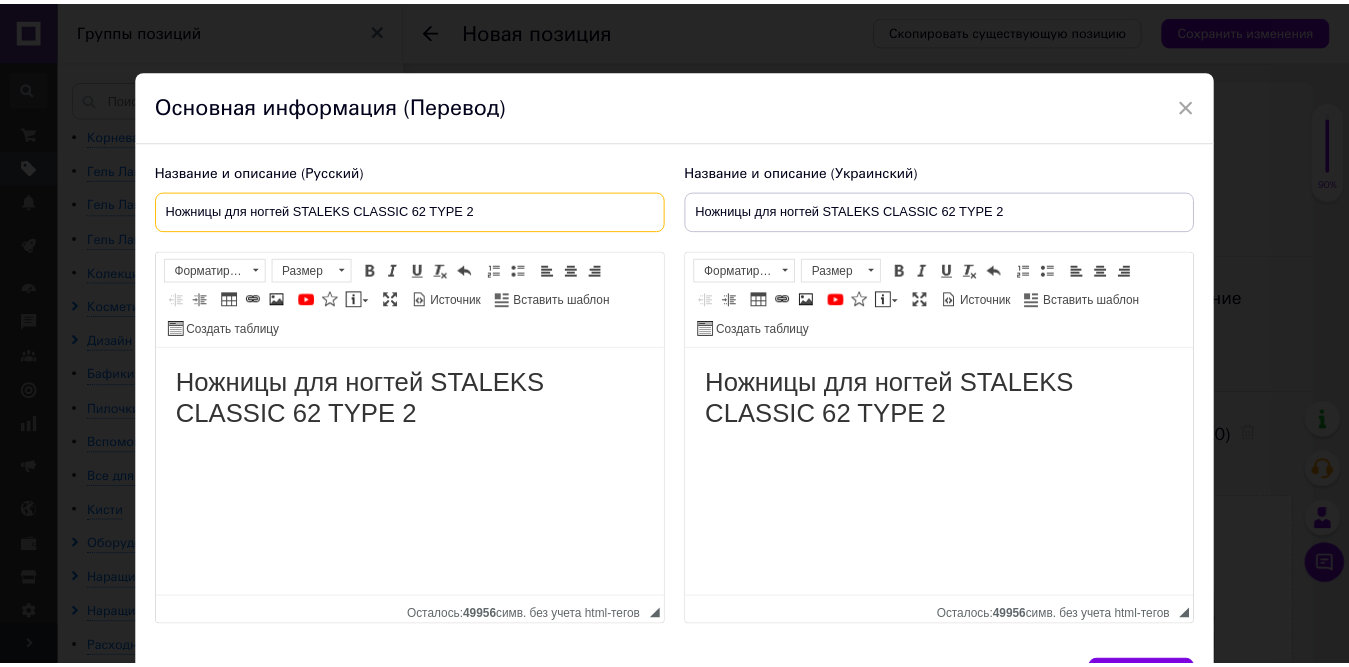 scroll, scrollTop: 0, scrollLeft: 0, axis: both 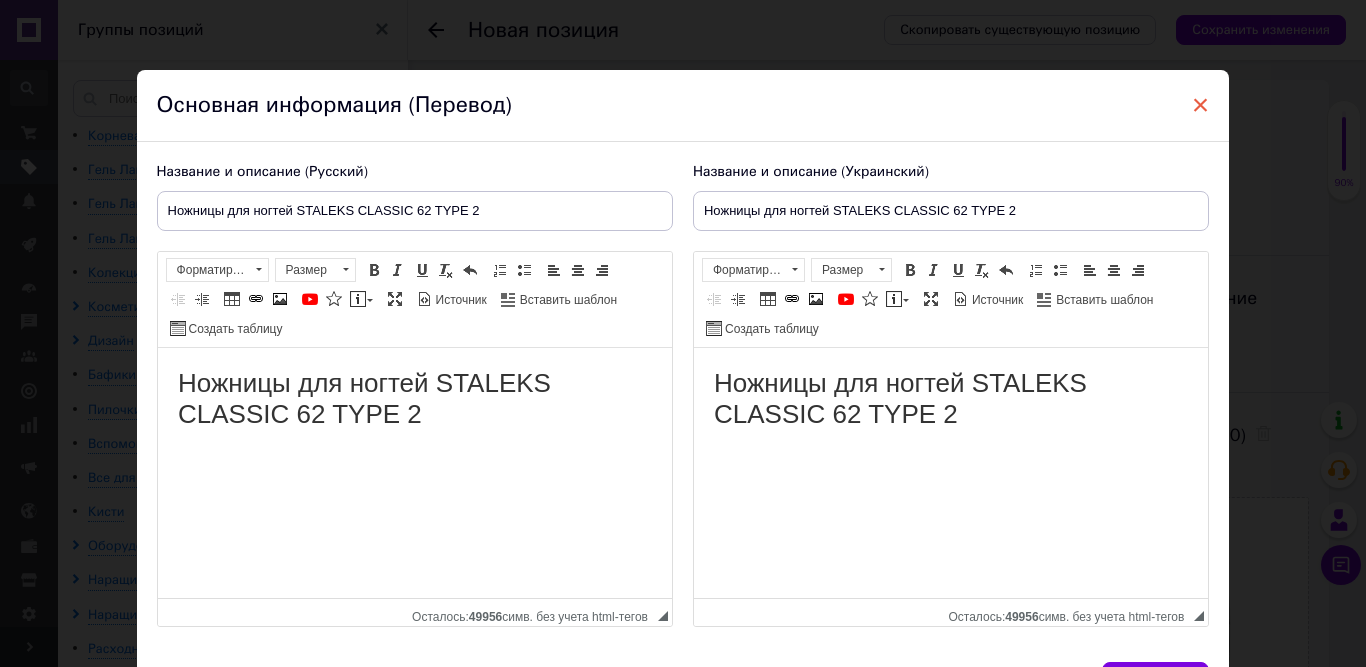 click on "×" at bounding box center [1201, 105] 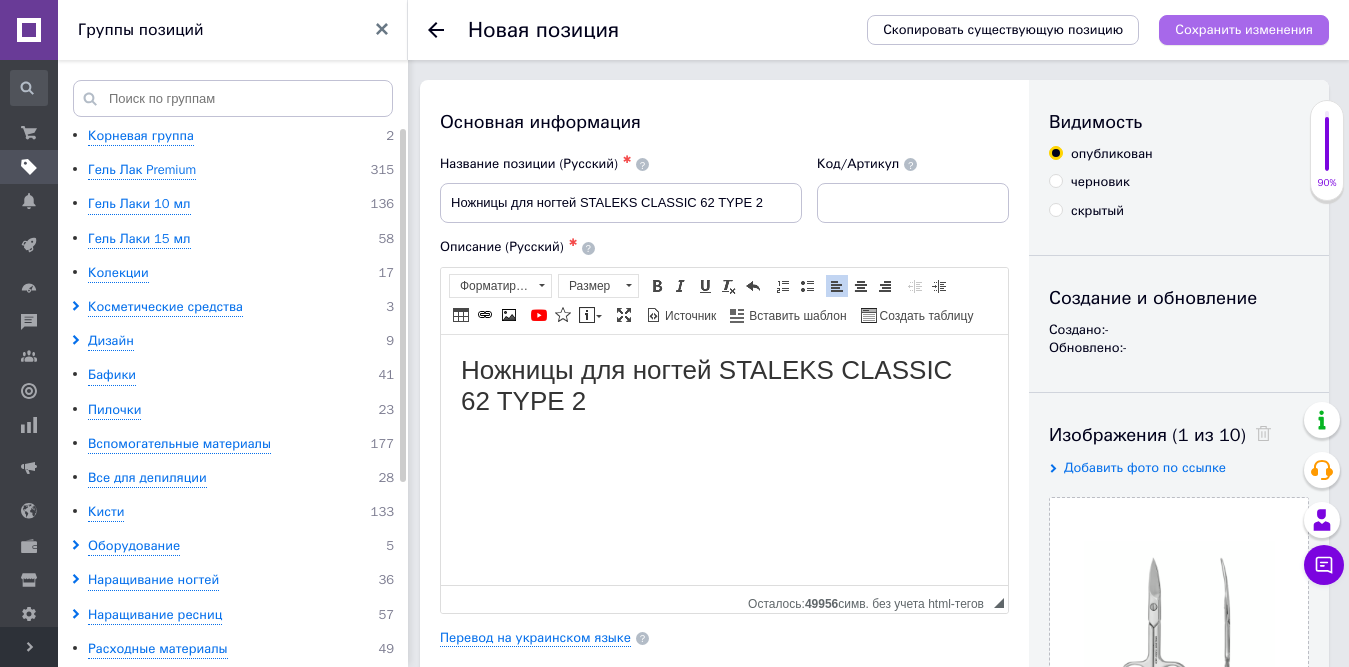 click on "Сохранить изменения" at bounding box center (1244, 29) 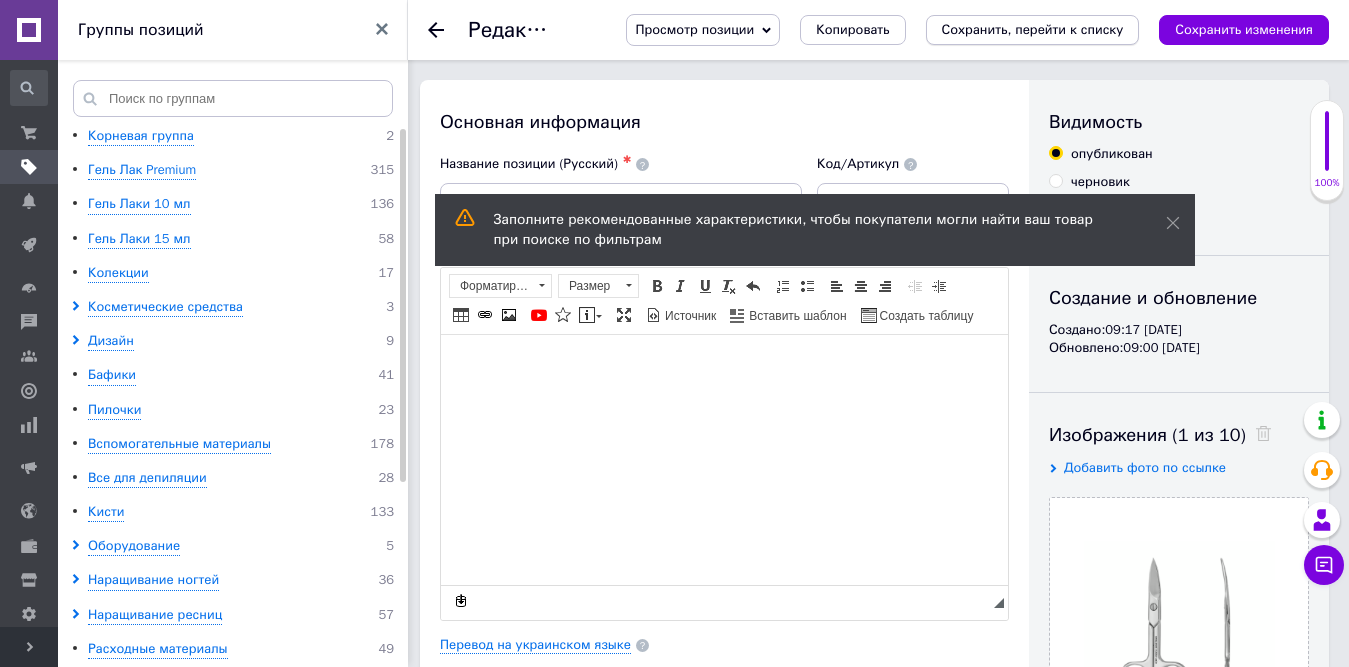 click on "Просмотр позиции Сохранить и посмотреть на сайте Сохранить и посмотреть на портале Копировать Сохранить, перейти к списку Сохранить изменения" at bounding box center [967, 30] 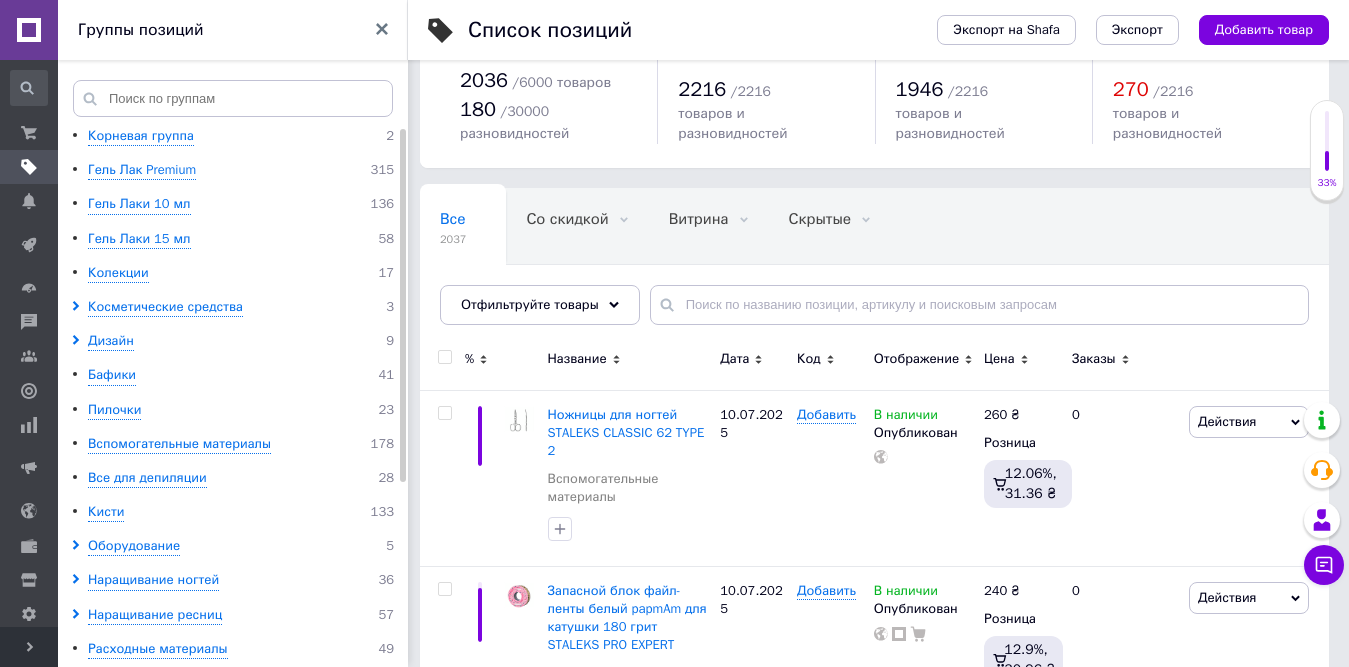 scroll, scrollTop: 0, scrollLeft: 0, axis: both 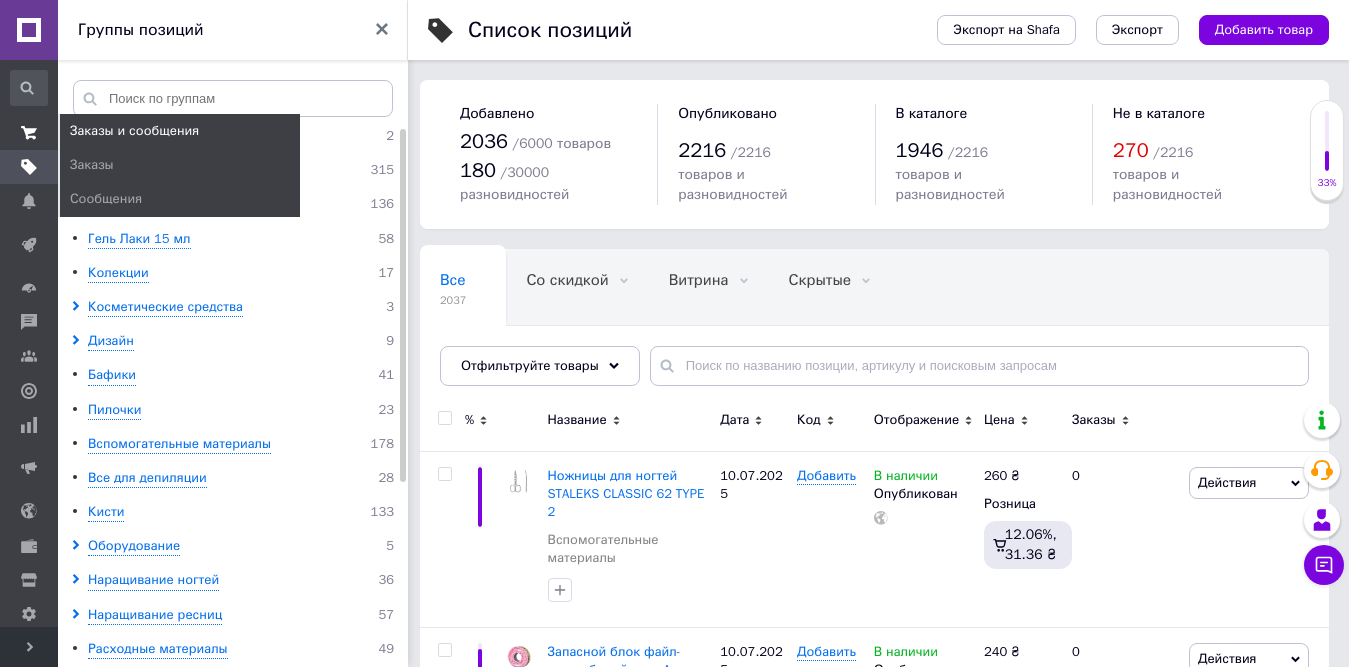 click 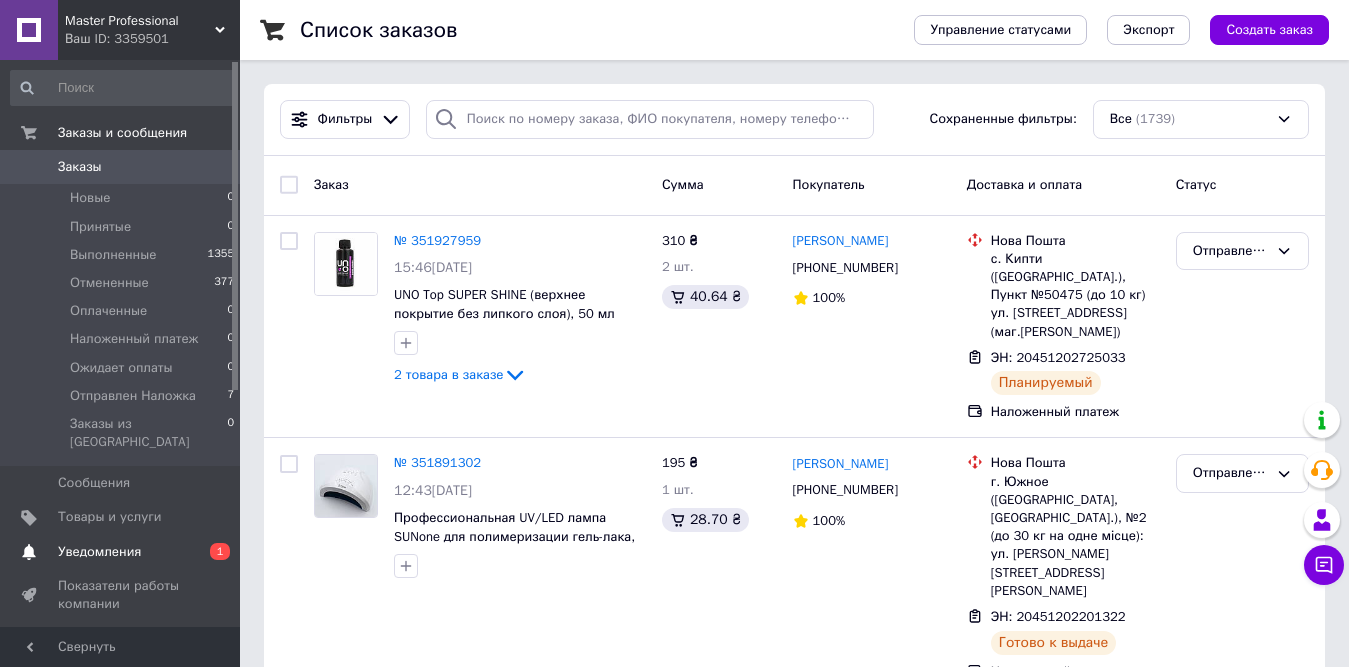 scroll, scrollTop: 0, scrollLeft: 0, axis: both 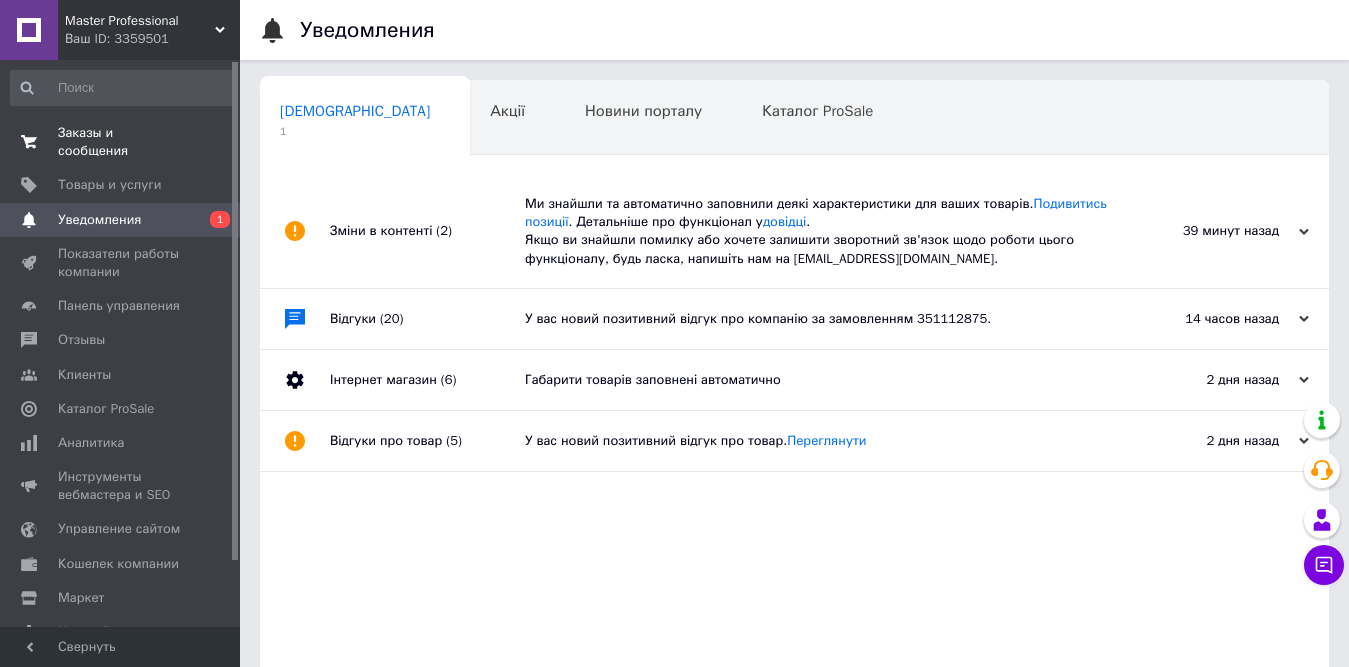 click on "Заказы и сообщения" at bounding box center [121, 142] 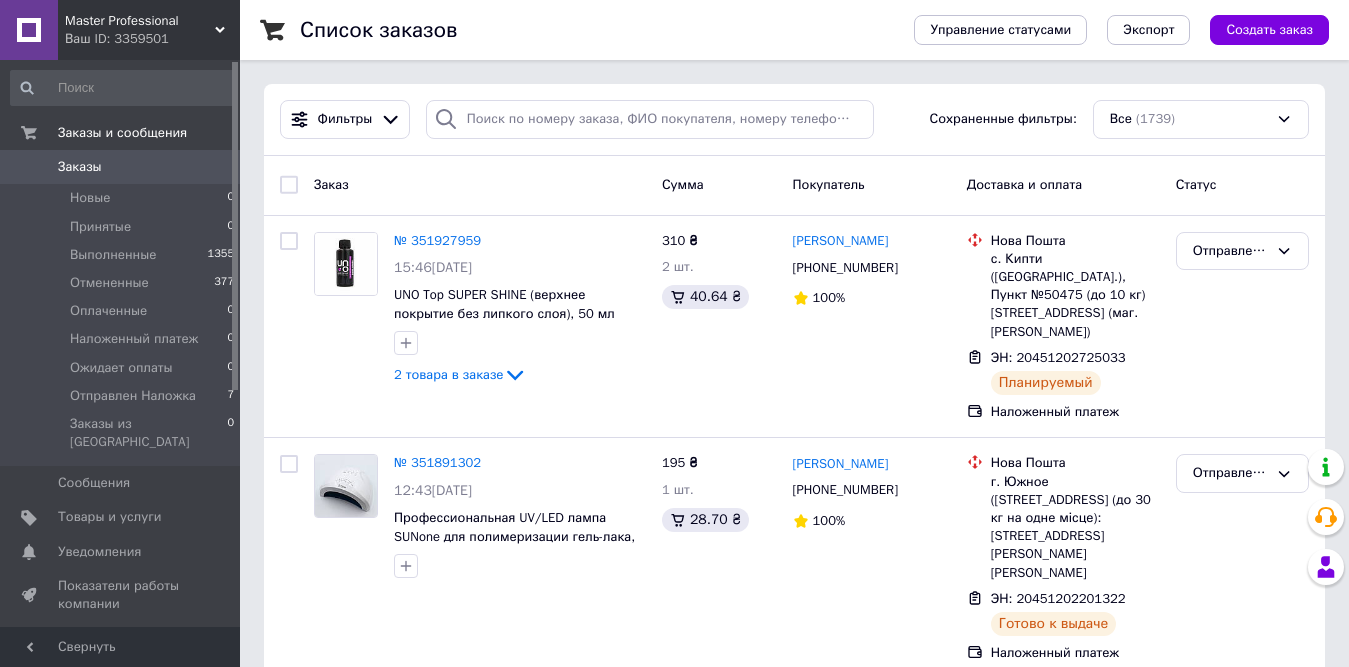 scroll, scrollTop: 0, scrollLeft: 0, axis: both 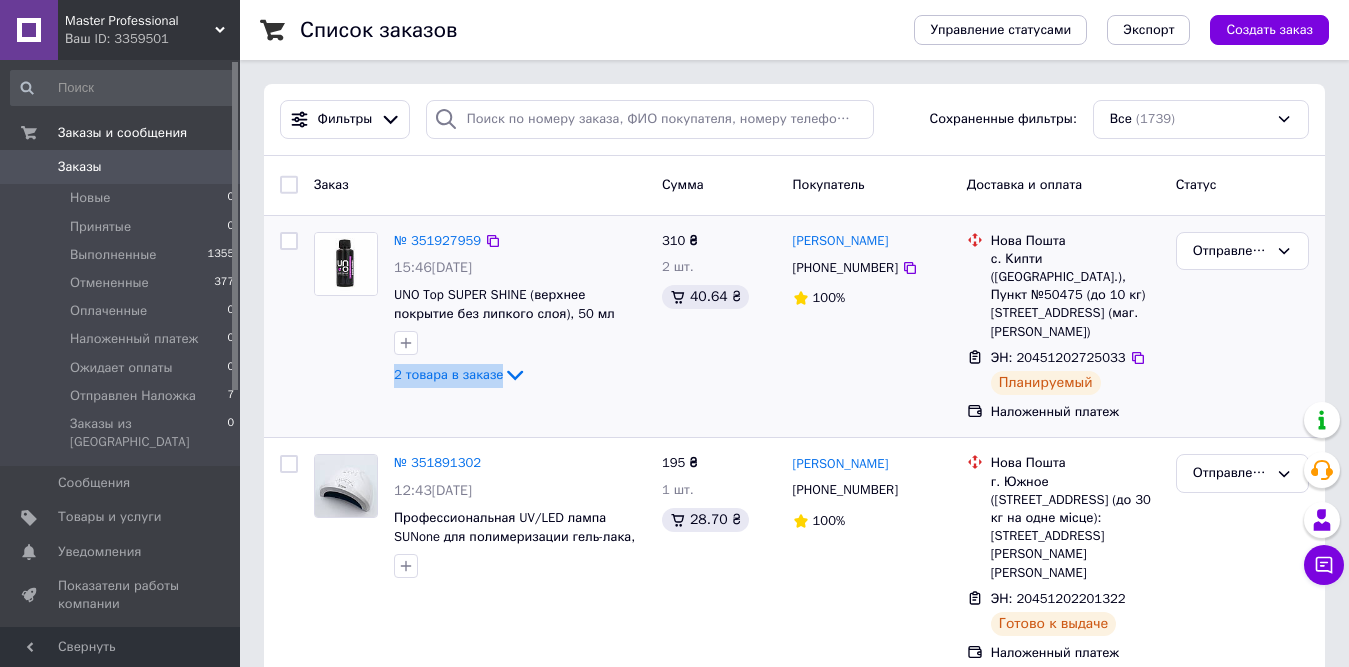 drag, startPoint x: 392, startPoint y: 383, endPoint x: 534, endPoint y: 392, distance: 142.28493 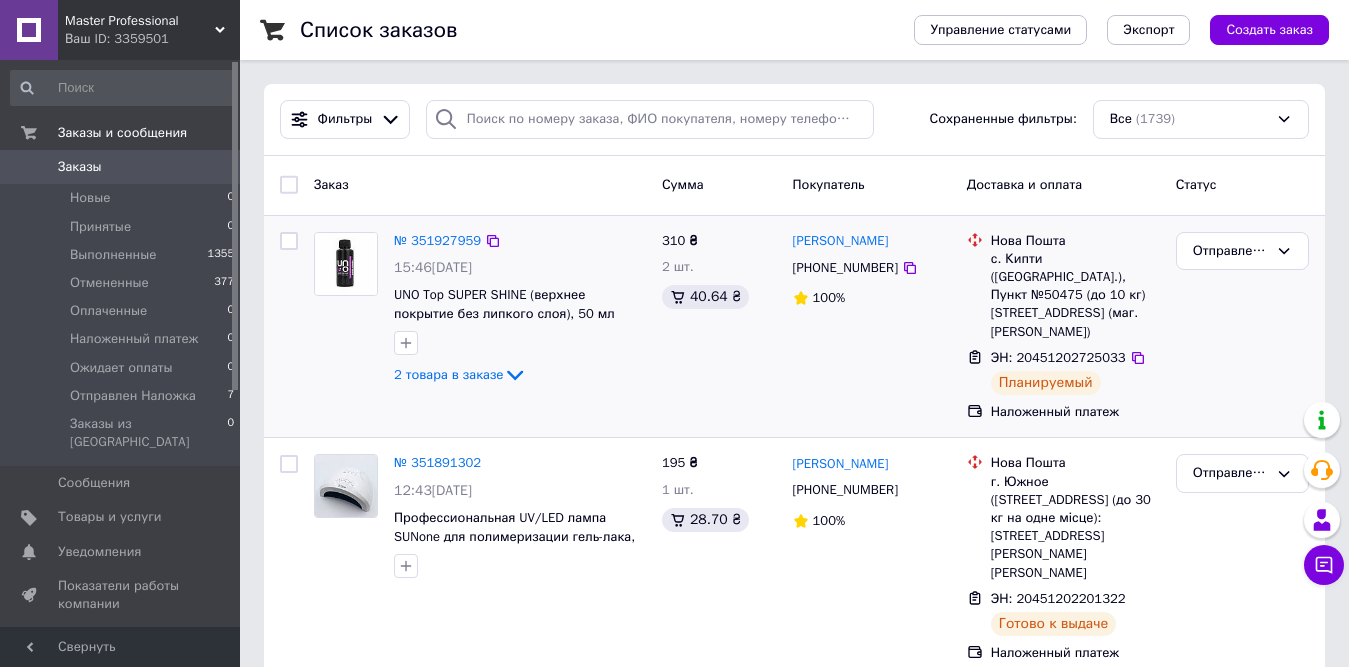 click on "№ 351927959 15:46, 09.07.2025 UNO Top SUPER SHINE (верхнее покрытие без липкого слоя), 50 мл 2 товара в заказе" at bounding box center [520, 310] 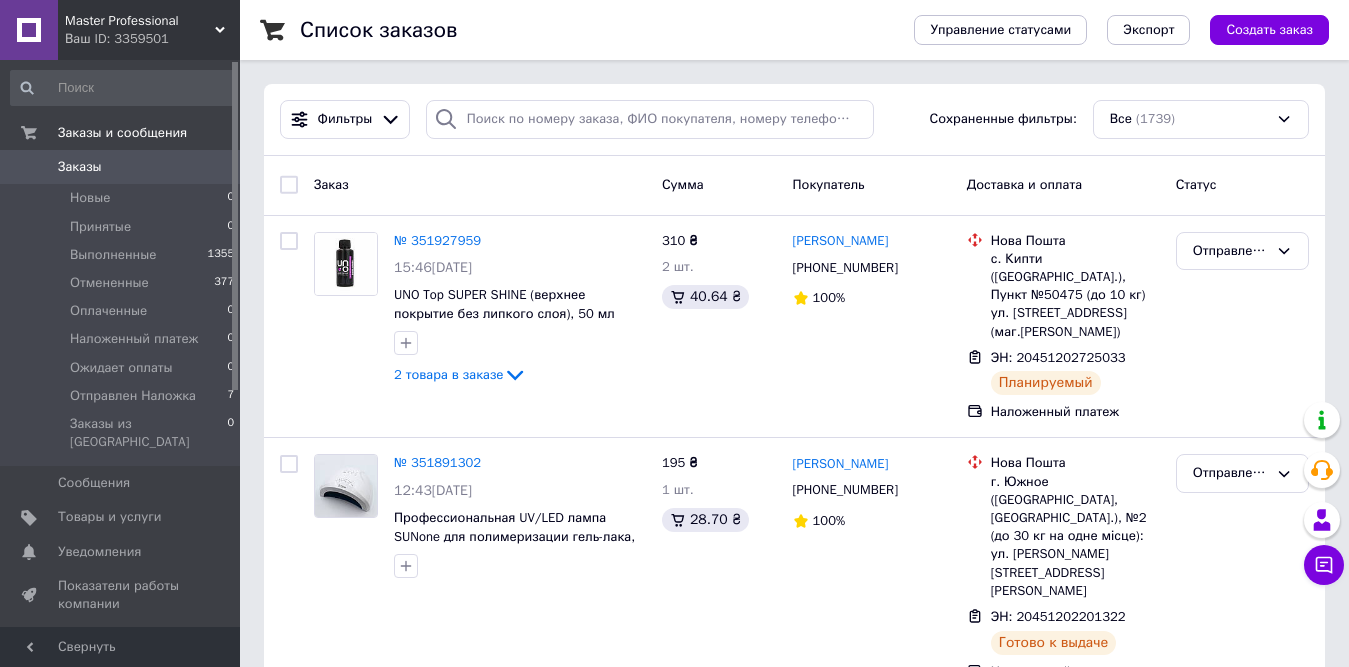 scroll, scrollTop: 0, scrollLeft: 0, axis: both 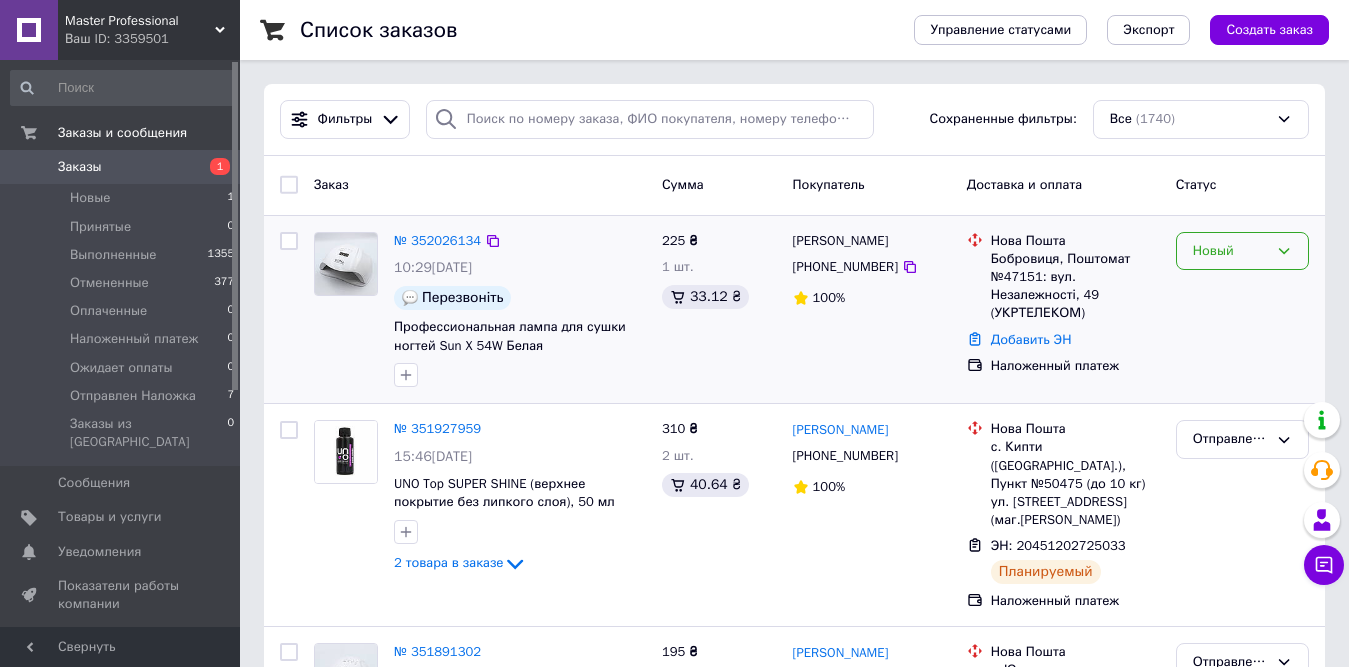 click on "Новый" at bounding box center (1242, 251) 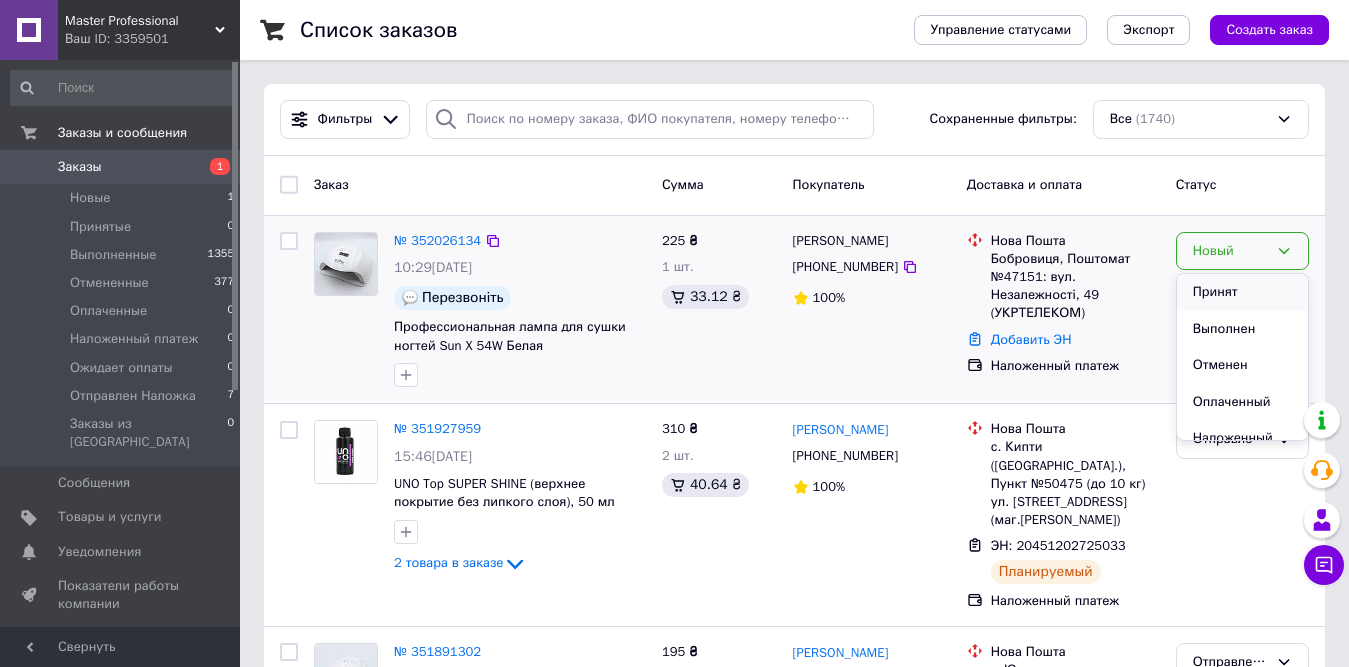 click on "Принят" at bounding box center (1242, 292) 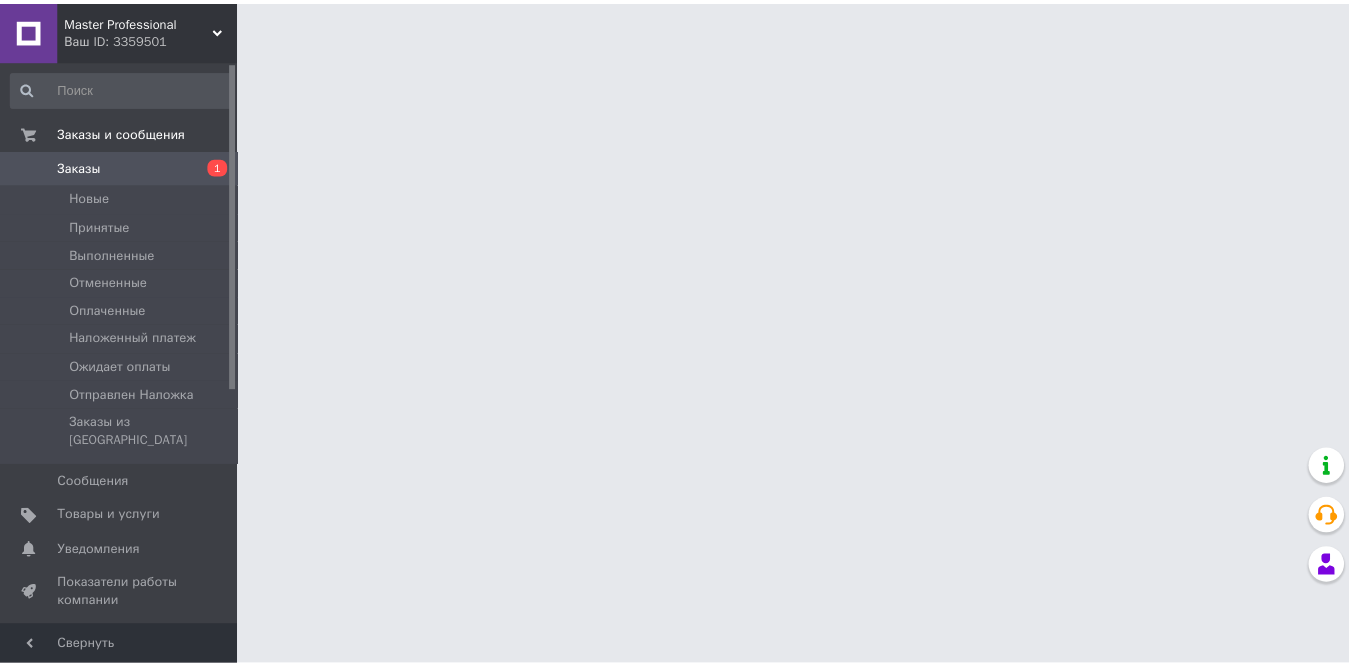 scroll, scrollTop: 0, scrollLeft: 0, axis: both 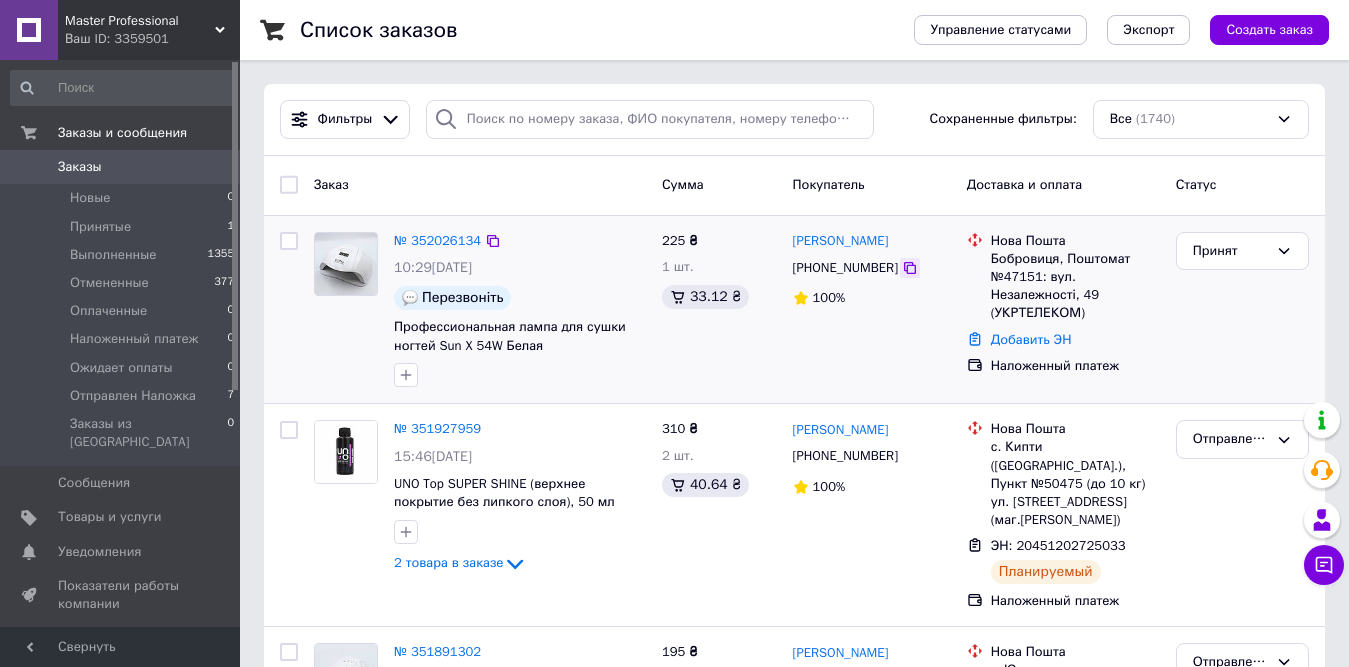 click 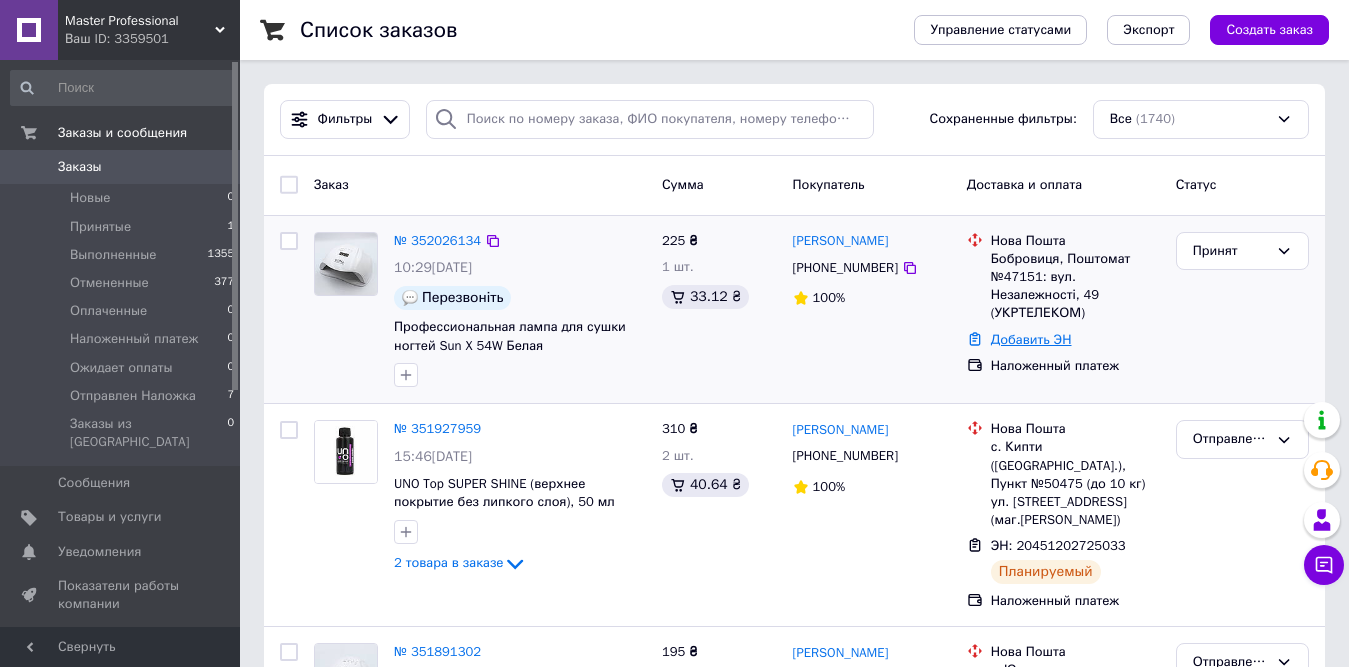 click on "Добавить ЭН" at bounding box center [1031, 339] 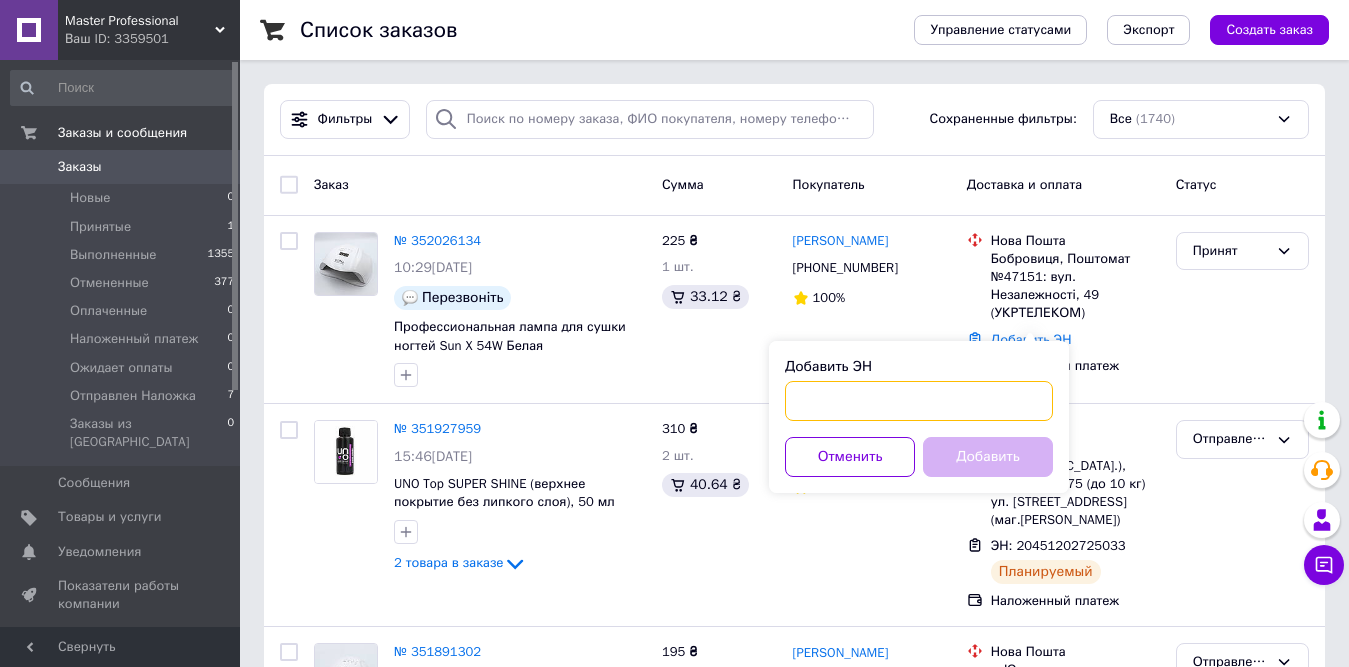 click on "Добавить ЭН" at bounding box center [919, 401] 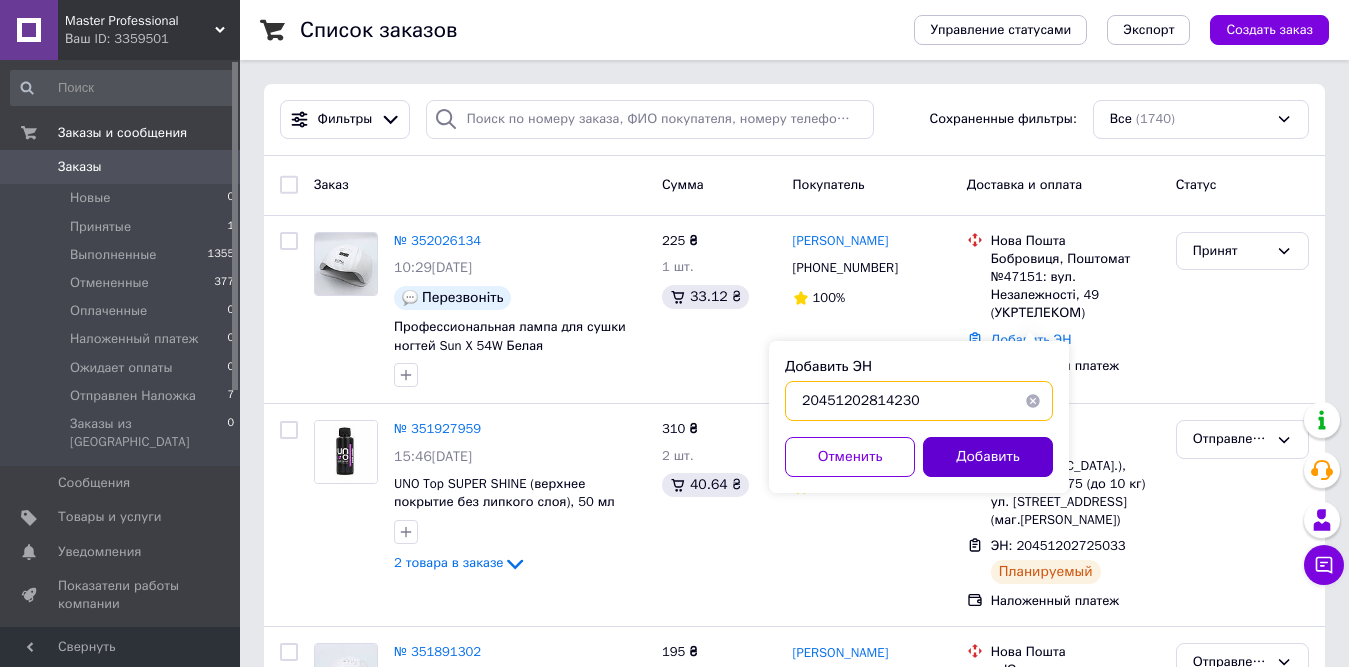 type on "20451202814230" 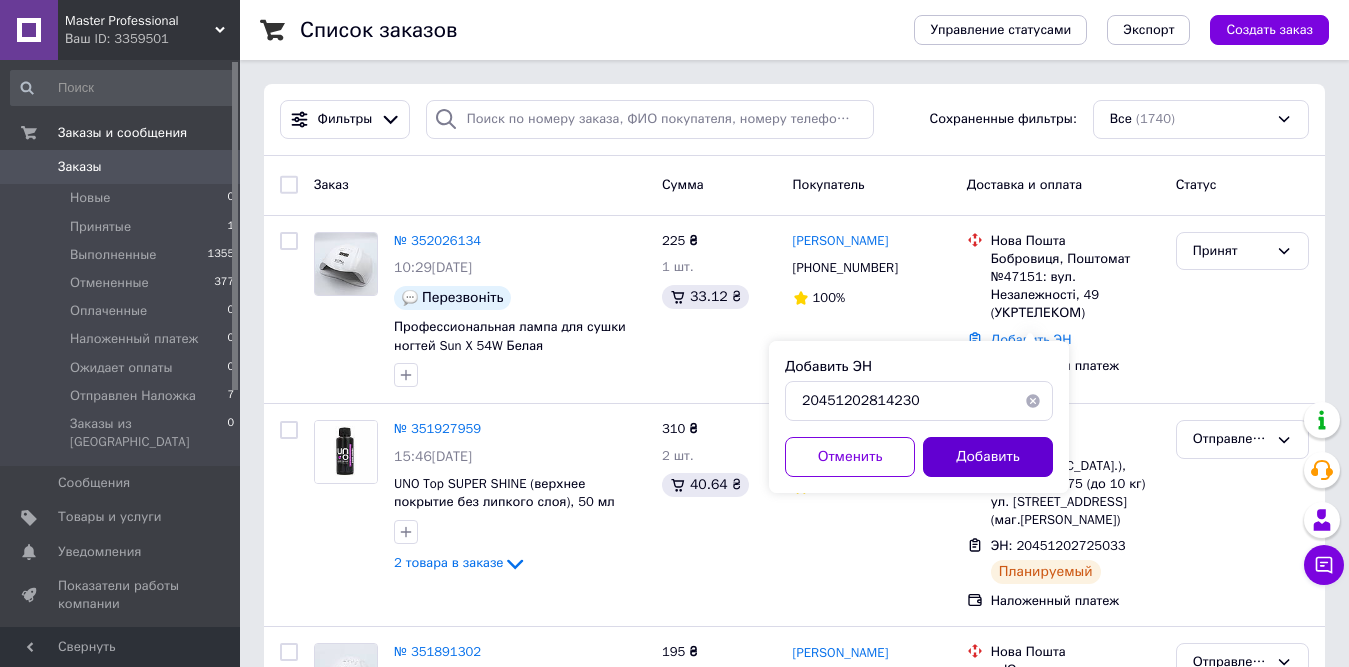 click on "Добавить" at bounding box center (988, 457) 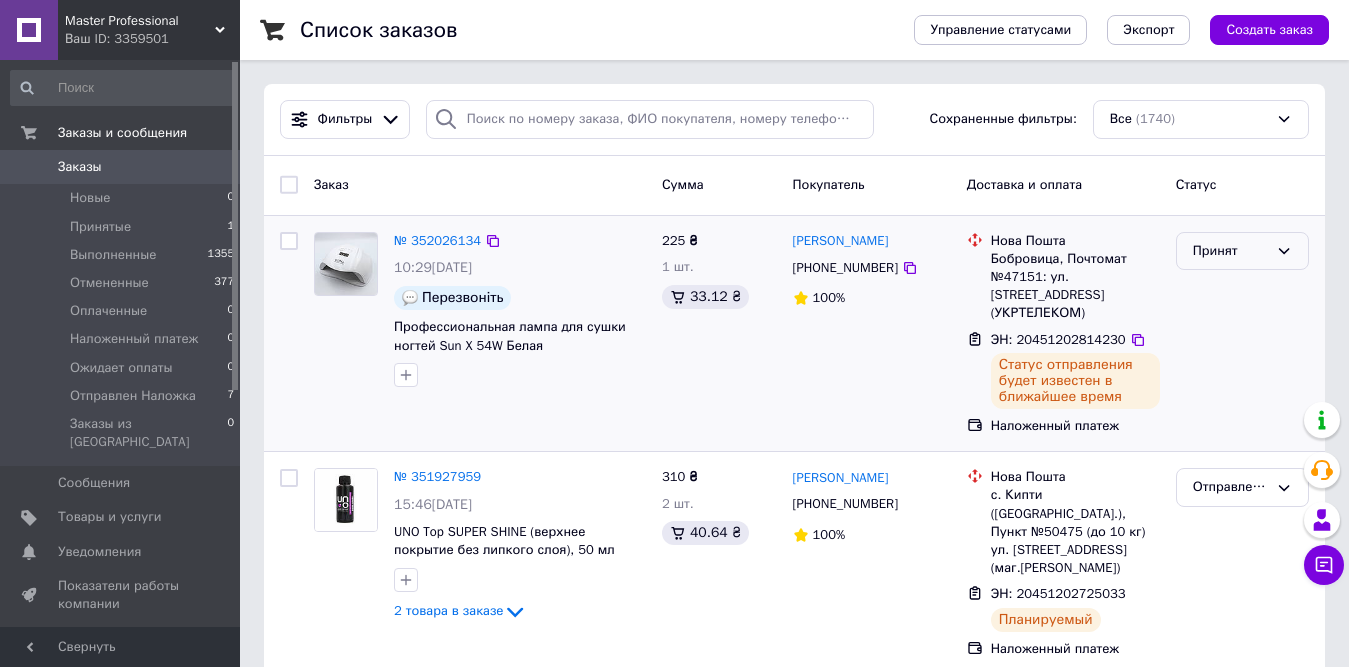click 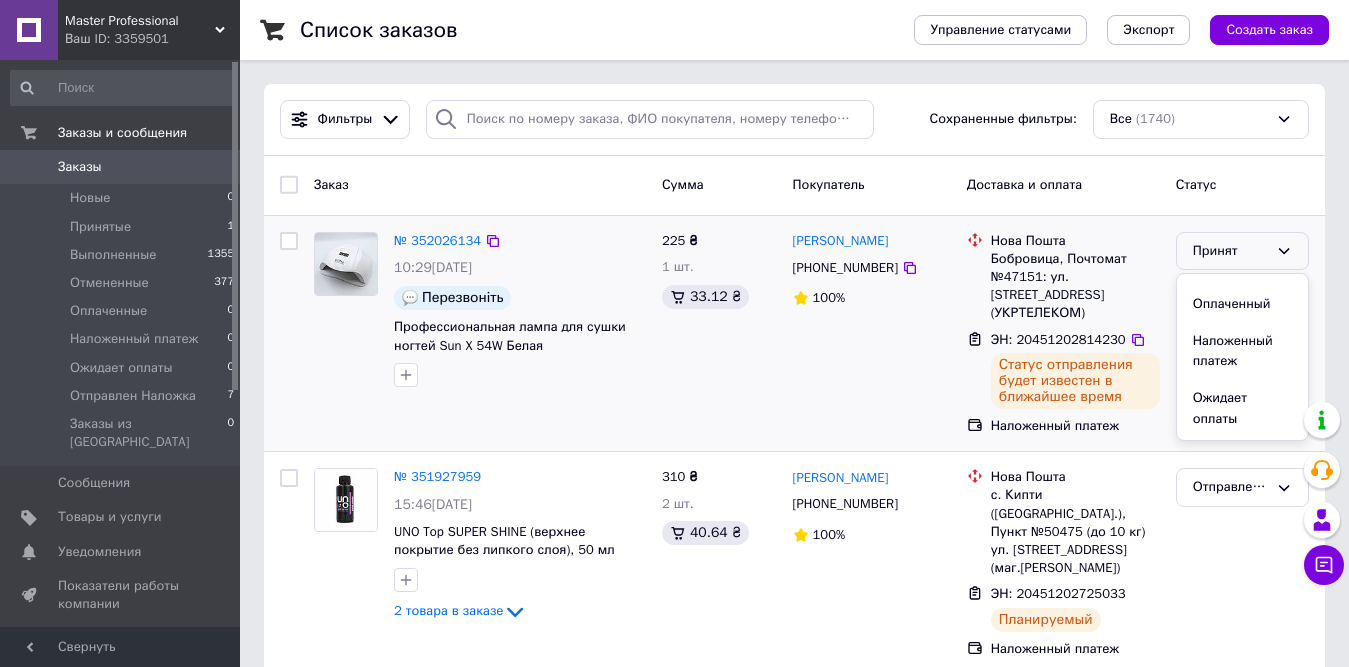 scroll, scrollTop: 0, scrollLeft: 0, axis: both 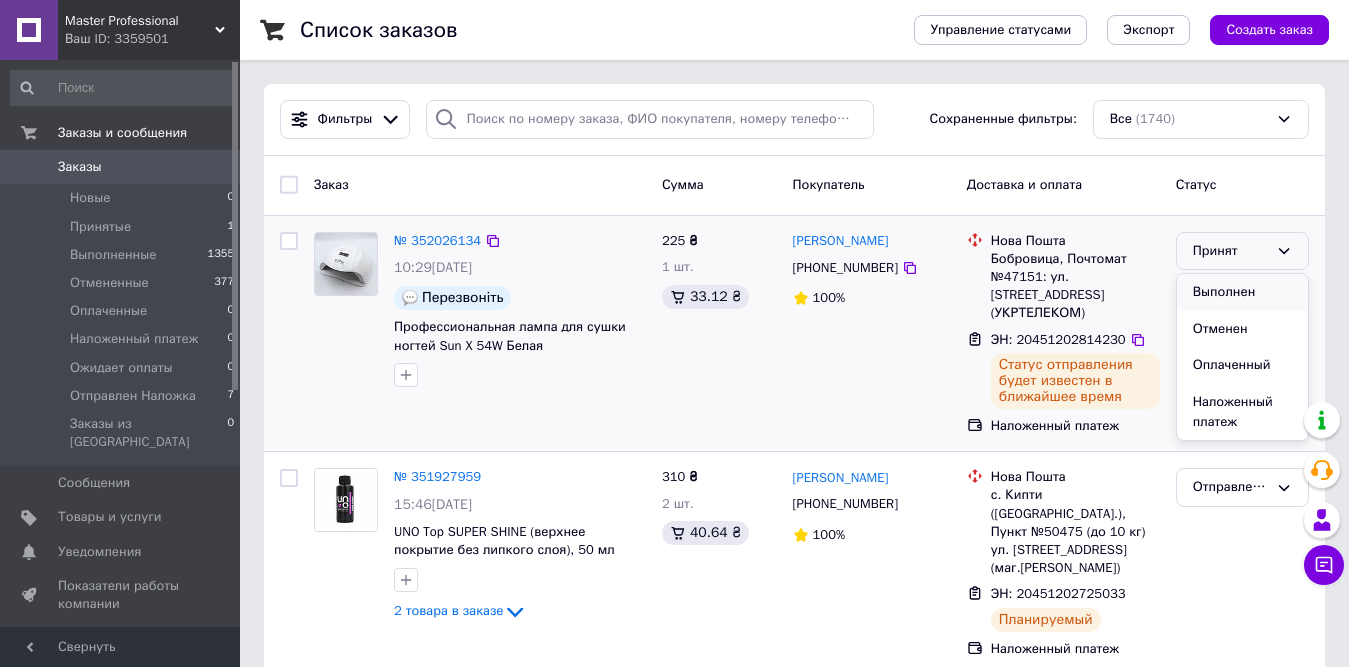 click on "Выполнен" at bounding box center (1242, 292) 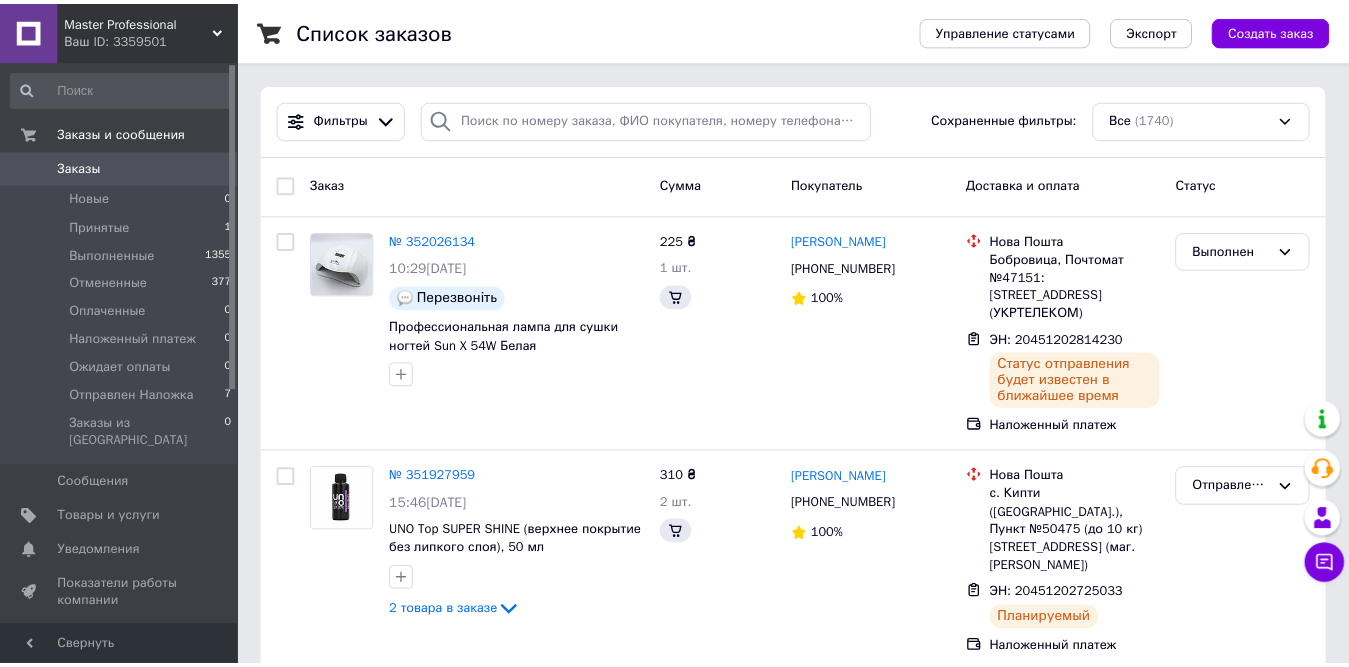 scroll, scrollTop: 0, scrollLeft: 0, axis: both 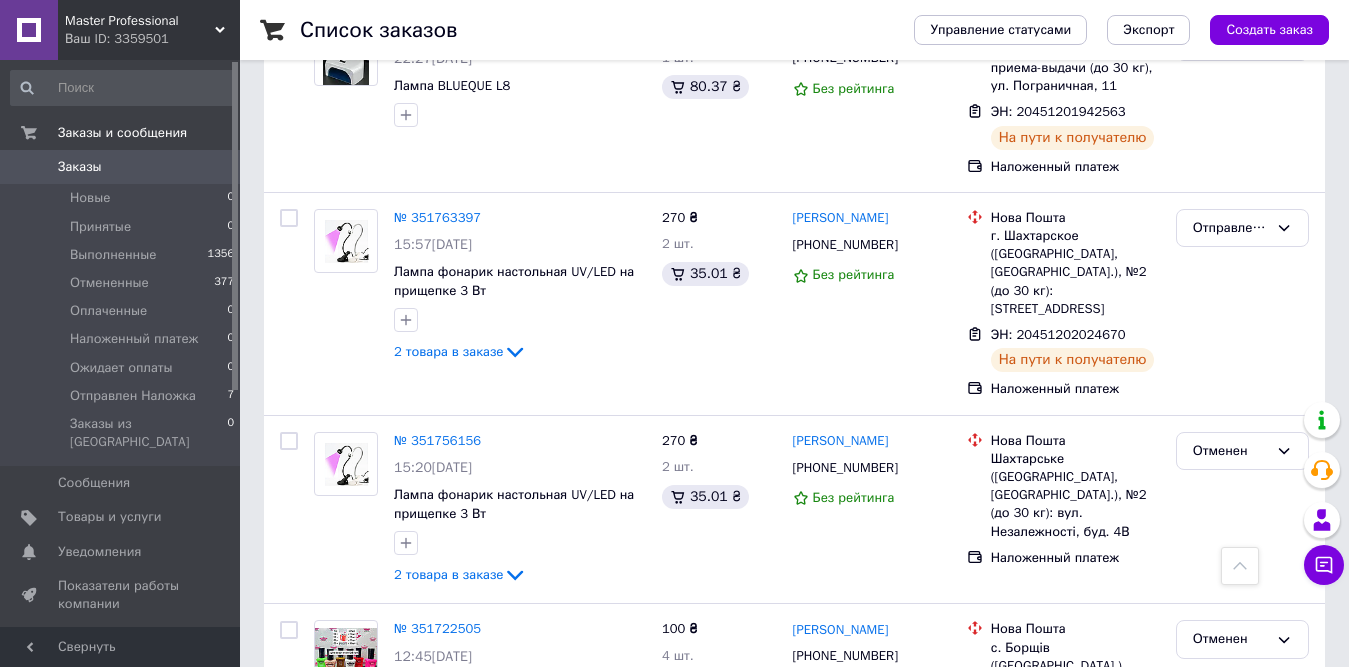 drag, startPoint x: 1348, startPoint y: 182, endPoint x: 1333, endPoint y: 246, distance: 65.734314 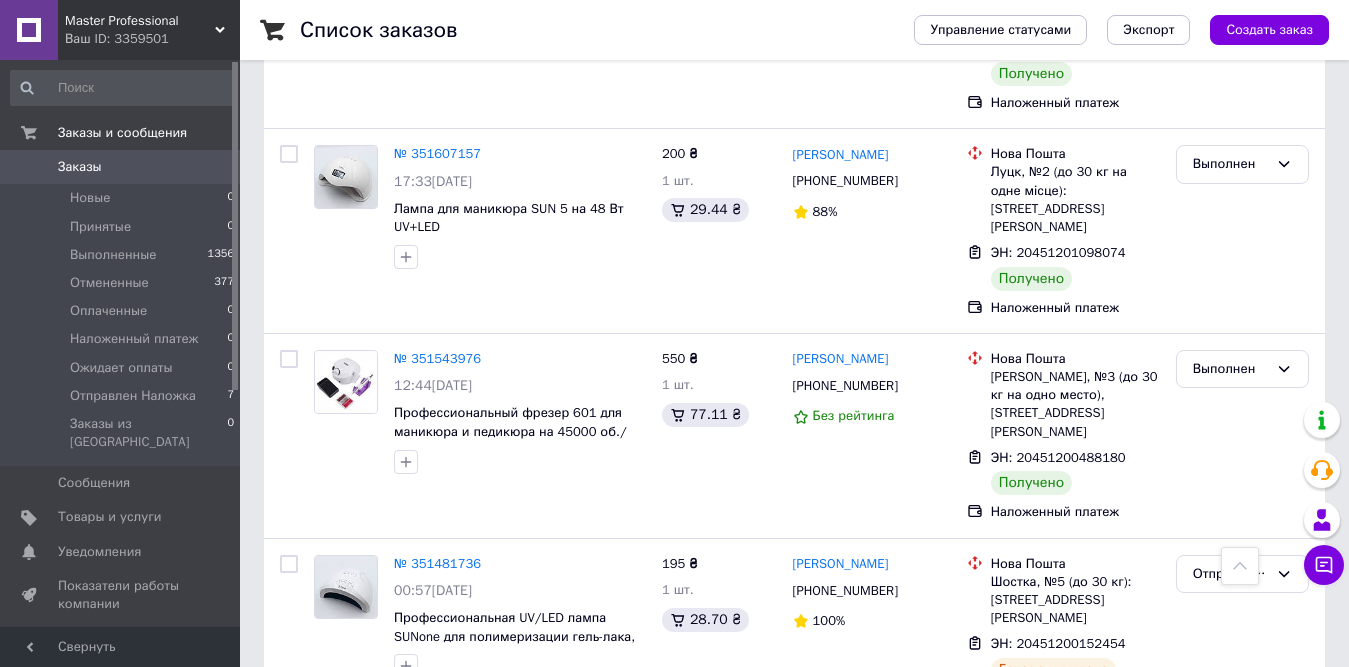 scroll, scrollTop: 2564, scrollLeft: 0, axis: vertical 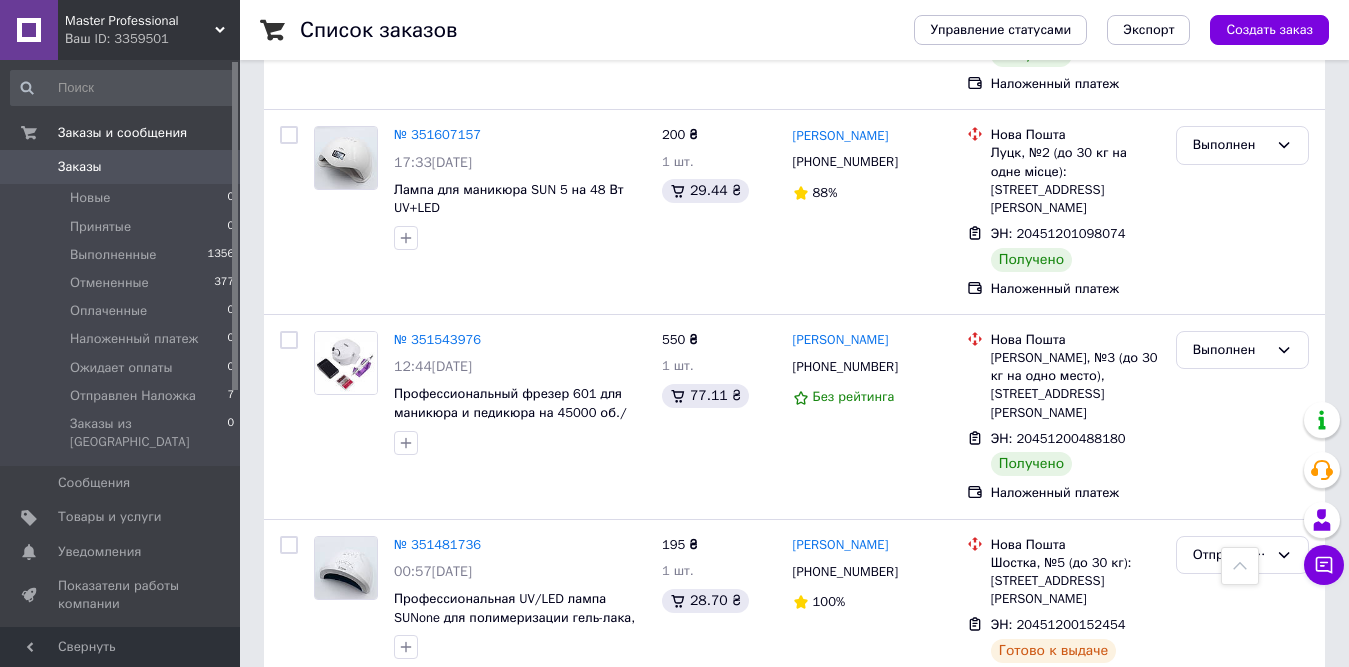 drag, startPoint x: 1347, startPoint y: 453, endPoint x: 1353, endPoint y: 493, distance: 40.4475 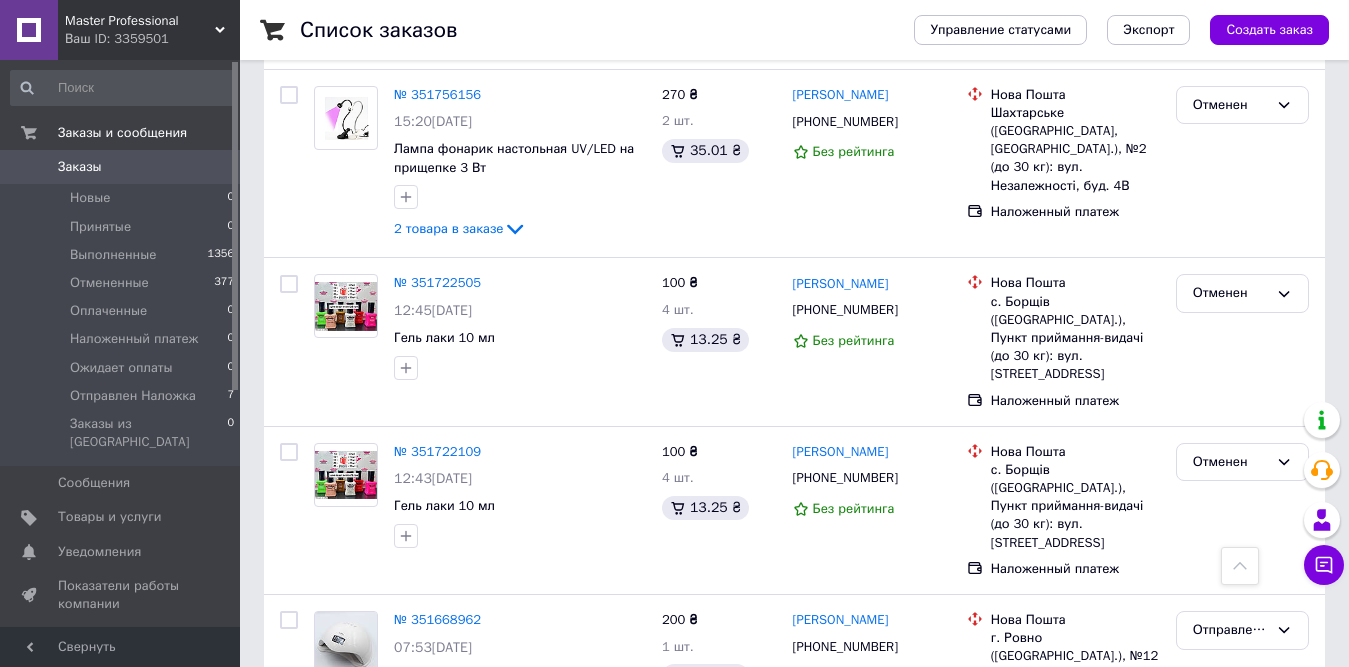 scroll, scrollTop: 0, scrollLeft: 0, axis: both 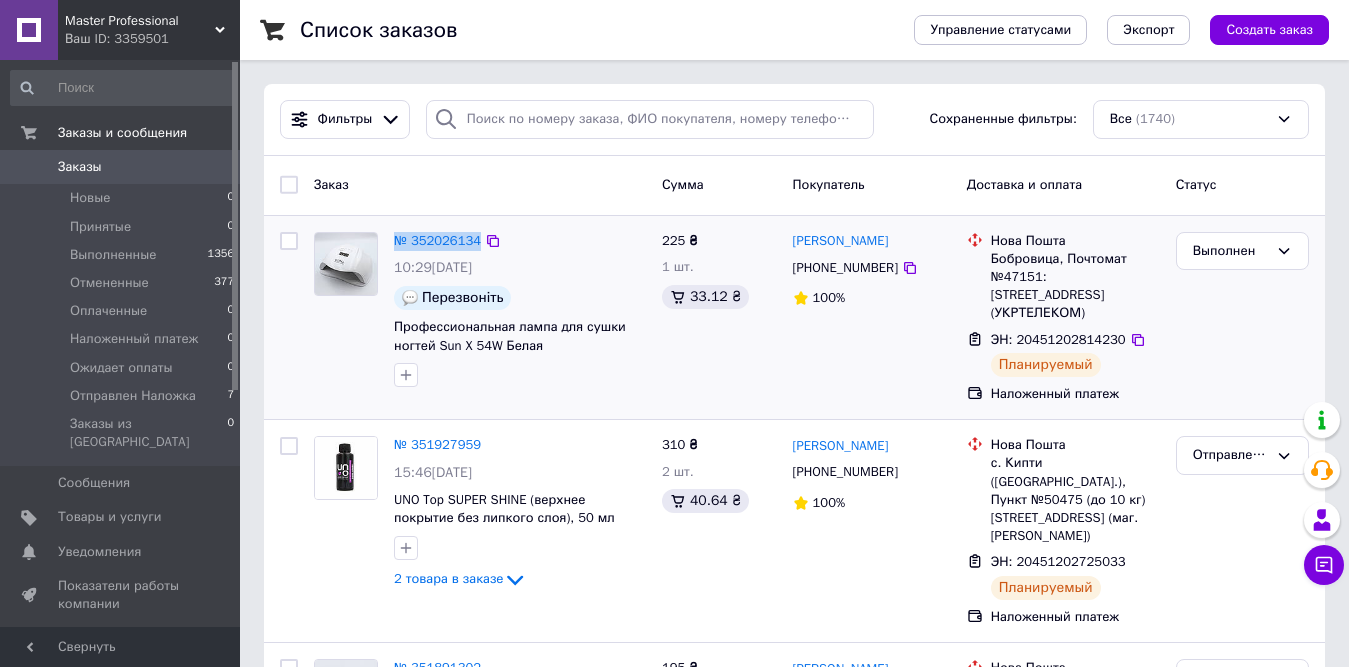 drag, startPoint x: 390, startPoint y: 239, endPoint x: 514, endPoint y: 239, distance: 124 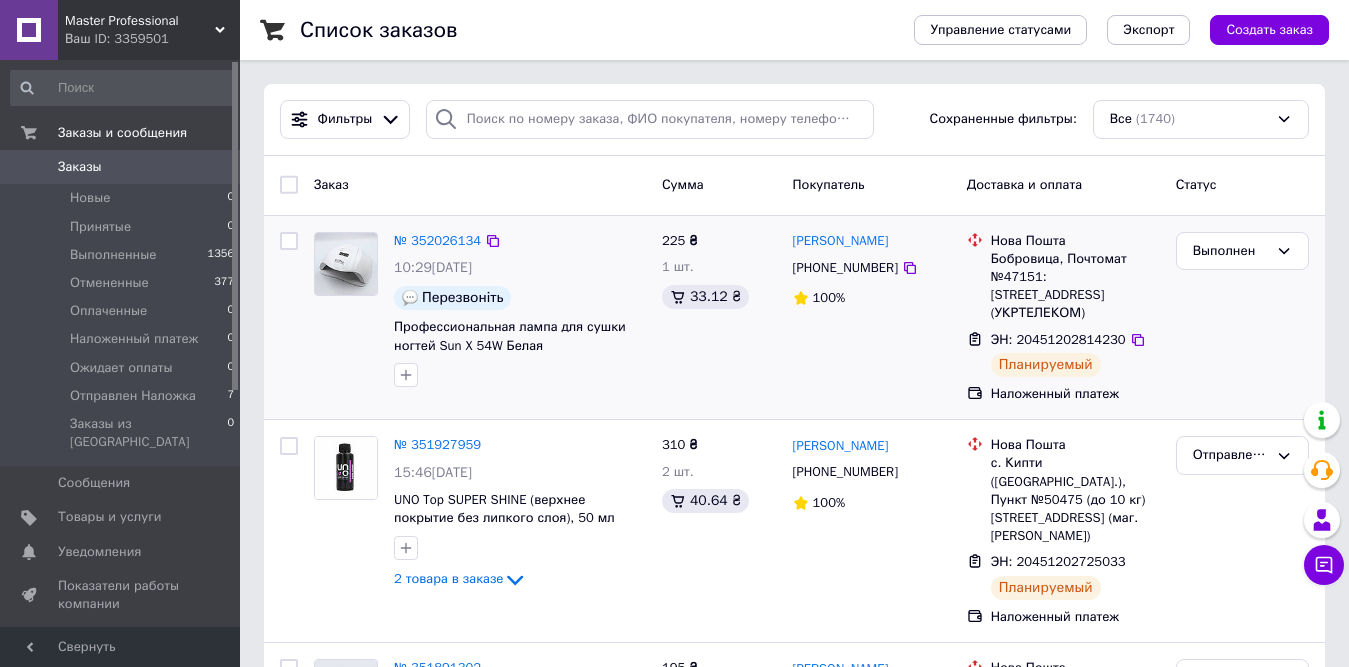 drag, startPoint x: 782, startPoint y: 243, endPoint x: 922, endPoint y: 231, distance: 140.51335 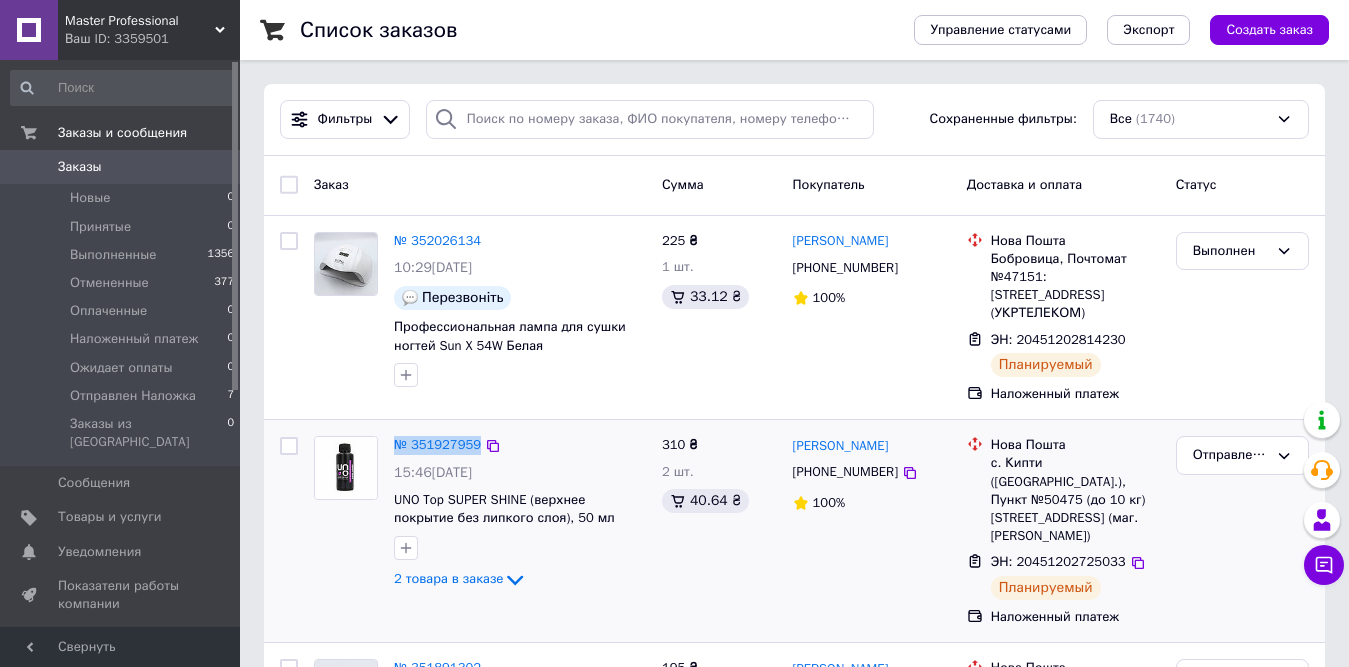 drag, startPoint x: 386, startPoint y: 441, endPoint x: 527, endPoint y: 454, distance: 141.59802 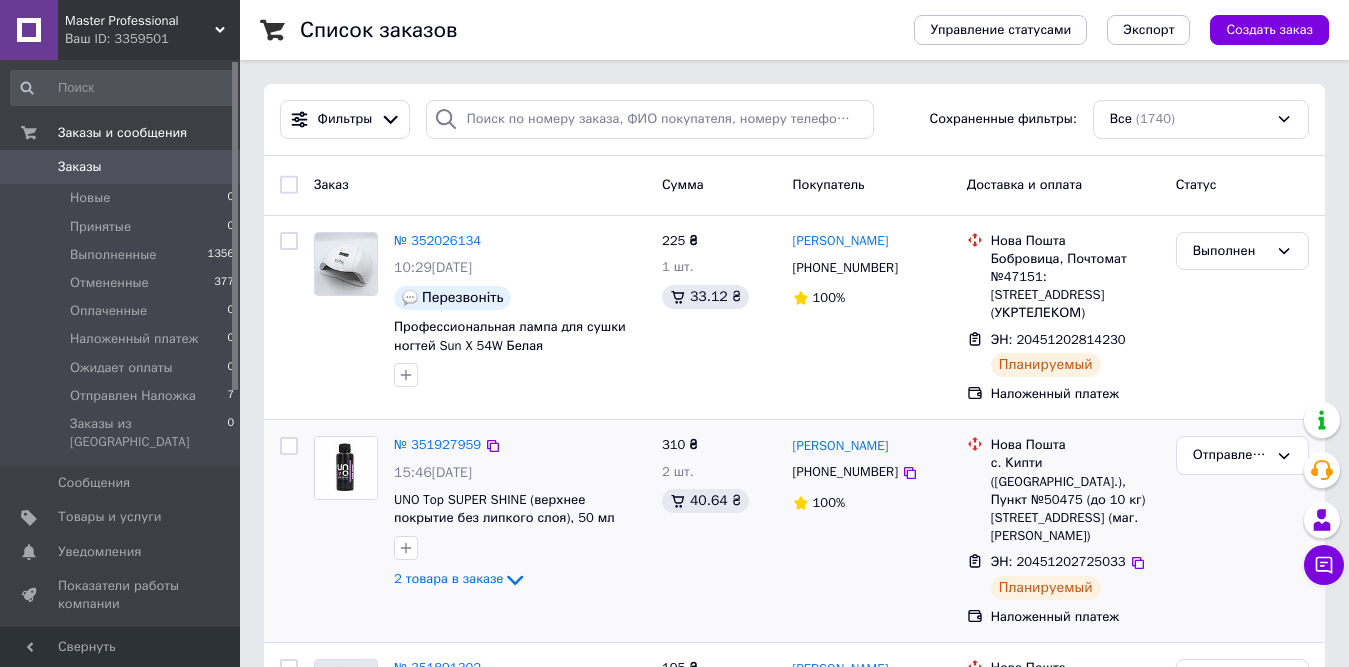 click on "№ 351927959" at bounding box center (520, 445) 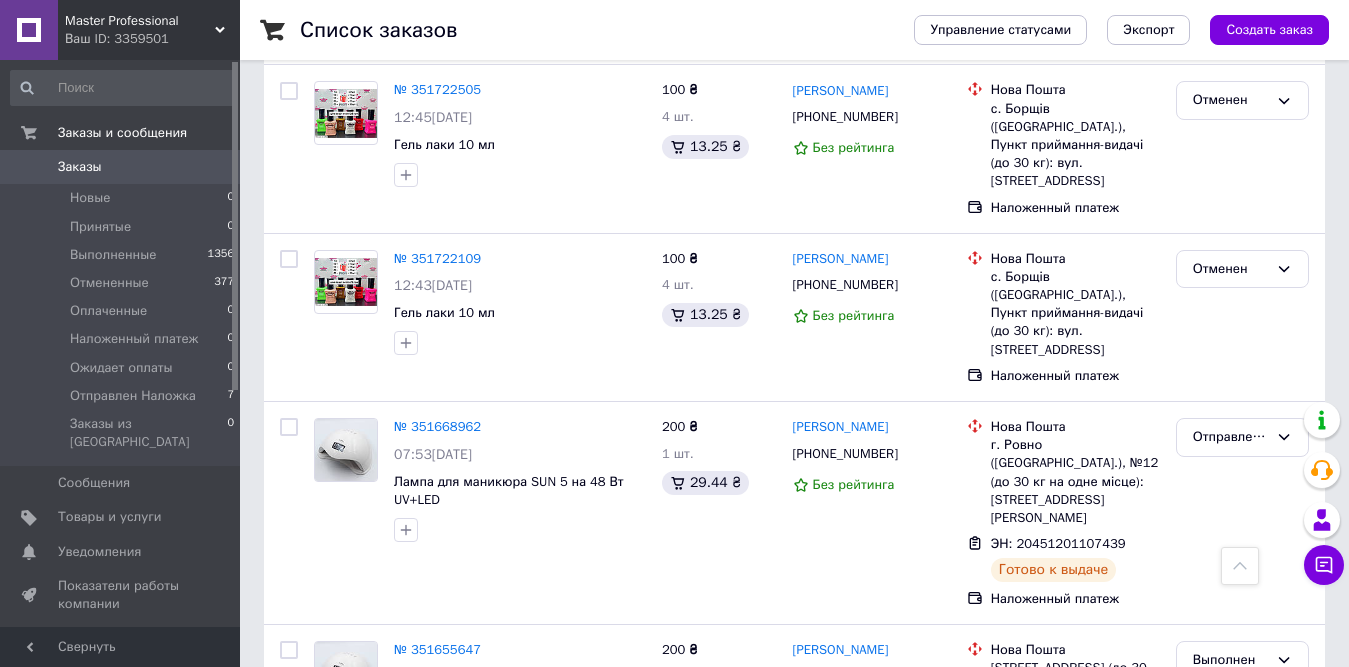 scroll, scrollTop: 0, scrollLeft: 0, axis: both 